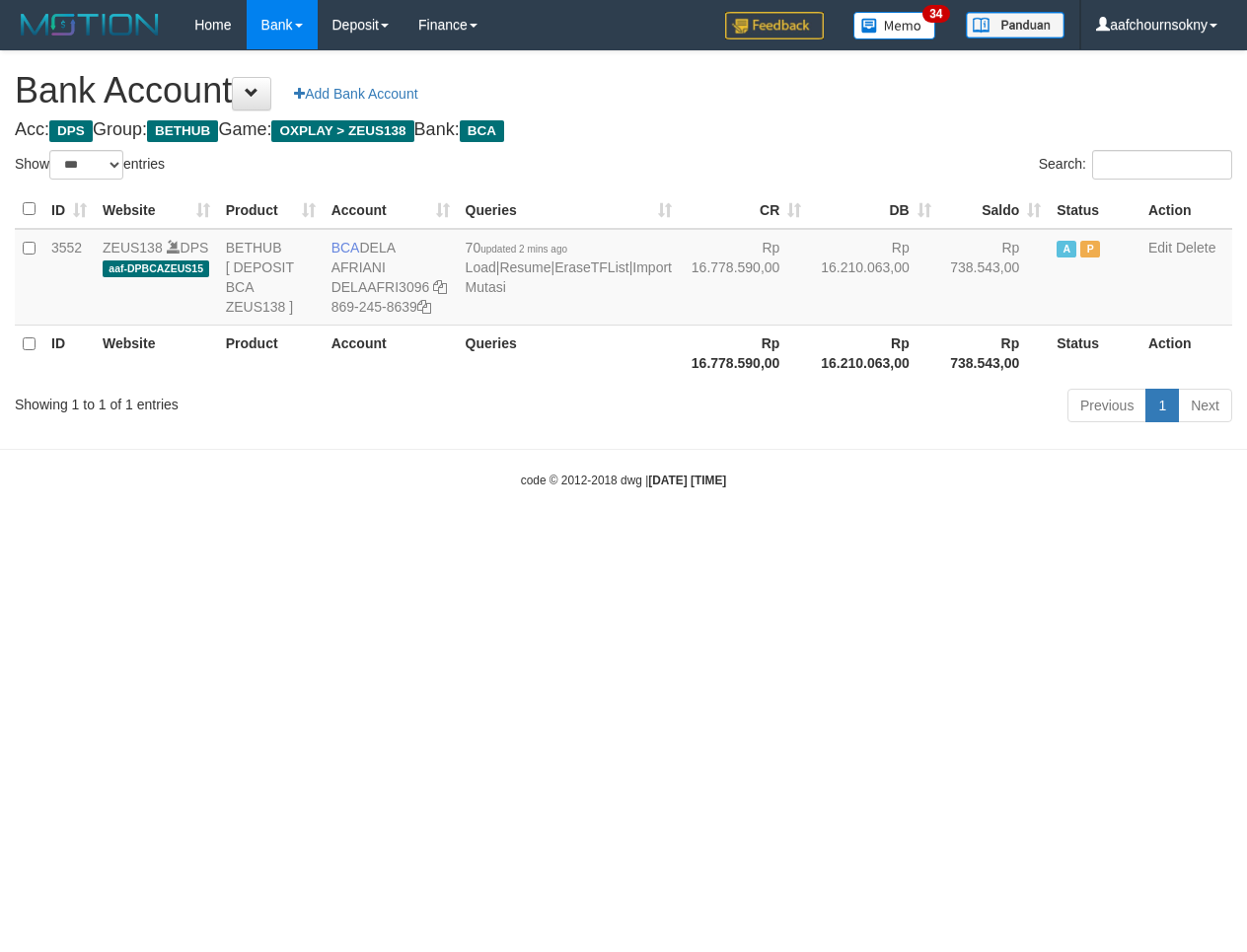 select on "***" 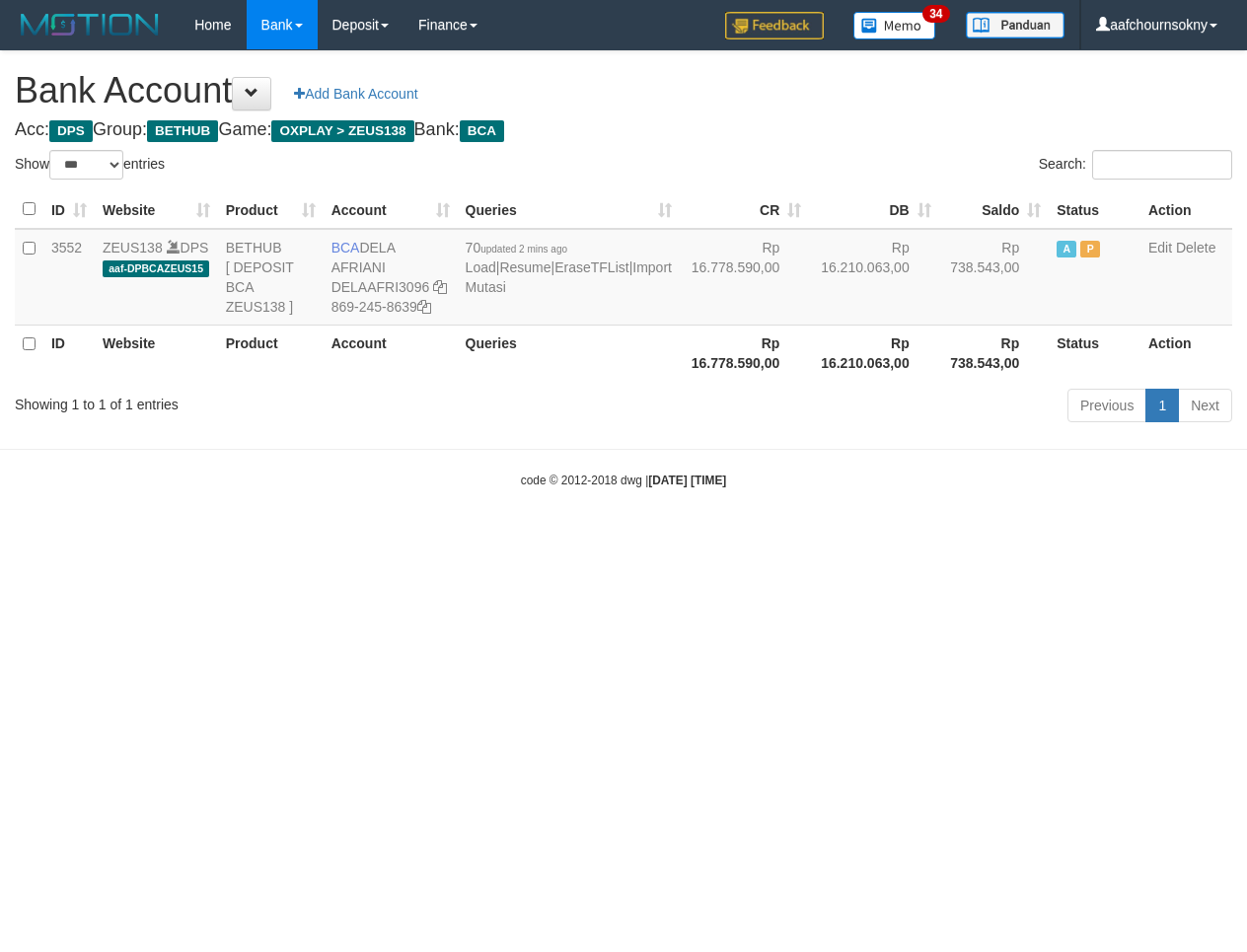 scroll, scrollTop: 0, scrollLeft: 0, axis: both 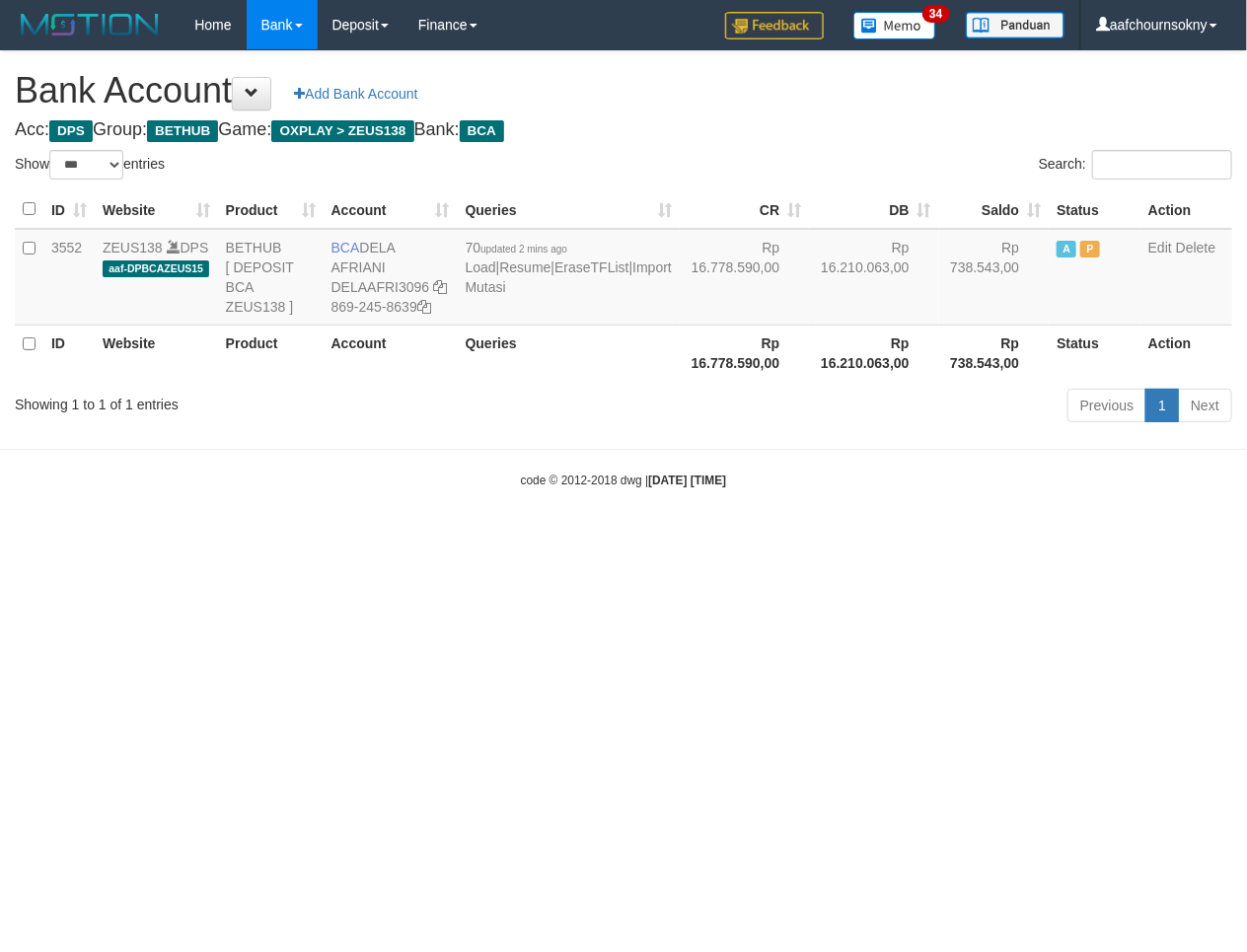 click on "Toggle navigation
Home
Bank
Account List
Load
By Website
Group
[OXPLAY]													ZEUS138
By Load Group (DPS)" at bounding box center [624, 269] 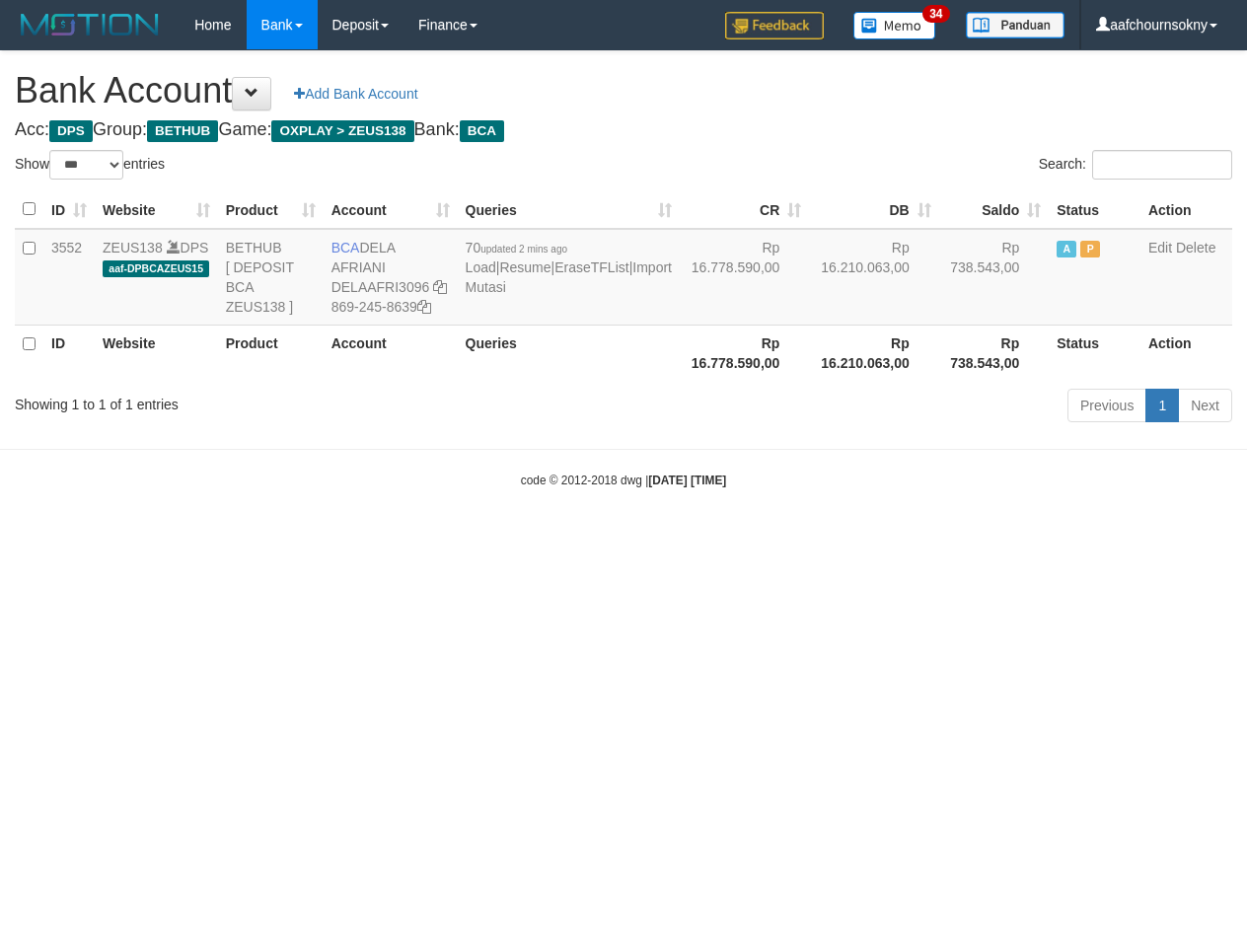 select on "***" 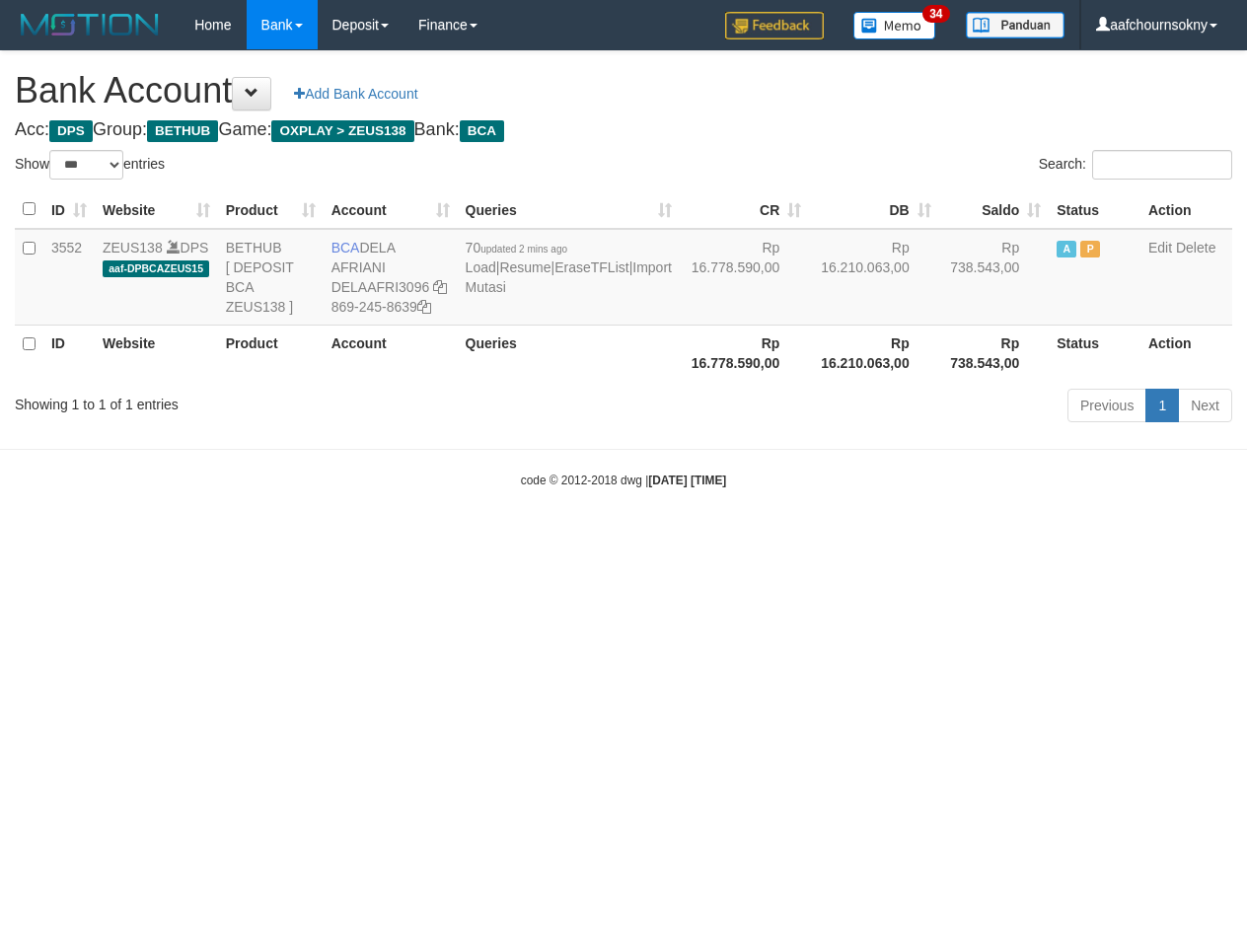 scroll, scrollTop: 0, scrollLeft: 0, axis: both 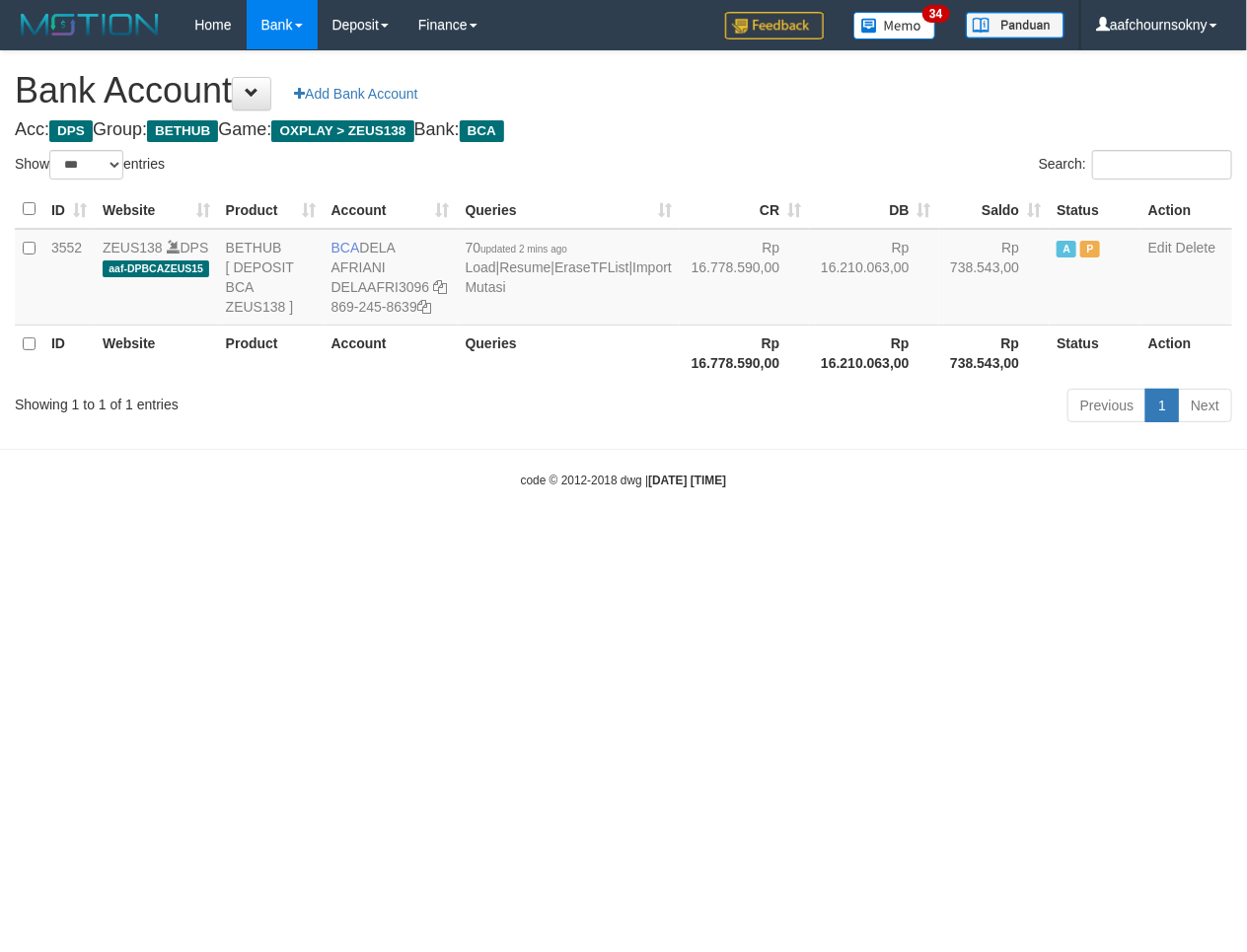 click on "Toggle navigation
Home
Bank
Account List
Load
By Website
Group
[OXPLAY]													ZEUS138
By Load Group (DPS)" at bounding box center [624, 269] 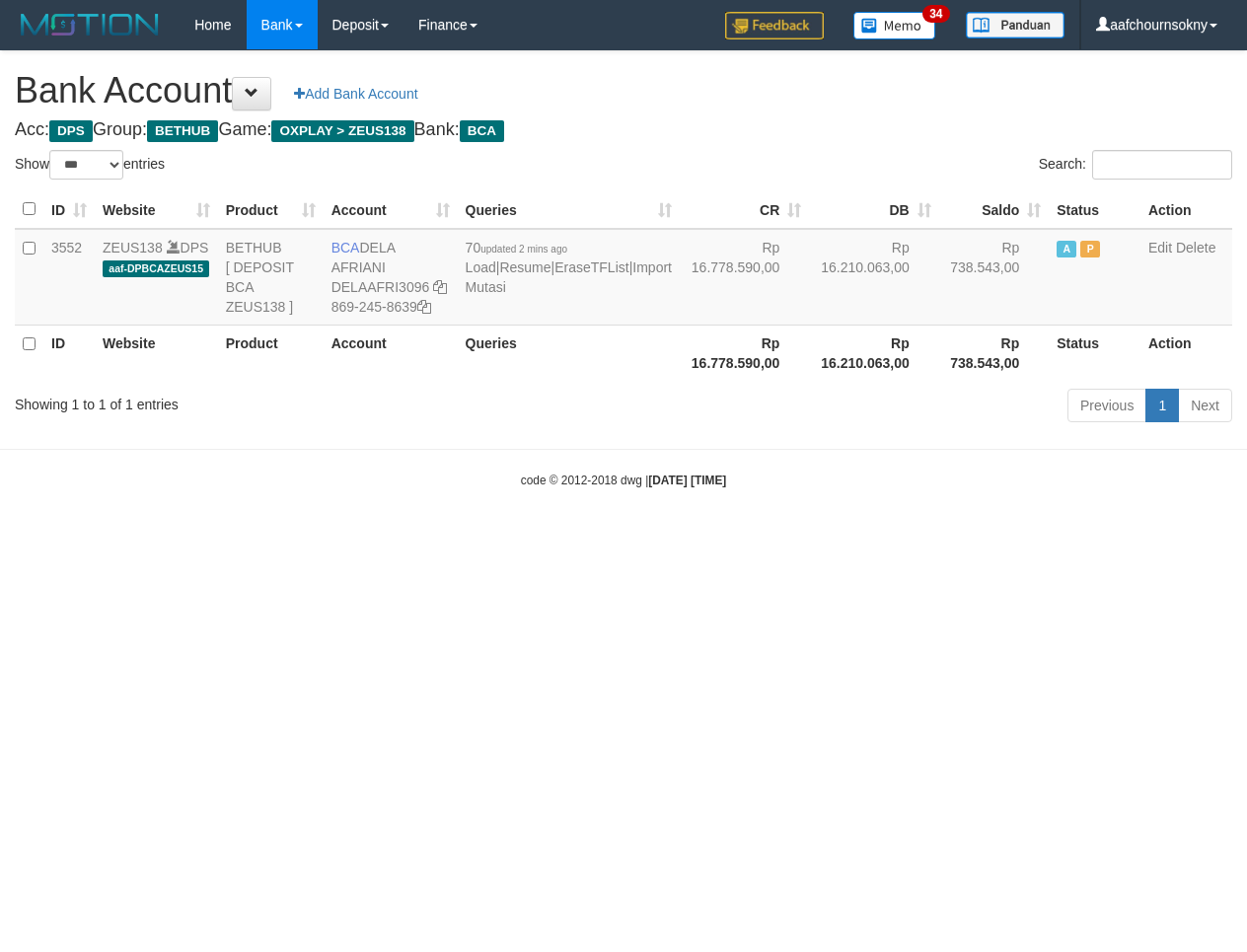 select on "***" 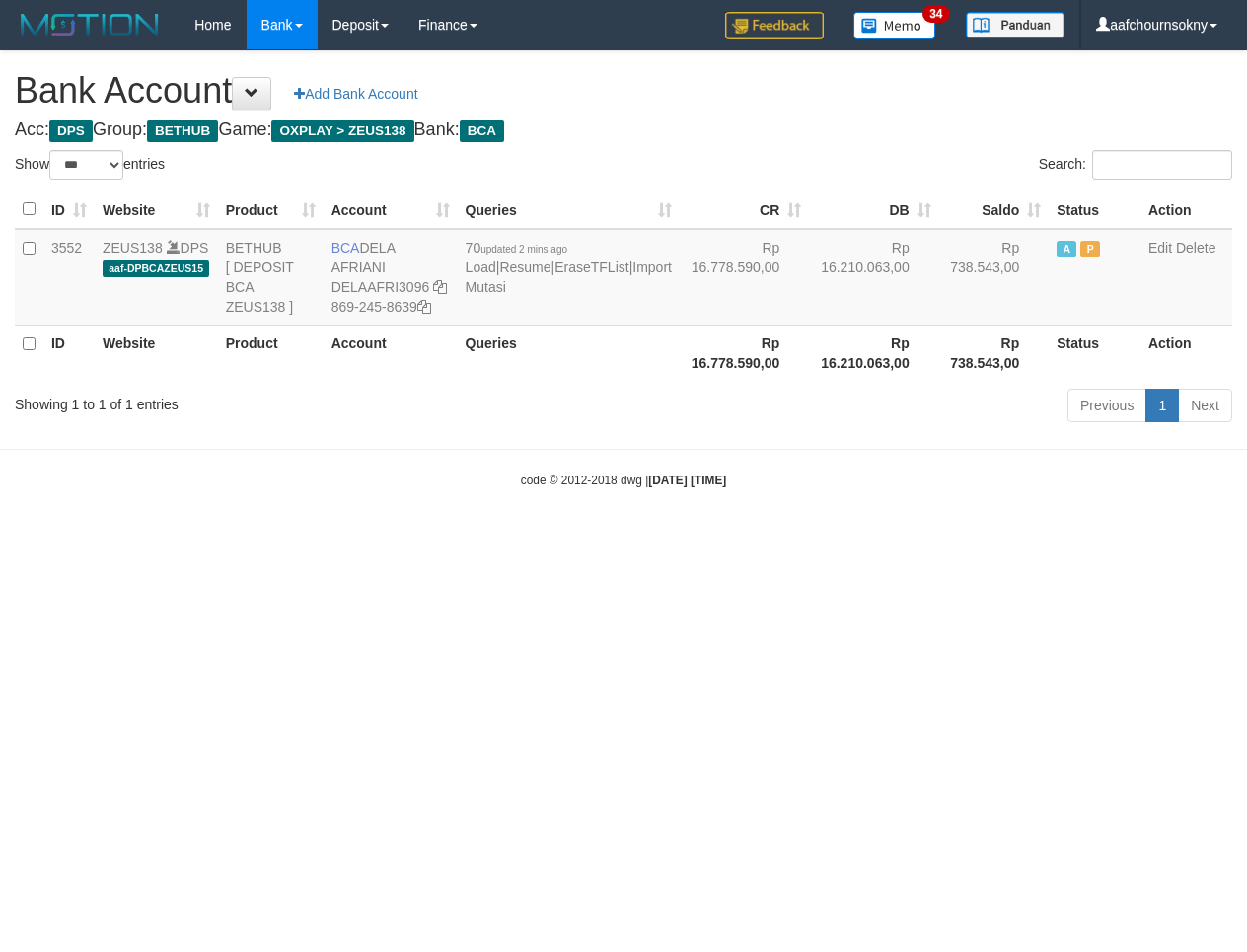 scroll, scrollTop: 0, scrollLeft: 0, axis: both 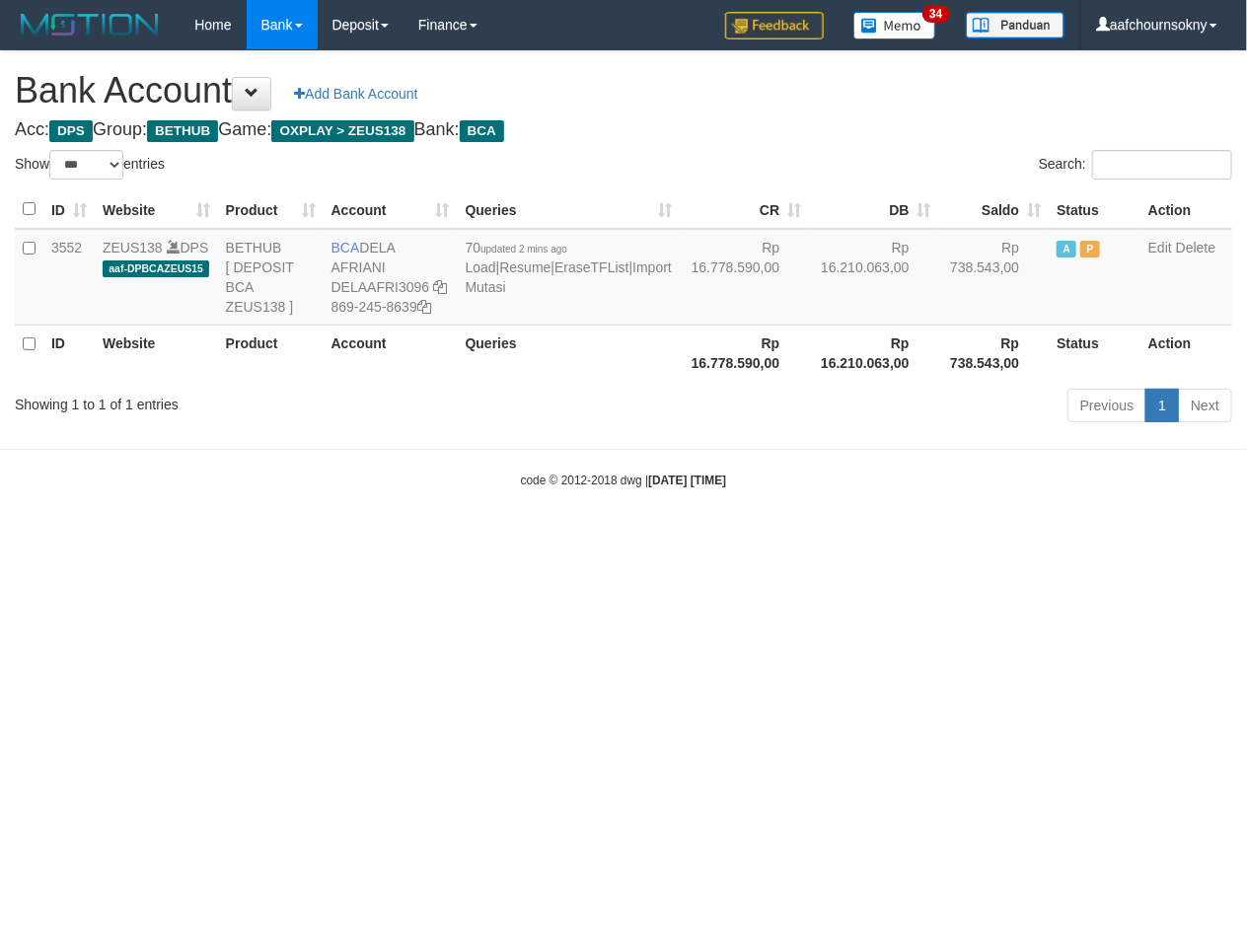 click on "Toggle navigation
Home
Bank
Account List
Load
By Website
Group
[OXPLAY]													ZEUS138
By Load Group (DPS)" at bounding box center [624, 269] 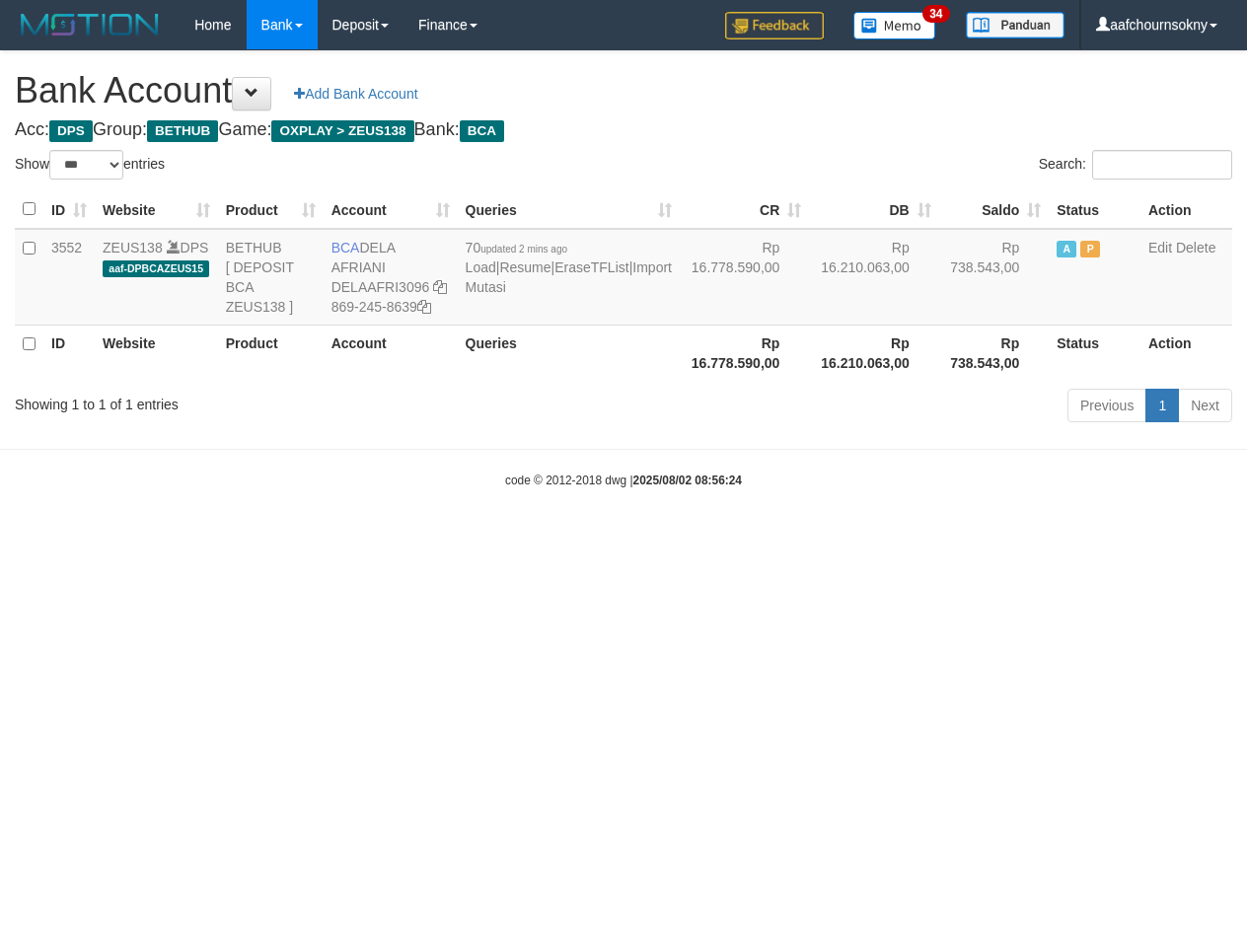 select on "***" 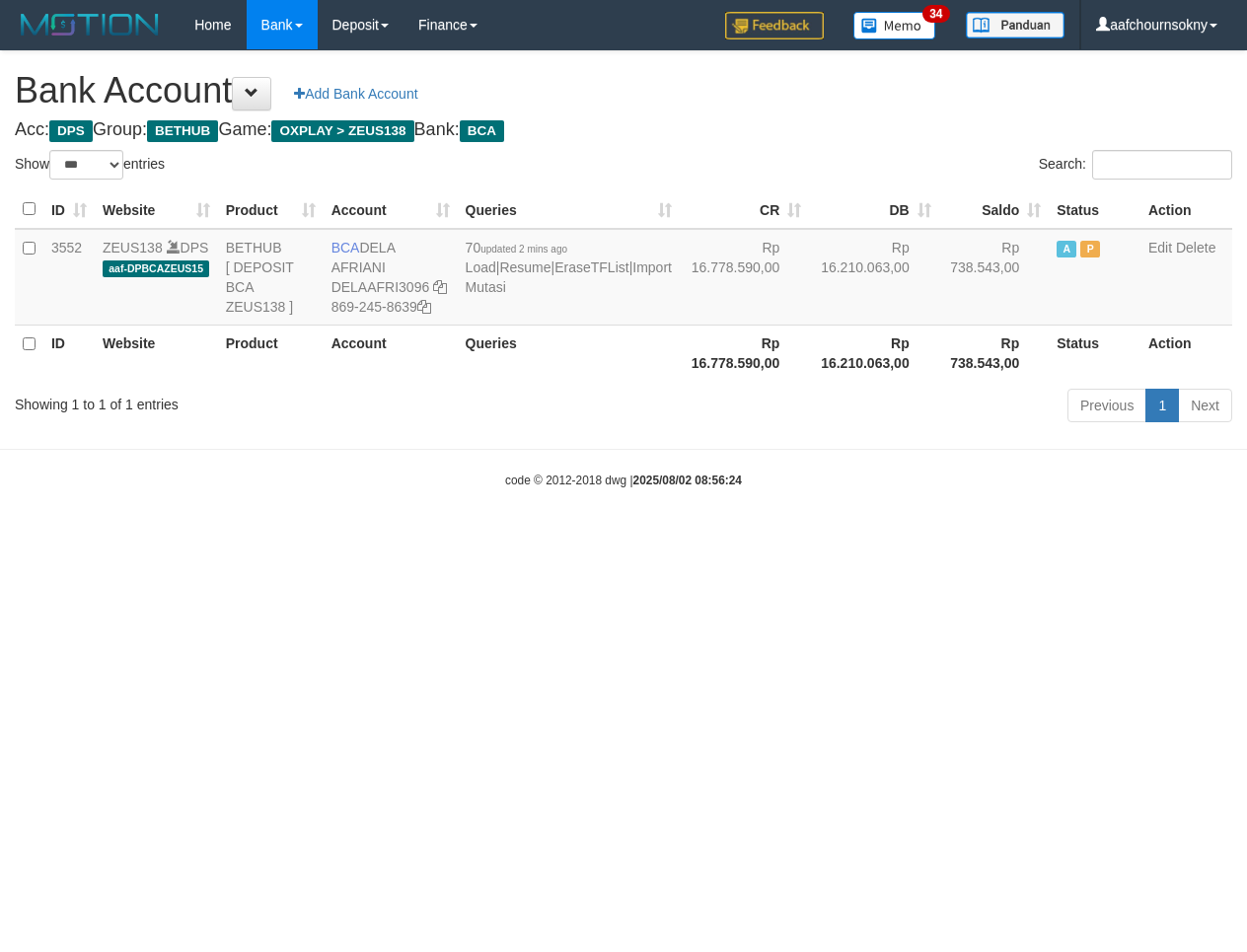 scroll, scrollTop: 0, scrollLeft: 0, axis: both 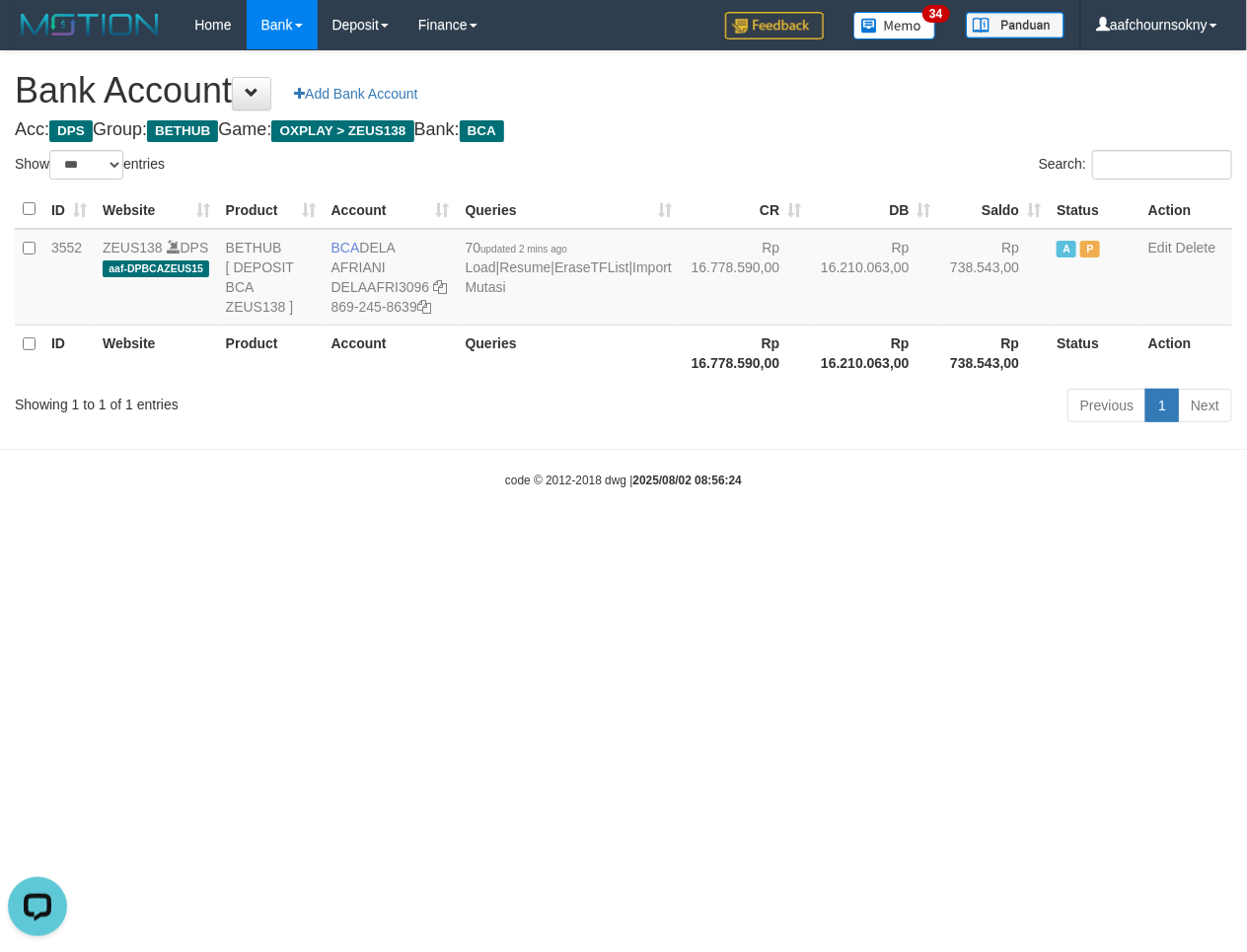 click on "Toggle navigation
Home
Bank
Account List
Load
By Website
Group
[OXPLAY]													ZEUS138
By Load Group (DPS)" at bounding box center [624, 269] 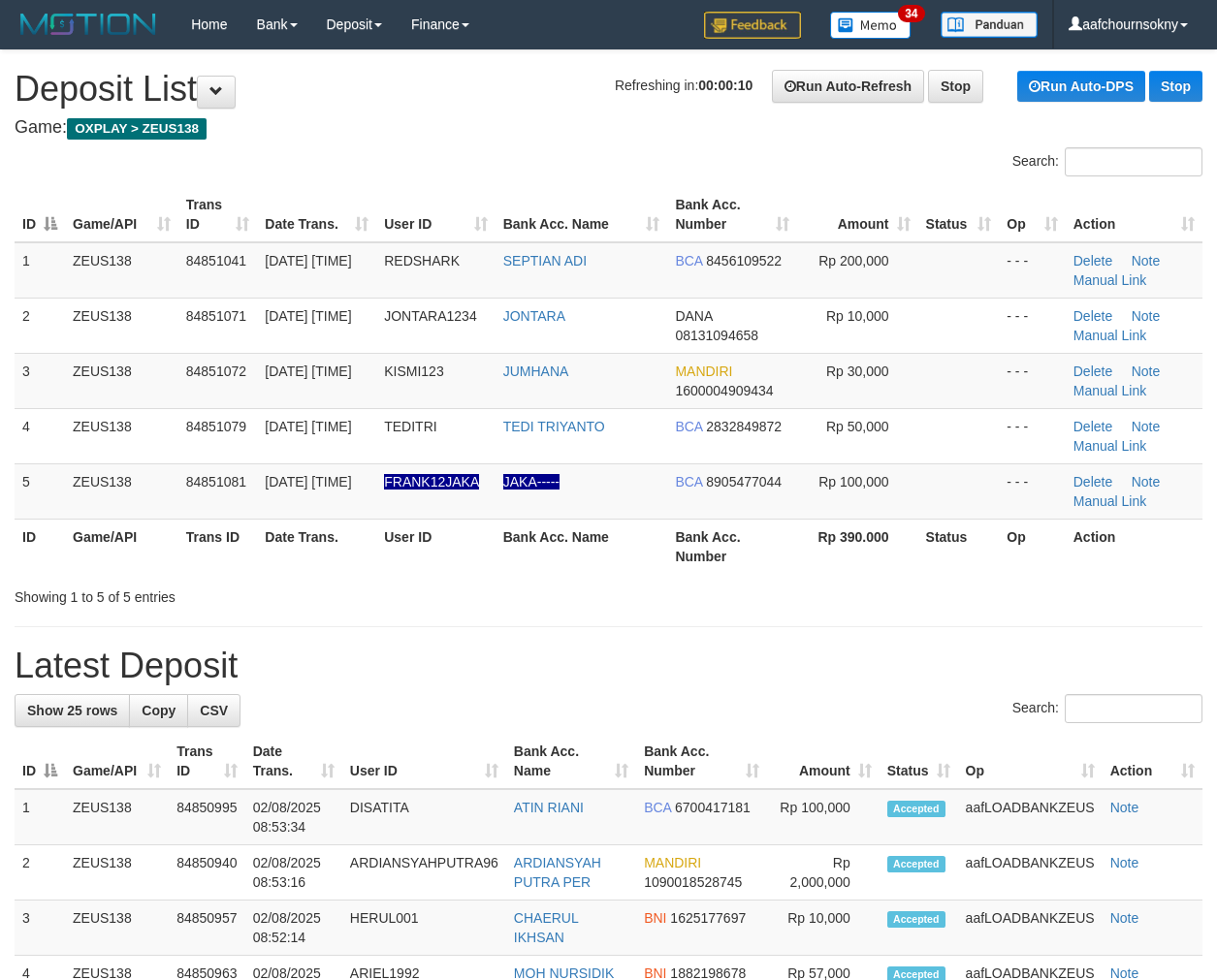scroll, scrollTop: 0, scrollLeft: 0, axis: both 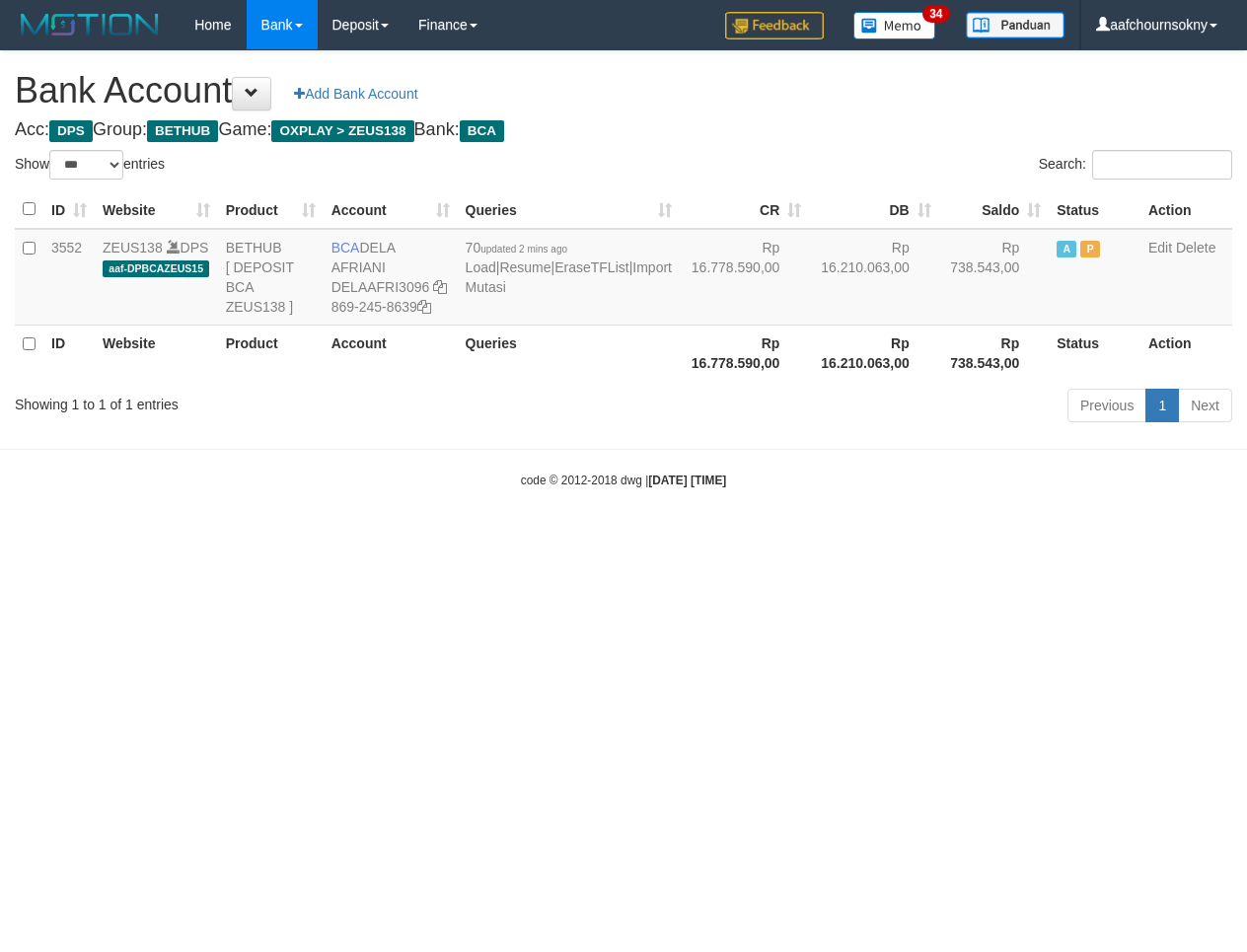 select on "***" 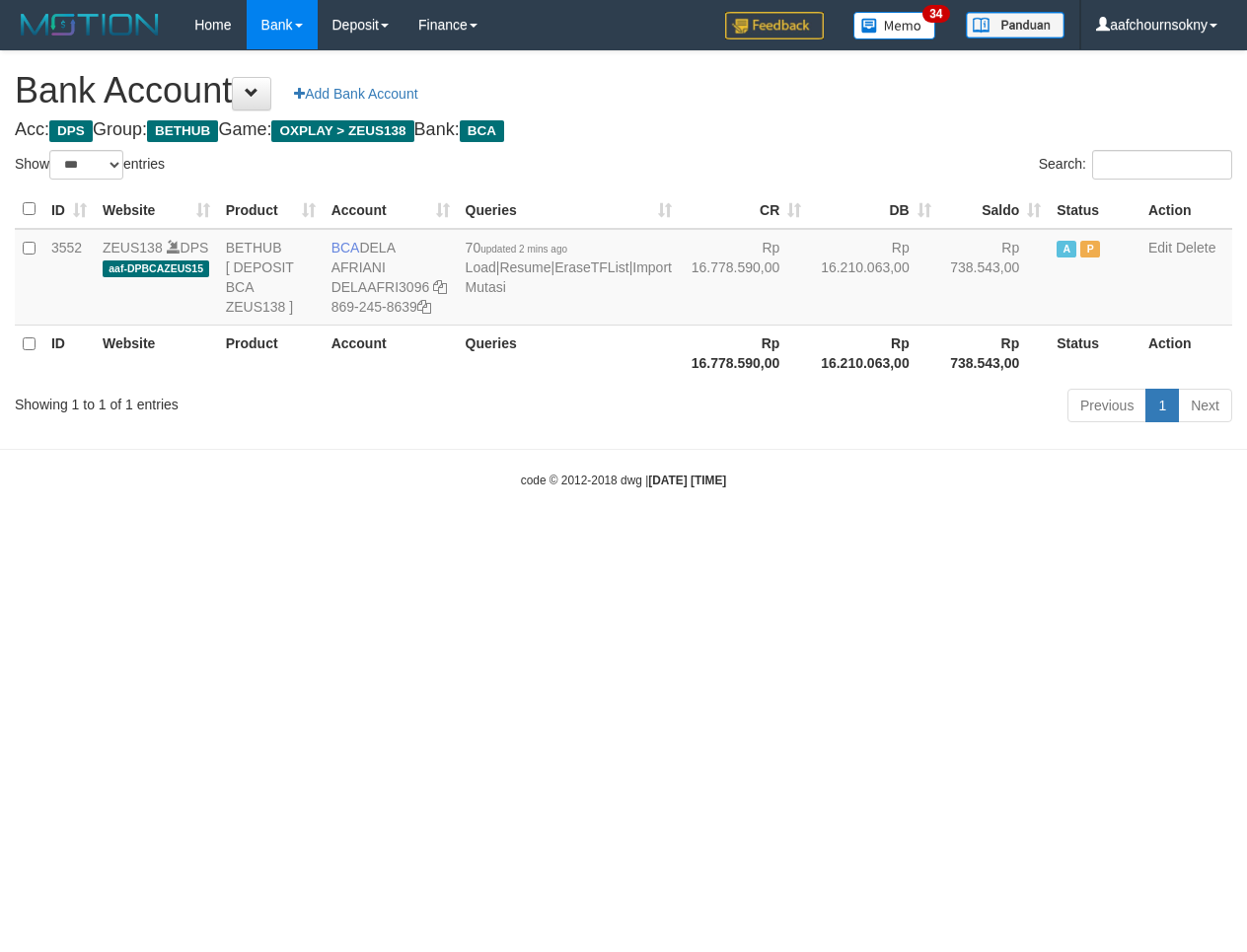 scroll, scrollTop: 0, scrollLeft: 0, axis: both 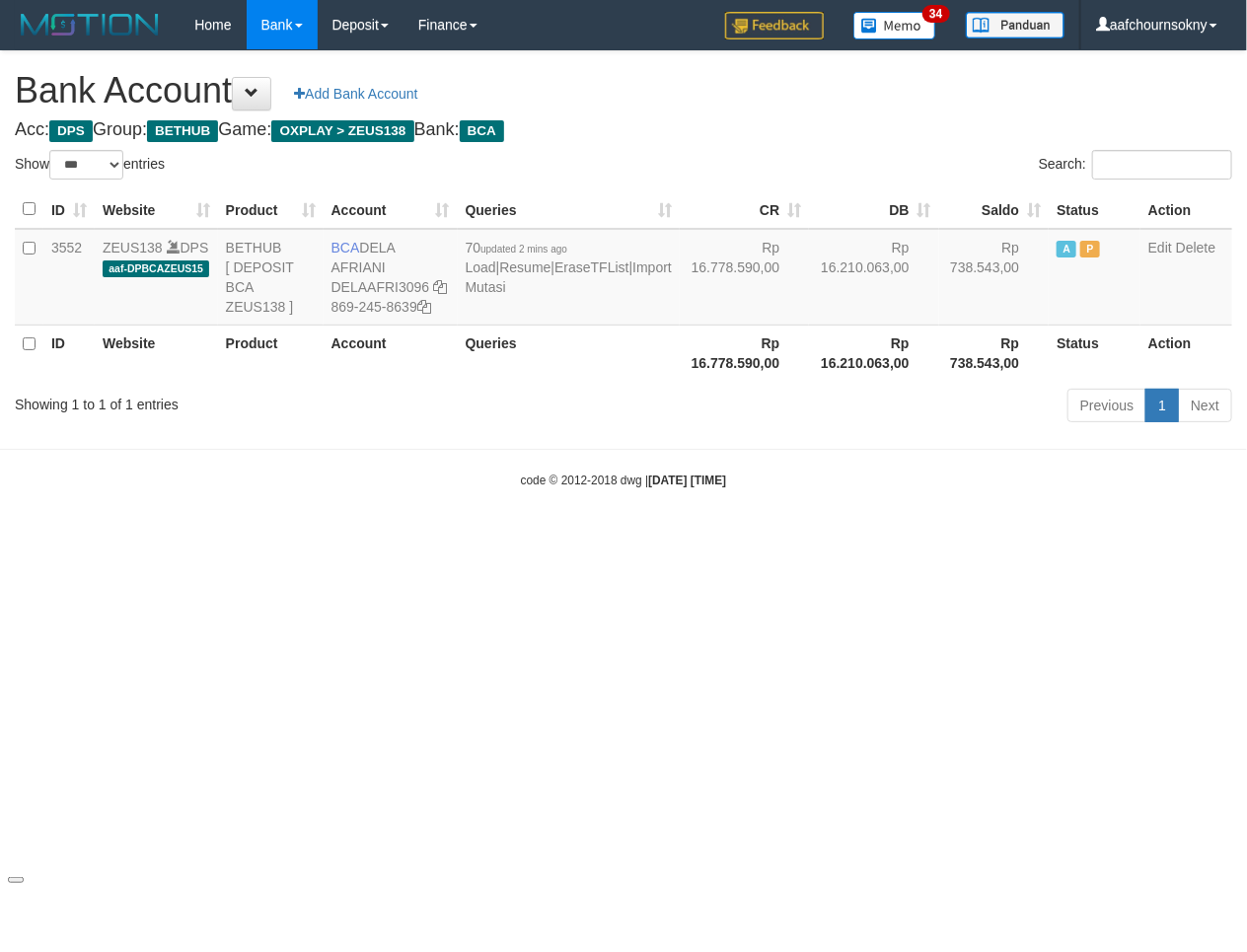click on "Toggle navigation
Home
Bank
Account List
Load
By Website
Group
[OXPLAY]													ZEUS138
By Load Group (DPS)" at bounding box center [624, 269] 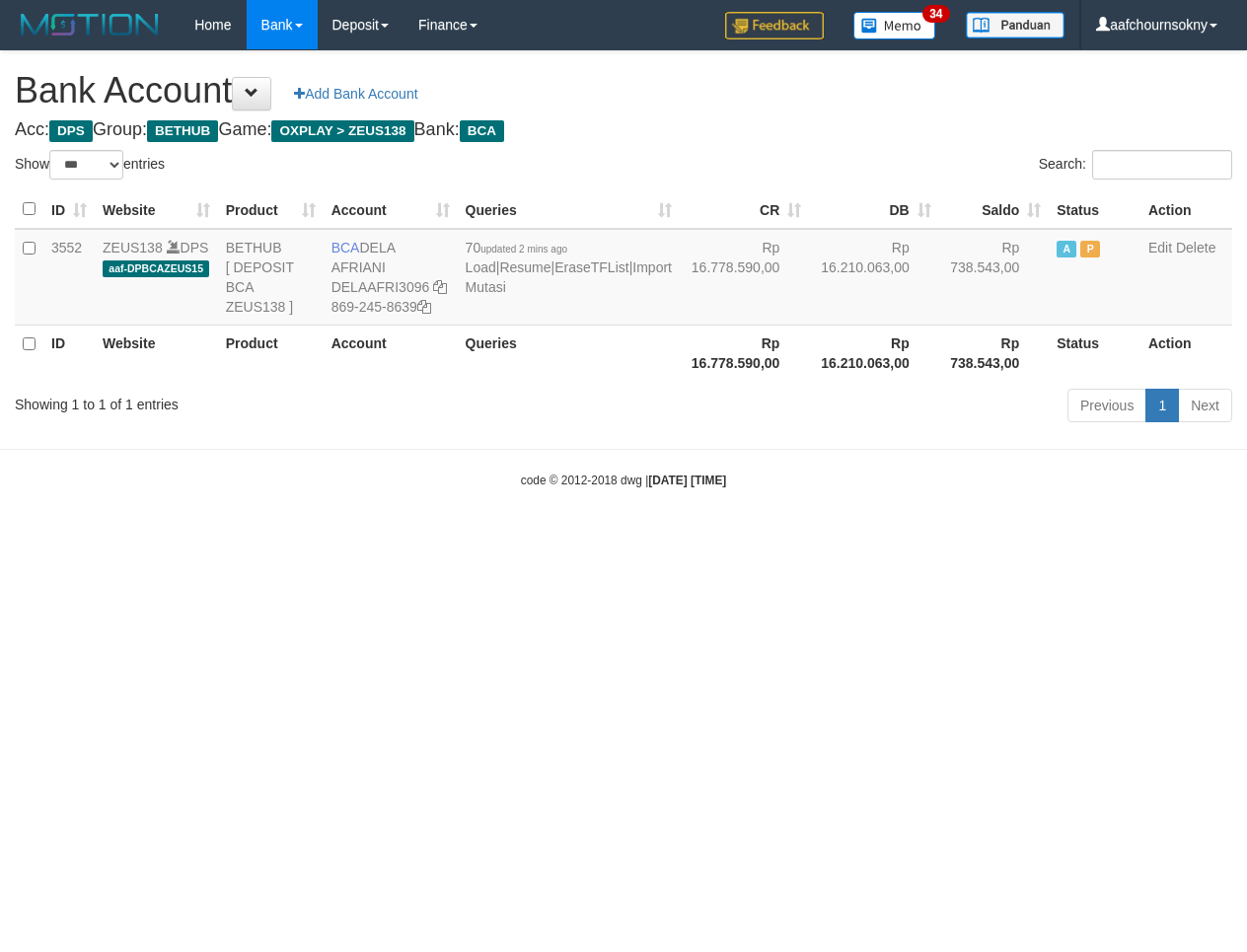 select on "***" 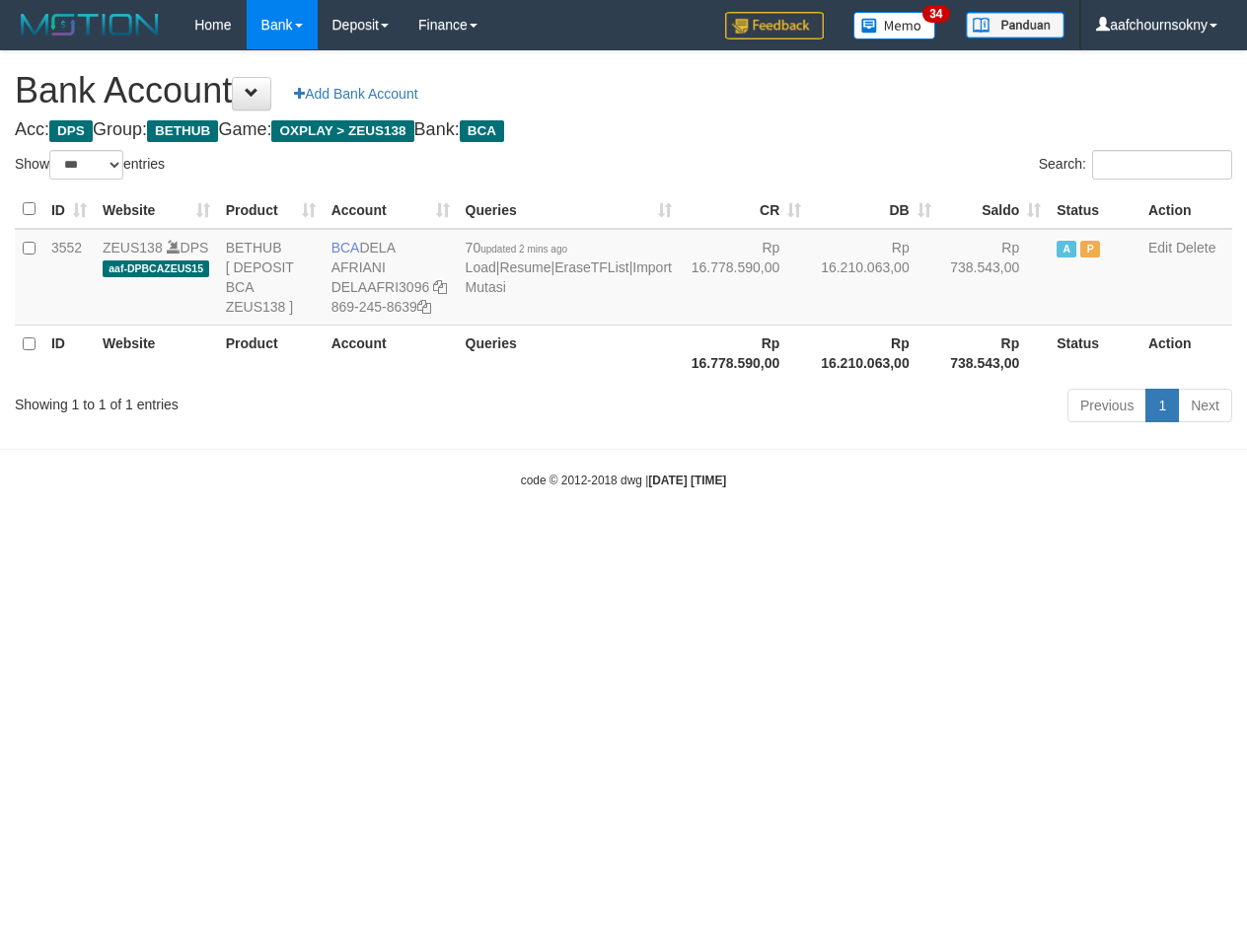scroll, scrollTop: 0, scrollLeft: 0, axis: both 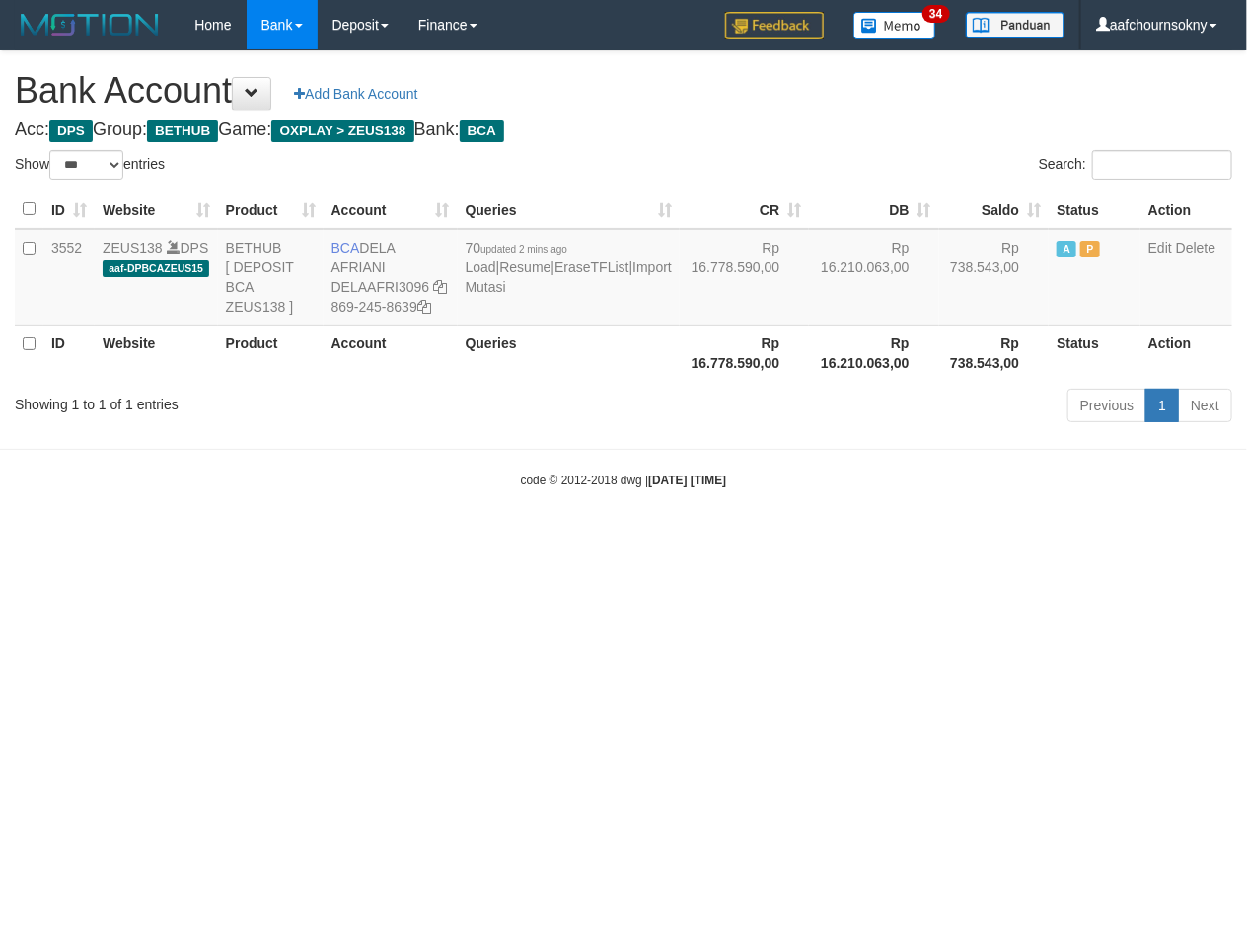 drag, startPoint x: 432, startPoint y: 728, endPoint x: 441, endPoint y: 748, distance: 21.931712 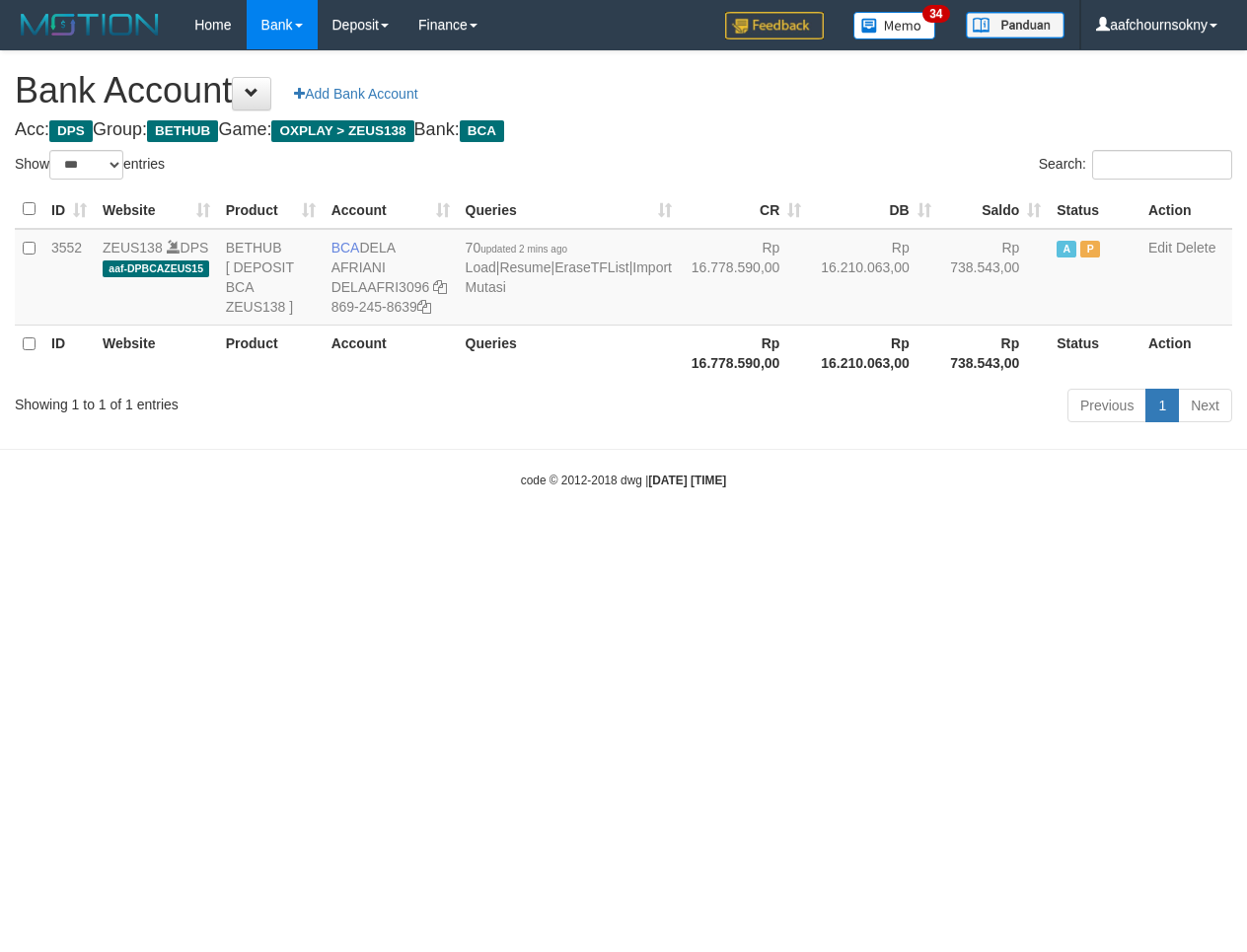 select on "***" 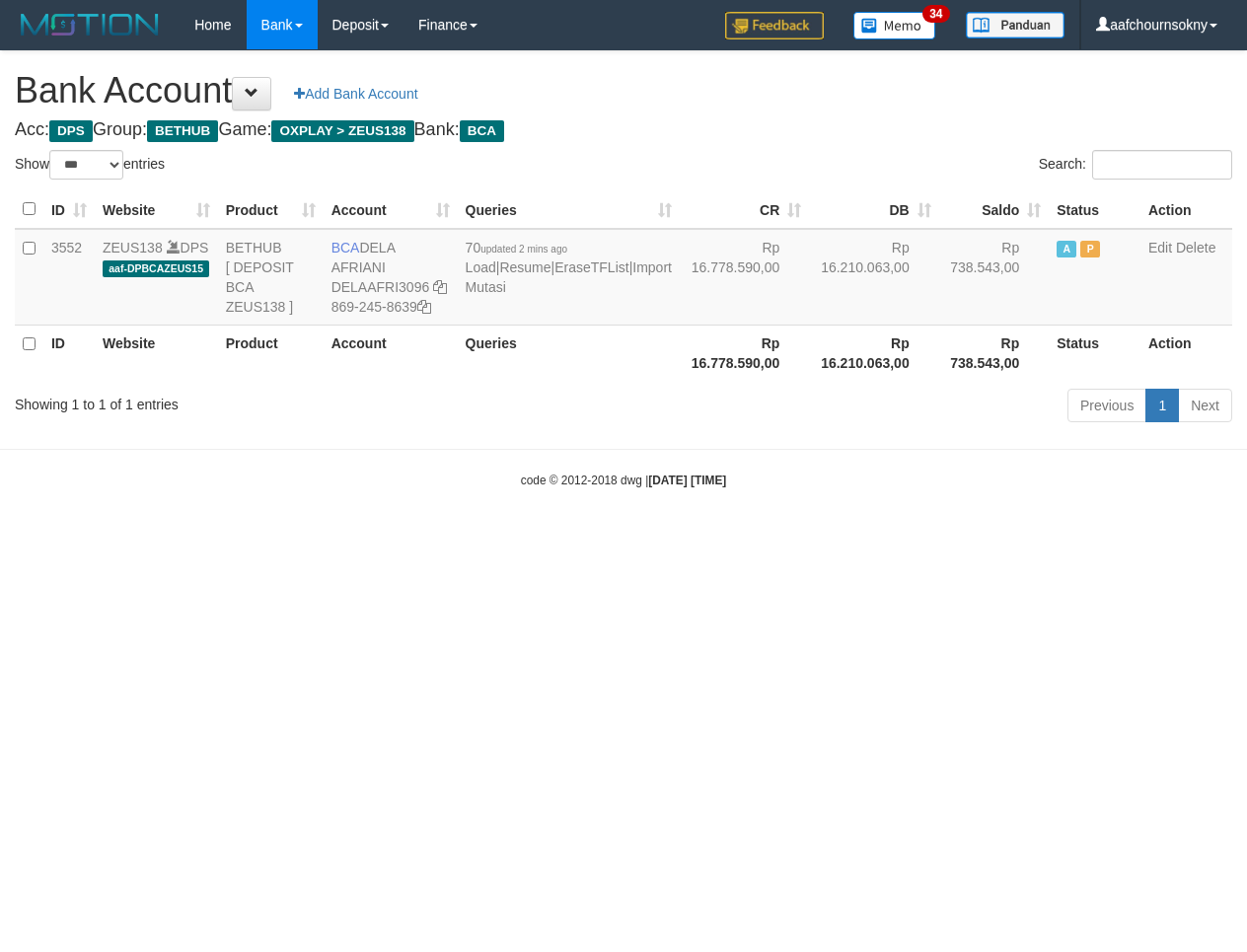 scroll, scrollTop: 0, scrollLeft: 0, axis: both 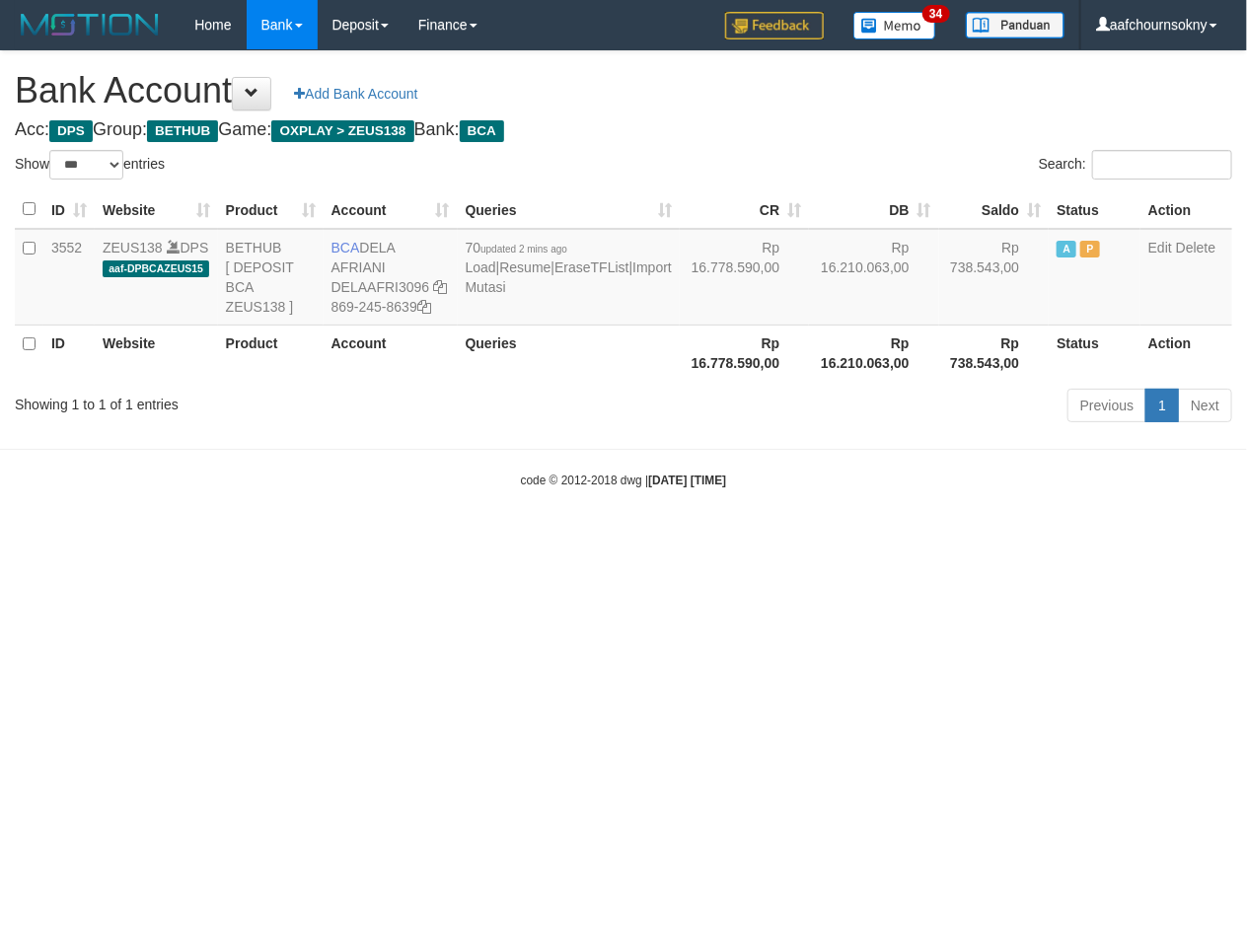 drag, startPoint x: 444, startPoint y: 754, endPoint x: 462, endPoint y: 796, distance: 45.694639 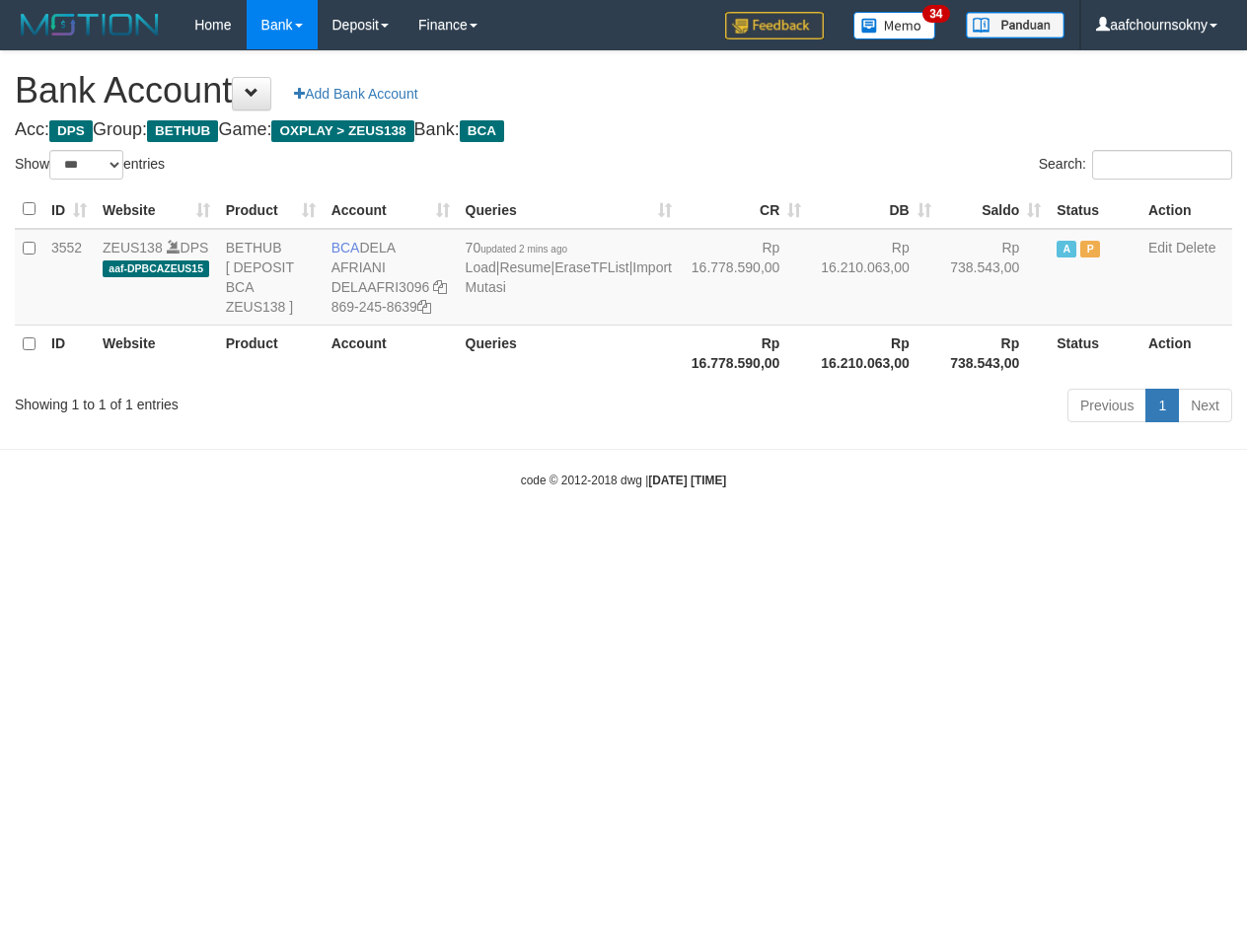 select on "***" 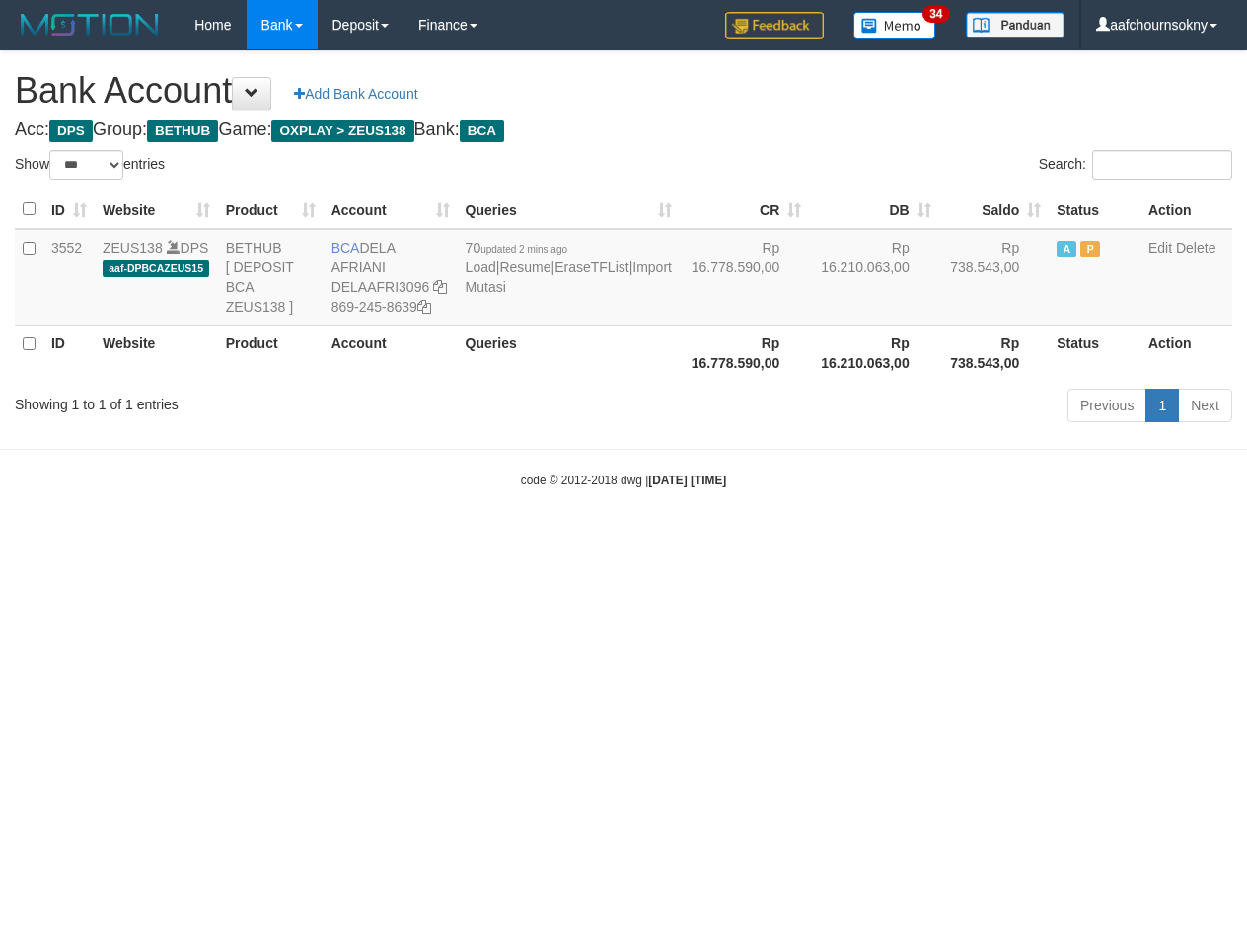 scroll, scrollTop: 0, scrollLeft: 0, axis: both 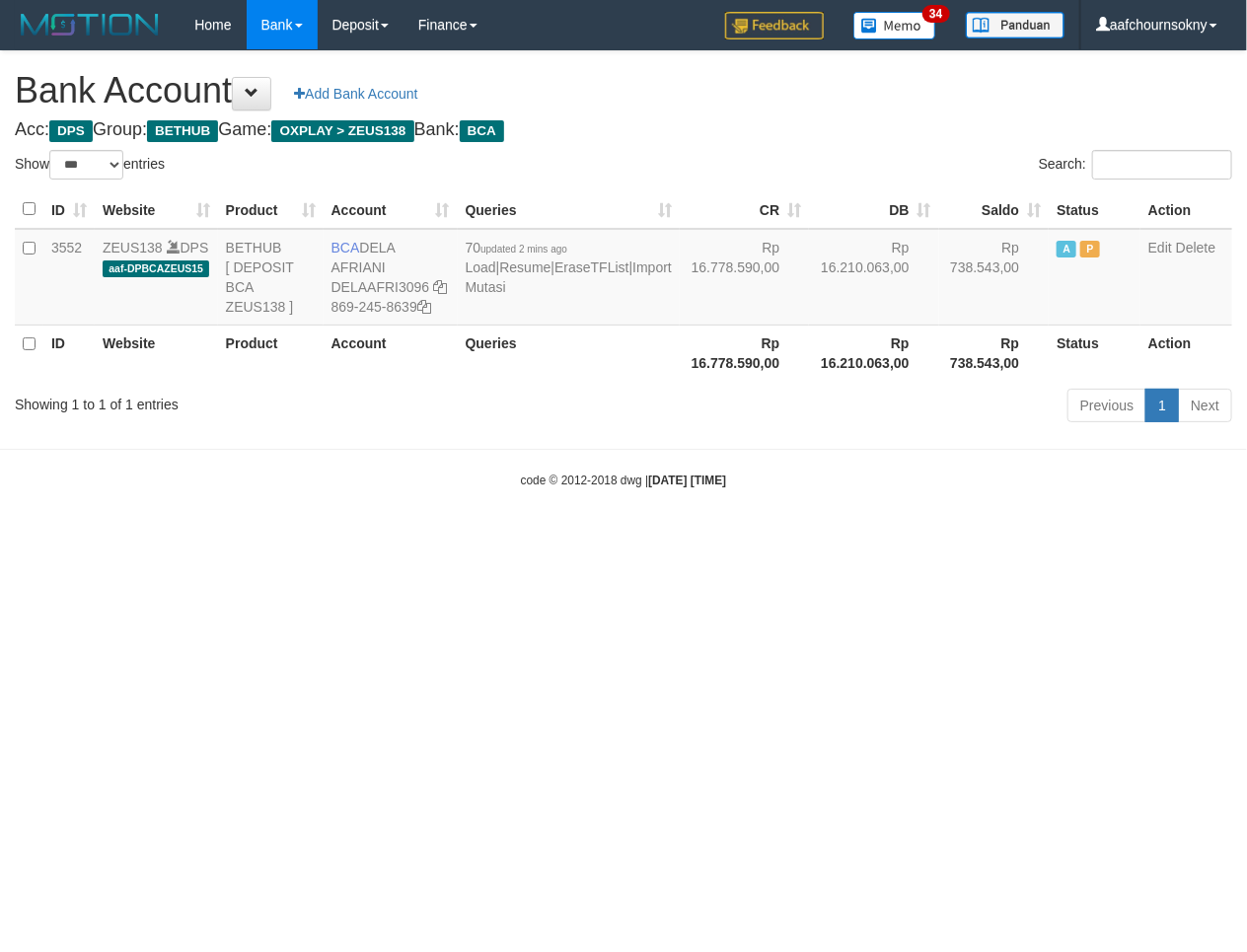 click on "Toggle navigation
Home
Bank
Account List
Load
By Website
Group
[OXPLAY]													ZEUS138
By Load Group (DPS)" at bounding box center [624, 269] 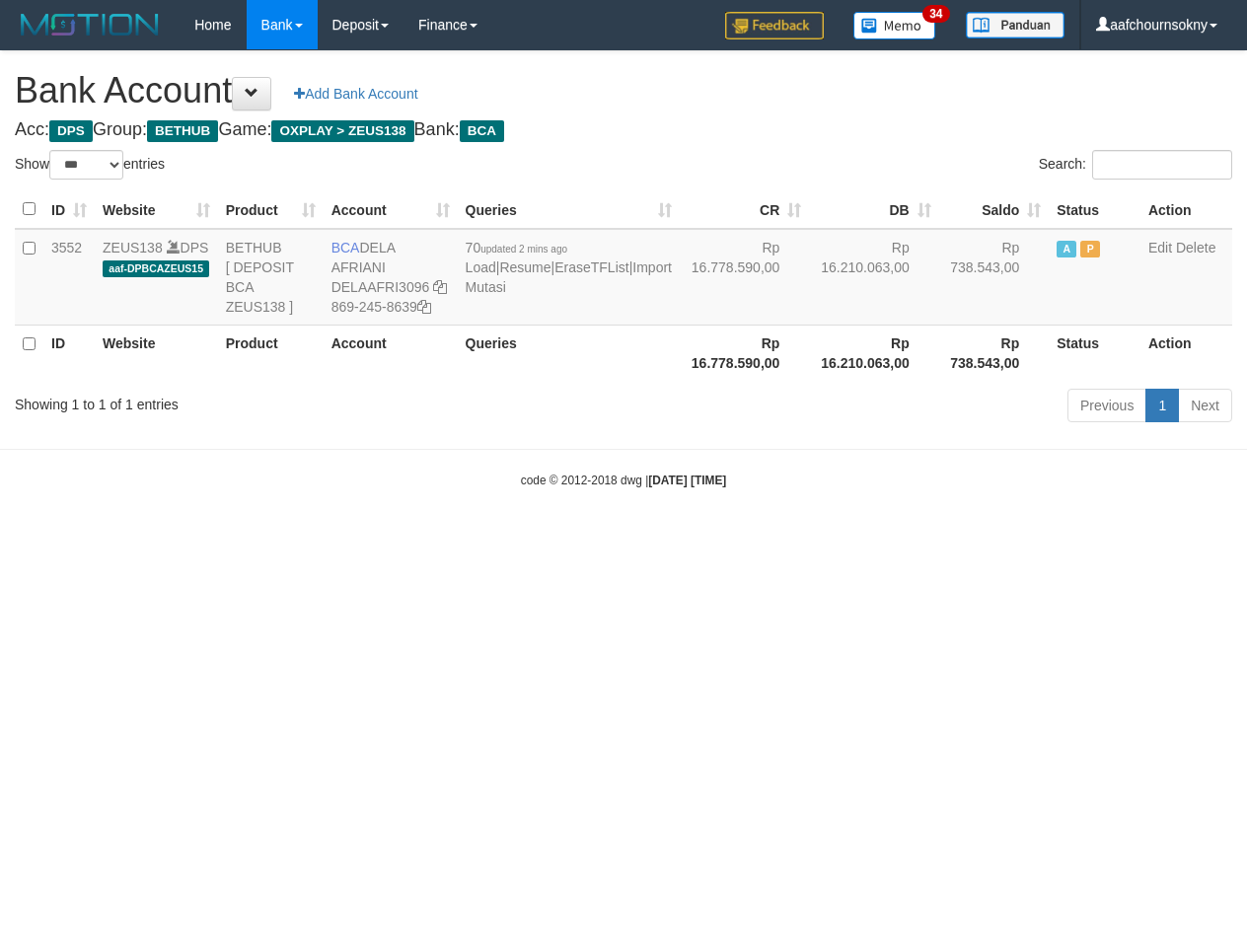 select on "***" 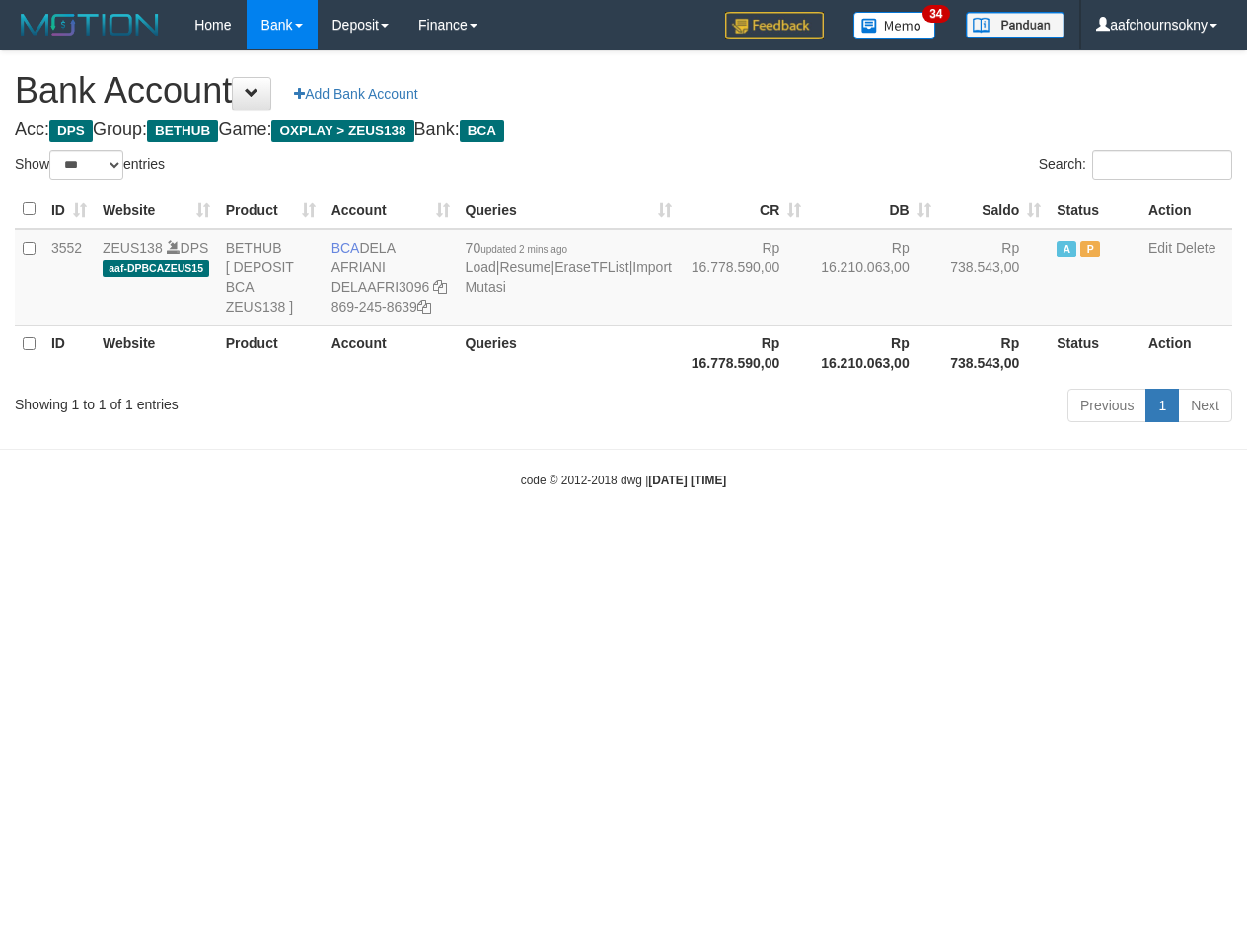 scroll, scrollTop: 0, scrollLeft: 0, axis: both 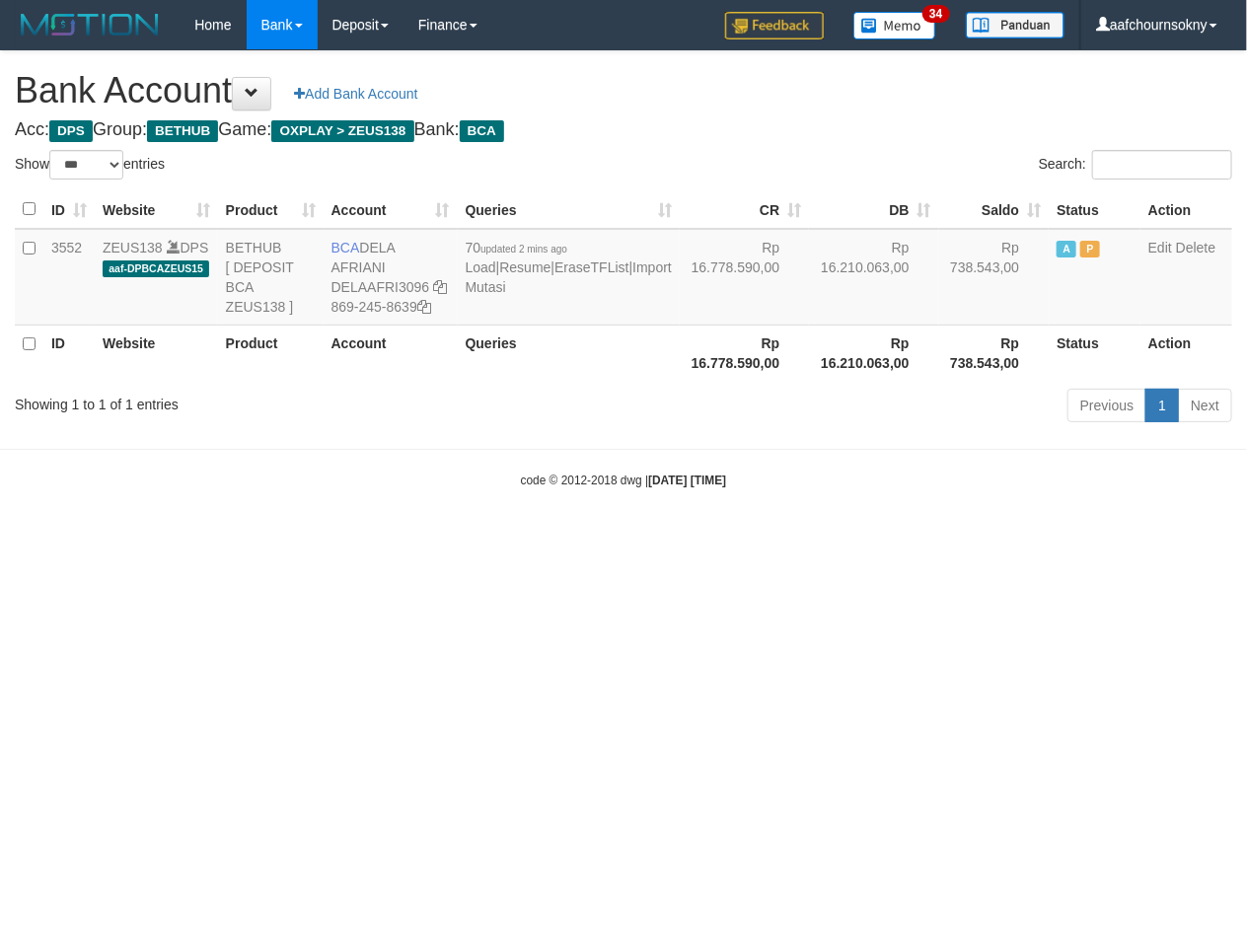 click on "Toggle navigation
Home
Bank
Account List
Load
By Website
Group
[OXPLAY]													ZEUS138
By Load Group (DPS)" at bounding box center [624, 269] 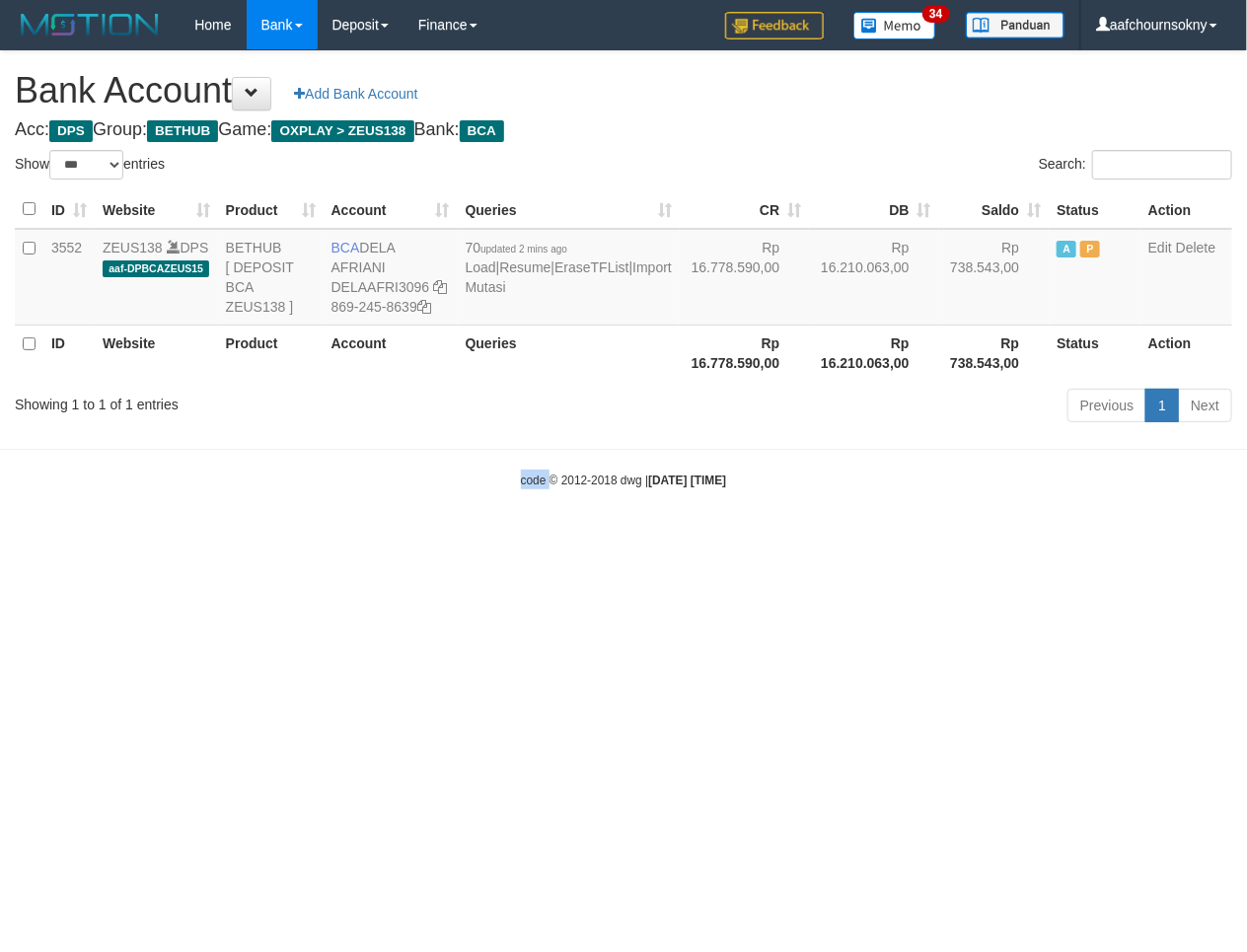 click on "Toggle navigation
Home
Bank
Account List
Load
By Website
Group
[OXPLAY]													ZEUS138
By Load Group (DPS)" at bounding box center (624, 269) 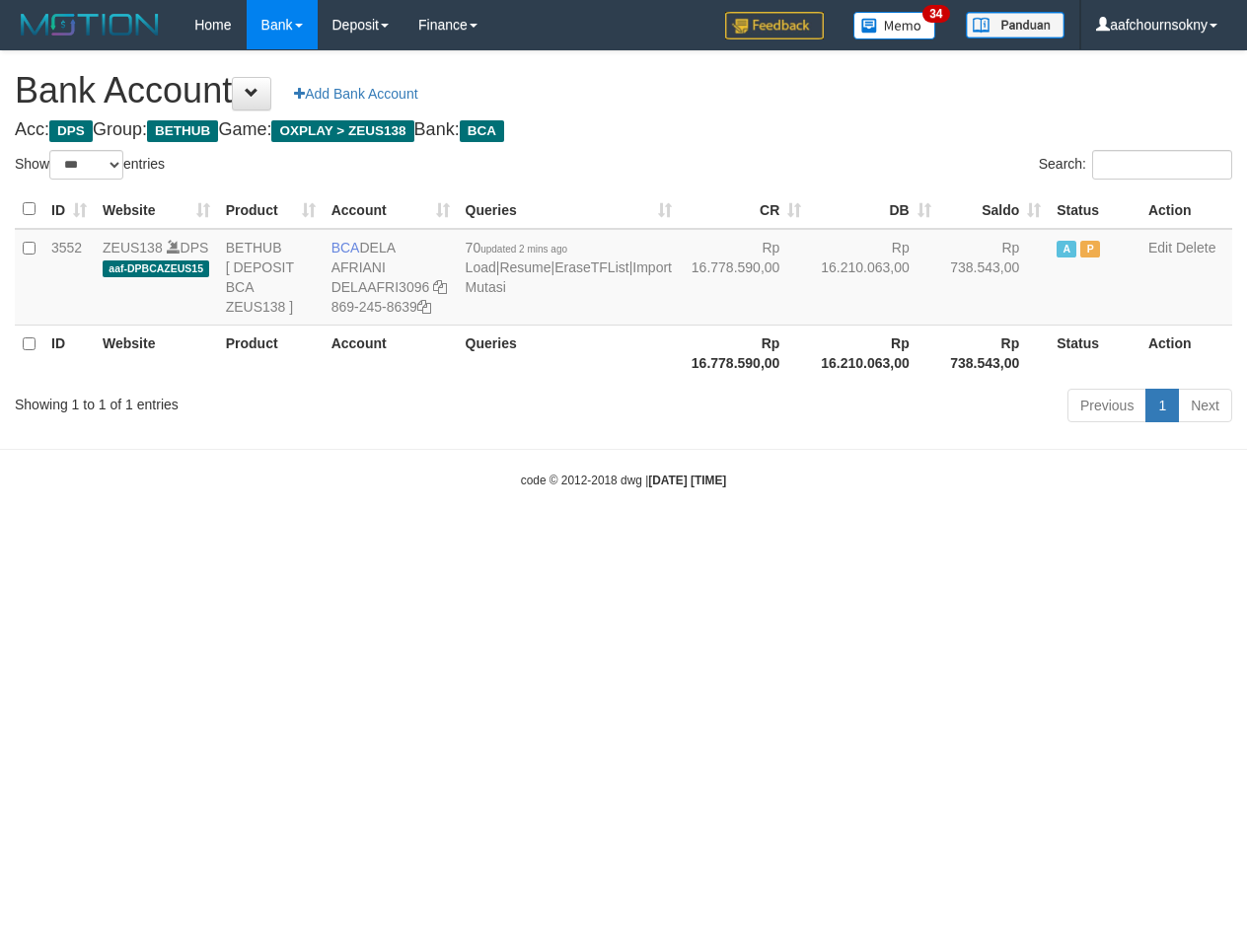 select on "***" 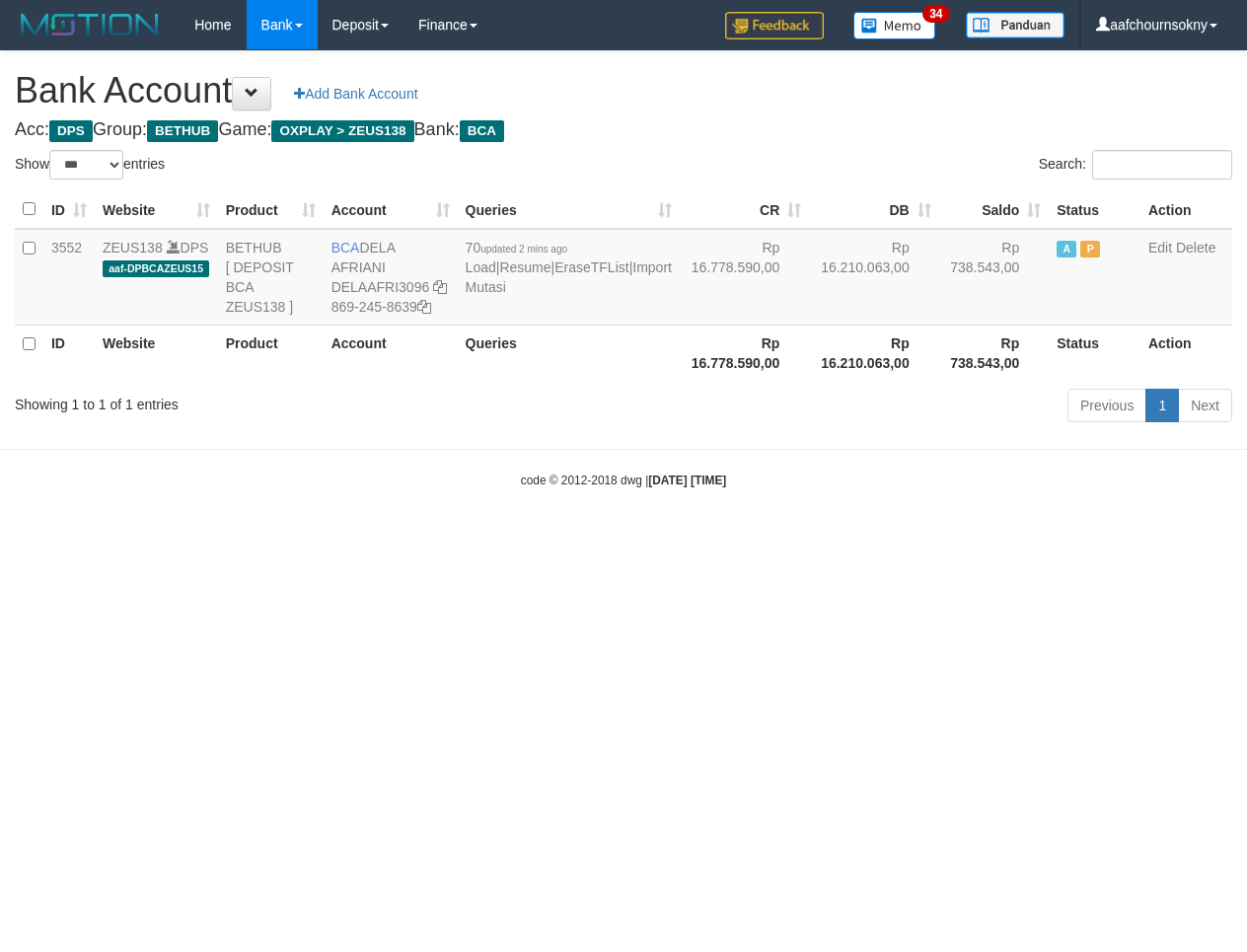 scroll, scrollTop: 0, scrollLeft: 0, axis: both 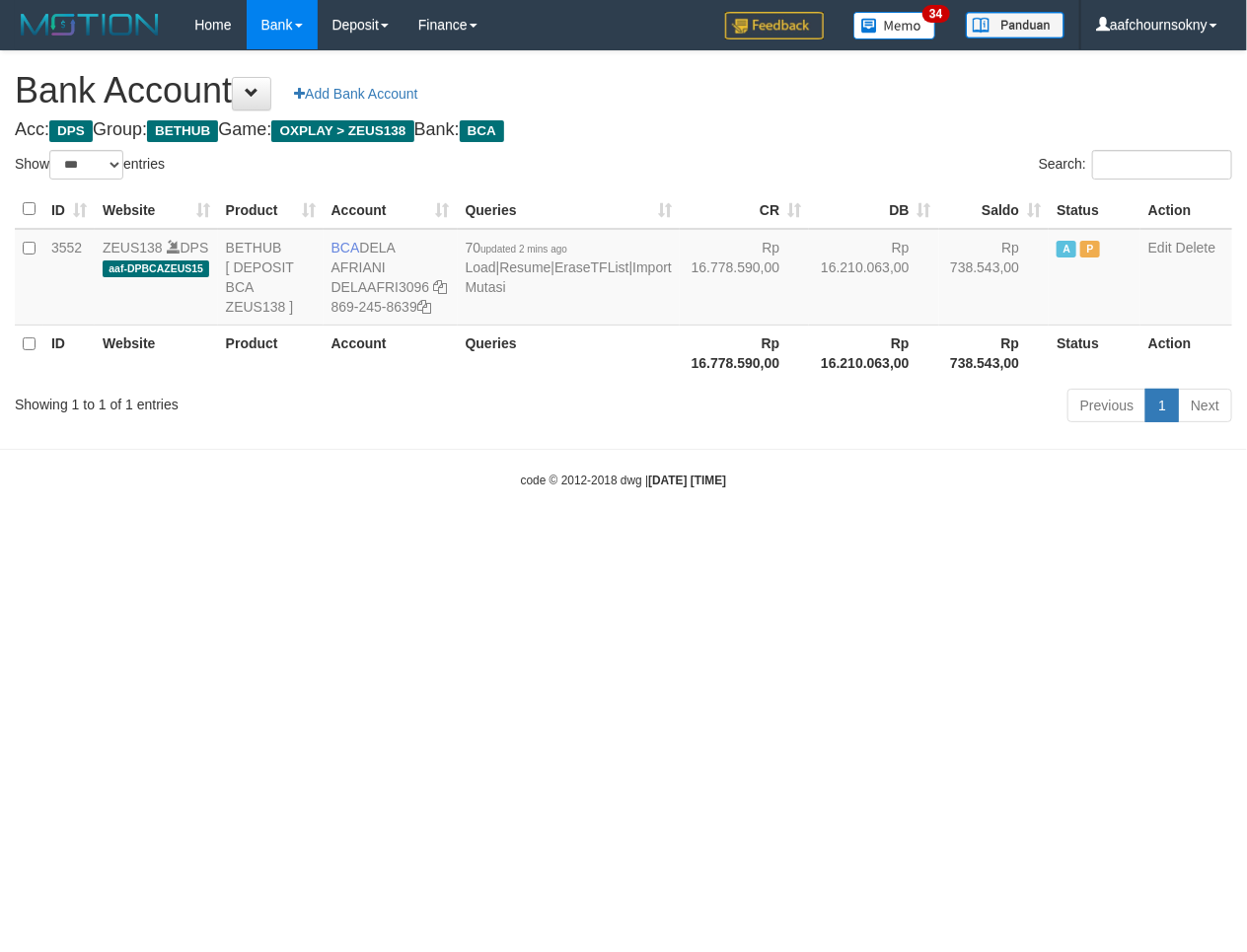 drag, startPoint x: 0, startPoint y: 0, endPoint x: 462, endPoint y: 807, distance: 929.889 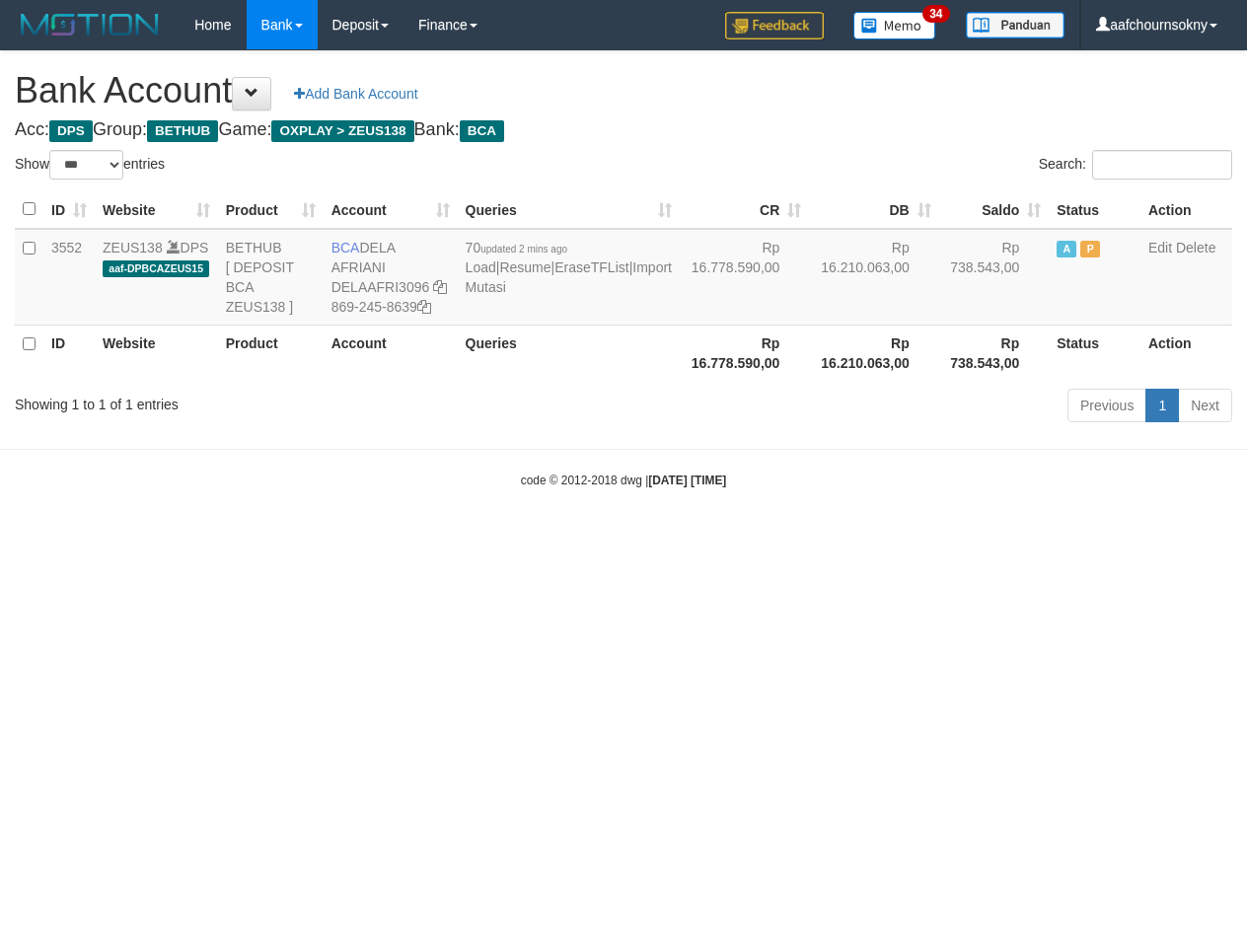 select on "***" 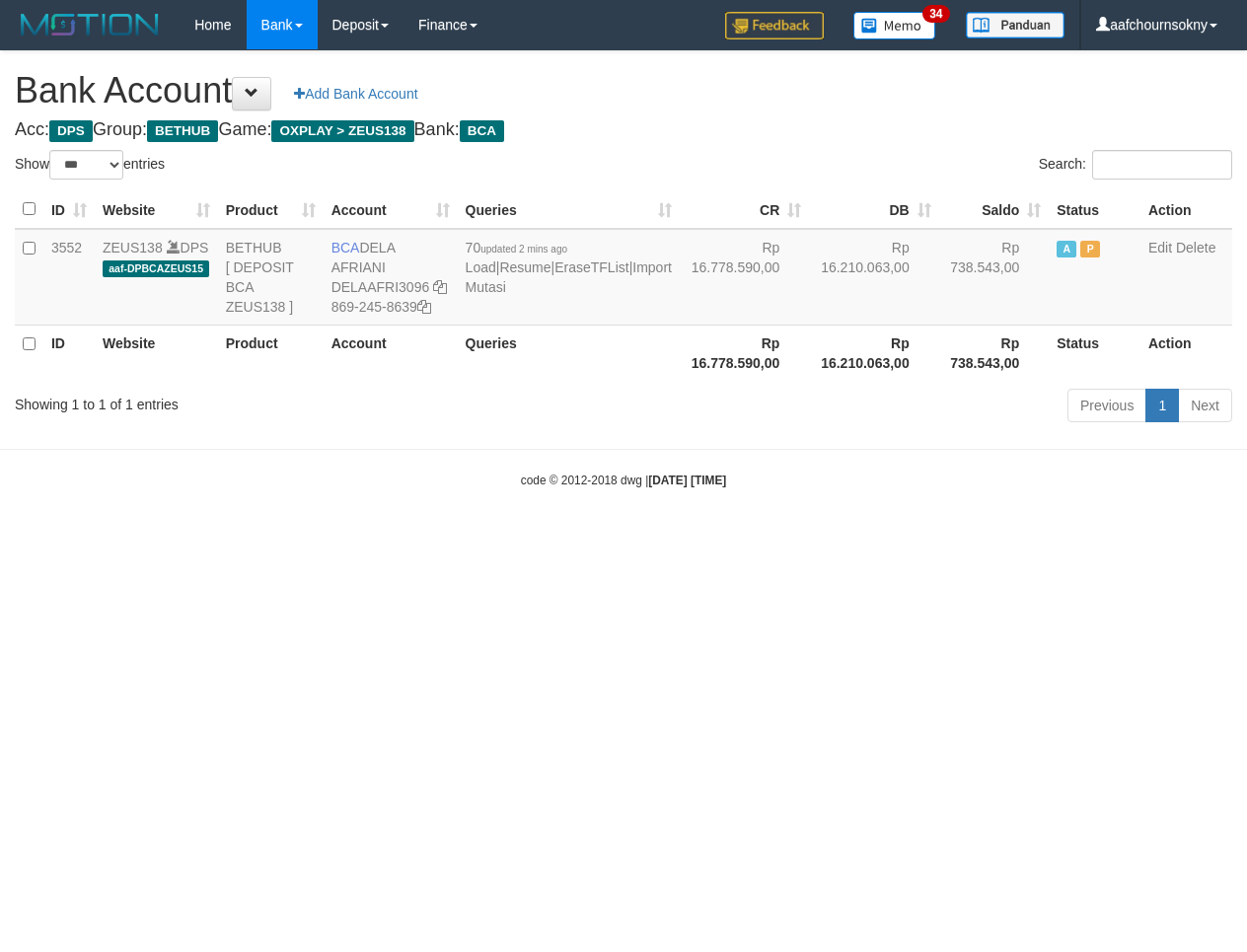 scroll, scrollTop: 0, scrollLeft: 0, axis: both 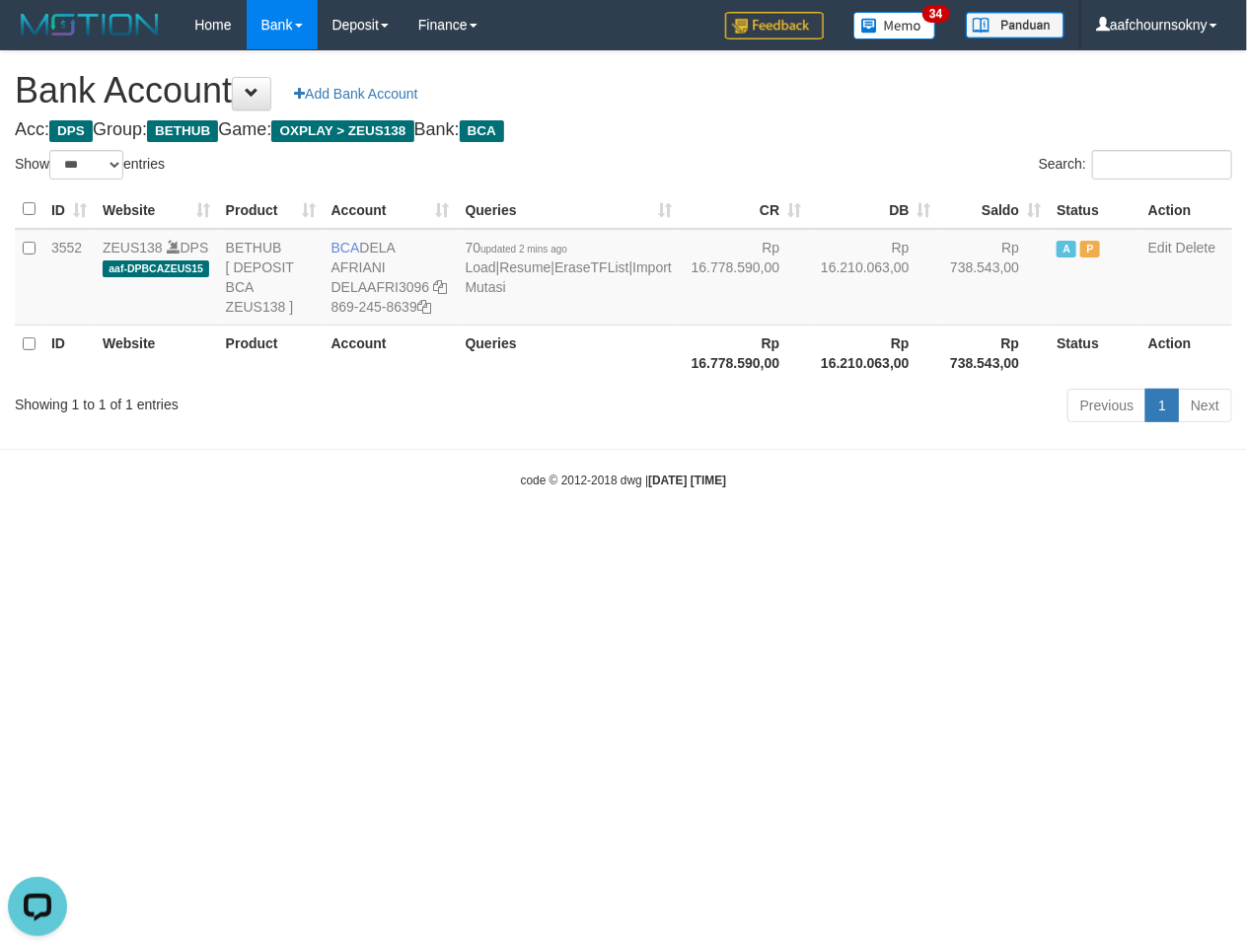 drag, startPoint x: 0, startPoint y: 0, endPoint x: 462, endPoint y: 816, distance: 937.71 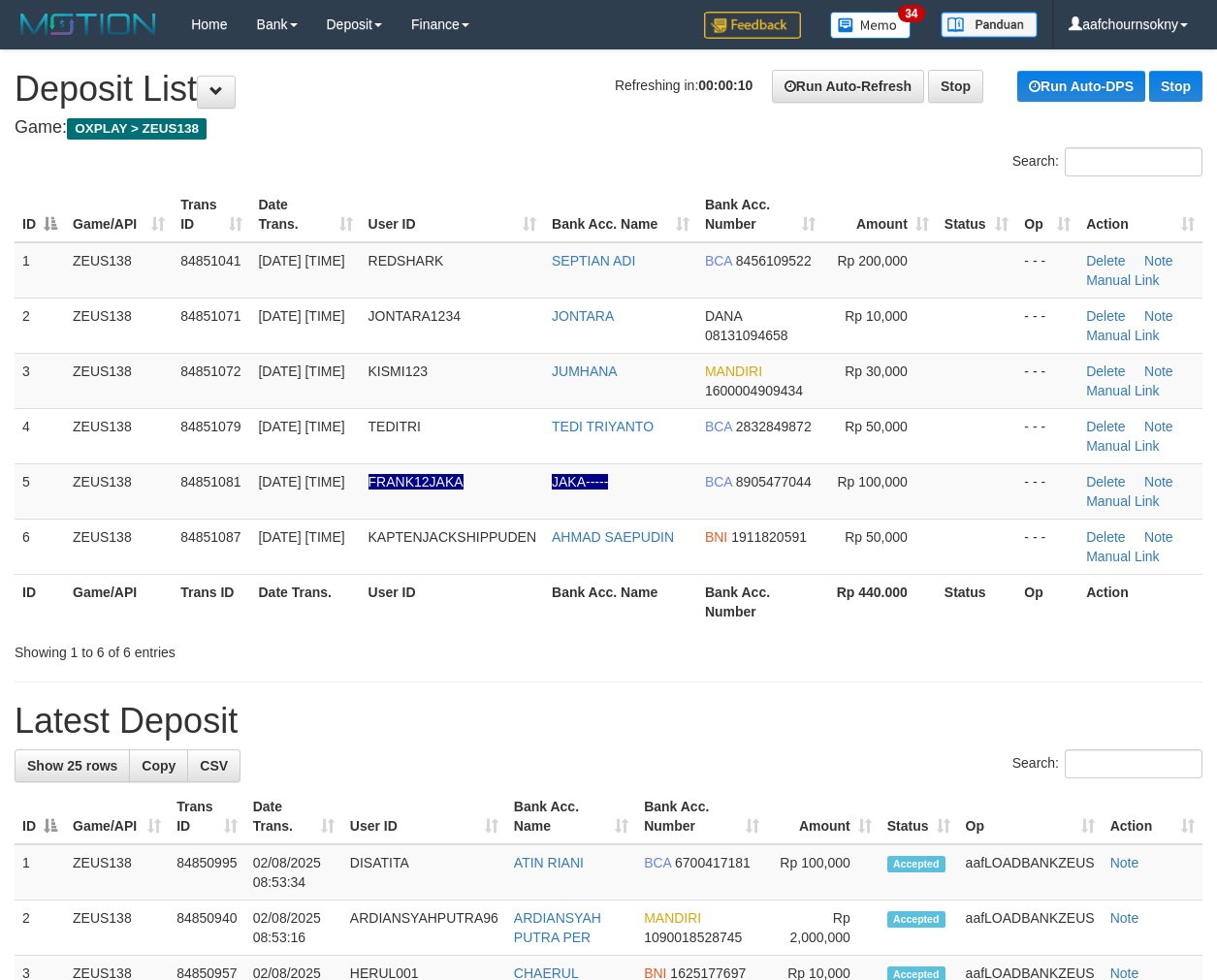 scroll, scrollTop: 0, scrollLeft: 0, axis: both 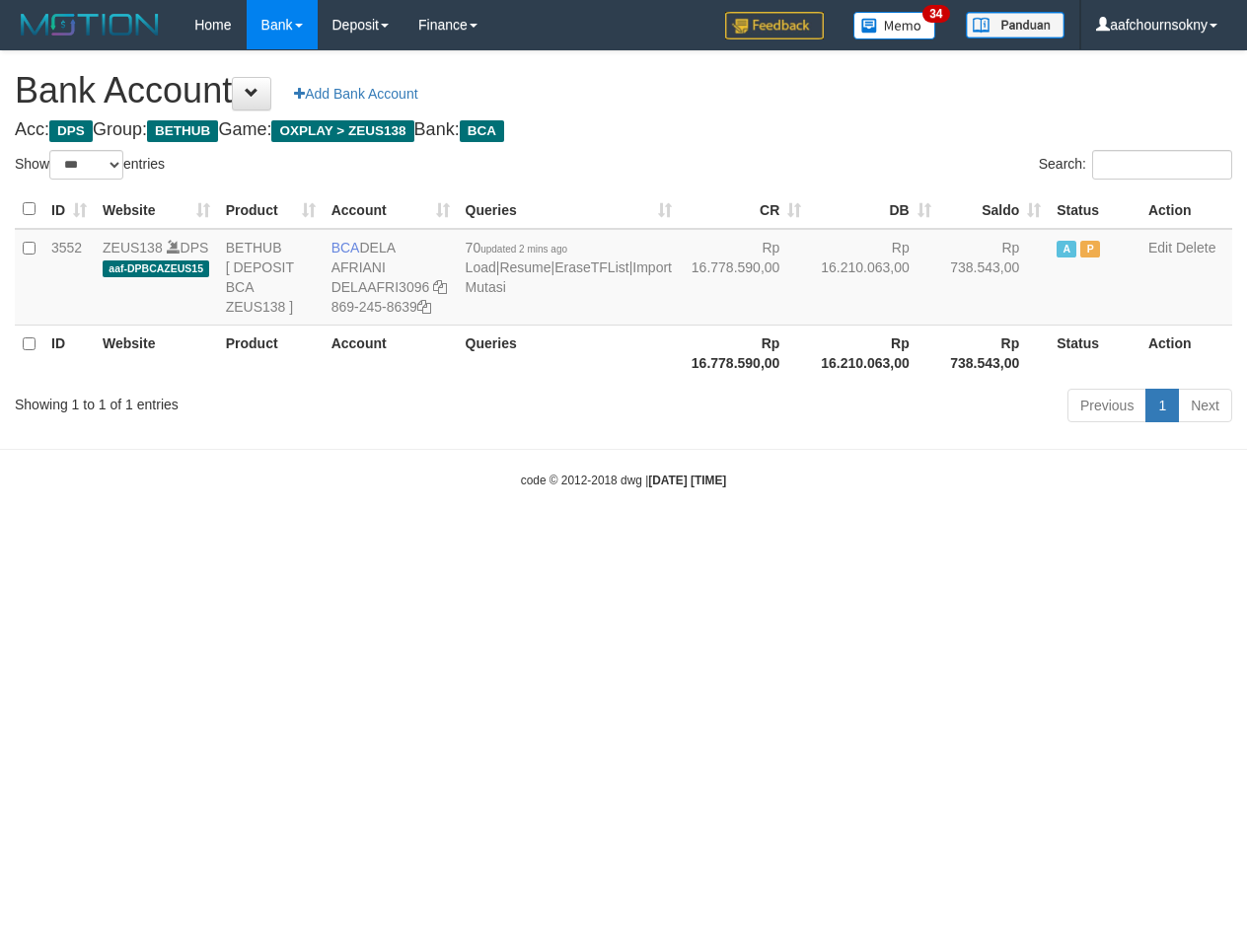 select on "***" 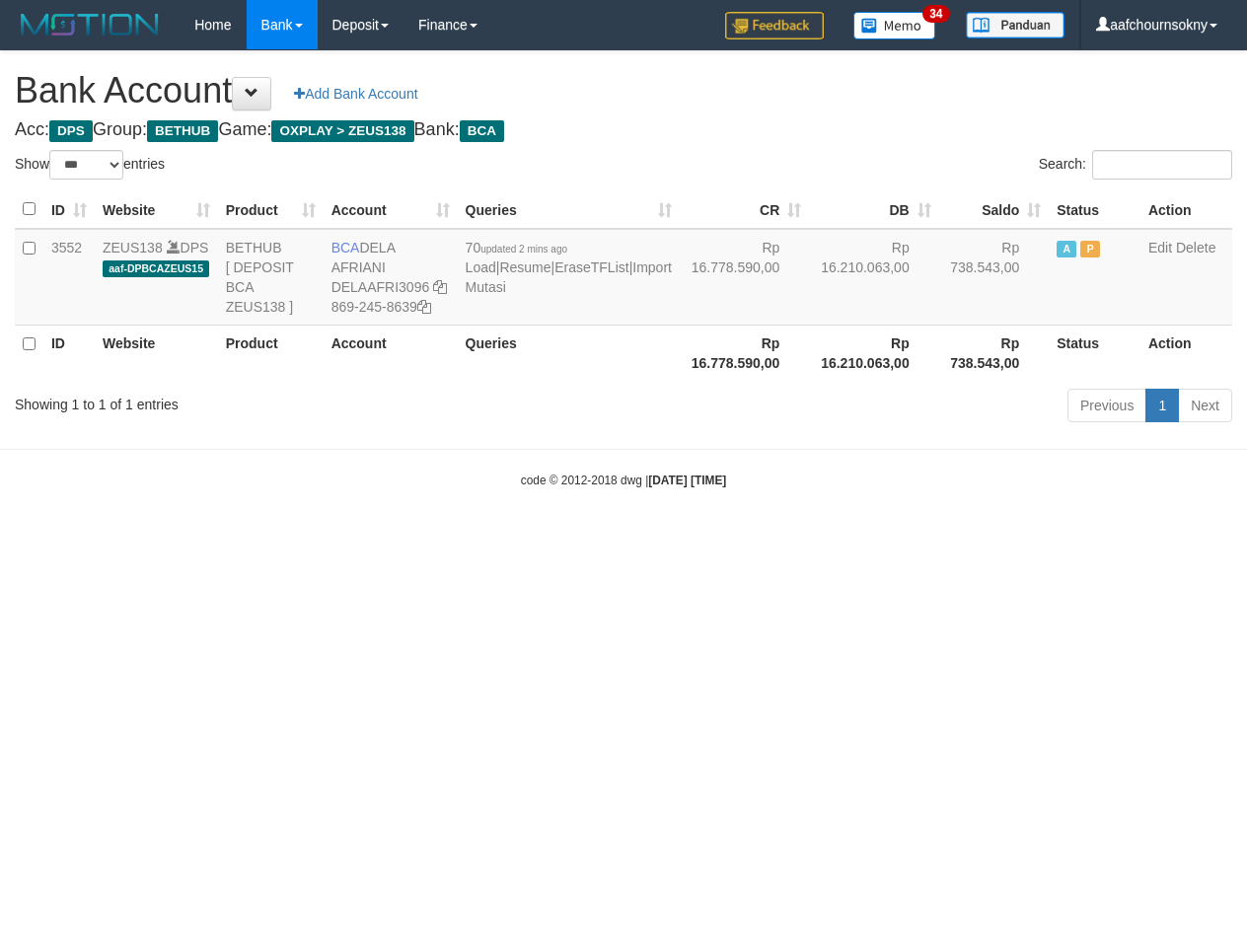 scroll, scrollTop: 0, scrollLeft: 0, axis: both 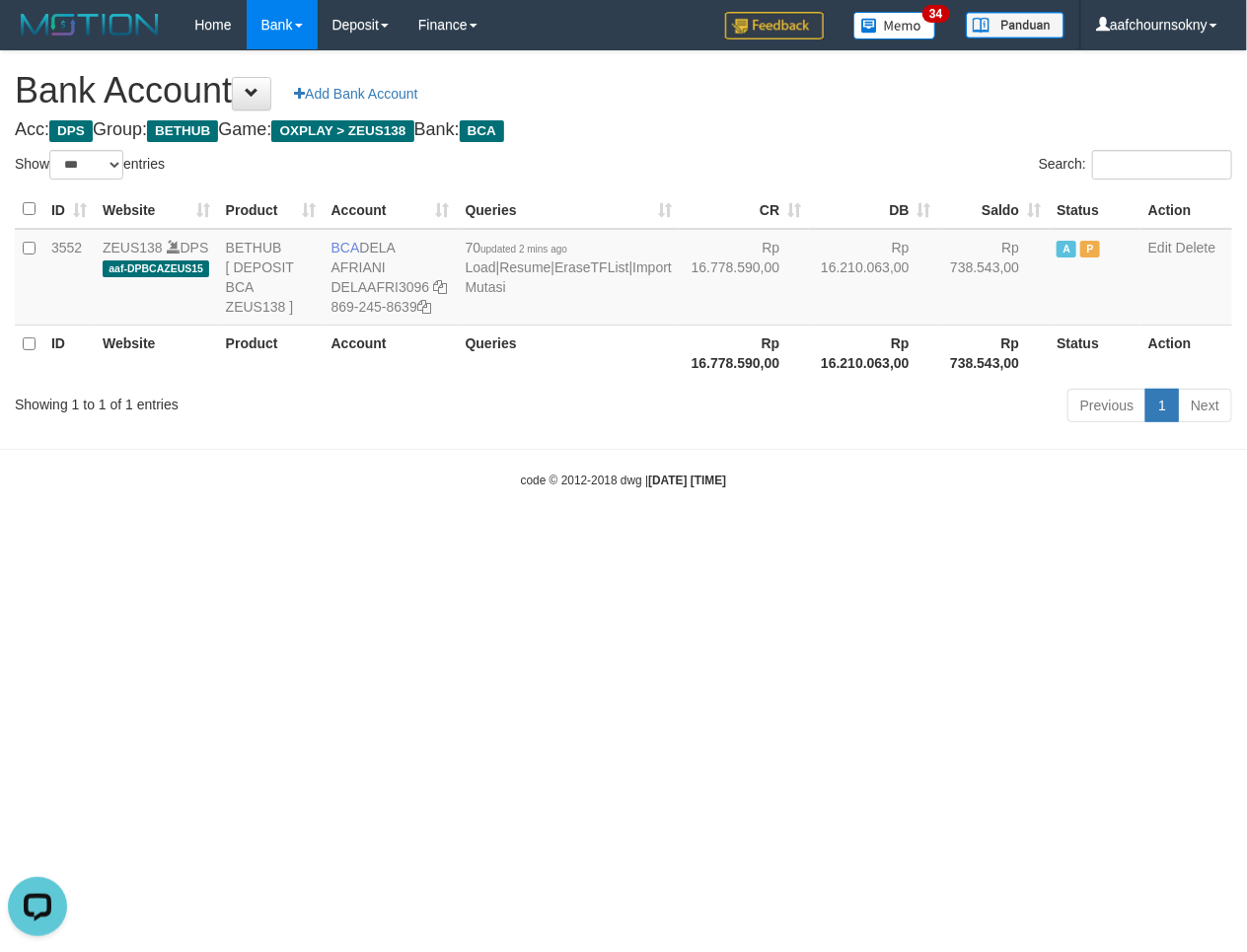 click on "Toggle navigation
Home
Bank
Account List
Load
By Website
Group
[OXPLAY]													ZEUS138
By Load Group (DPS)" at bounding box center (624, 269) 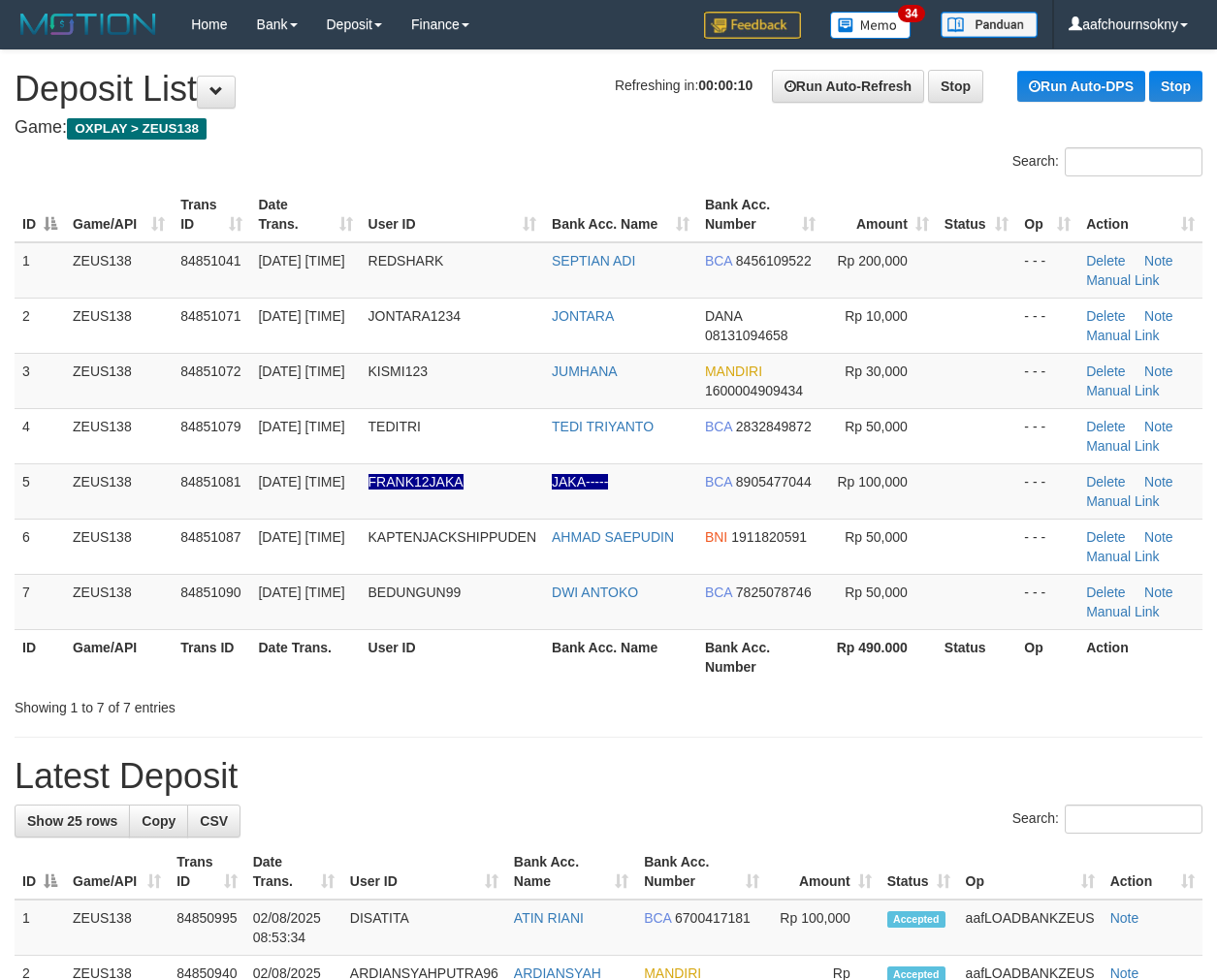 scroll, scrollTop: 0, scrollLeft: 0, axis: both 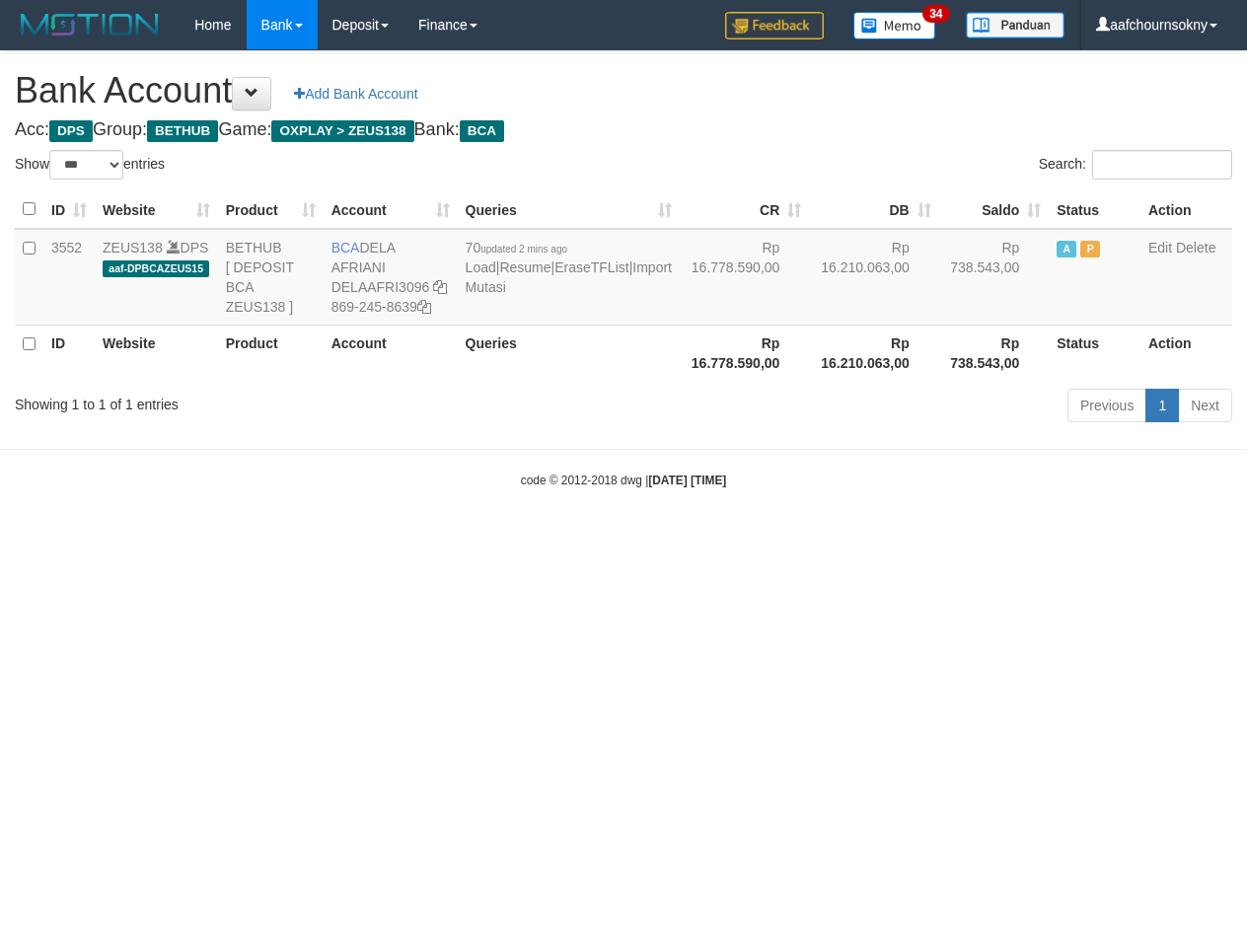 select on "***" 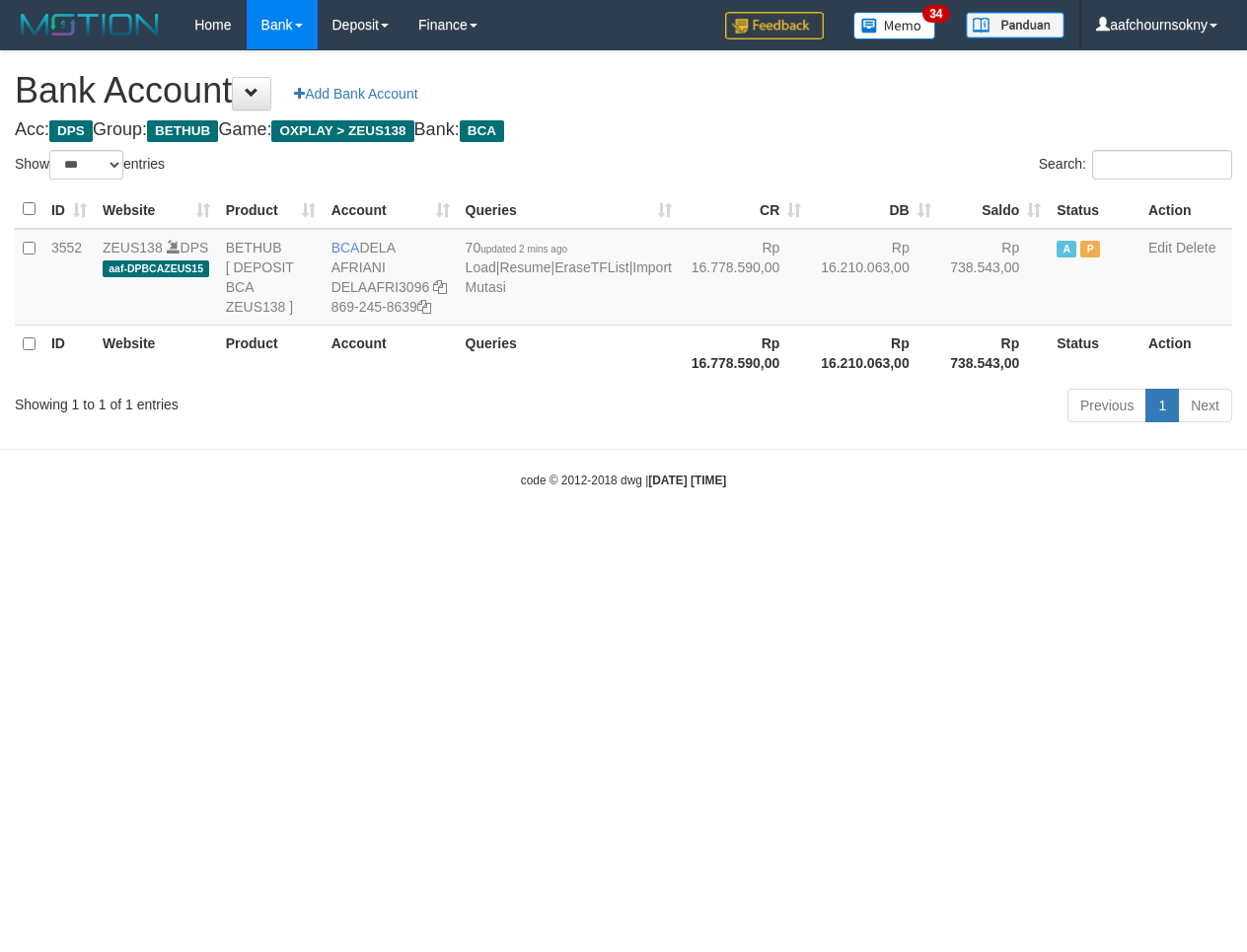 scroll, scrollTop: 0, scrollLeft: 0, axis: both 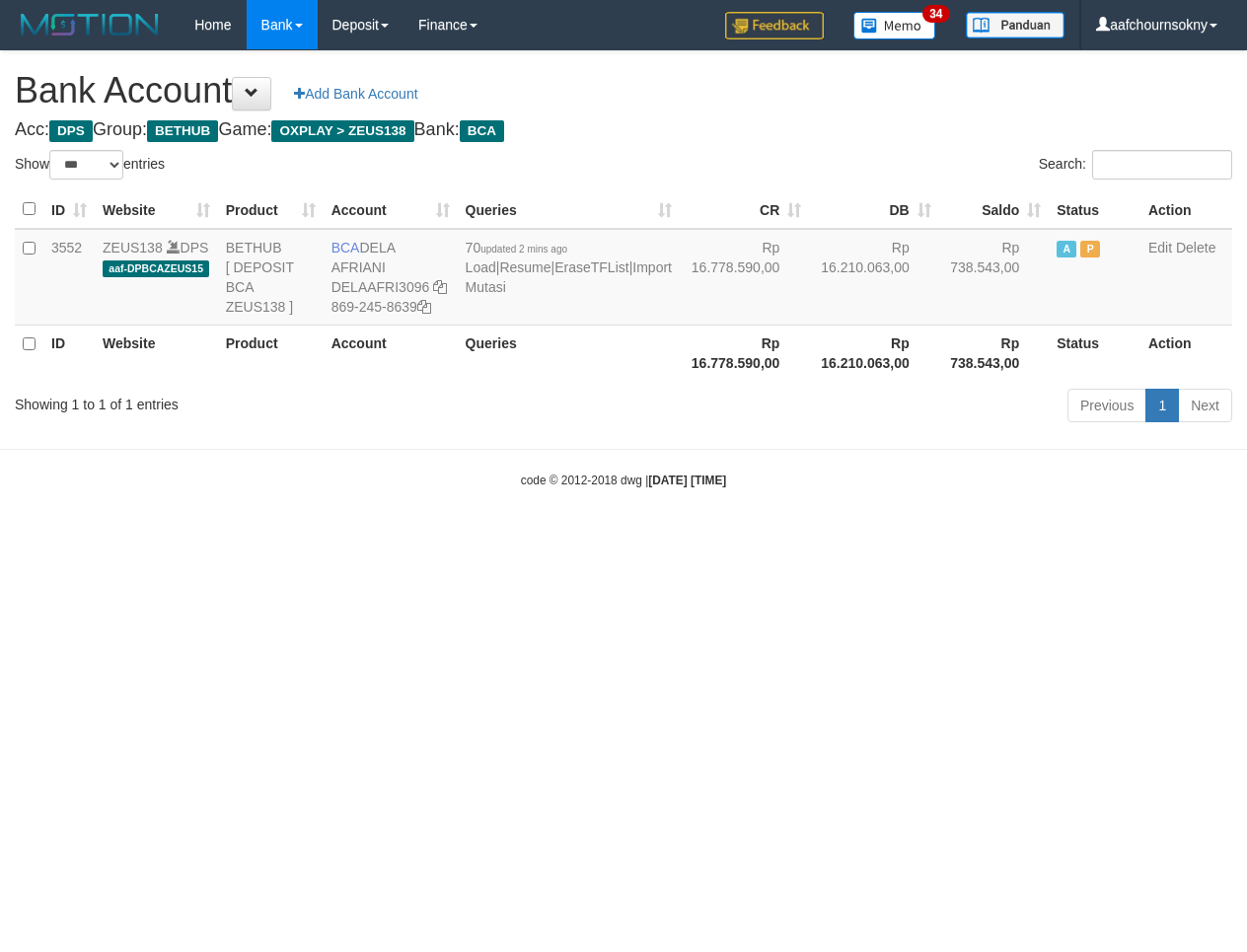 select on "***" 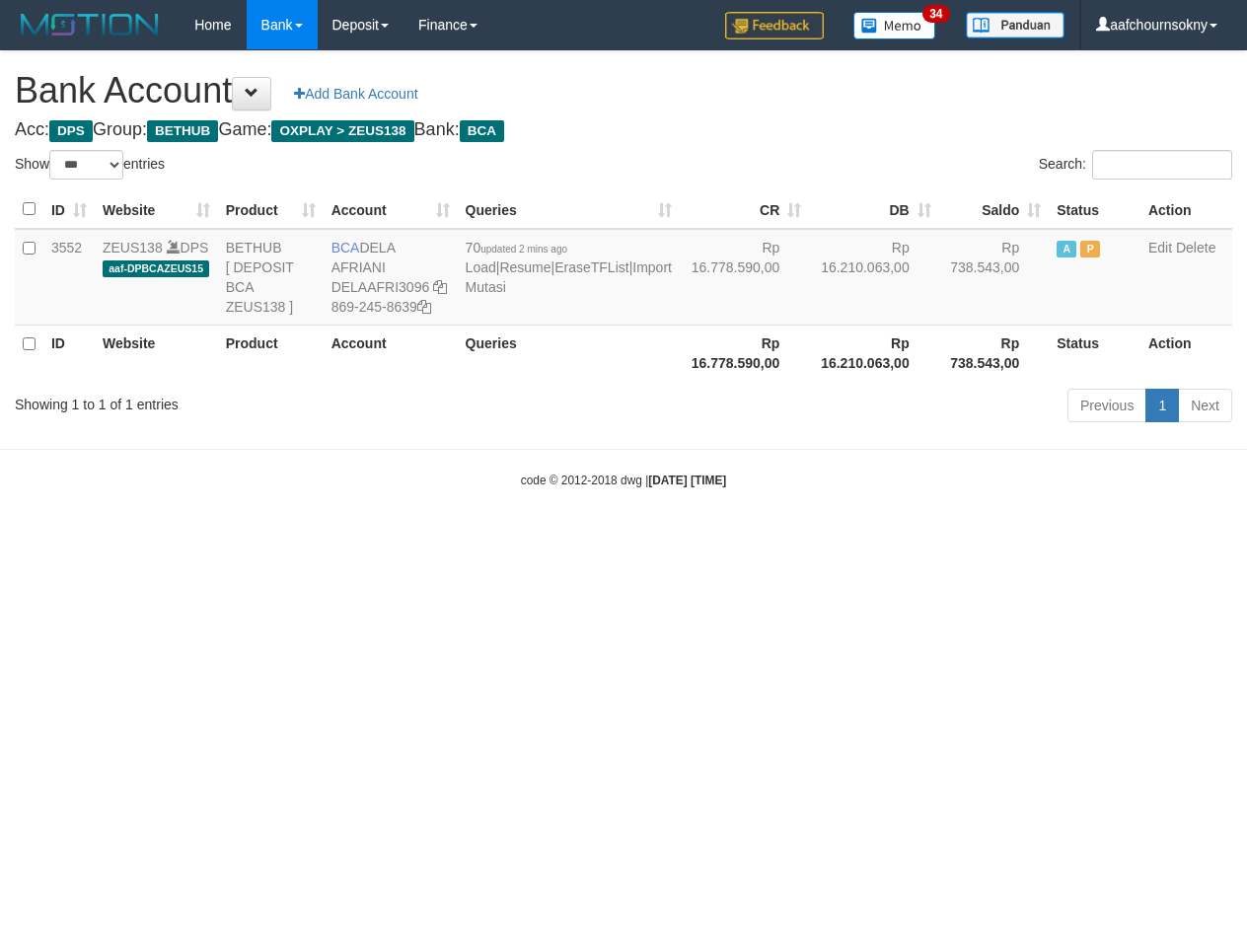 scroll, scrollTop: 0, scrollLeft: 0, axis: both 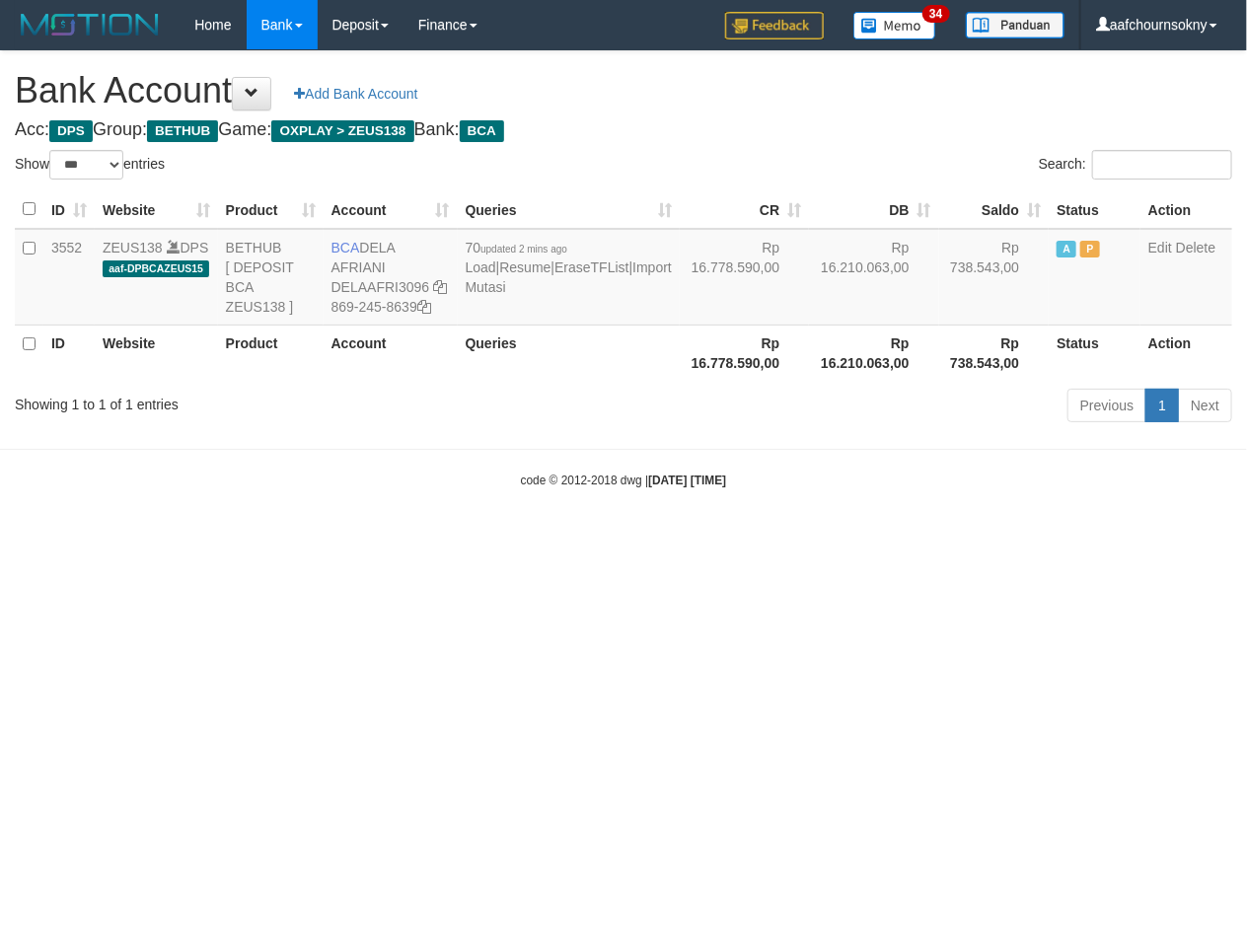 drag, startPoint x: 0, startPoint y: 0, endPoint x: 499, endPoint y: 737, distance: 890.03932 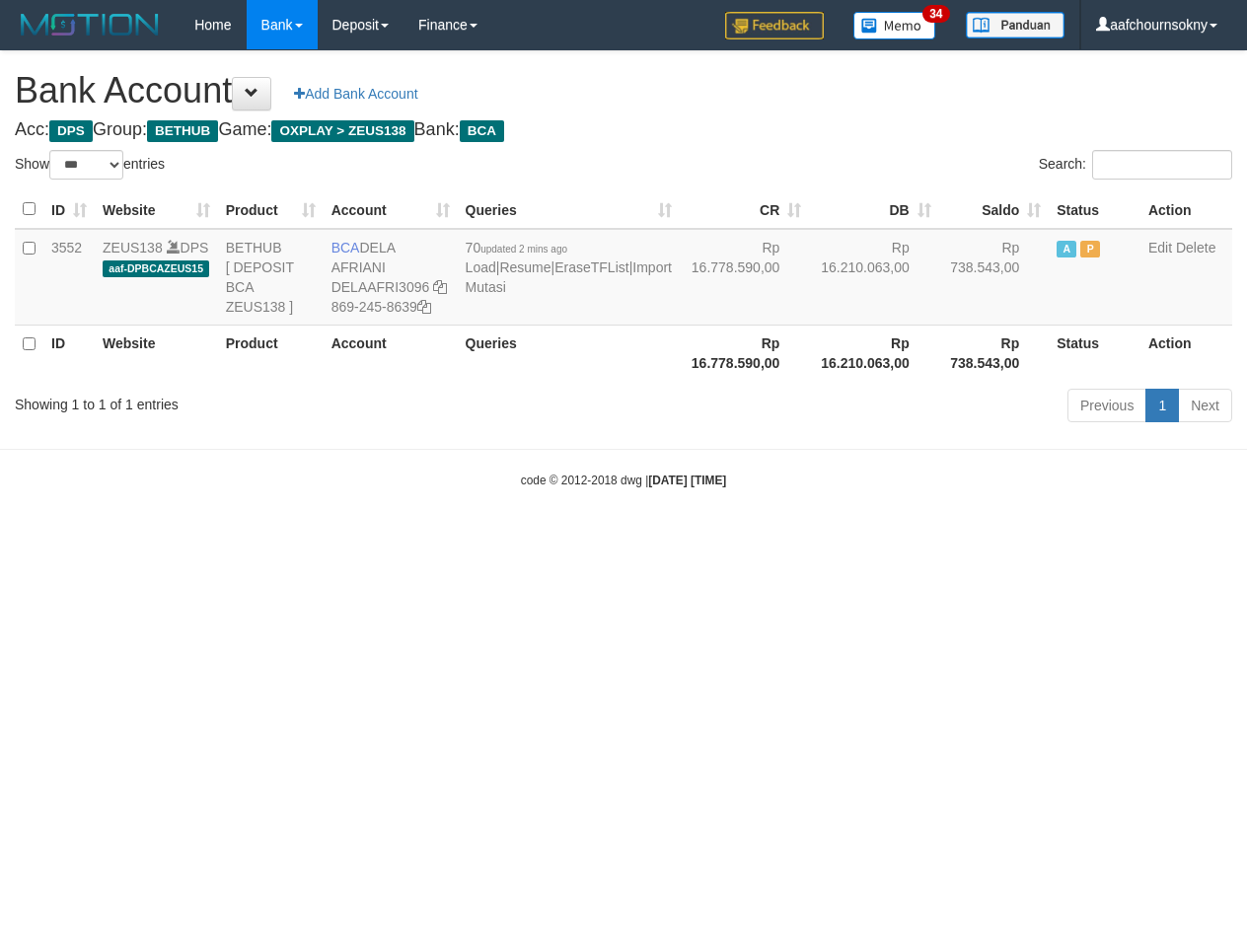 select on "***" 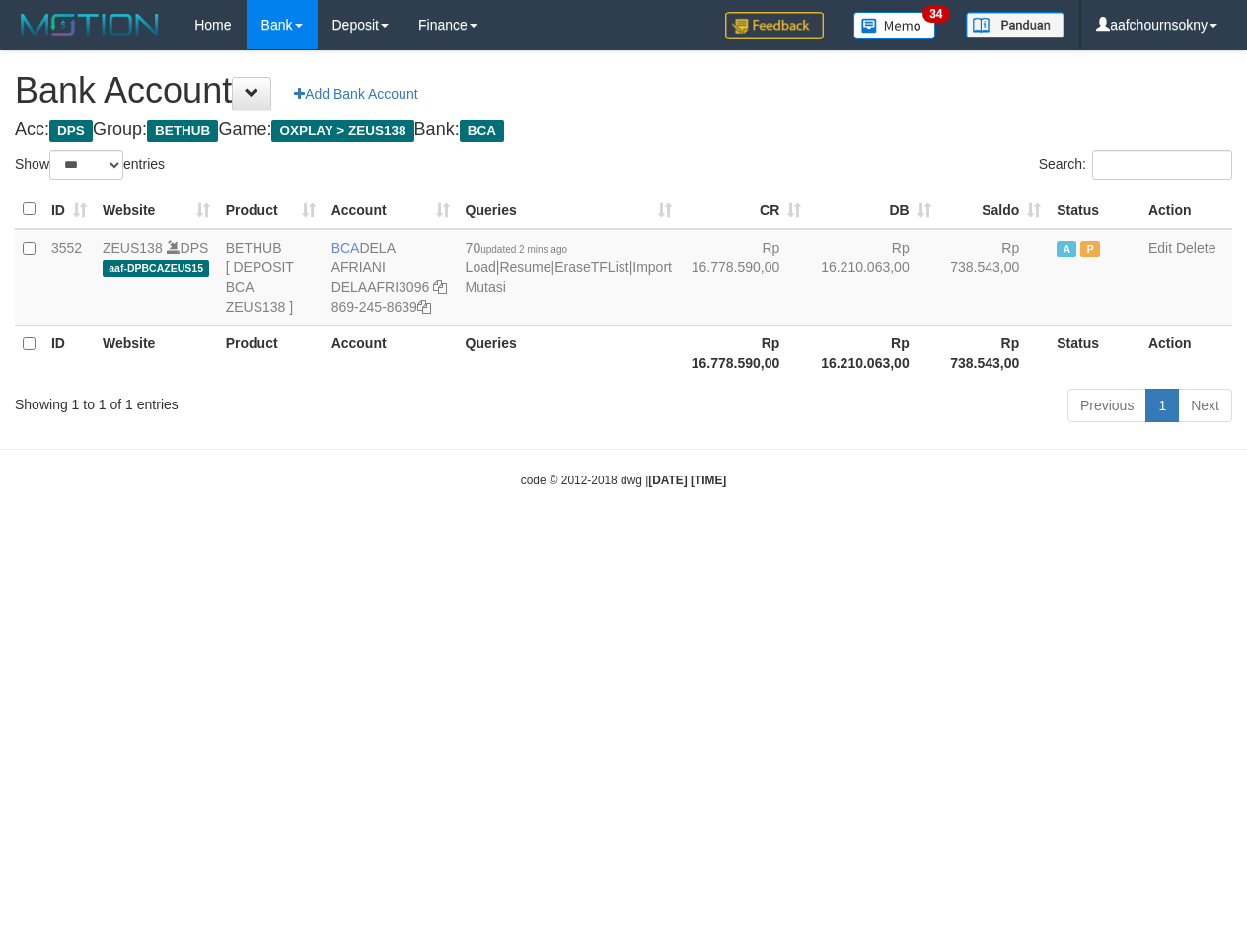 scroll, scrollTop: 0, scrollLeft: 0, axis: both 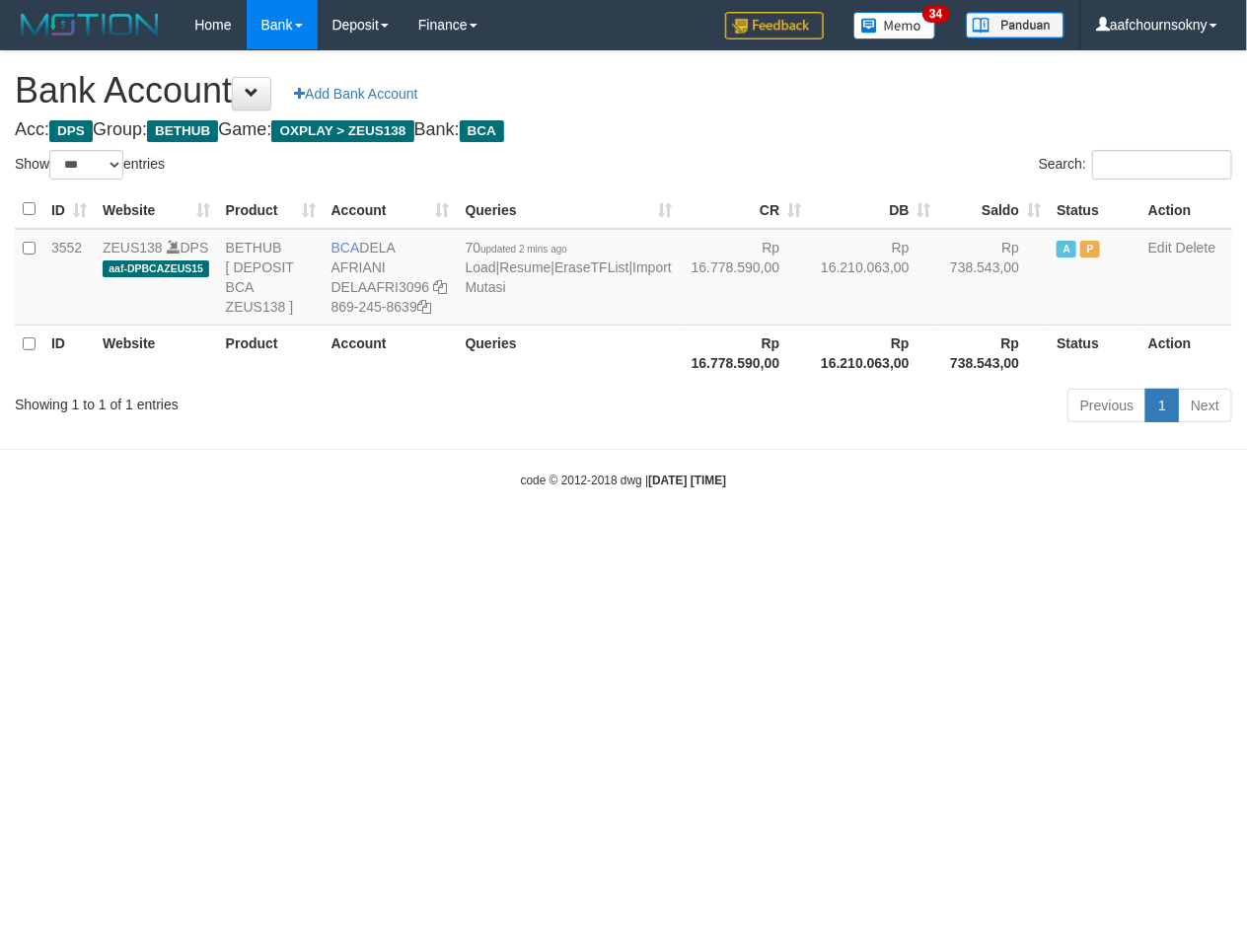 click on "Toggle navigation
Home
Bank
Account List
Load
By Website
Group
[OXPLAY]													ZEUS138
By Load Group (DPS)" at bounding box center (624, 269) 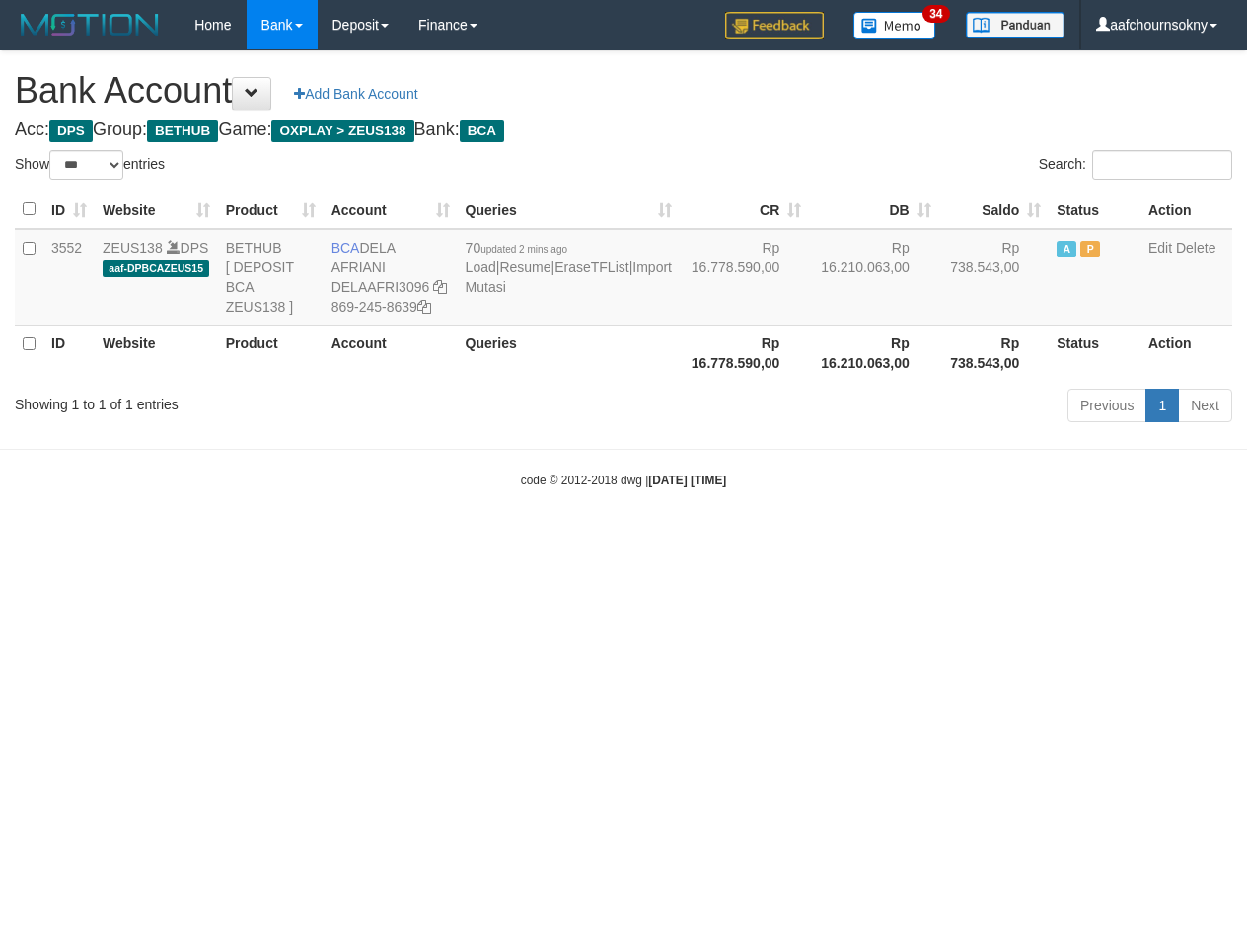 select on "***" 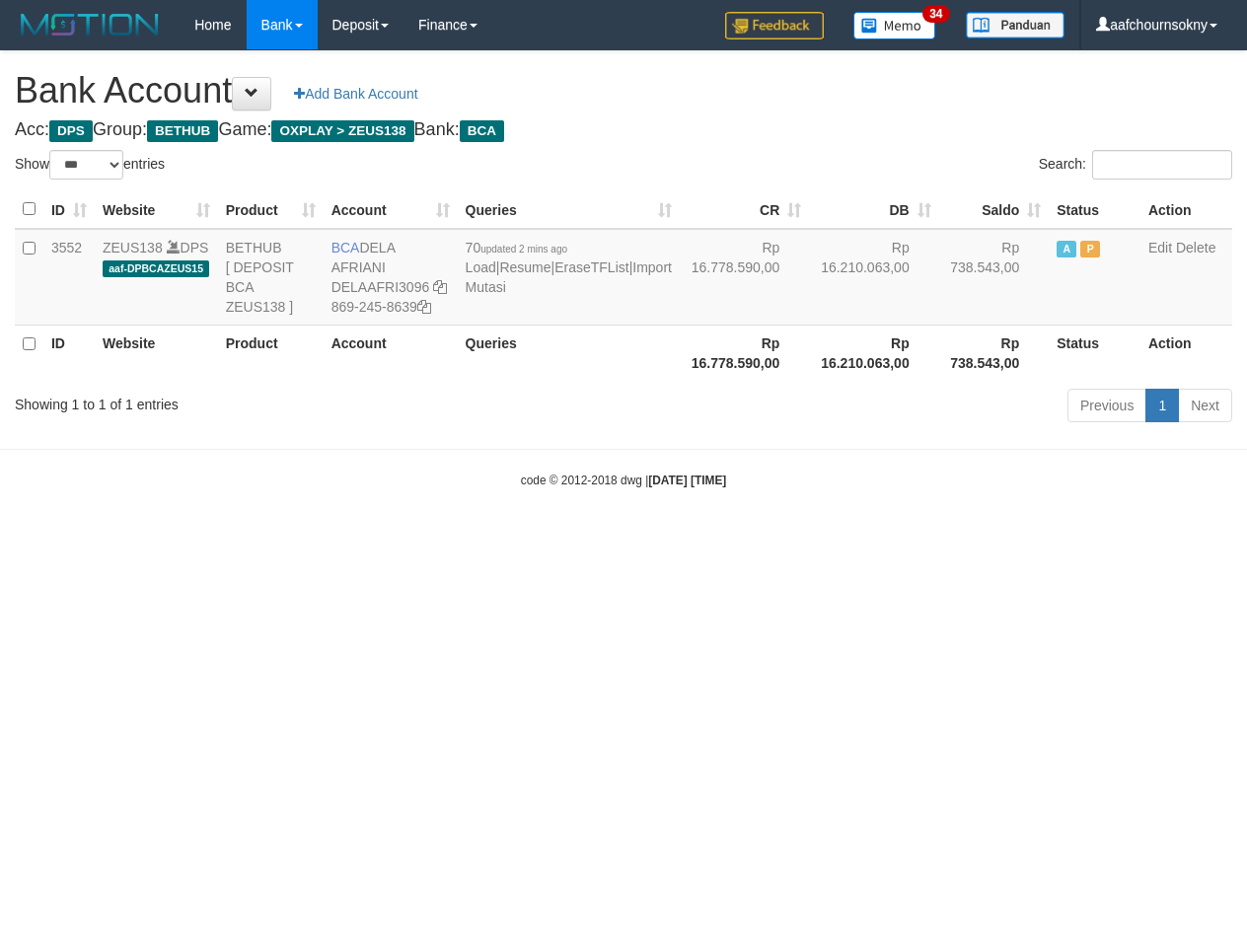 scroll, scrollTop: 0, scrollLeft: 0, axis: both 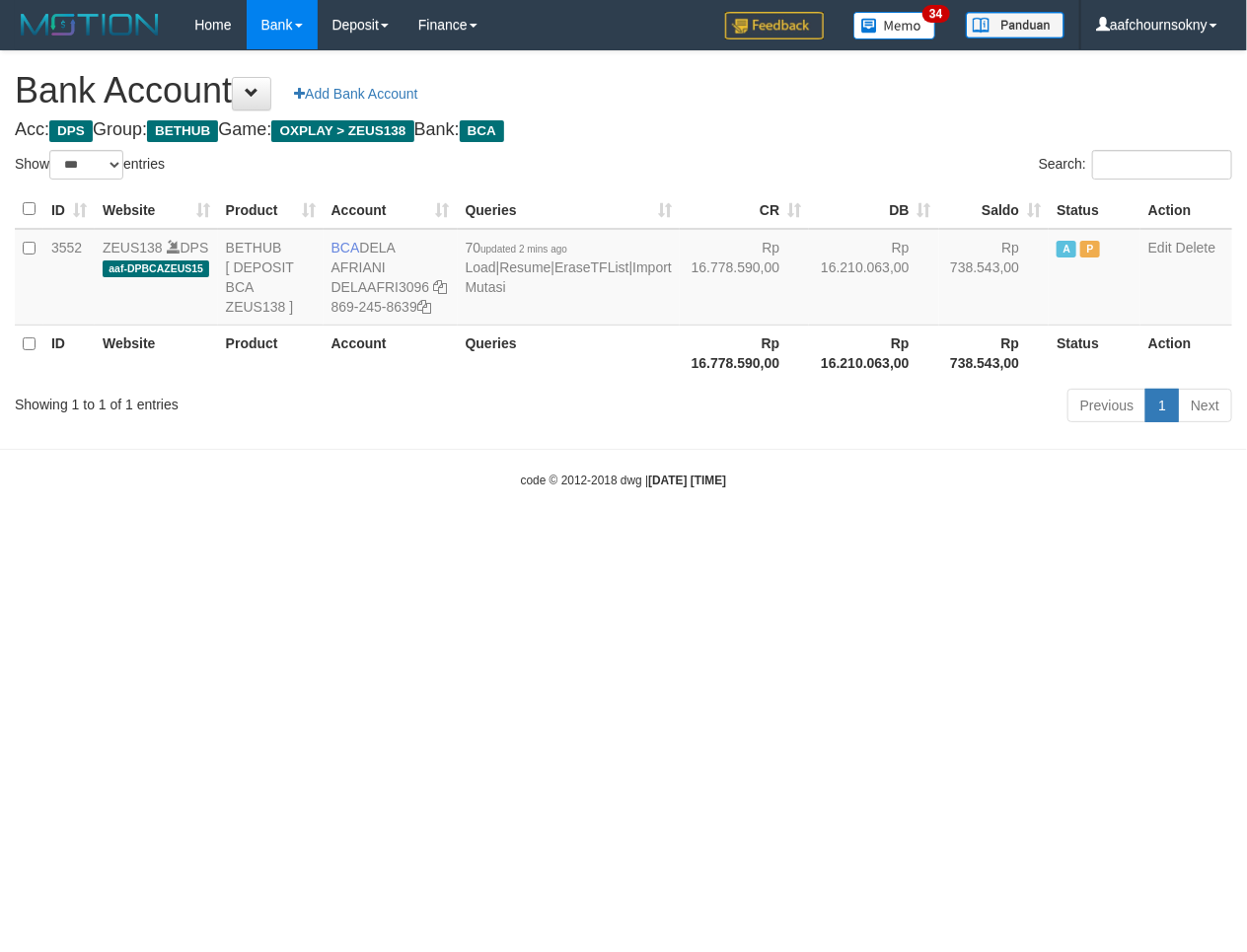 click on "Toggle navigation
Home
Bank
Account List
Load
By Website
Group
[OXPLAY]													ZEUS138
By Load Group (DPS)" at bounding box center [624, 269] 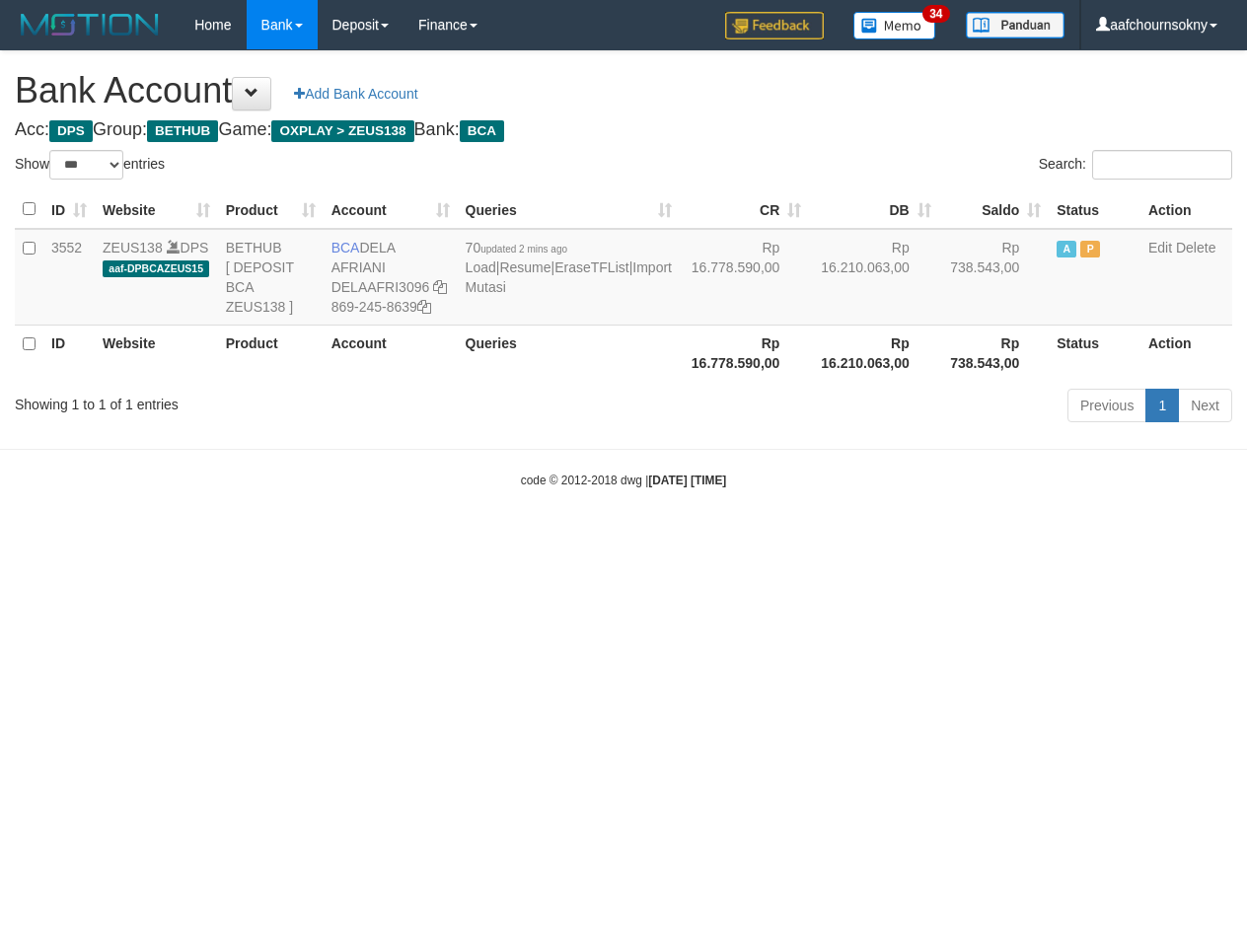 select on "***" 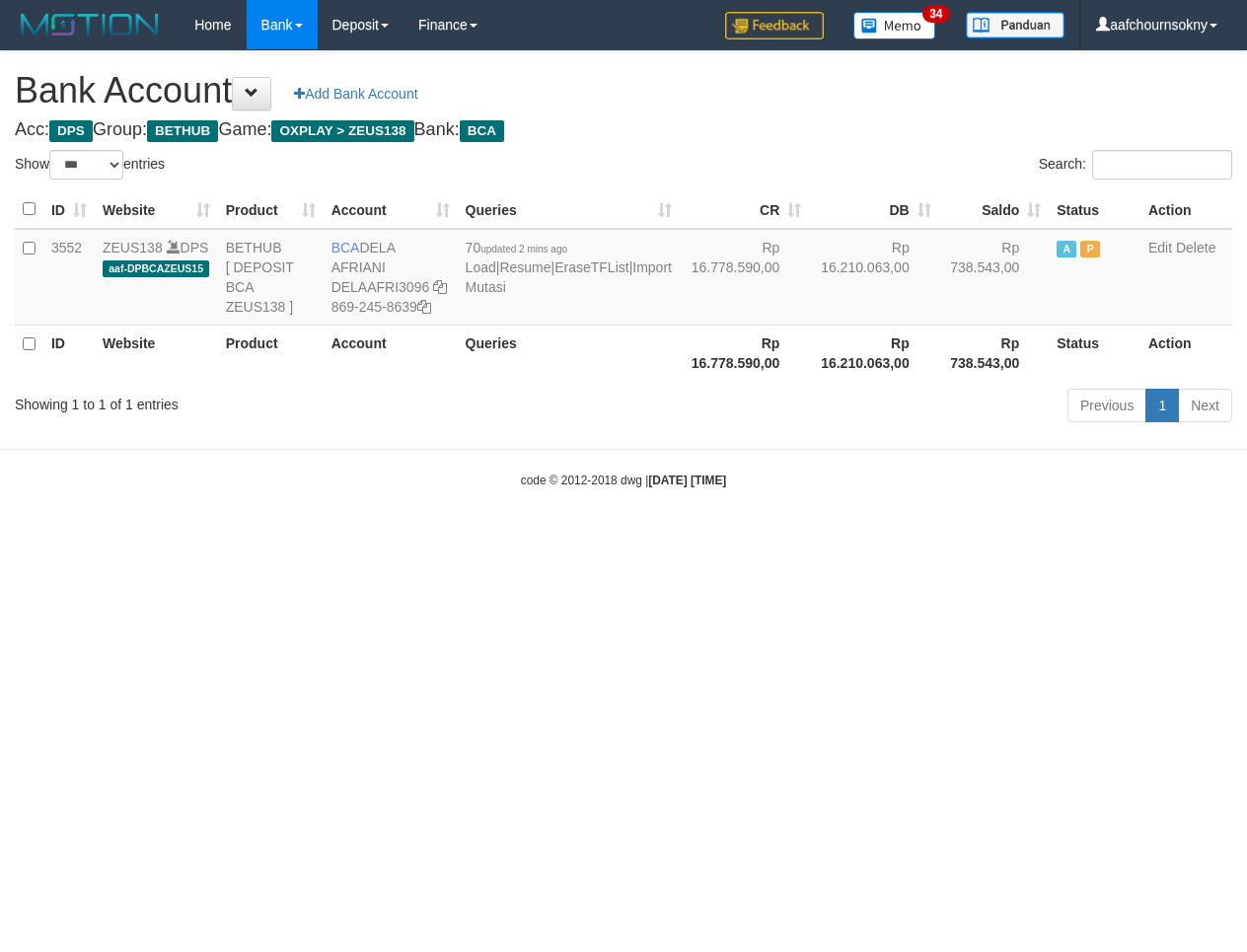 scroll, scrollTop: 0, scrollLeft: 0, axis: both 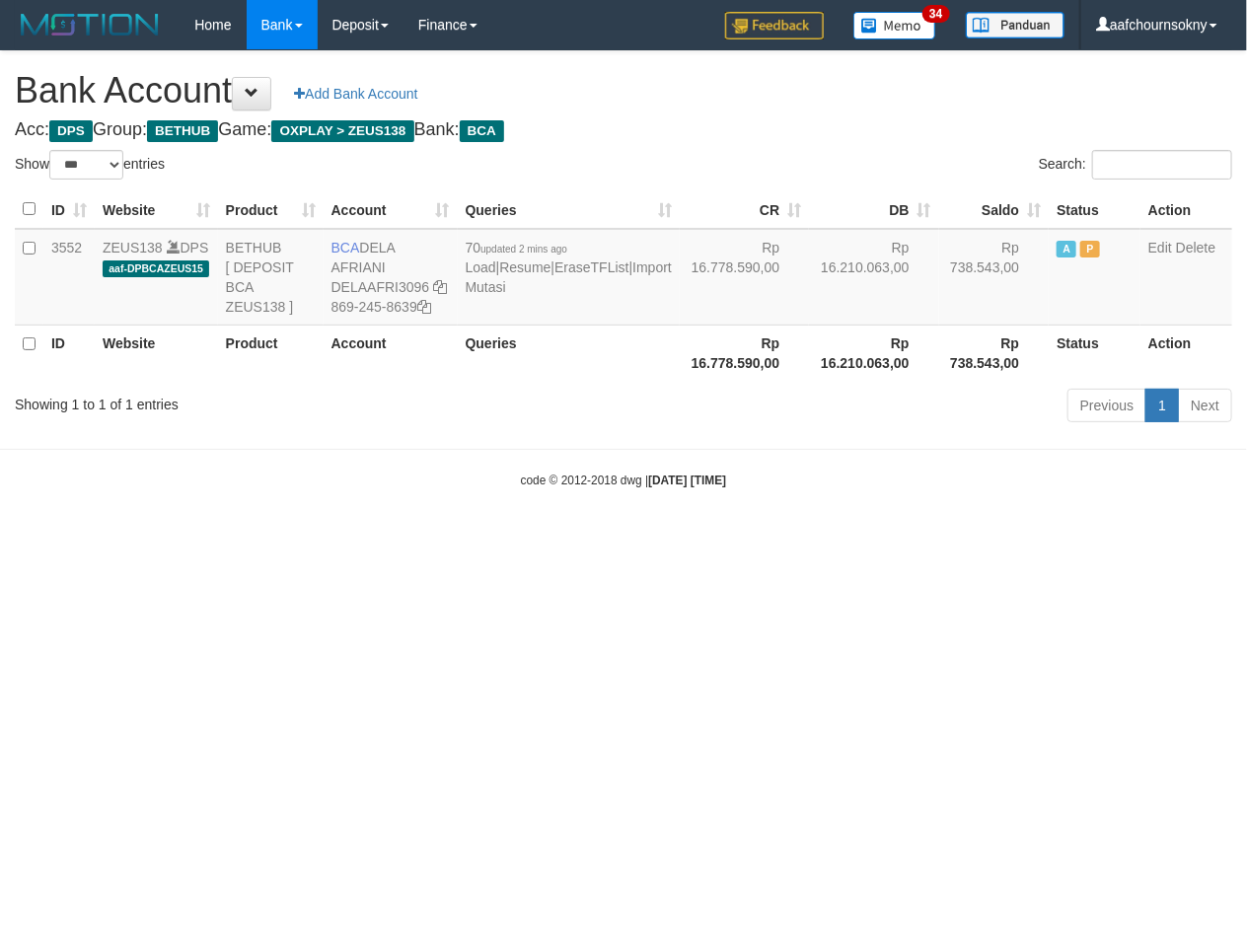 click on "Toggle navigation
Home
Bank
Account List
Load
By Website
Group
[OXPLAY]													ZEUS138
By Load Group (DPS)" at bounding box center [624, 269] 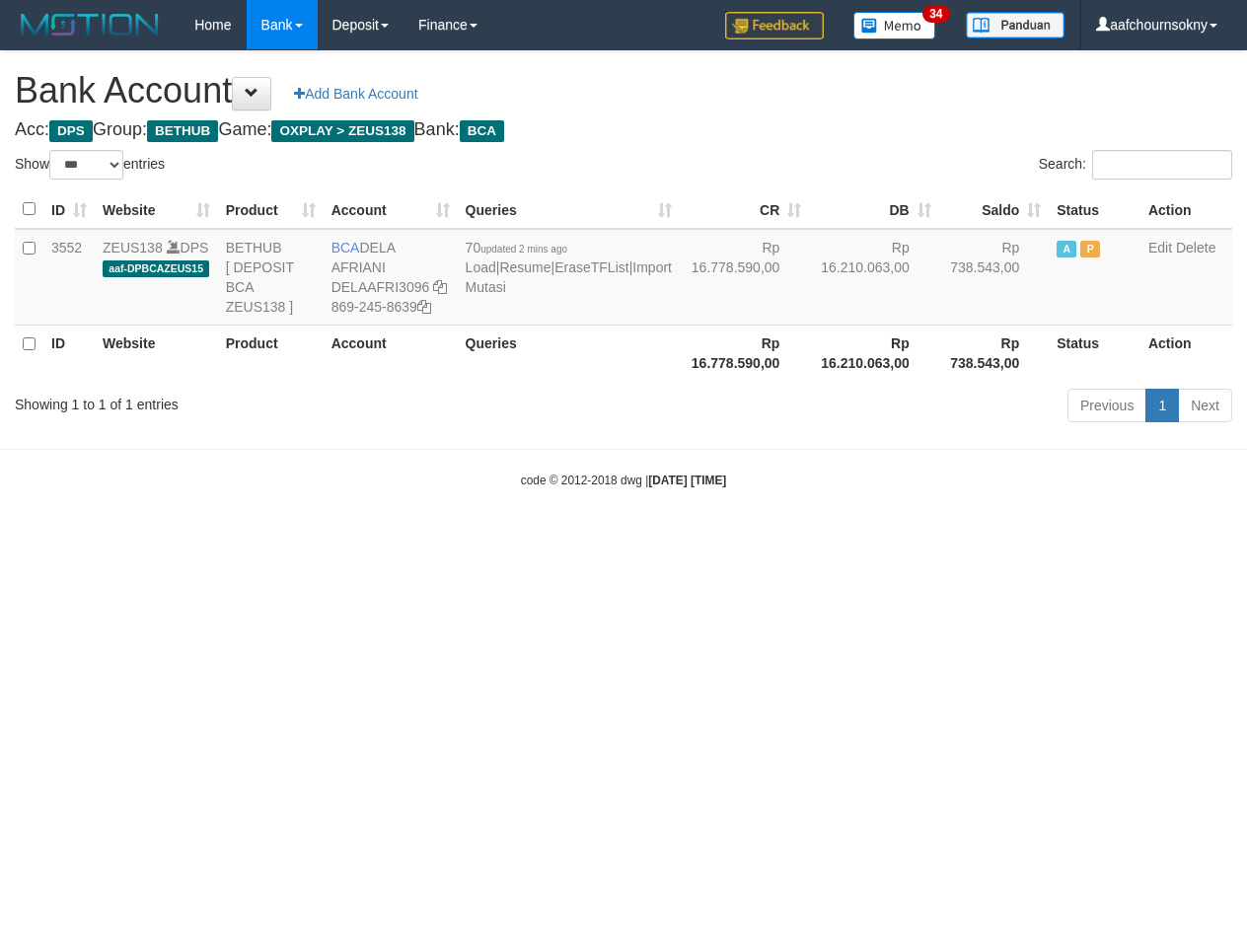 select on "***" 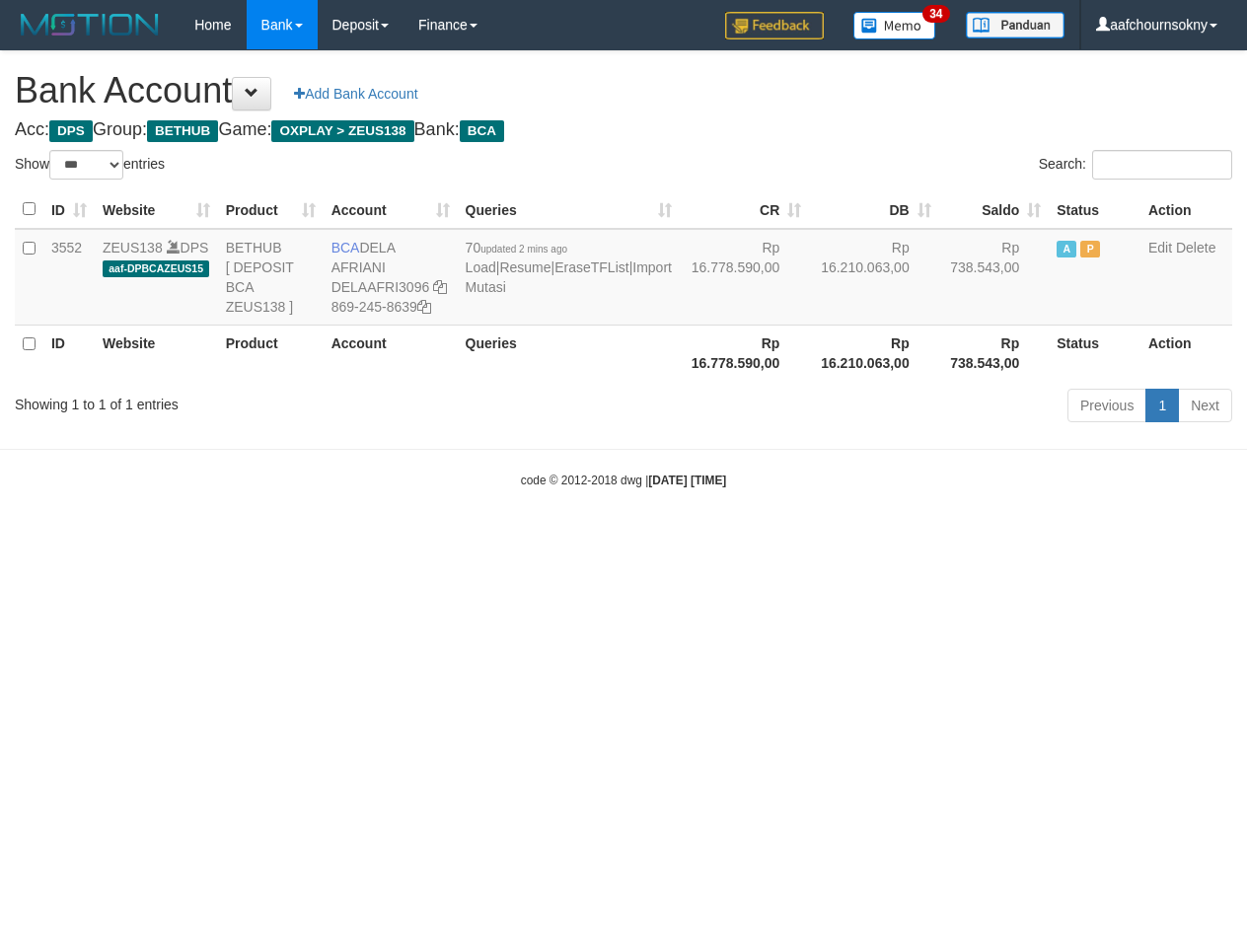 scroll, scrollTop: 0, scrollLeft: 0, axis: both 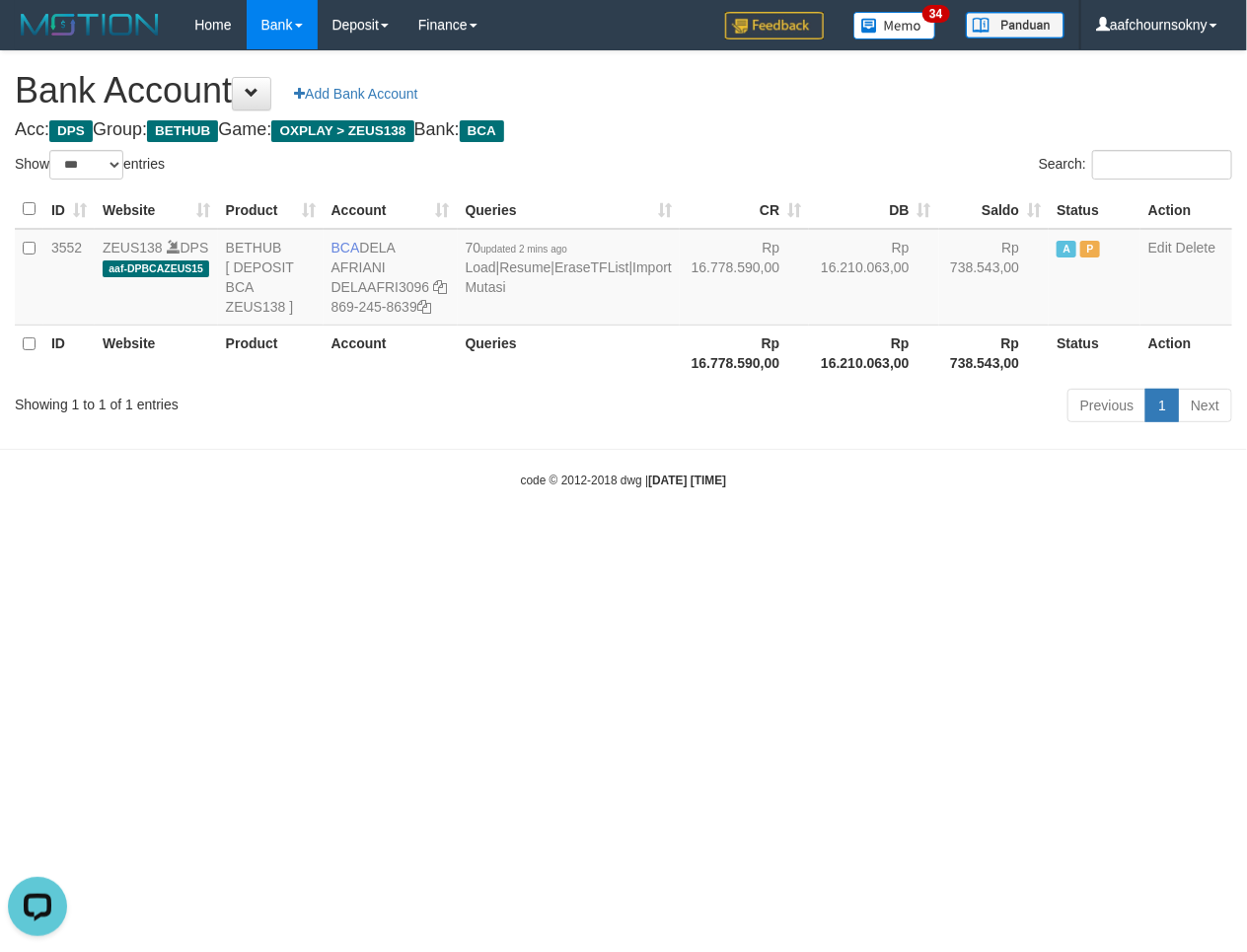 drag, startPoint x: 487, startPoint y: 736, endPoint x: 508, endPoint y: 735, distance: 21.023796 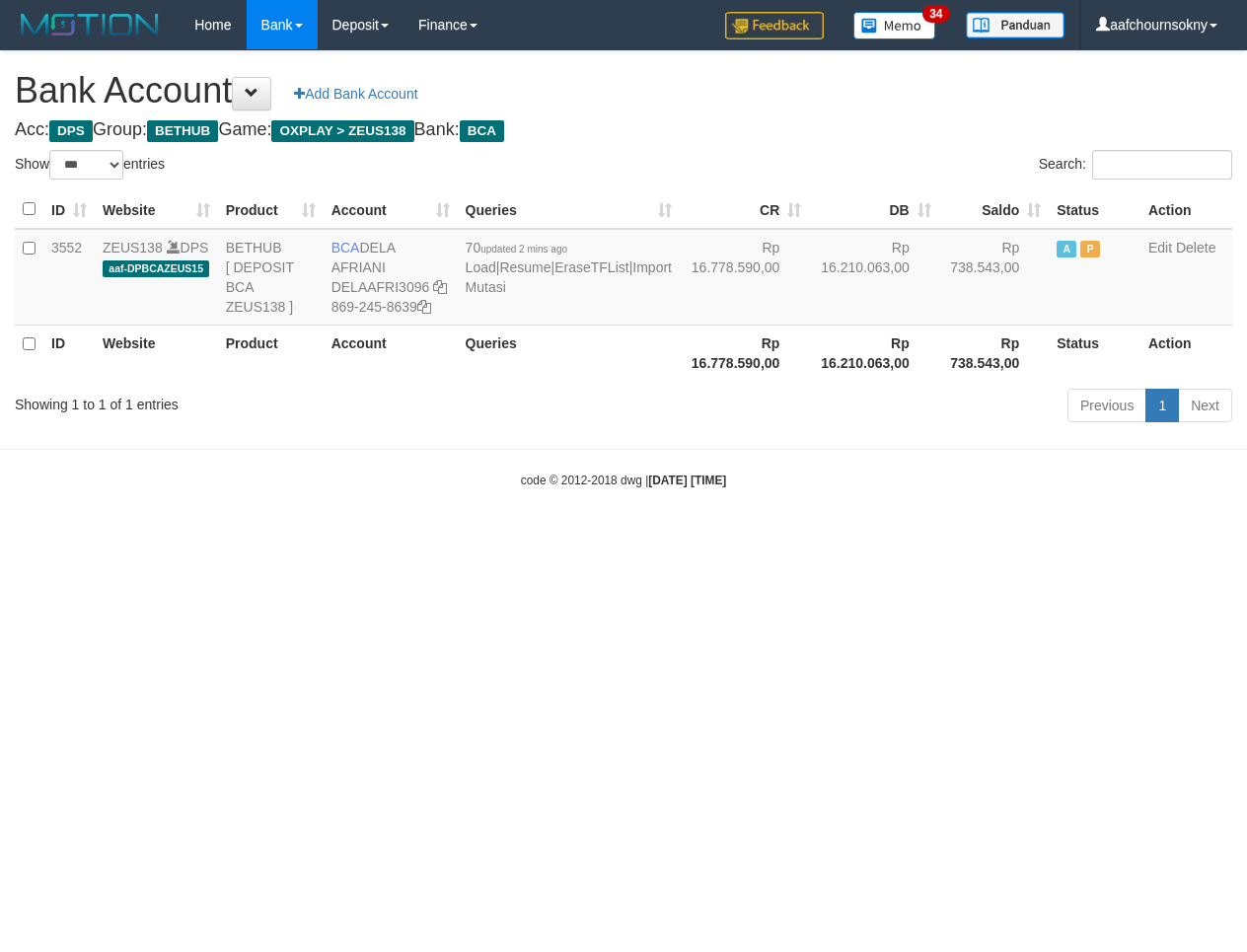 select on "***" 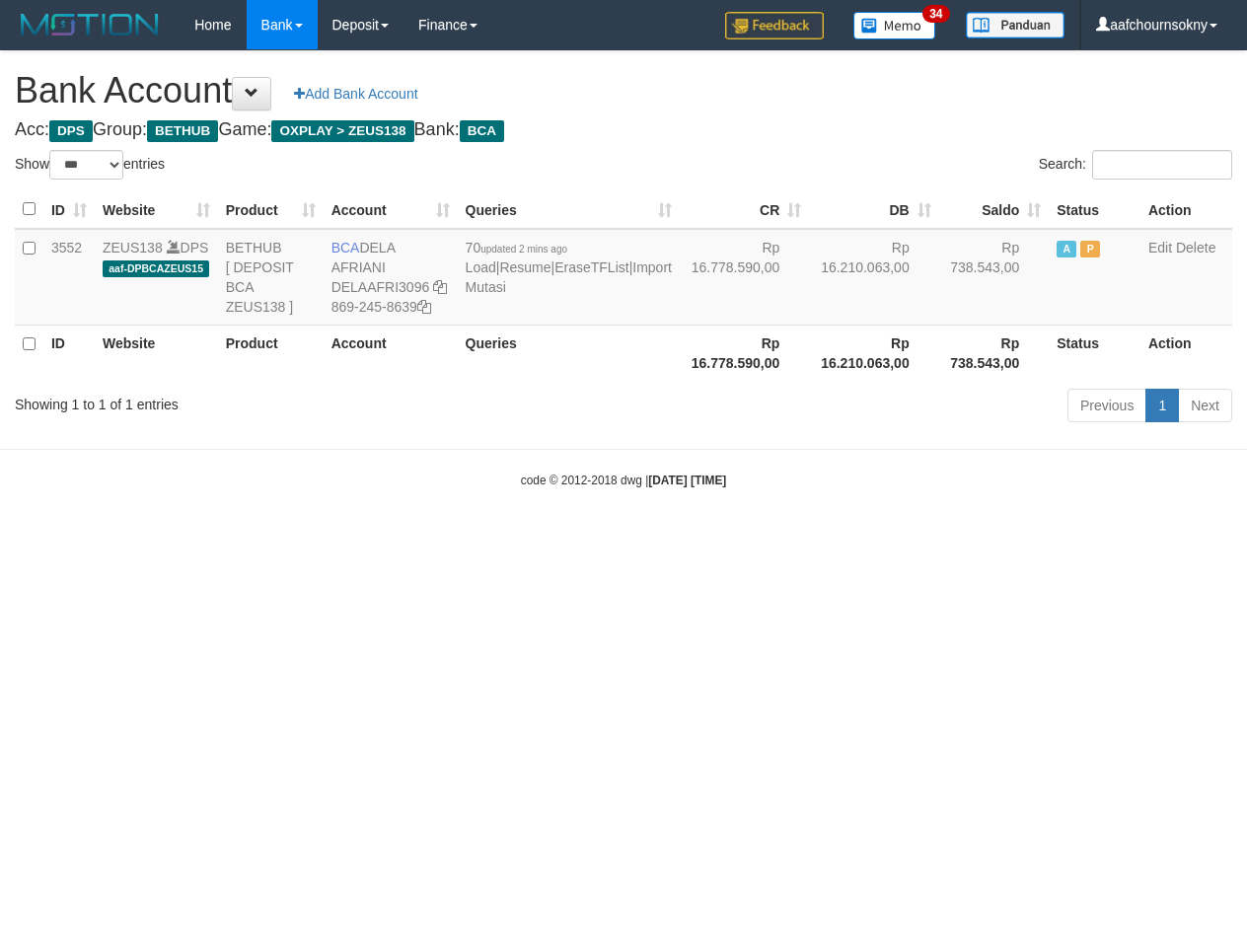 scroll, scrollTop: 0, scrollLeft: 0, axis: both 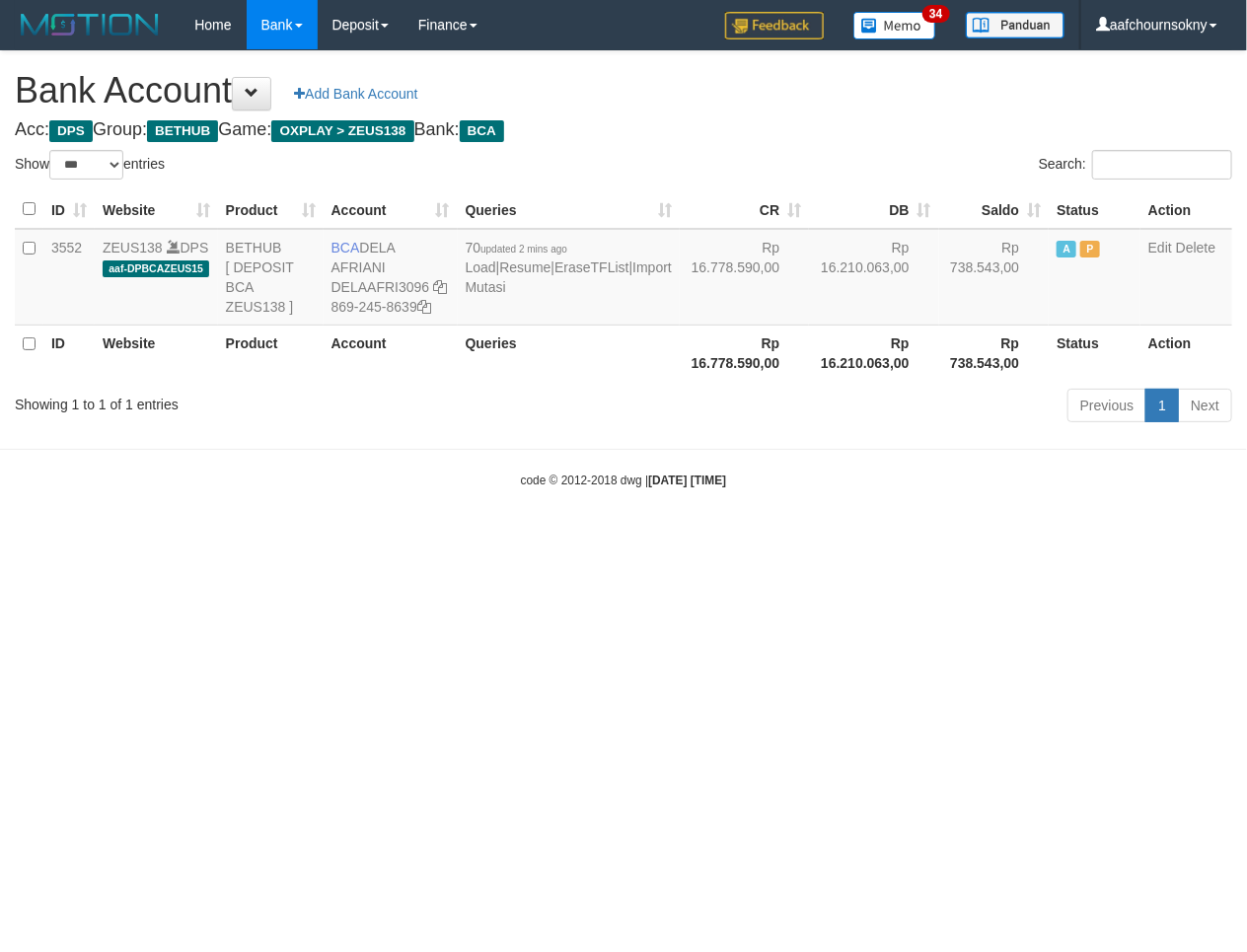 click on "Toggle navigation
Home
Bank
Account List
Load
By Website
Group
[OXPLAY]													ZEUS138
By Load Group (DPS)" at bounding box center (624, 269) 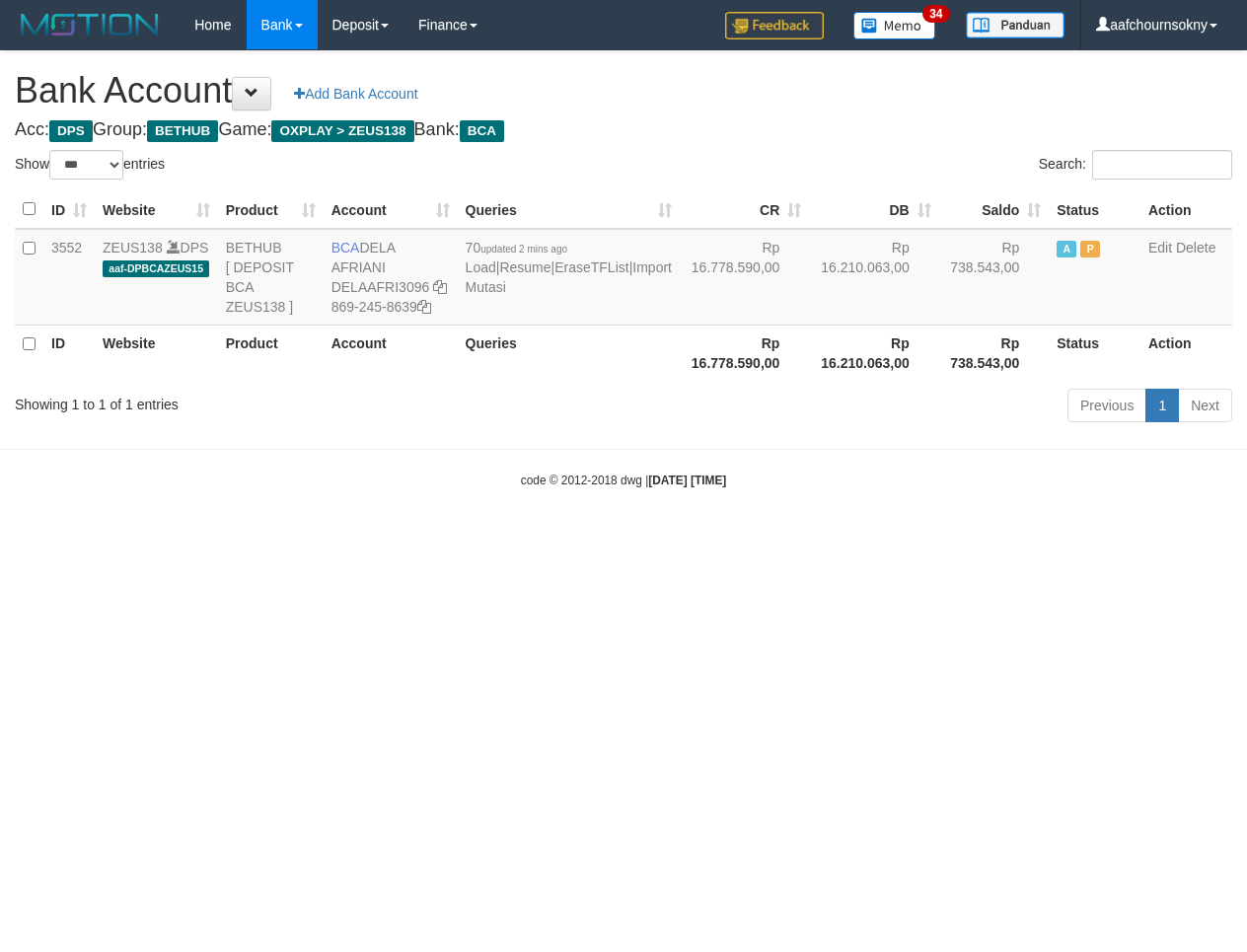 select on "***" 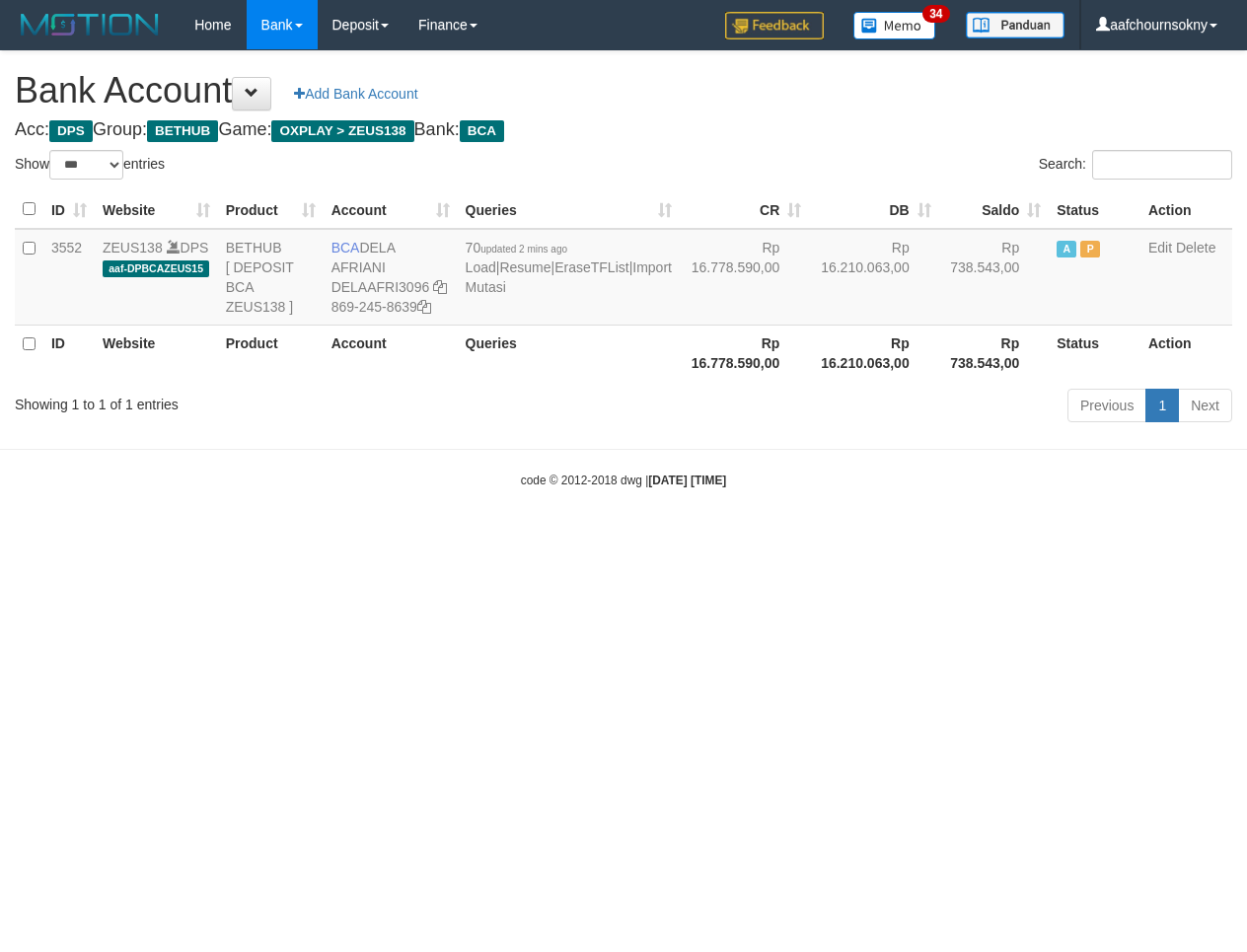scroll, scrollTop: 0, scrollLeft: 0, axis: both 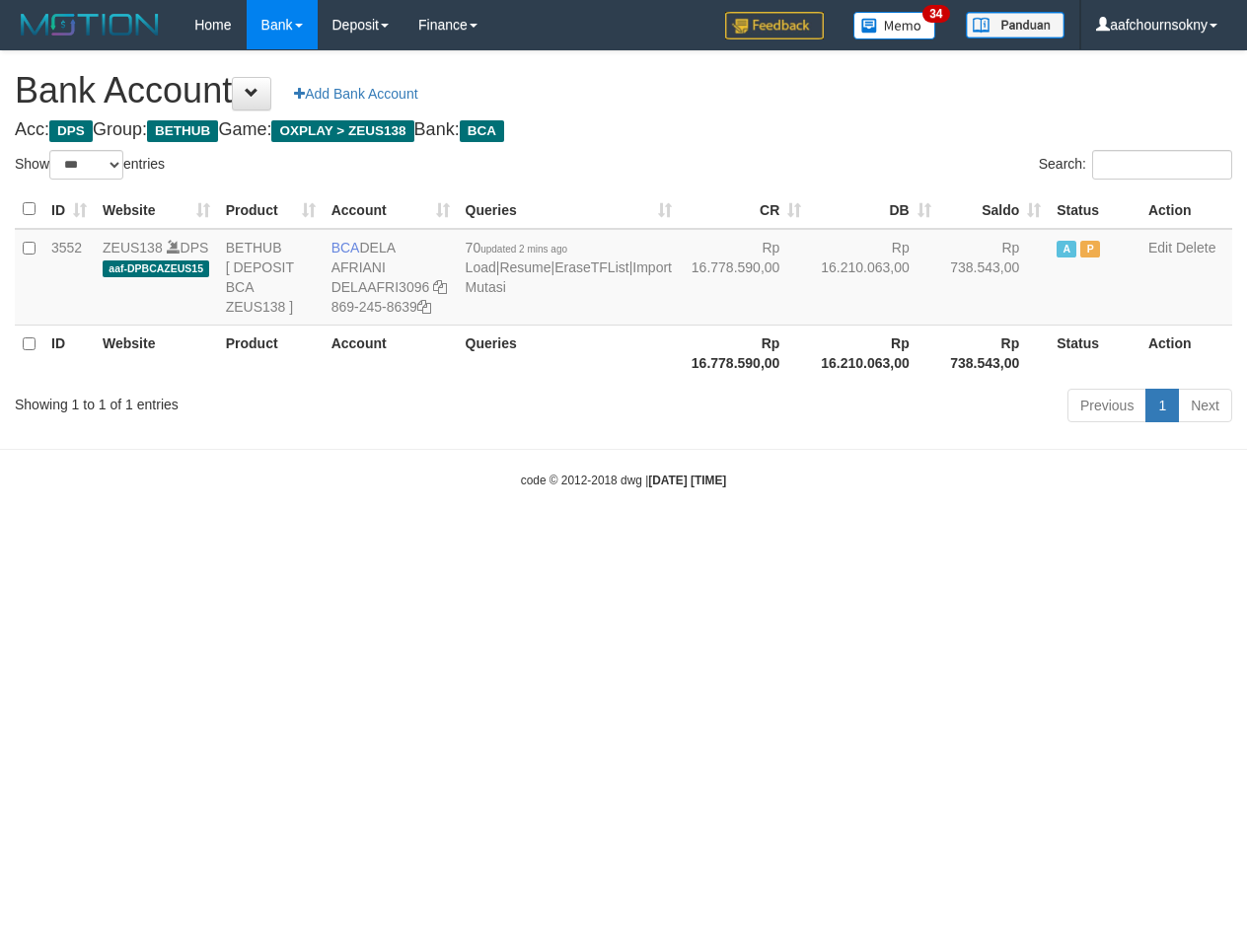 select on "***" 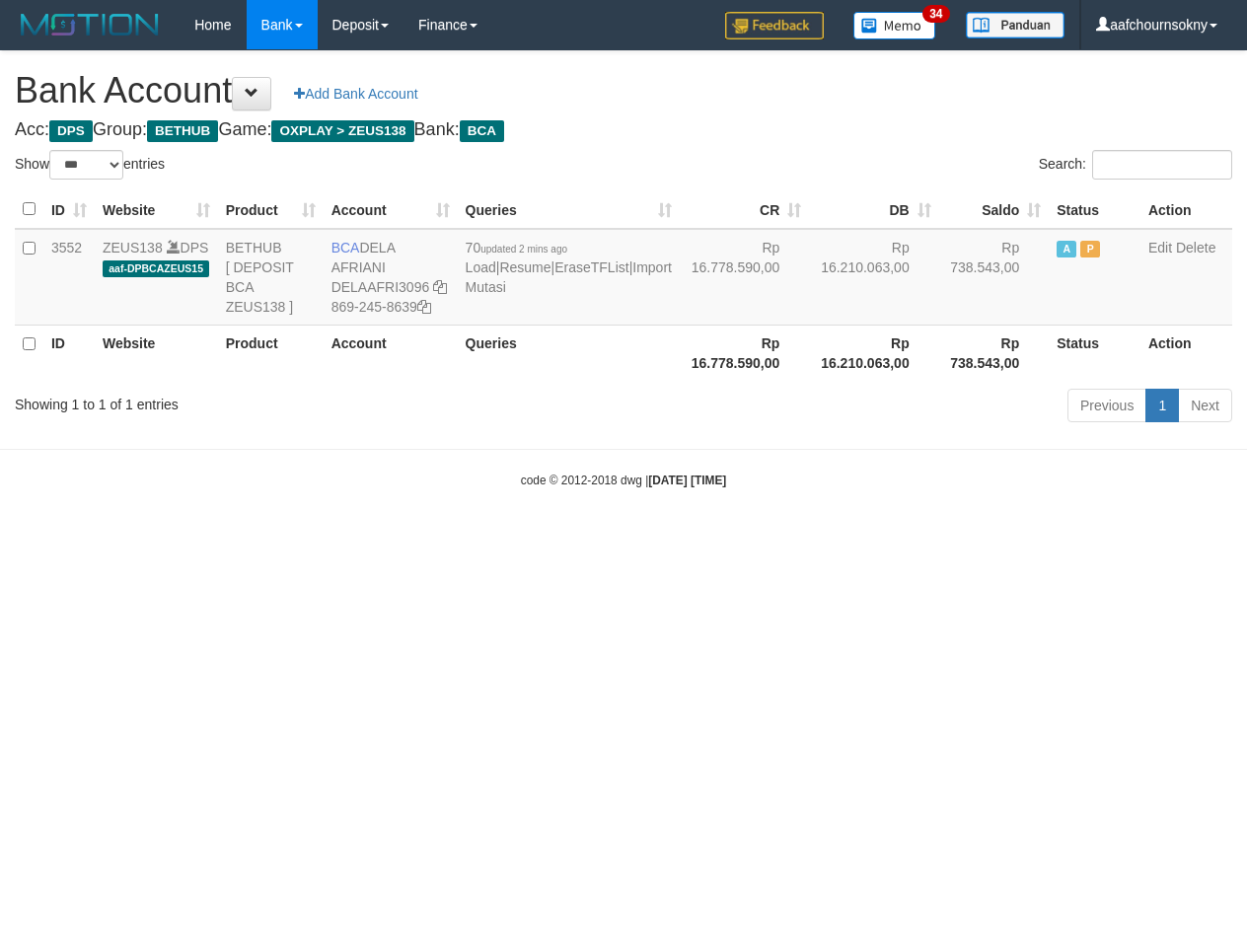 scroll, scrollTop: 0, scrollLeft: 0, axis: both 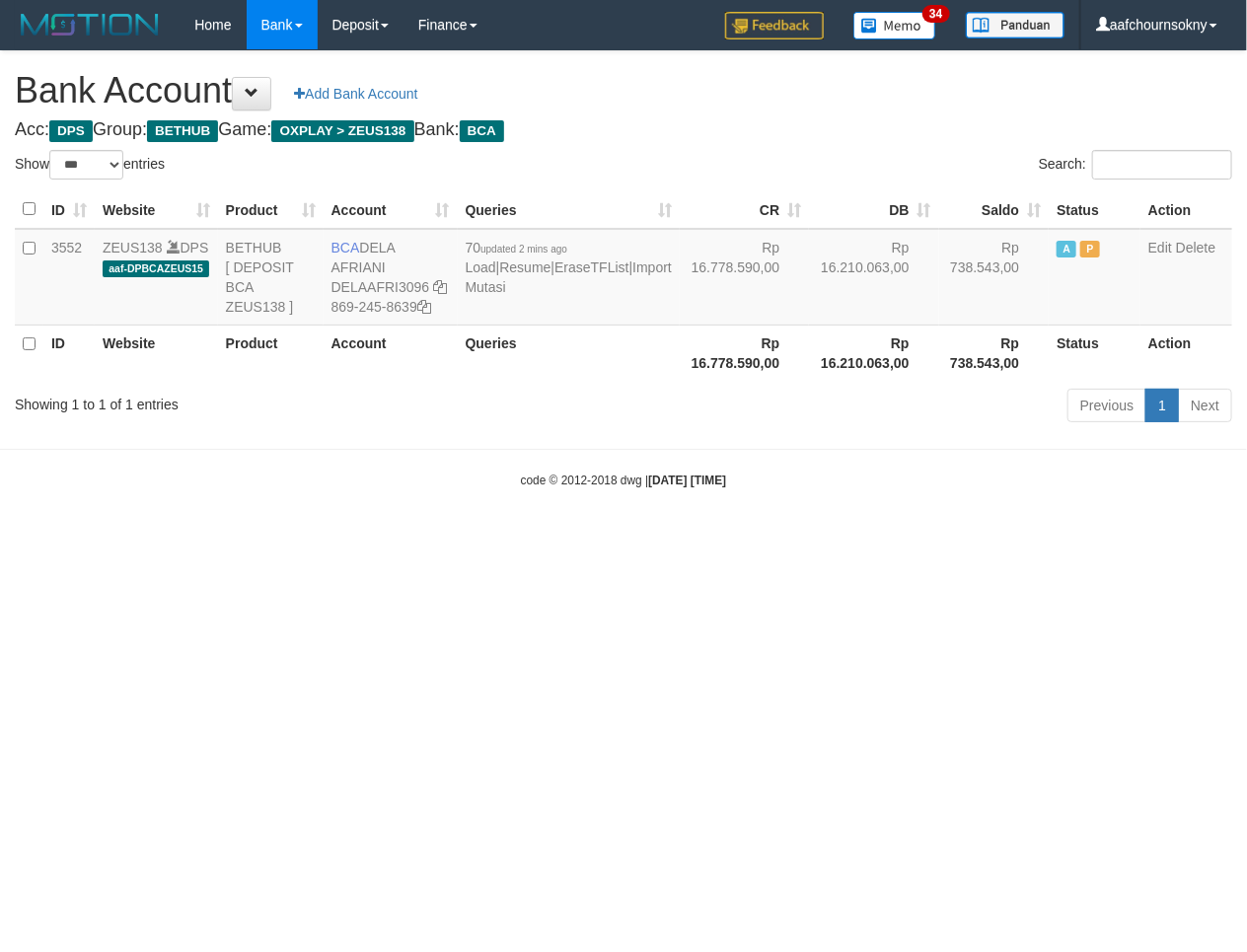 drag, startPoint x: 434, startPoint y: 708, endPoint x: 223, endPoint y: 520, distance: 282.604 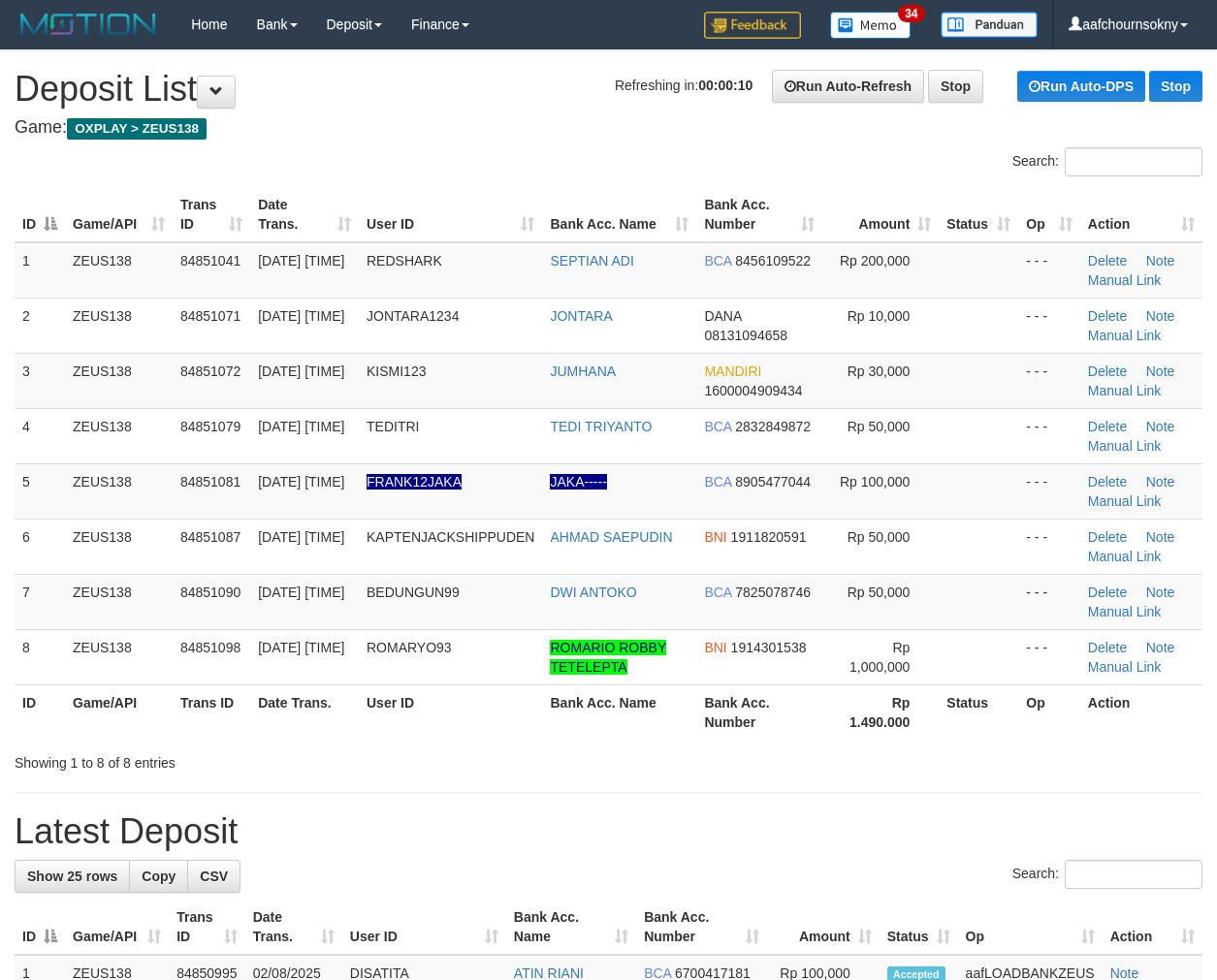 scroll, scrollTop: 0, scrollLeft: 0, axis: both 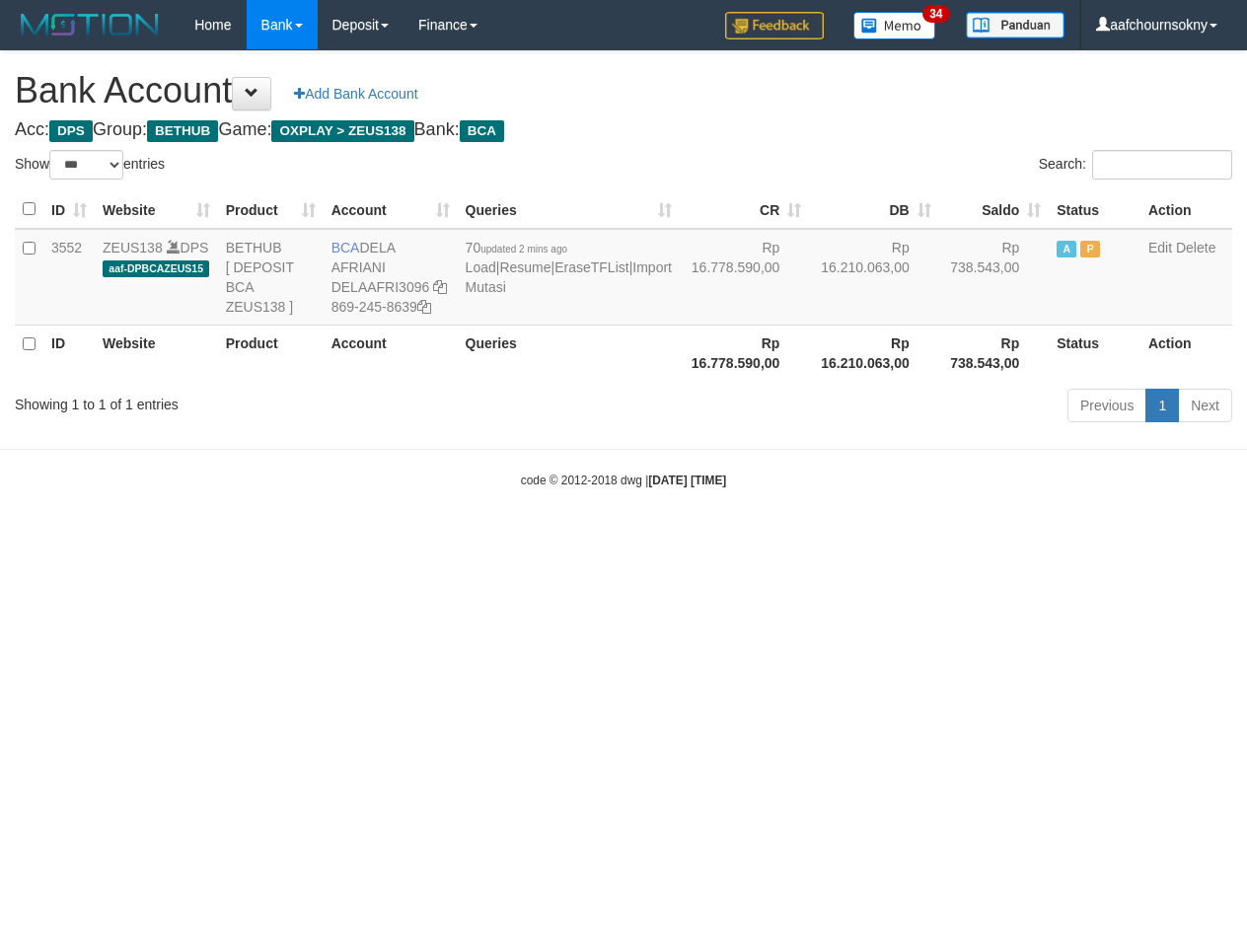 select on "***" 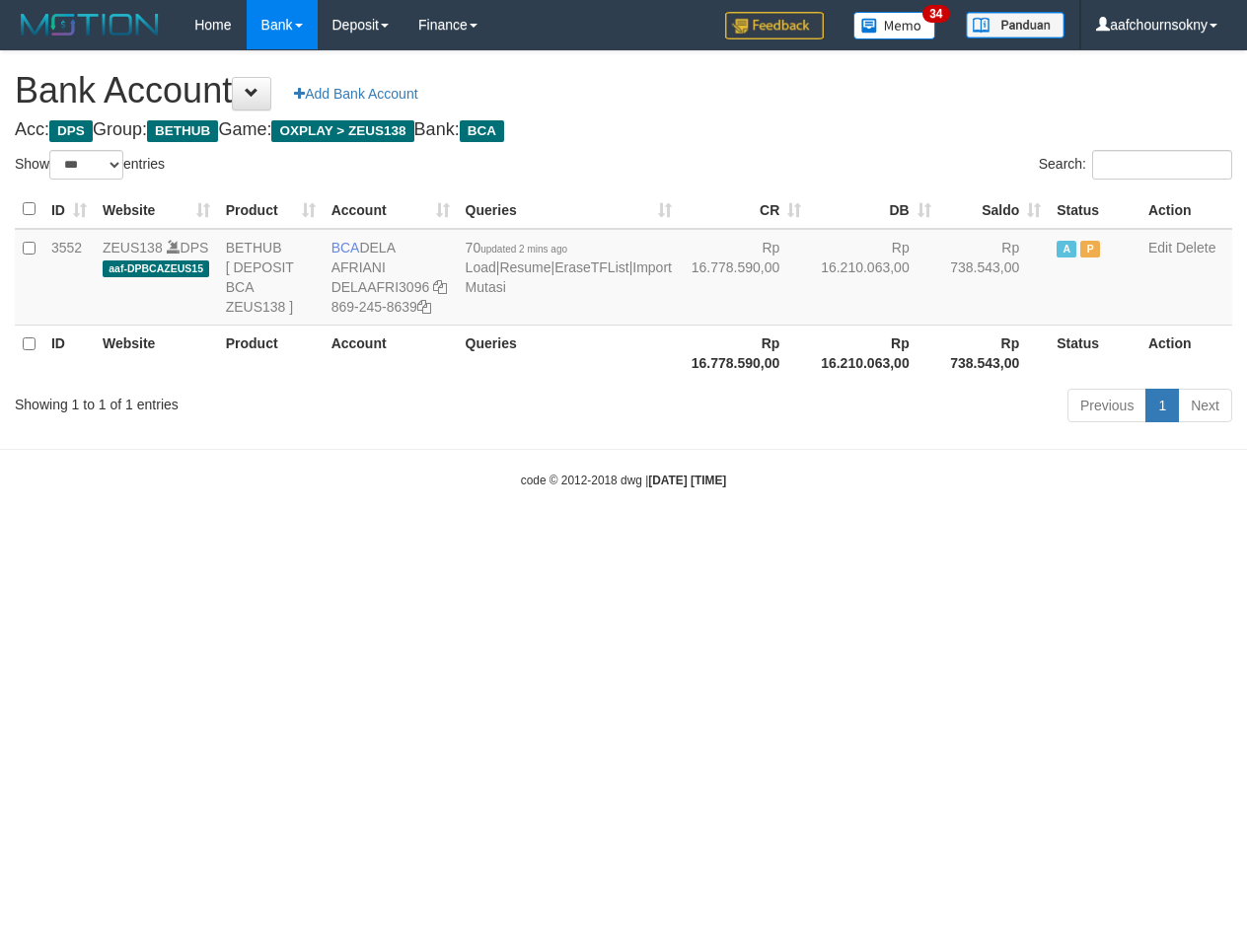 scroll, scrollTop: 0, scrollLeft: 0, axis: both 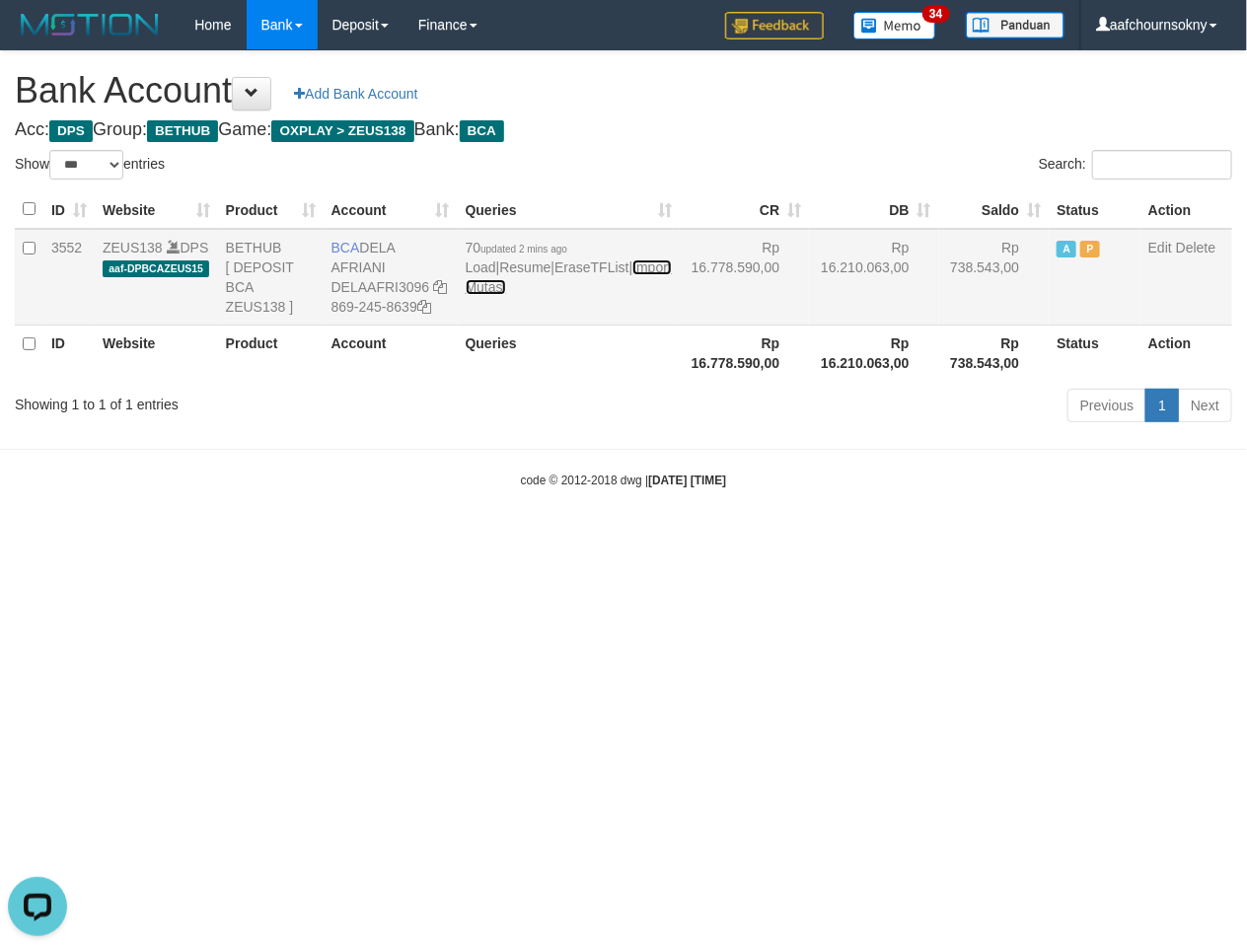 click on "Import Mutasi" at bounding box center [568, 277] 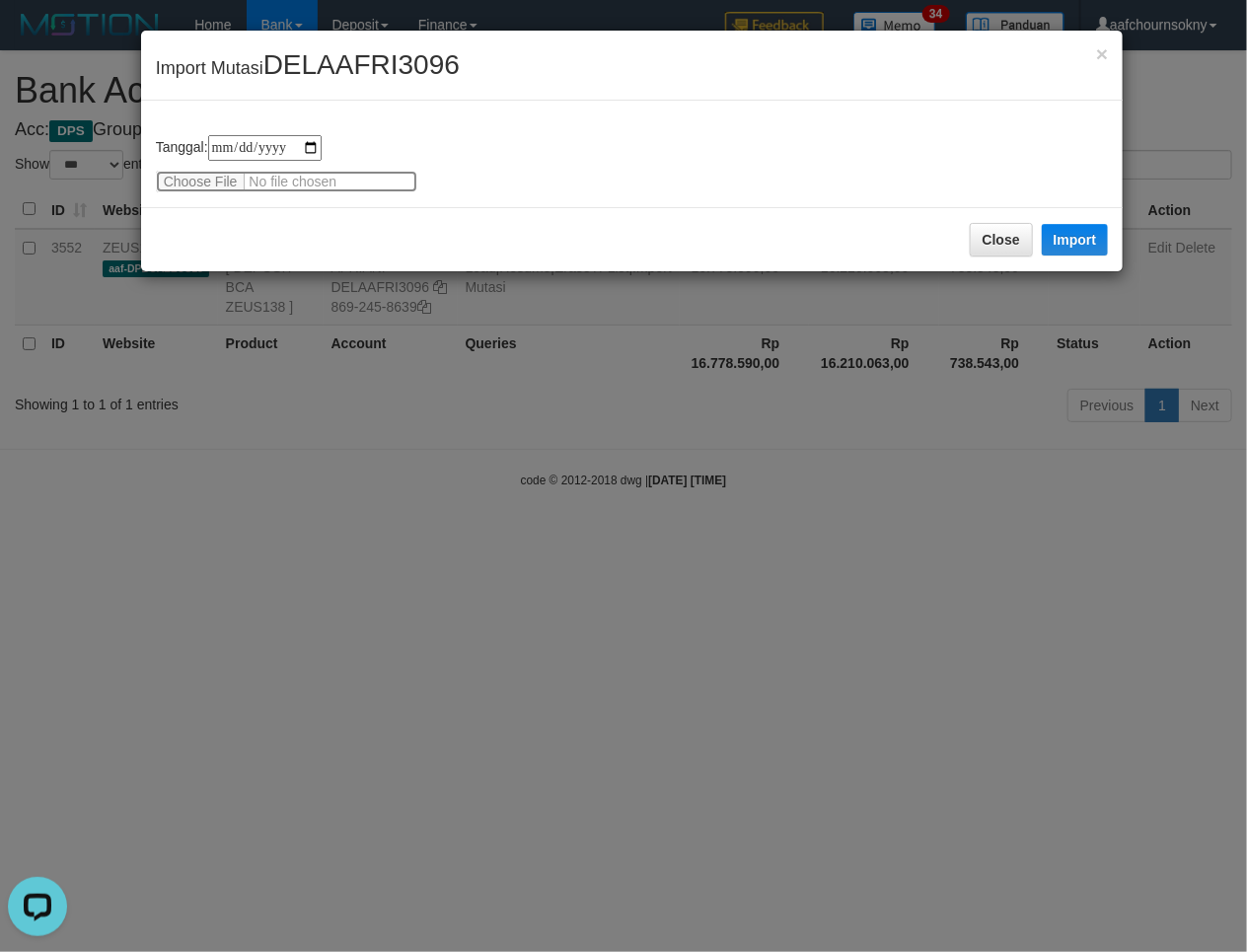 click at bounding box center [286, 182] 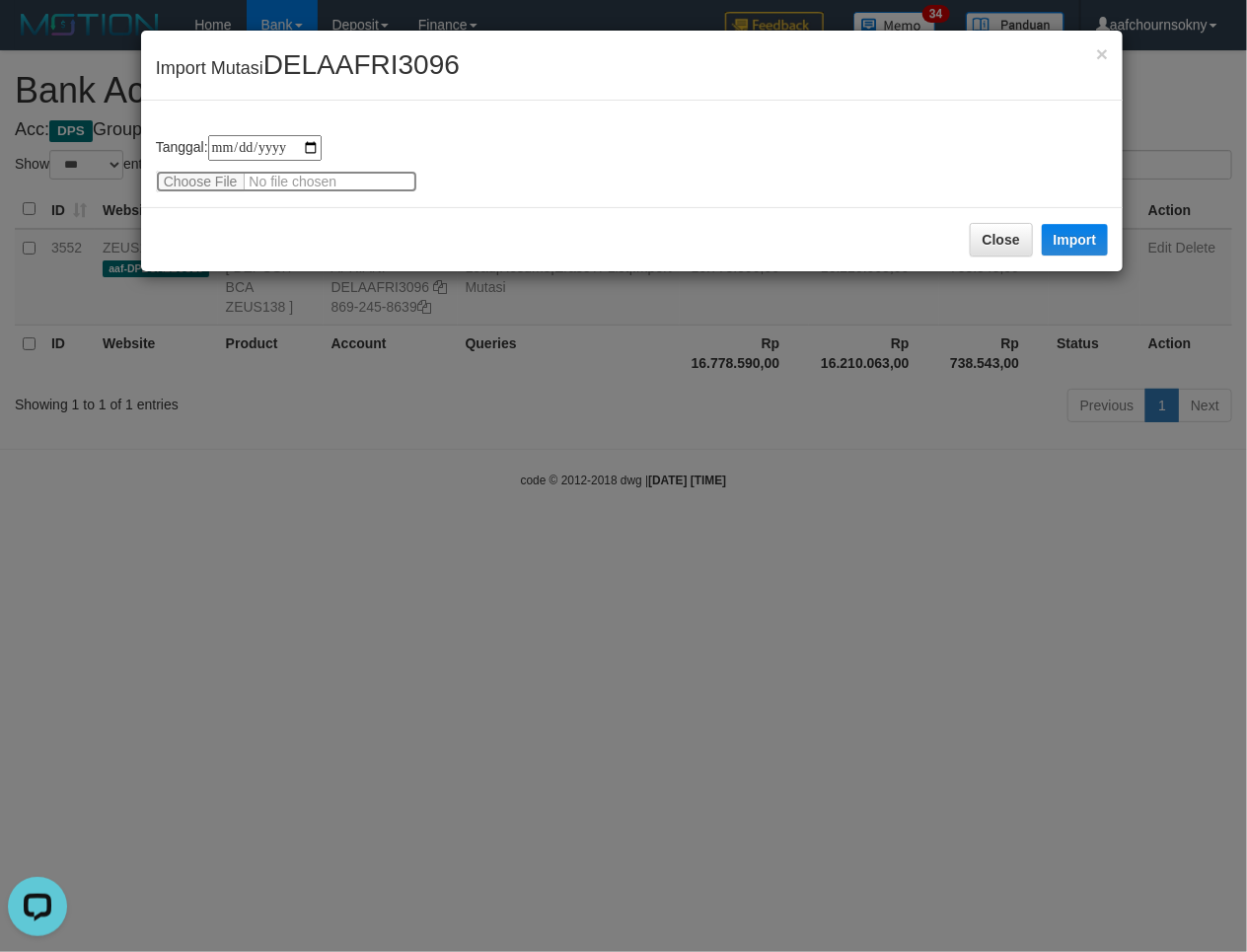 type on "**********" 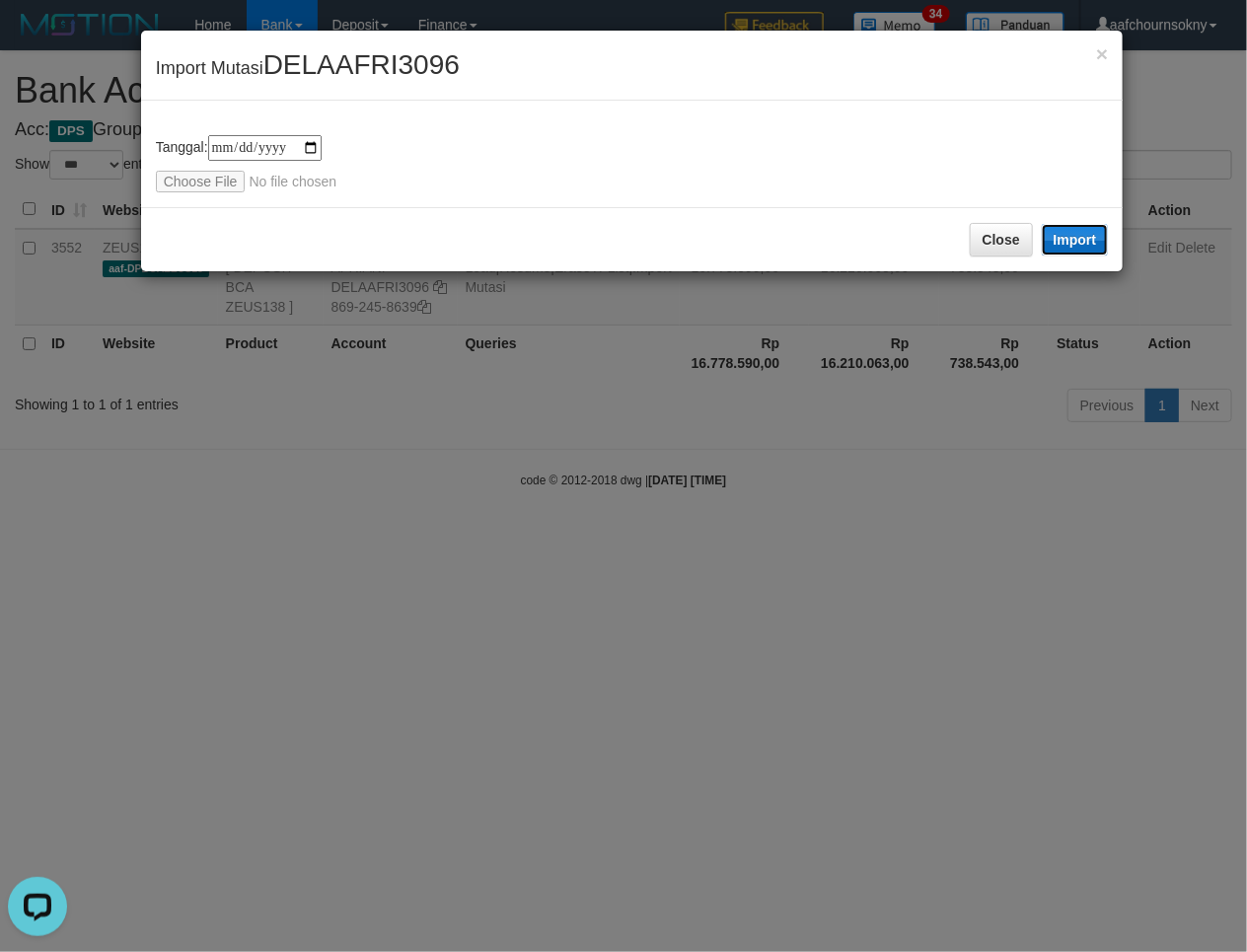 click on "Import" at bounding box center (1075, 240) 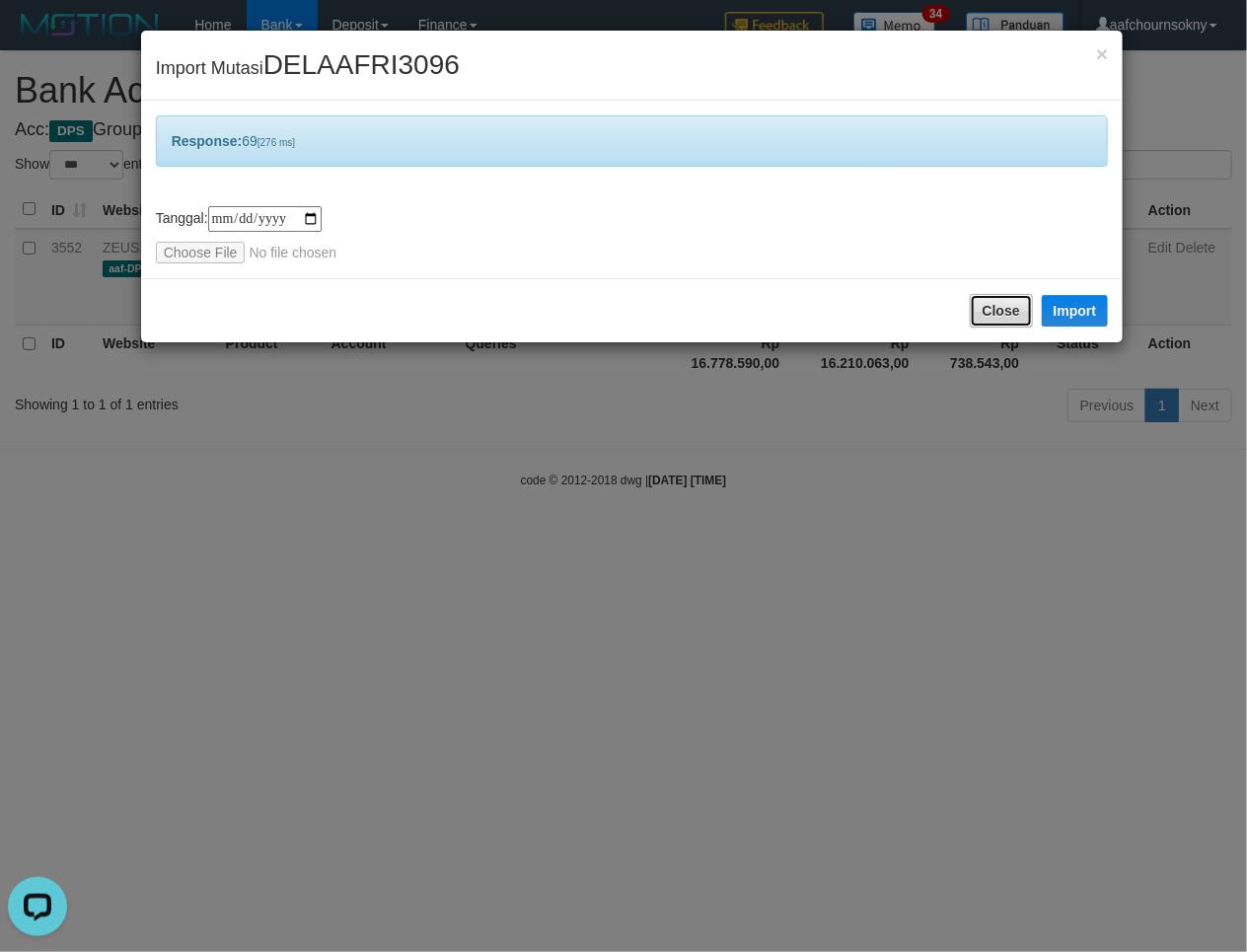click on "Close" at bounding box center [1001, 311] 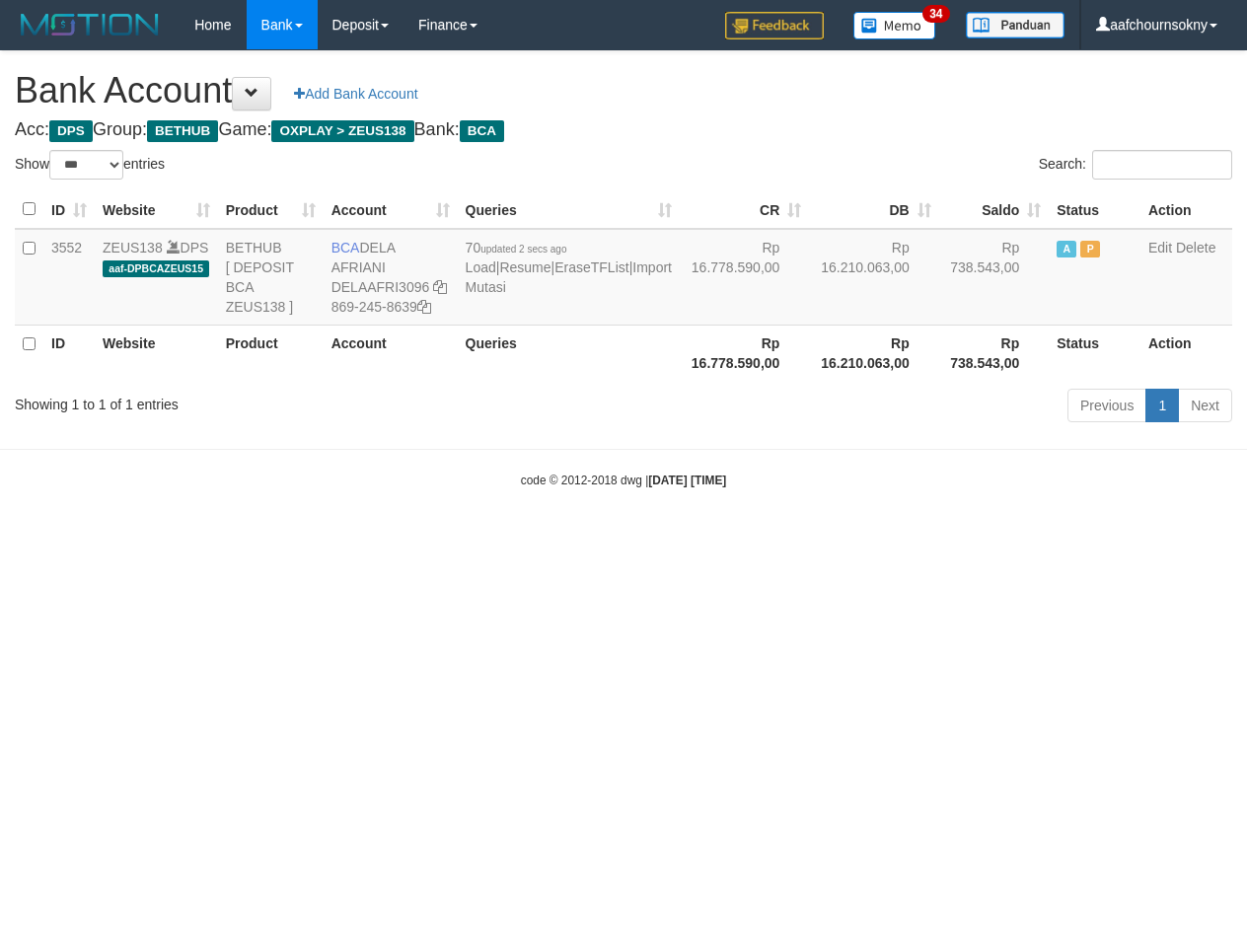 select on "***" 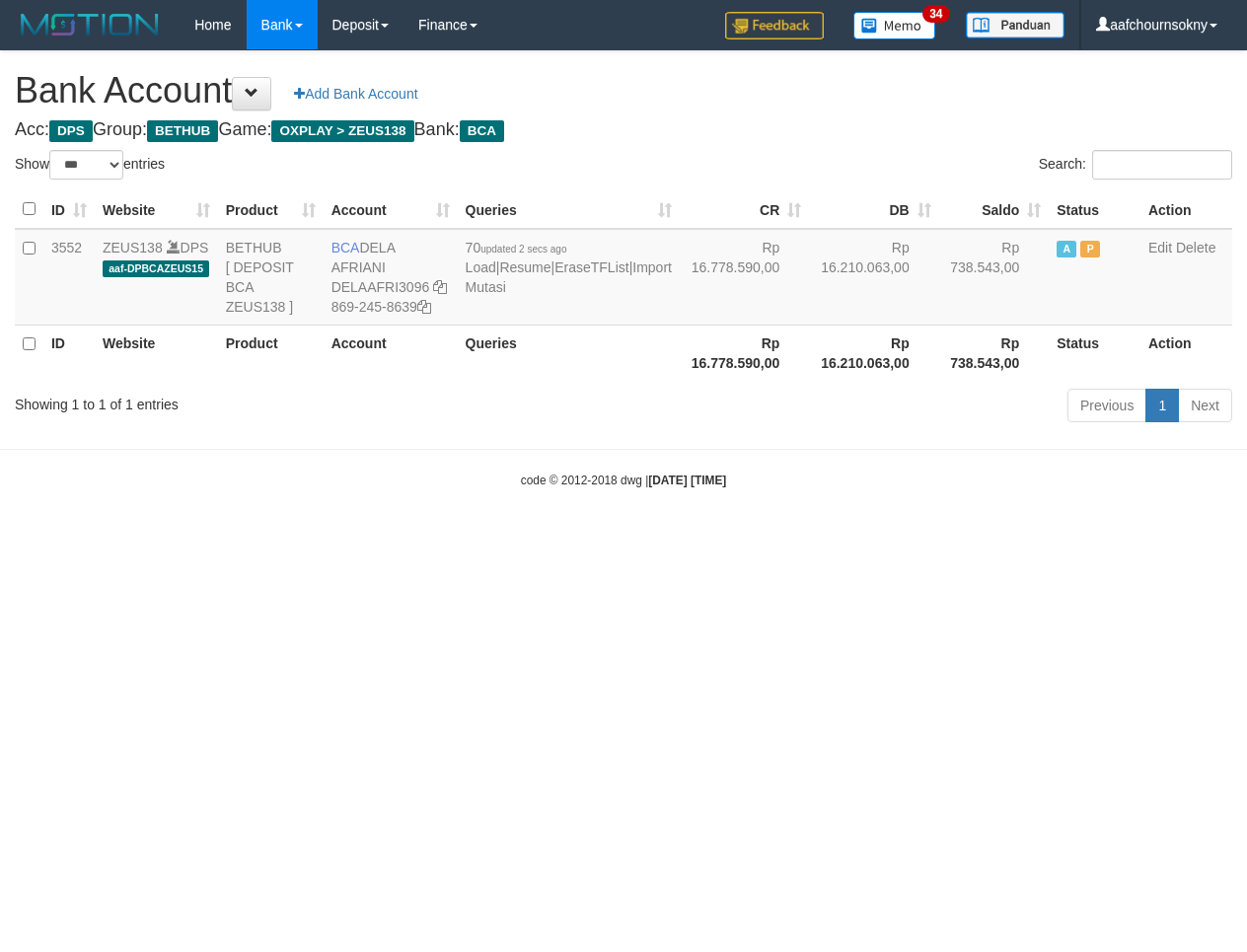 scroll, scrollTop: 0, scrollLeft: 0, axis: both 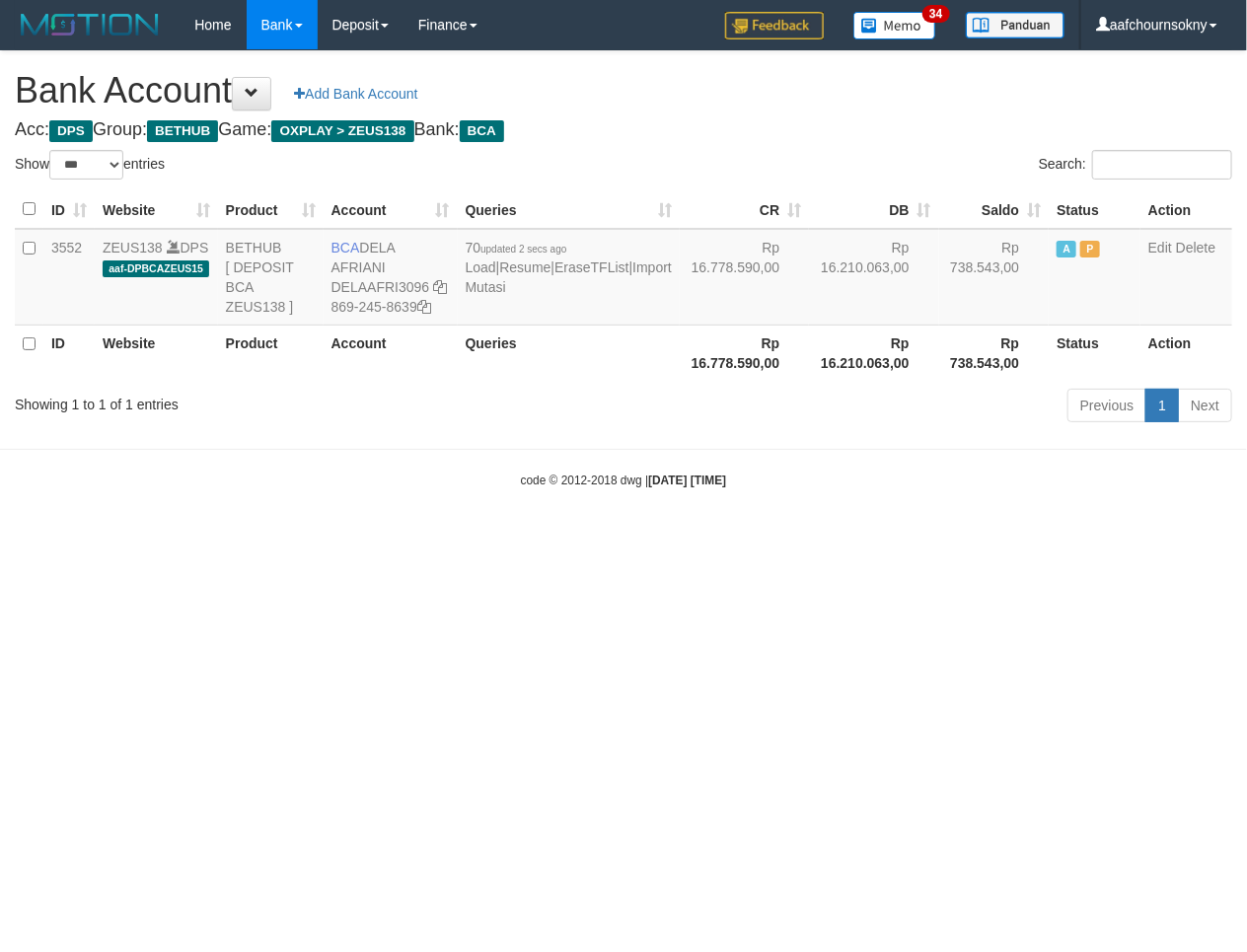 click on "Toggle navigation
Home
Bank
Account List
Load
By Website
Group
[OXPLAY]													ZEUS138
By Load Group (DPS)" at bounding box center [624, 269] 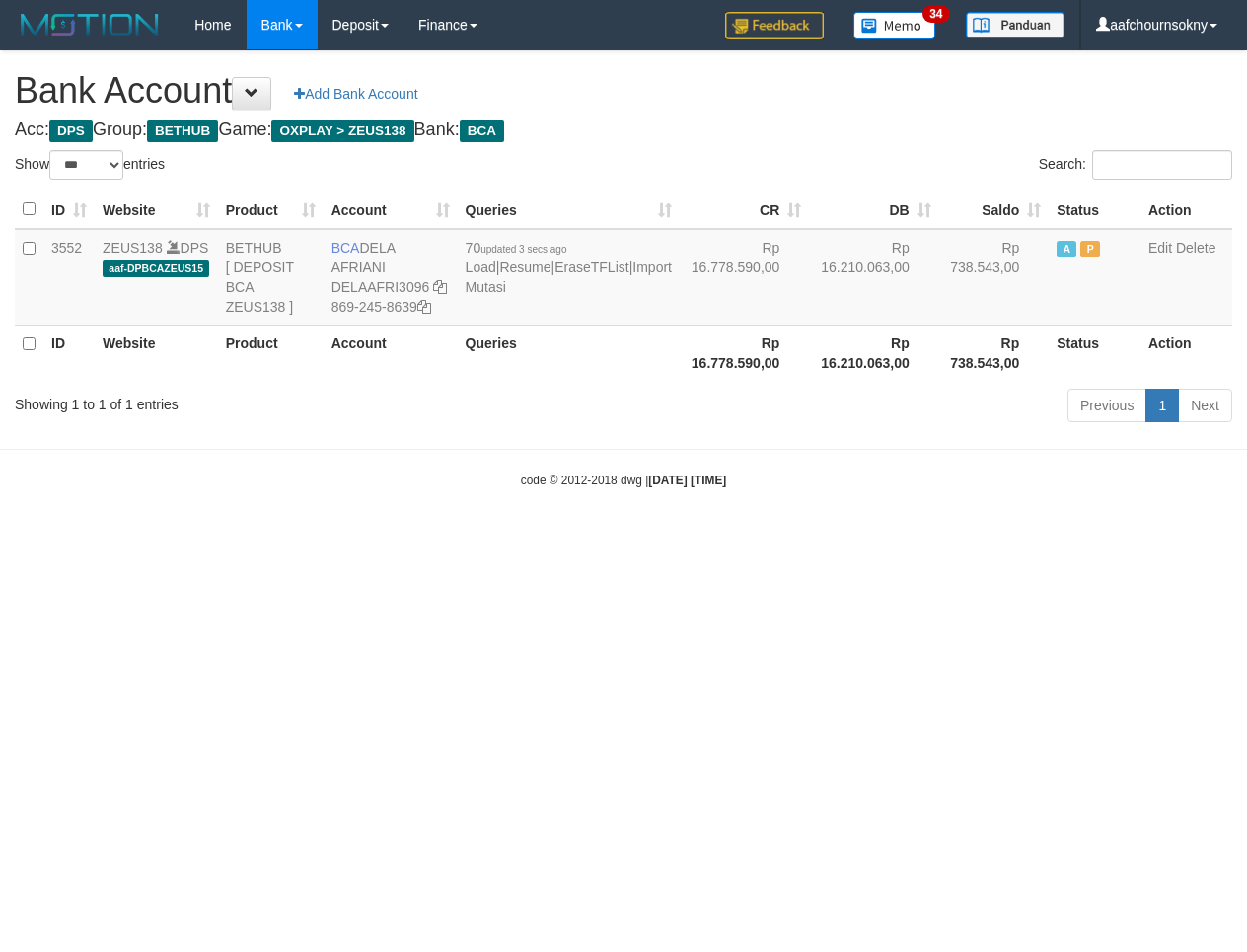 select on "***" 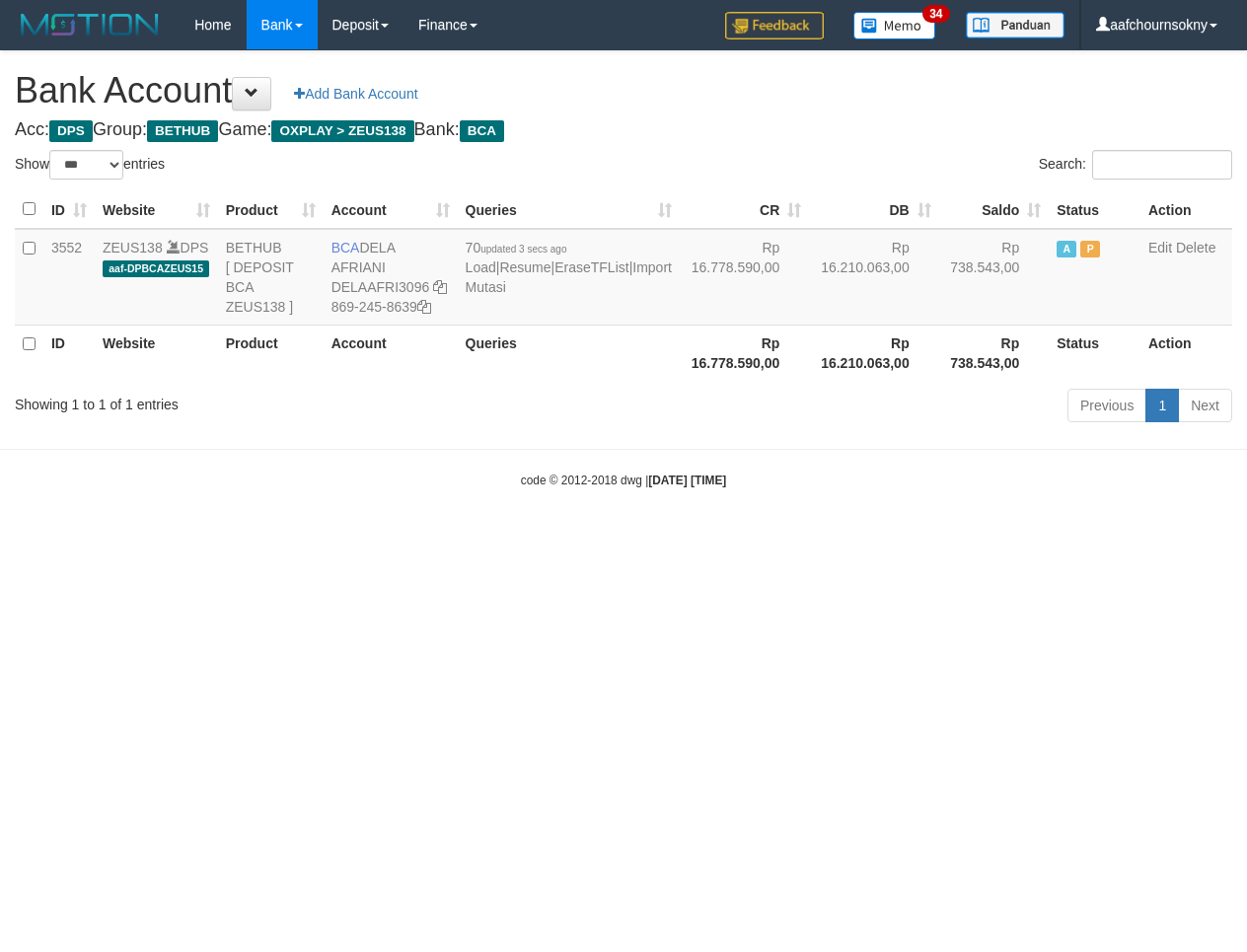 scroll, scrollTop: 0, scrollLeft: 0, axis: both 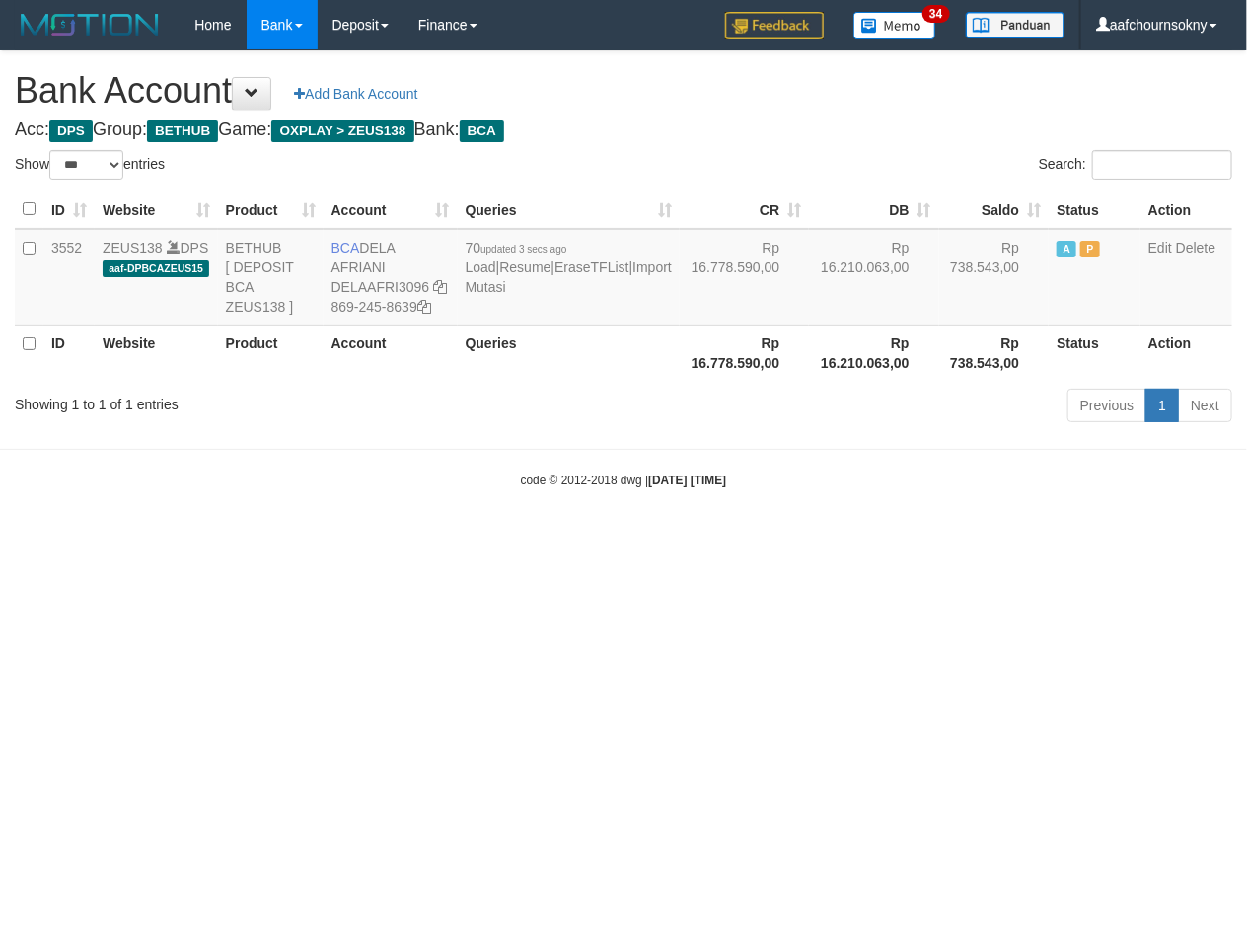 drag, startPoint x: 450, startPoint y: 715, endPoint x: 465, endPoint y: 713, distance: 15.132746 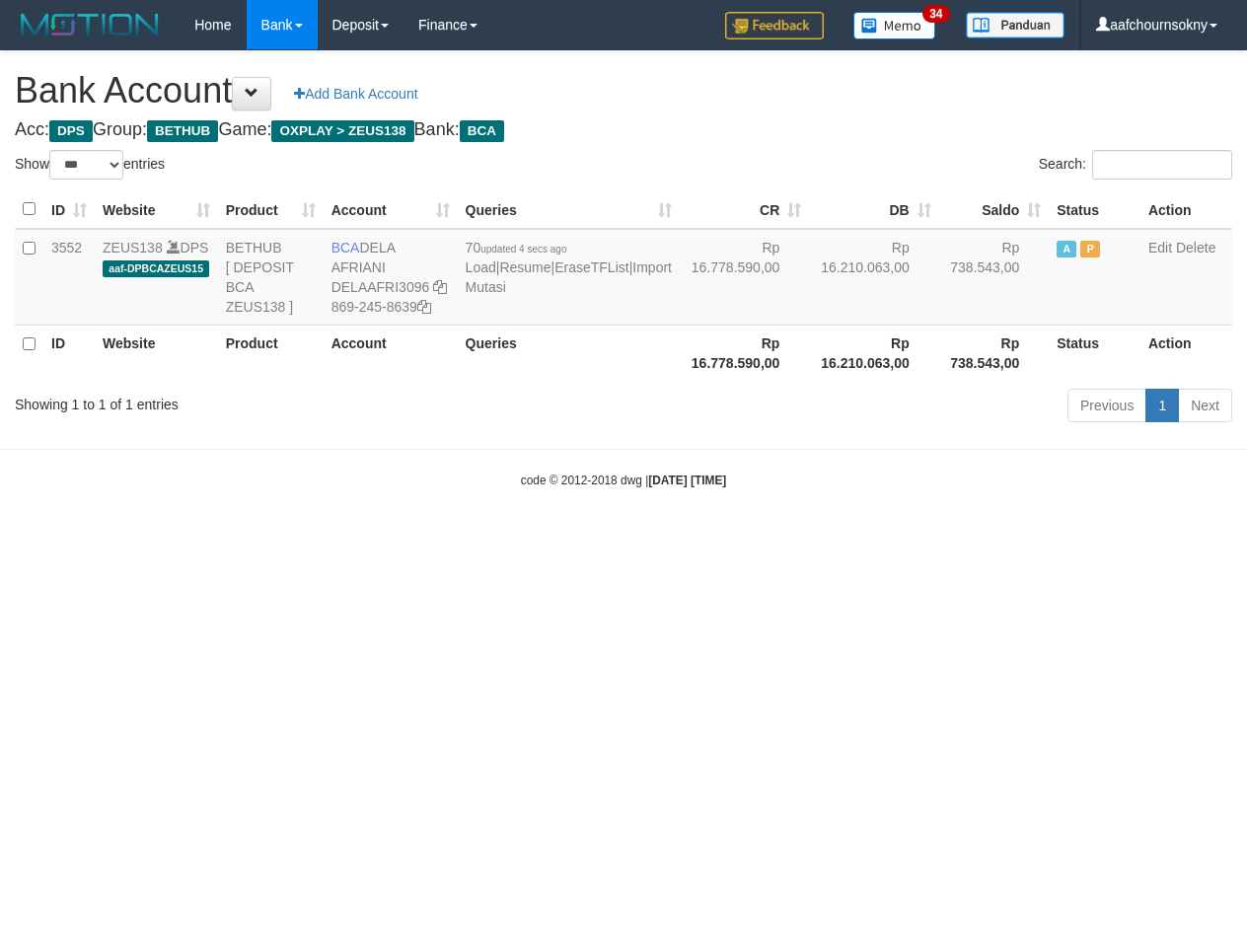 select on "***" 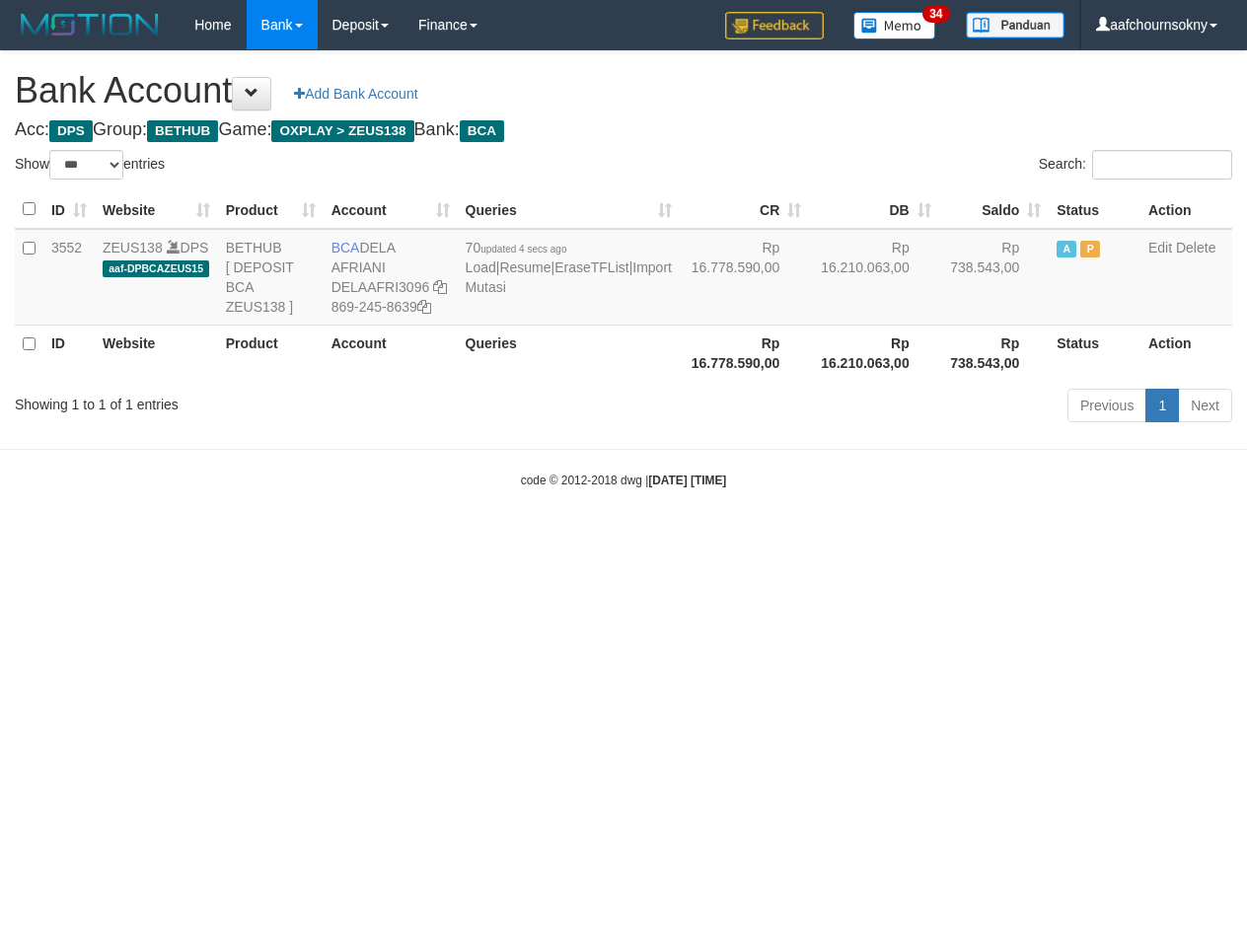 scroll, scrollTop: 0, scrollLeft: 0, axis: both 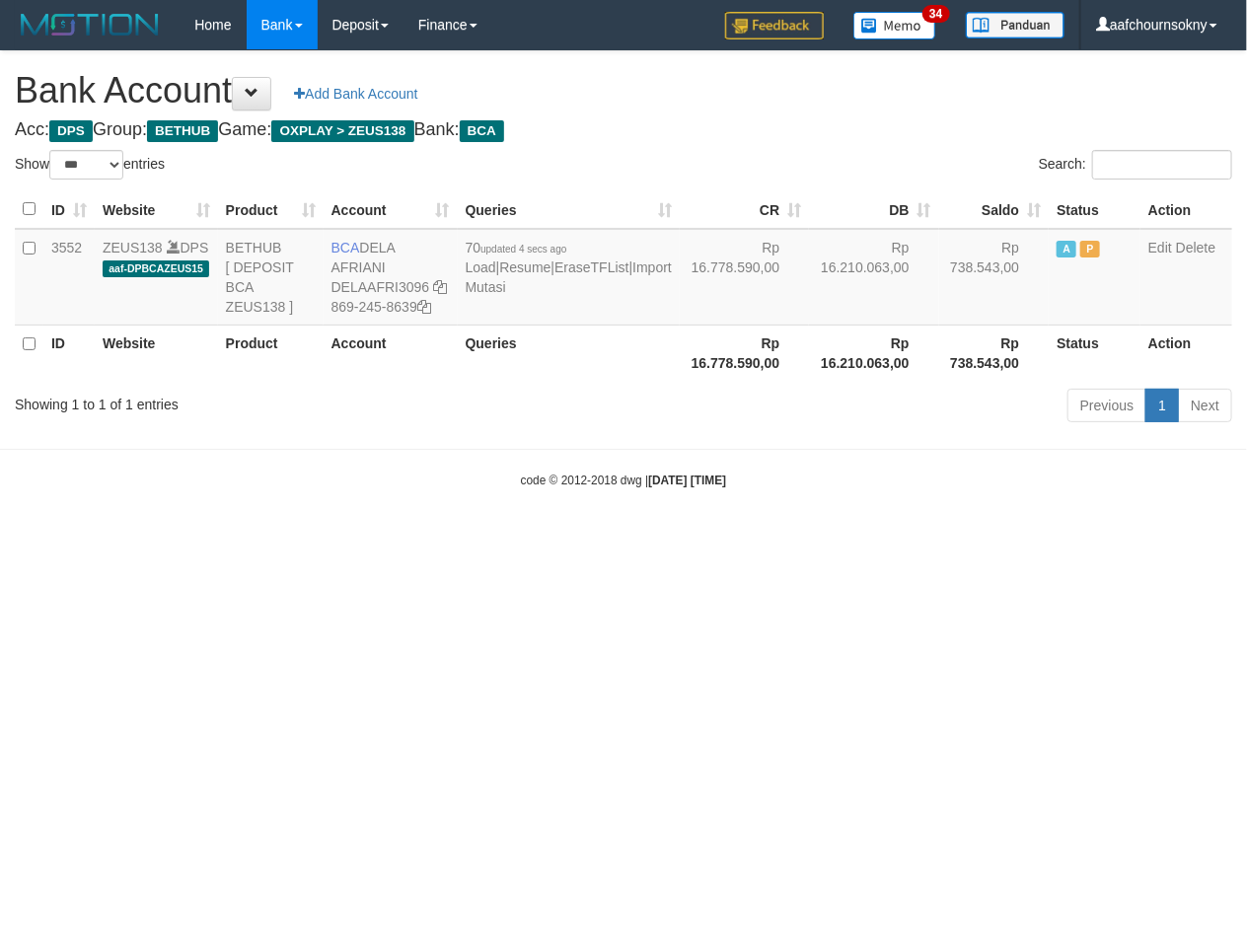 click on "Toggle navigation
Home
Bank
Account List
Load
By Website
Group
[OXPLAY]													ZEUS138
By Load Group (DPS)" at bounding box center [624, 269] 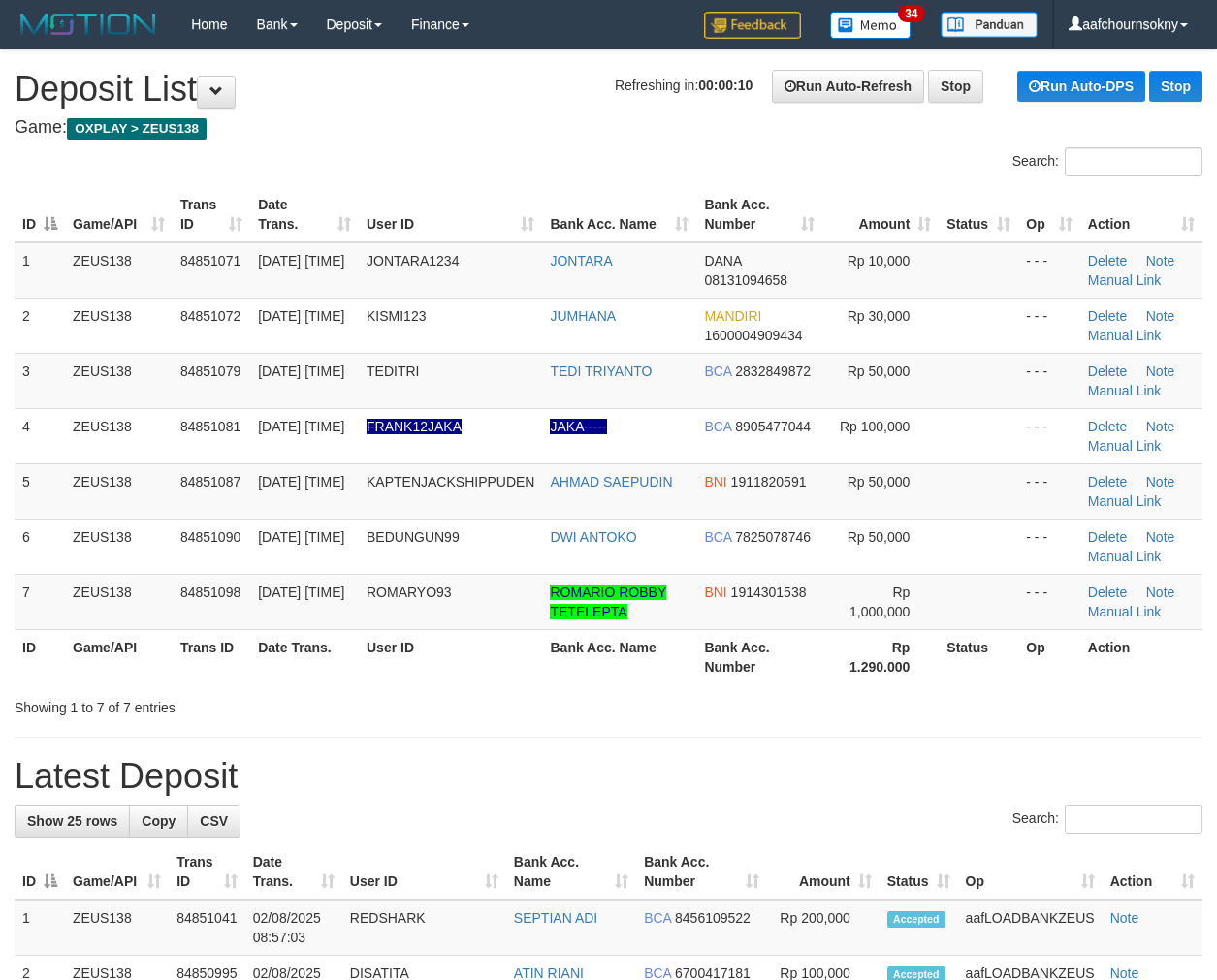 scroll, scrollTop: 0, scrollLeft: 0, axis: both 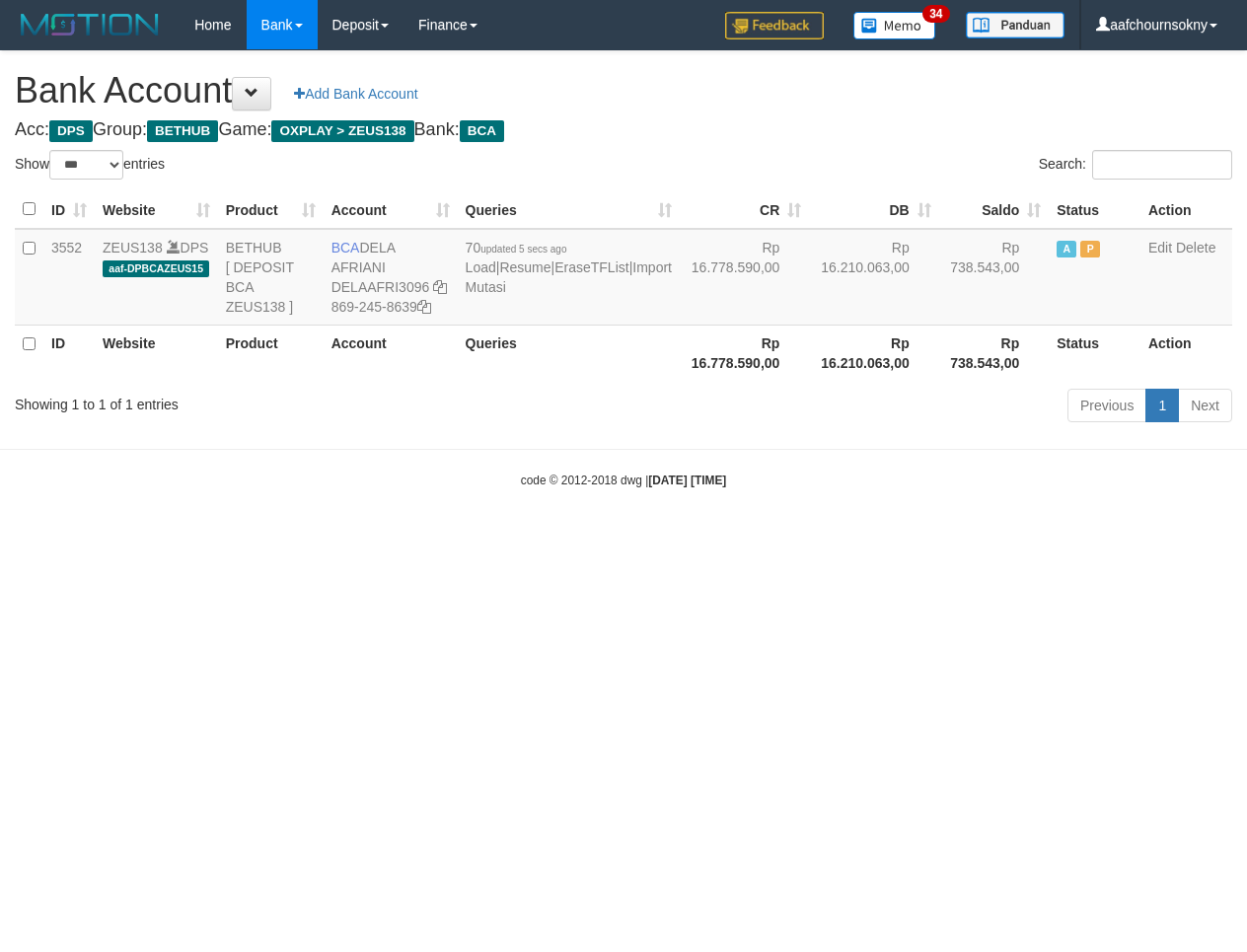 select on "***" 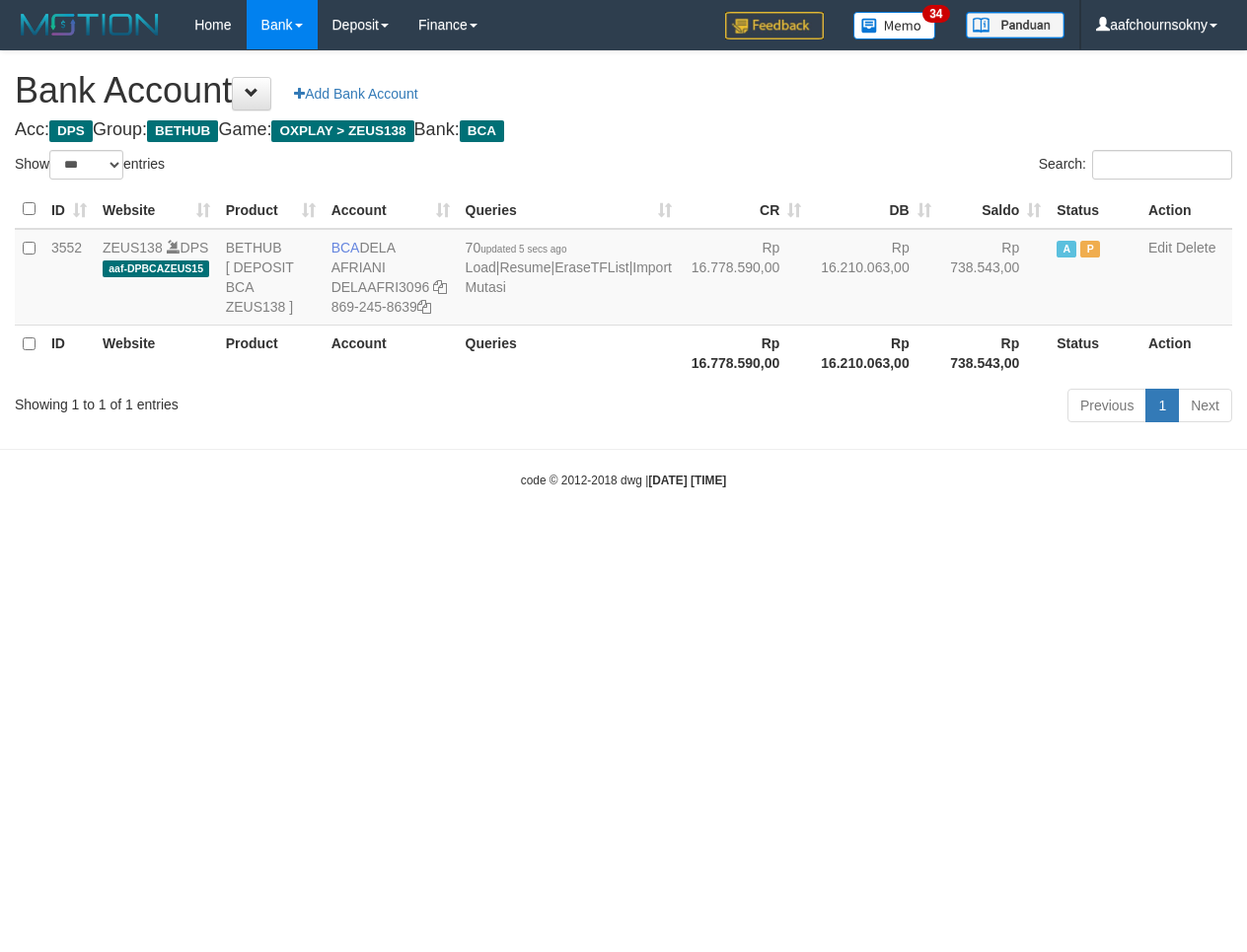 scroll, scrollTop: 0, scrollLeft: 0, axis: both 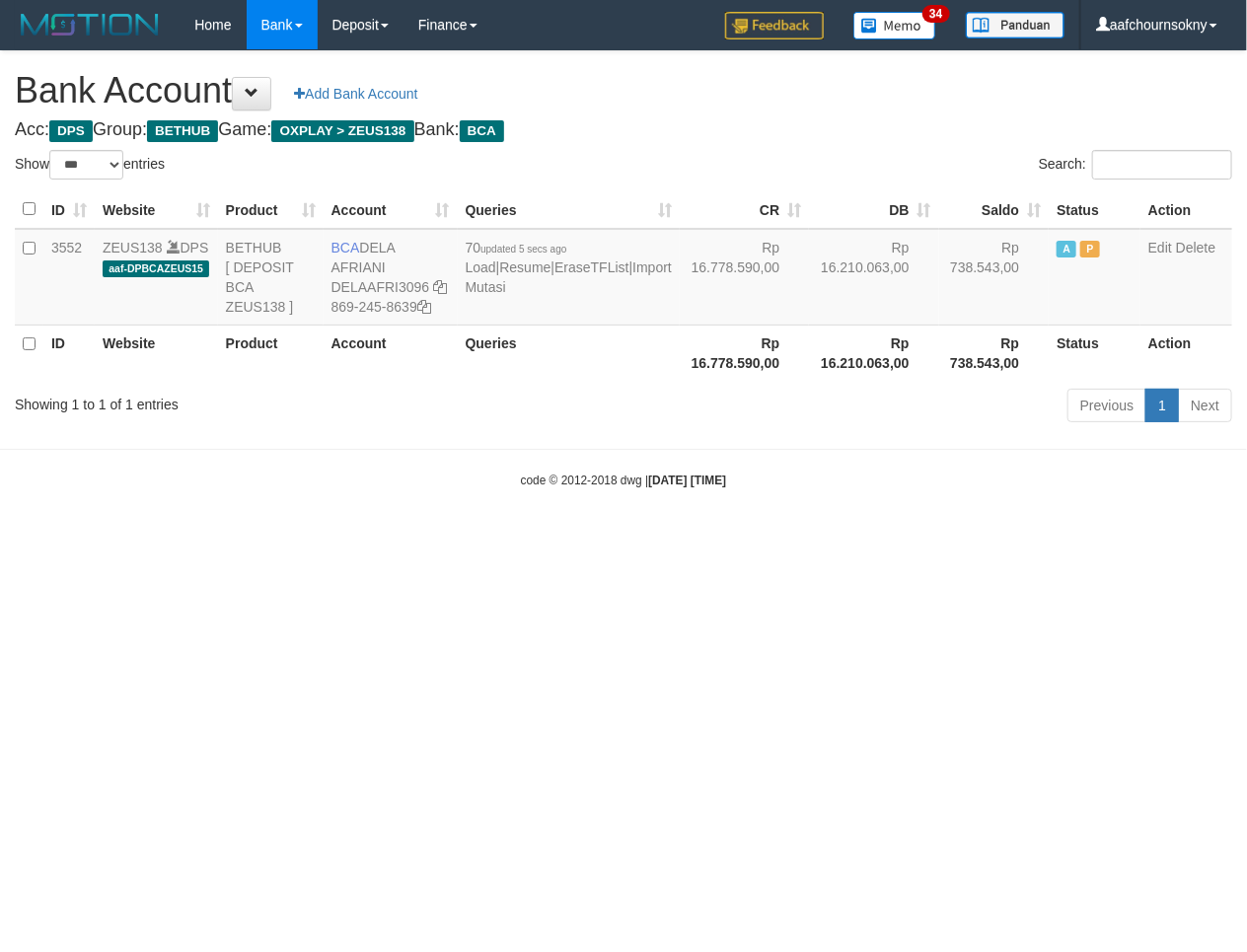 click on "Toggle navigation
Home
Bank
Account List
Load
By Website
Group
[OXPLAY]													ZEUS138
By Load Group (DPS)" at bounding box center (624, 269) 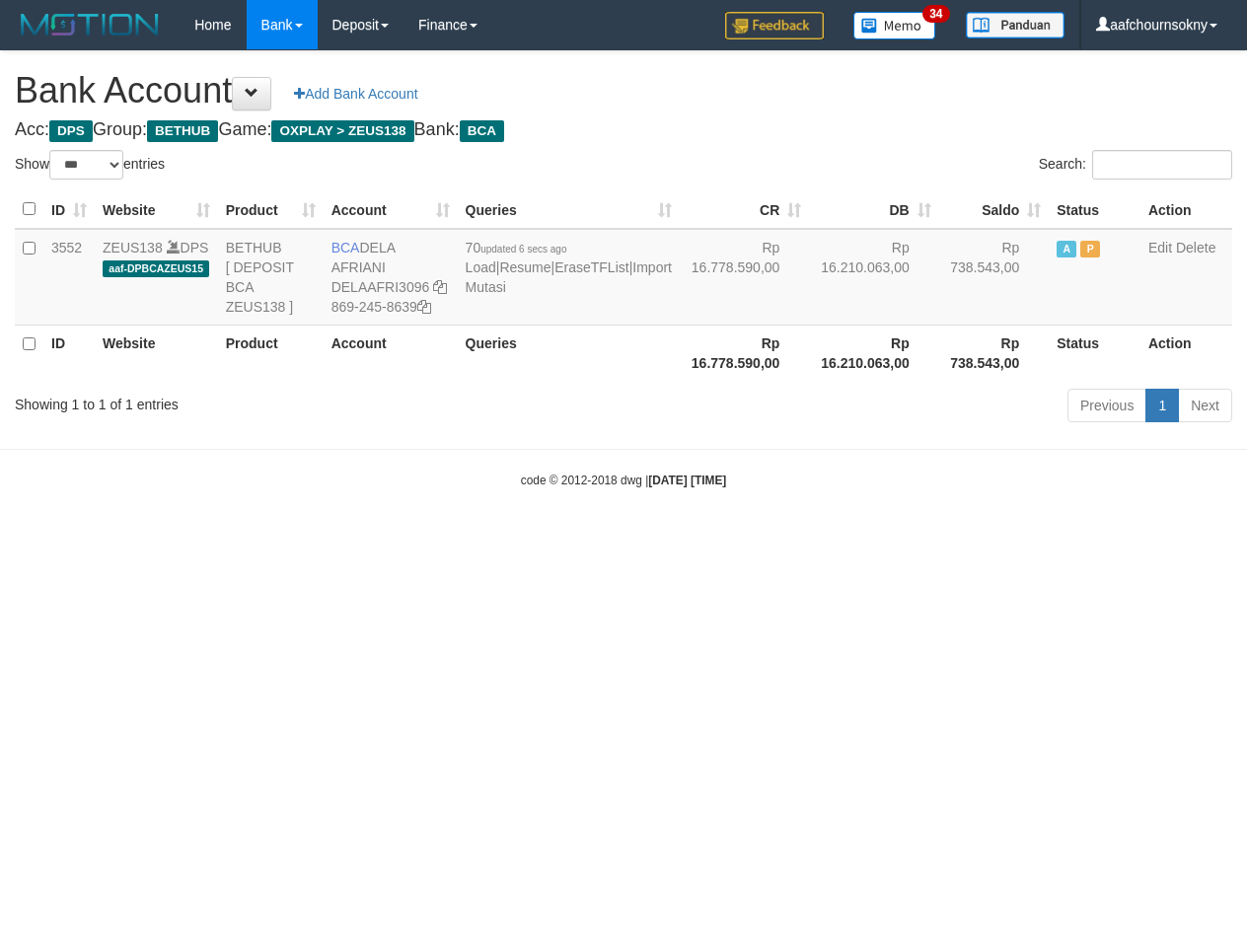 select on "***" 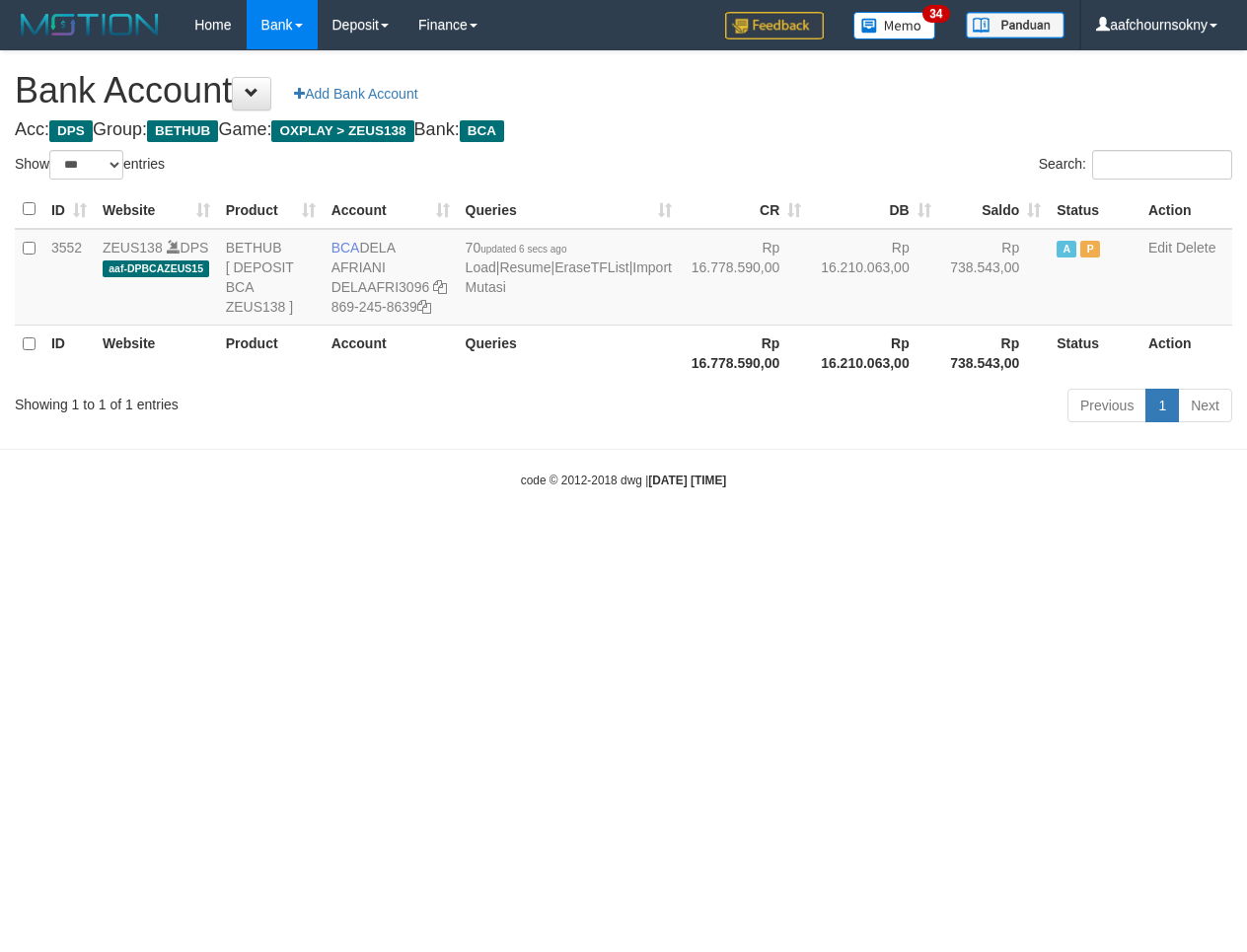 scroll, scrollTop: 0, scrollLeft: 0, axis: both 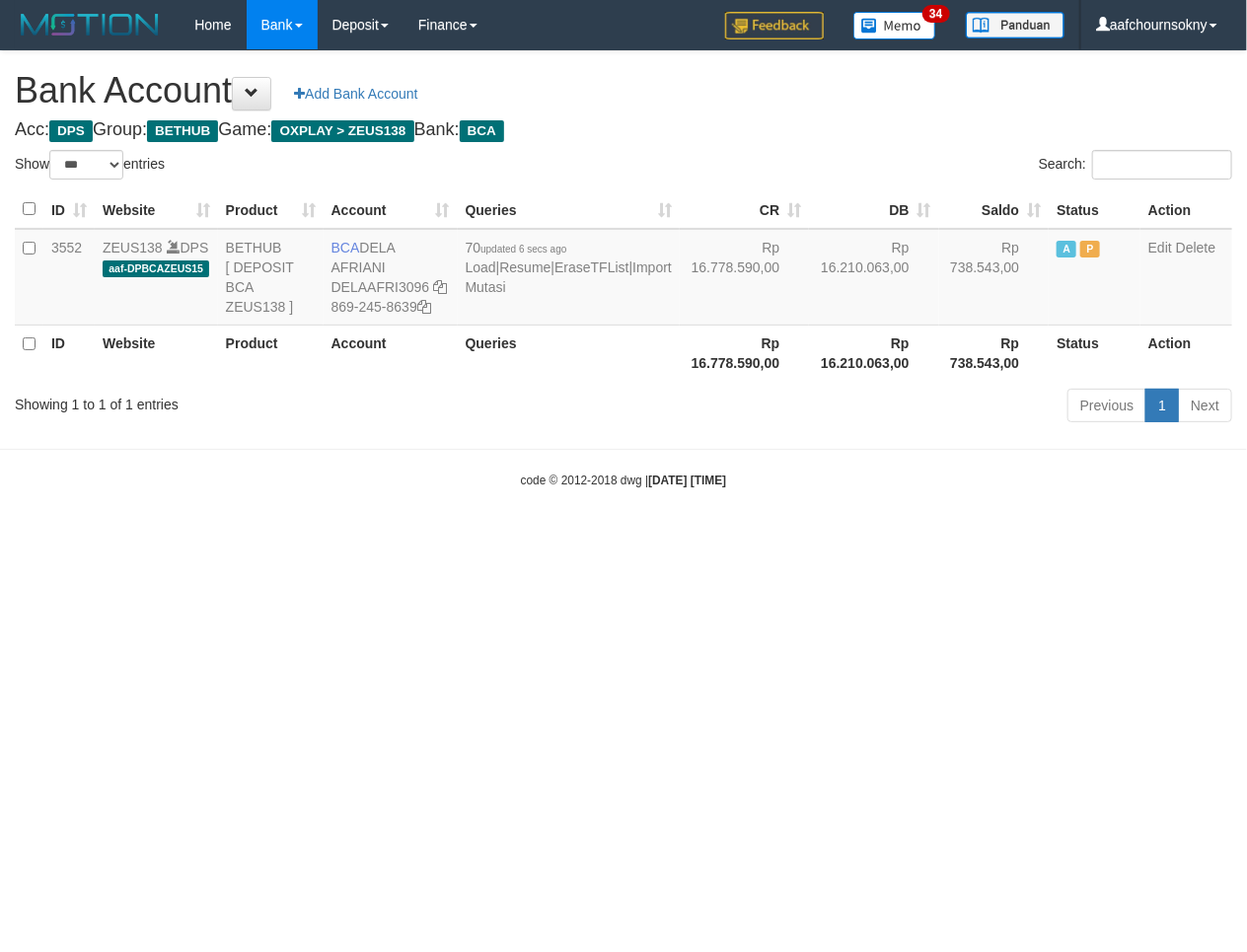 click on "Toggle navigation
Home
Bank
Account List
Load
By Website
Group
[OXPLAY]													ZEUS138
By Load Group (DPS)" at bounding box center [624, 269] 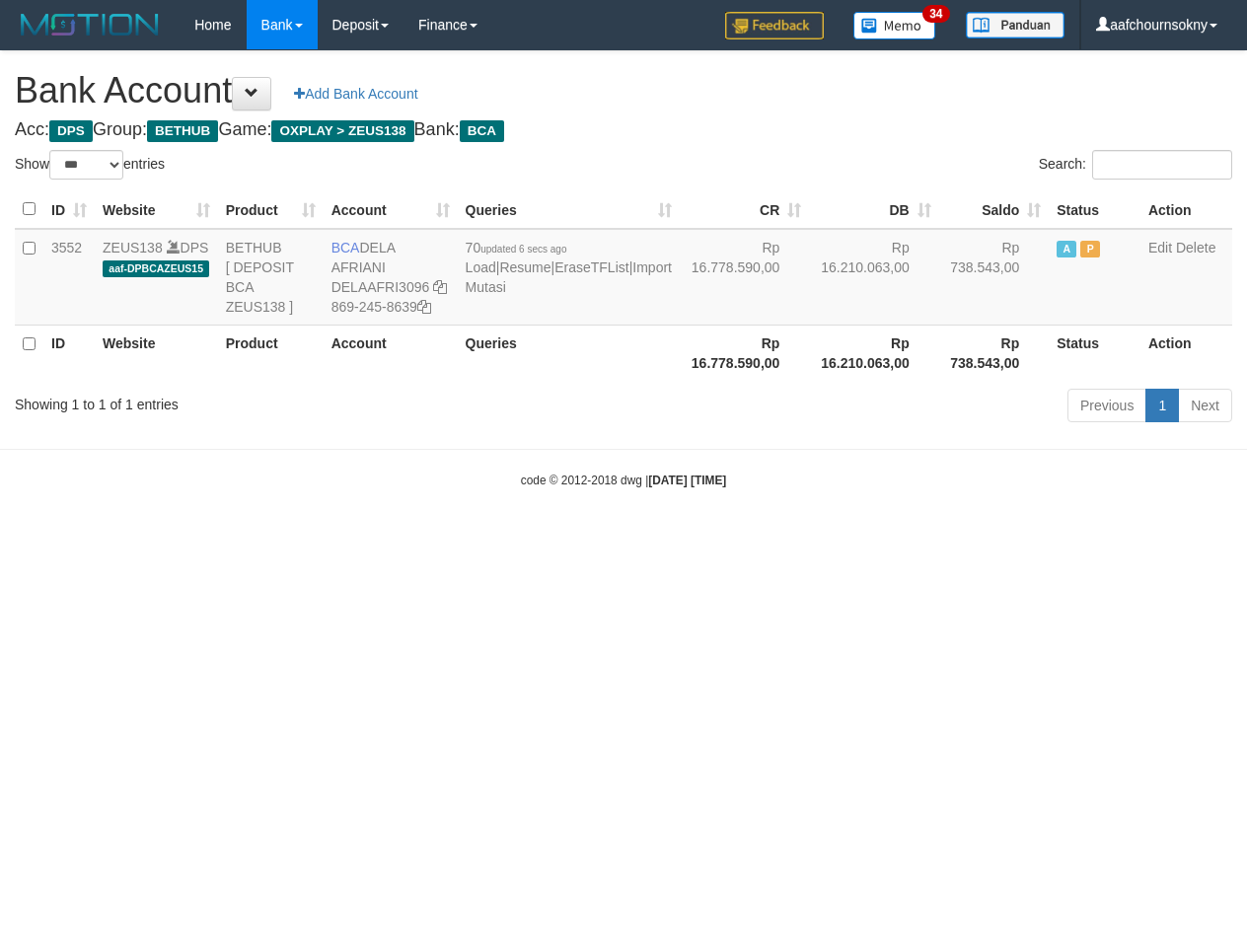select on "***" 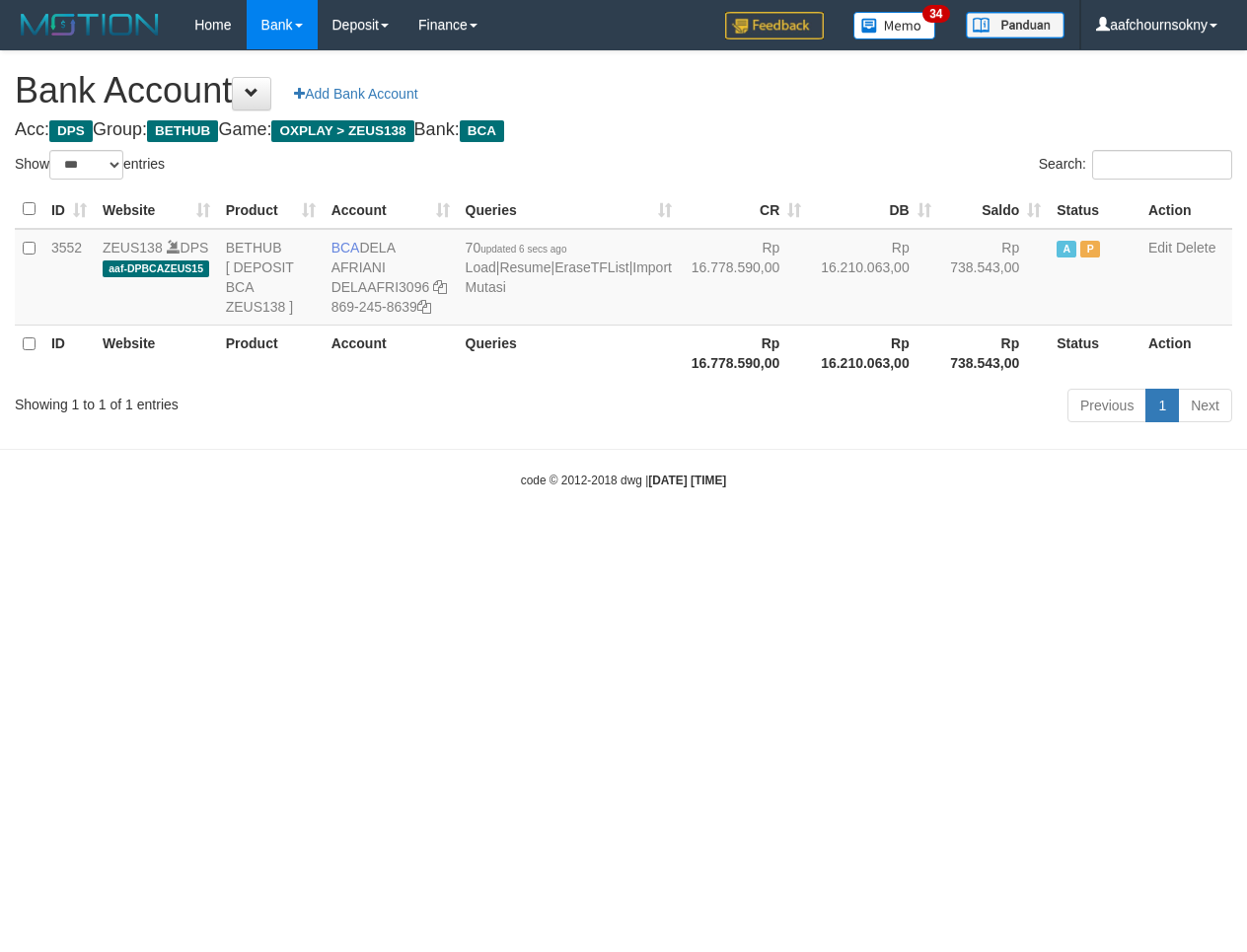 scroll, scrollTop: 0, scrollLeft: 0, axis: both 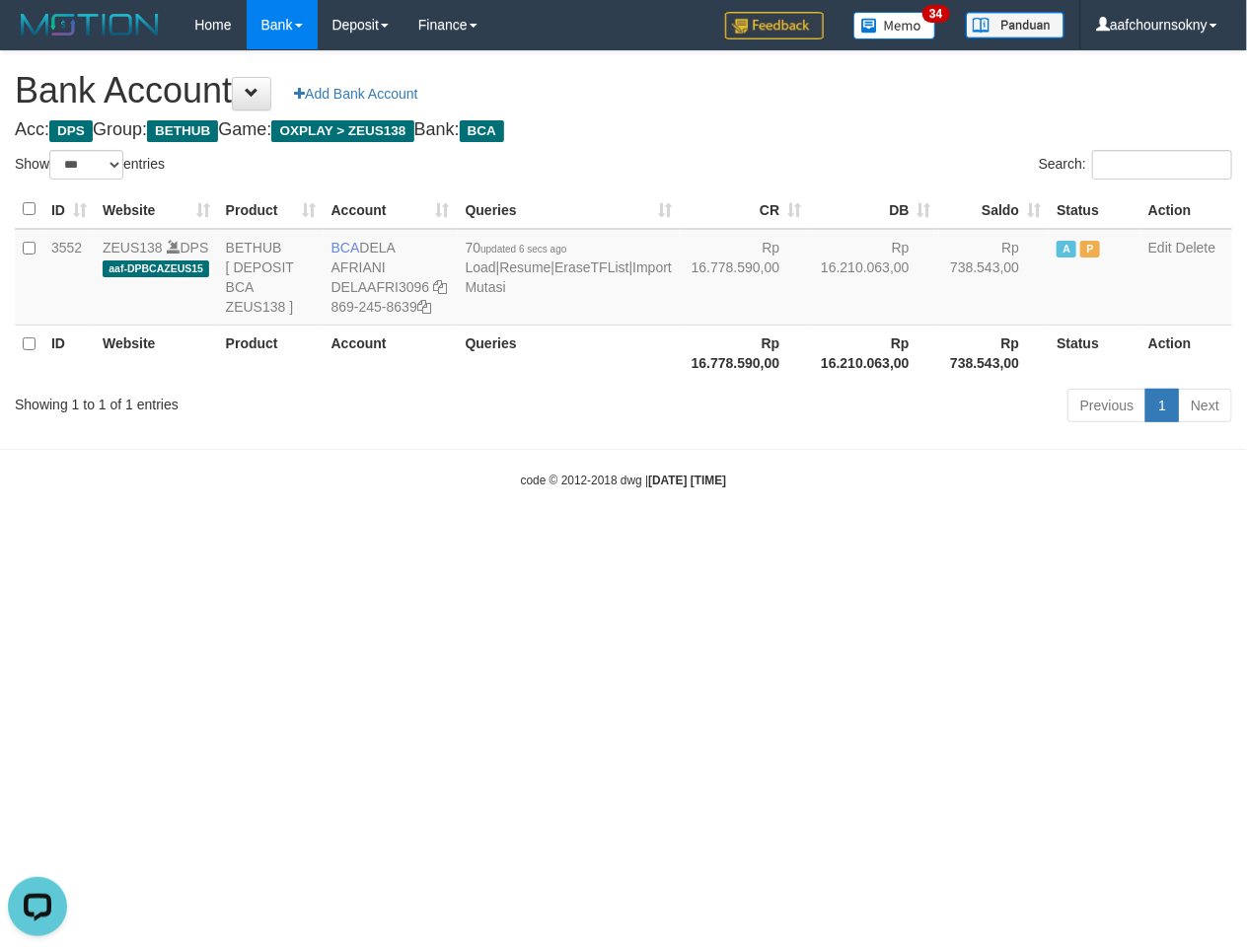 click on "Toggle navigation
Home
Bank
Account List
Load
By Website
Group
[OXPLAY]													ZEUS138
By Load Group (DPS)" at bounding box center (624, 269) 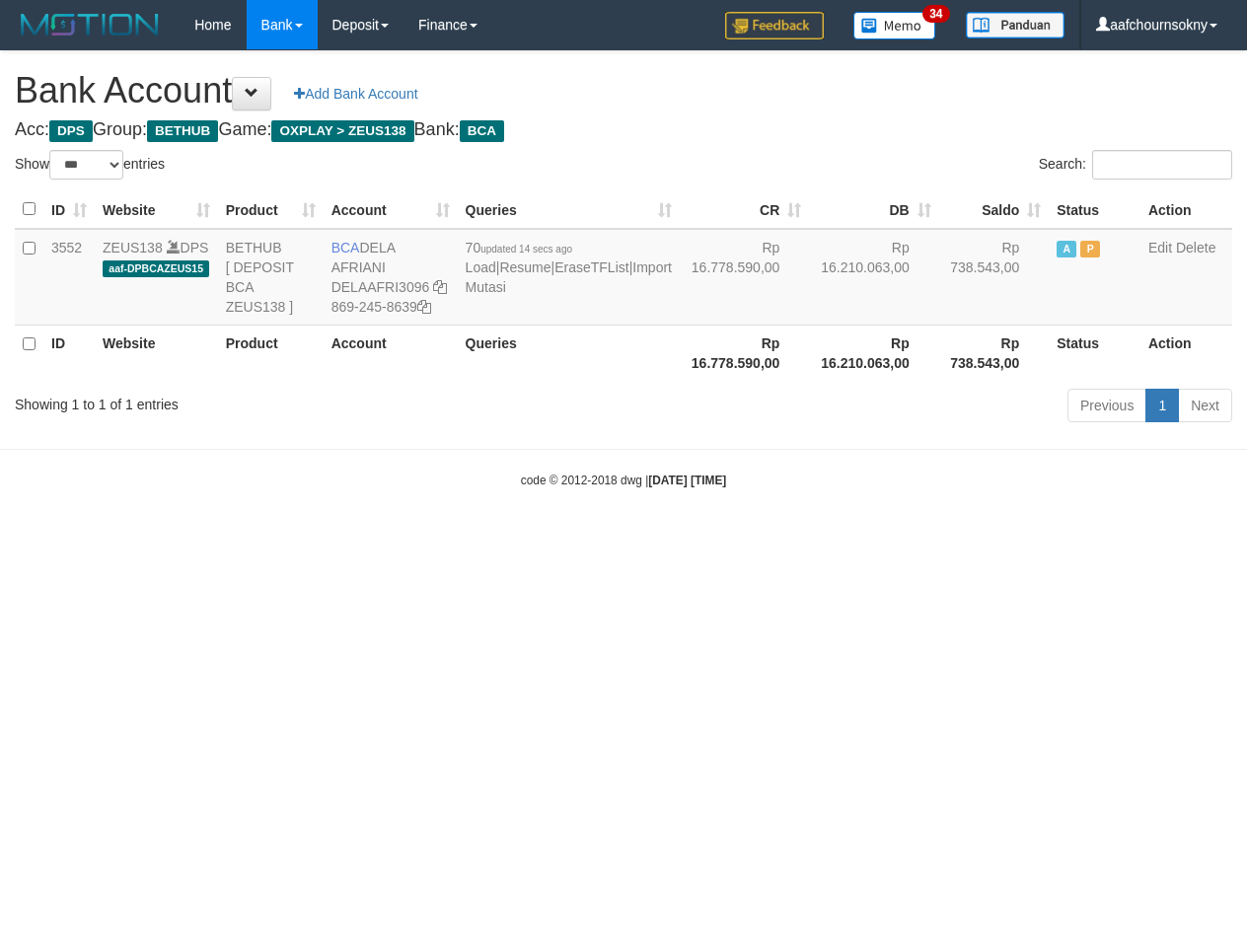 select on "***" 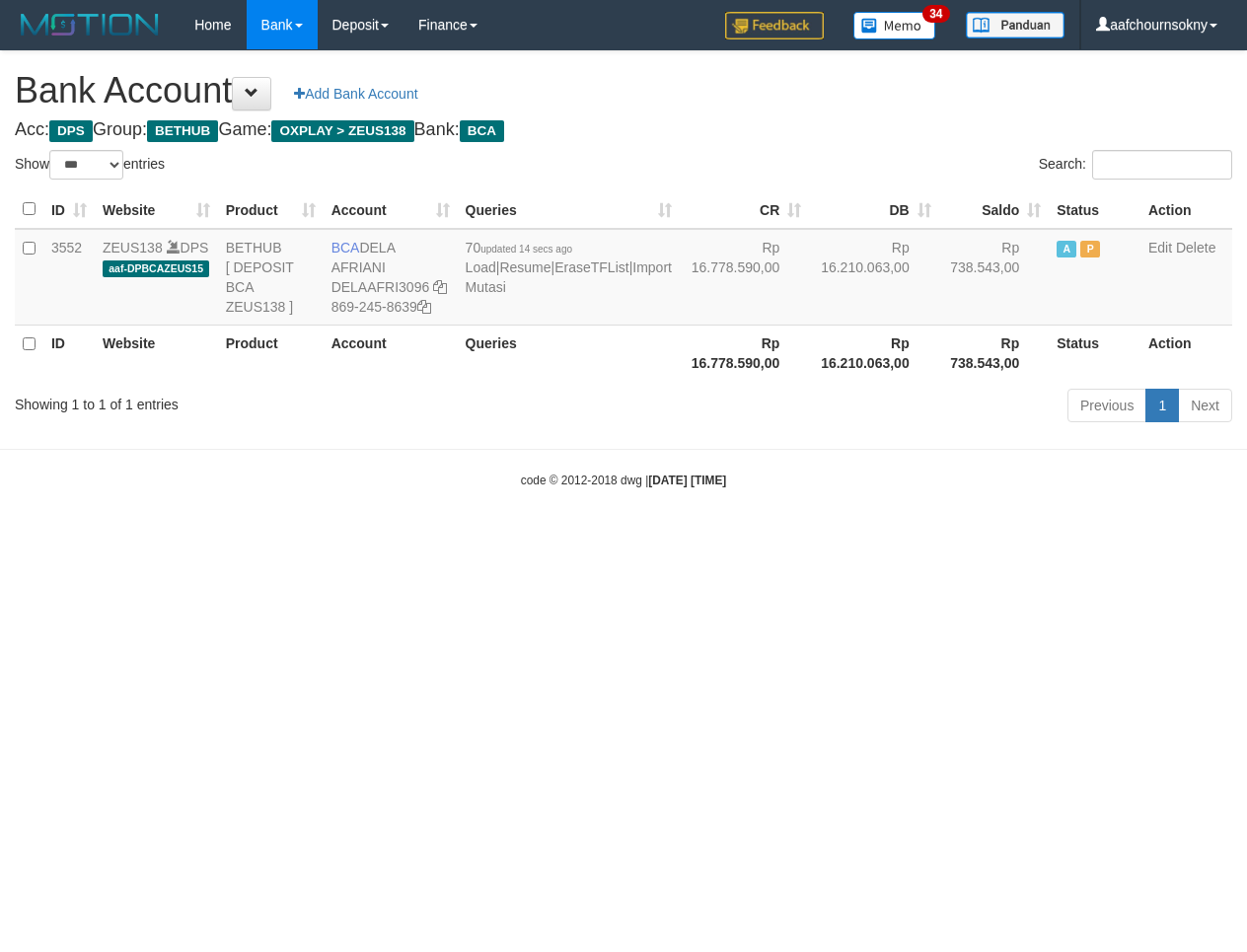 scroll, scrollTop: 0, scrollLeft: 0, axis: both 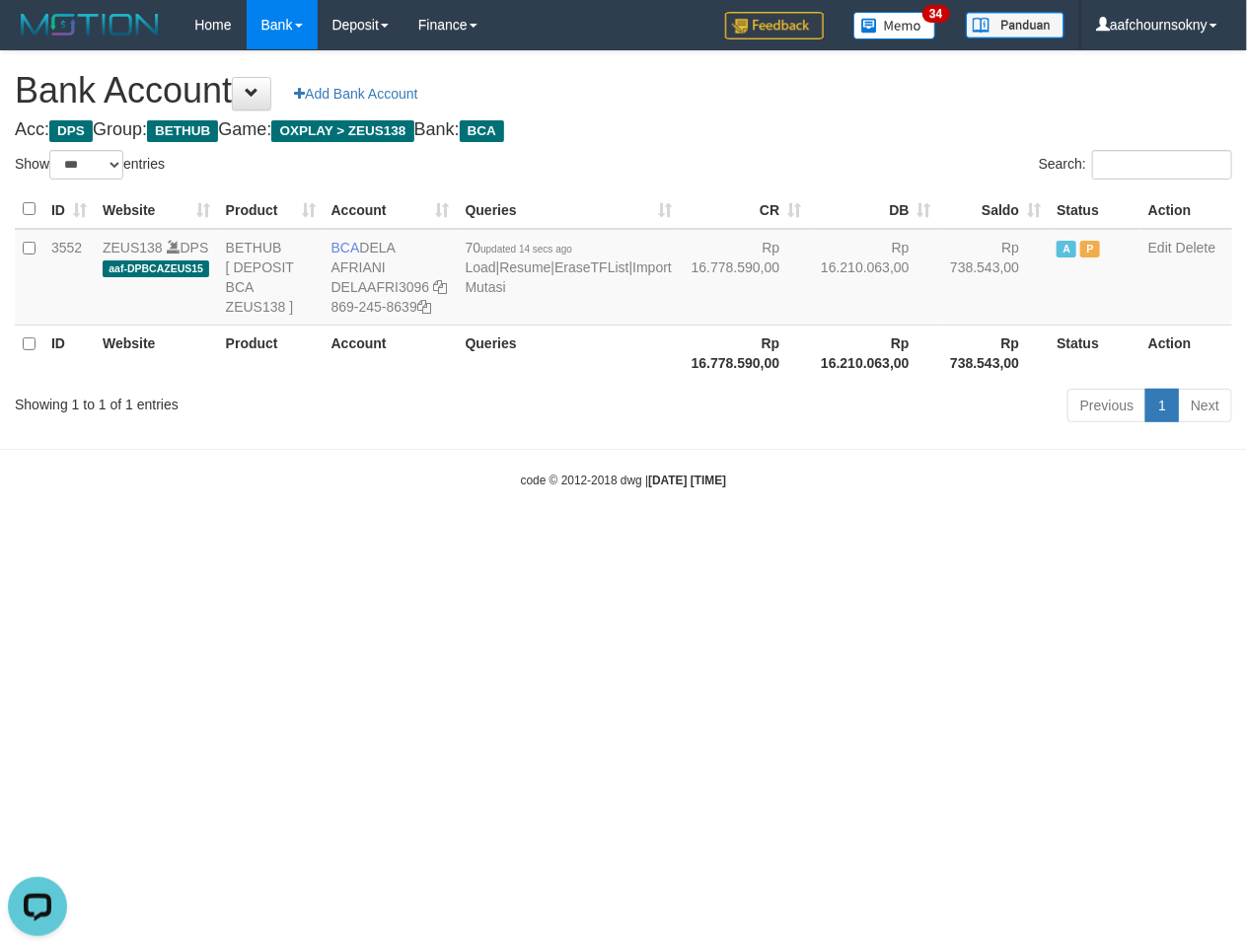 drag, startPoint x: 485, startPoint y: 682, endPoint x: 545, endPoint y: 687, distance: 60.207973 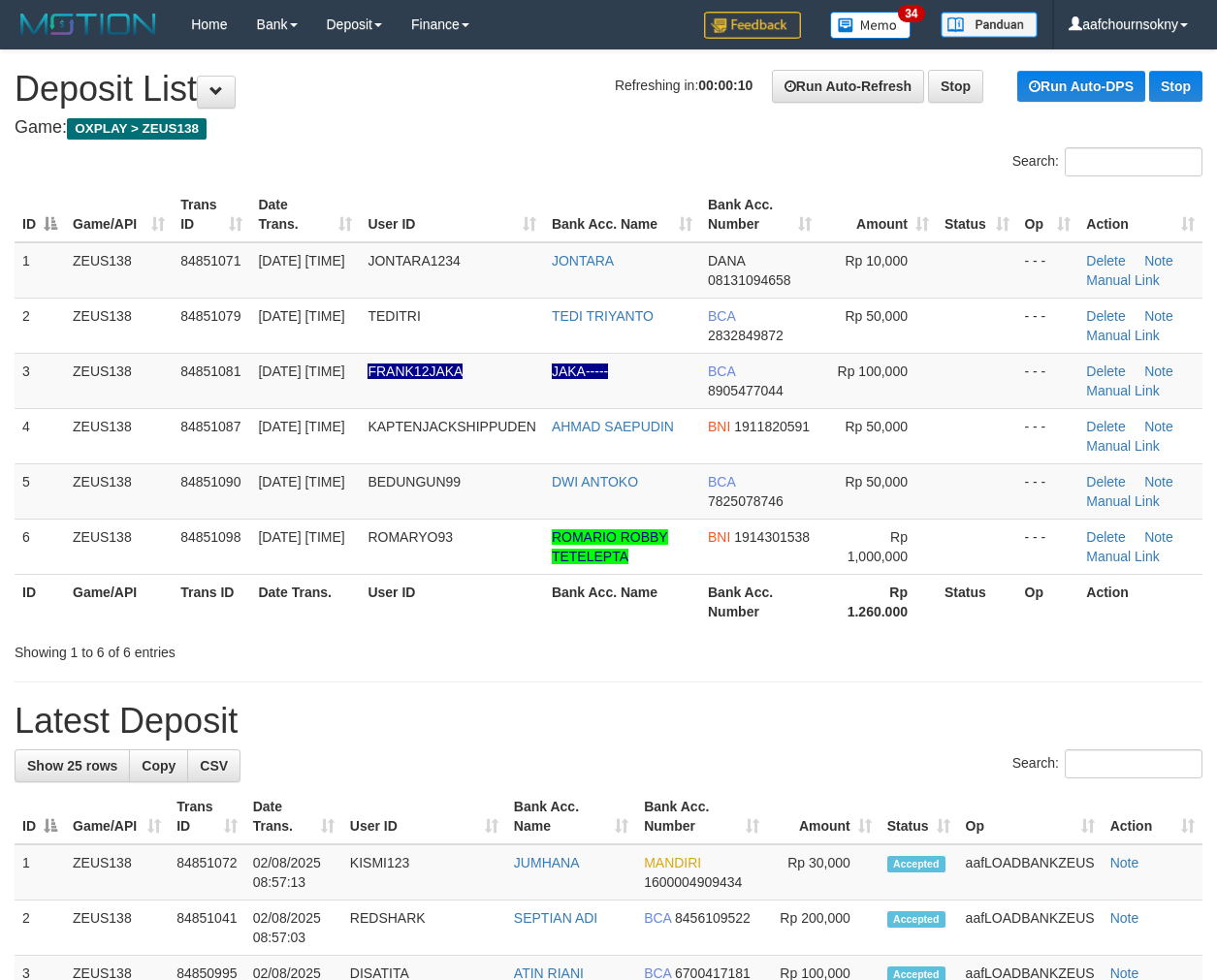 scroll, scrollTop: 0, scrollLeft: 0, axis: both 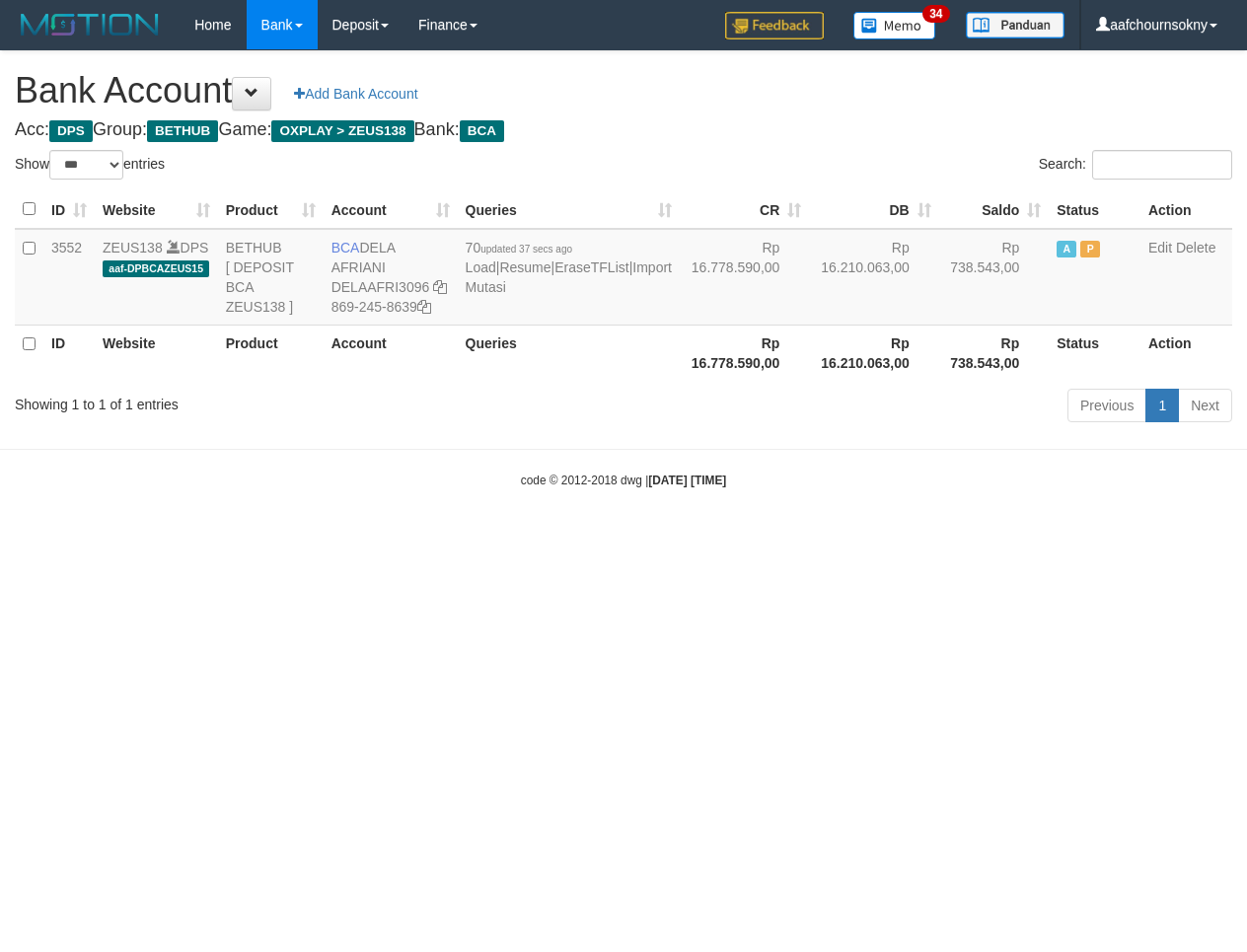 select on "***" 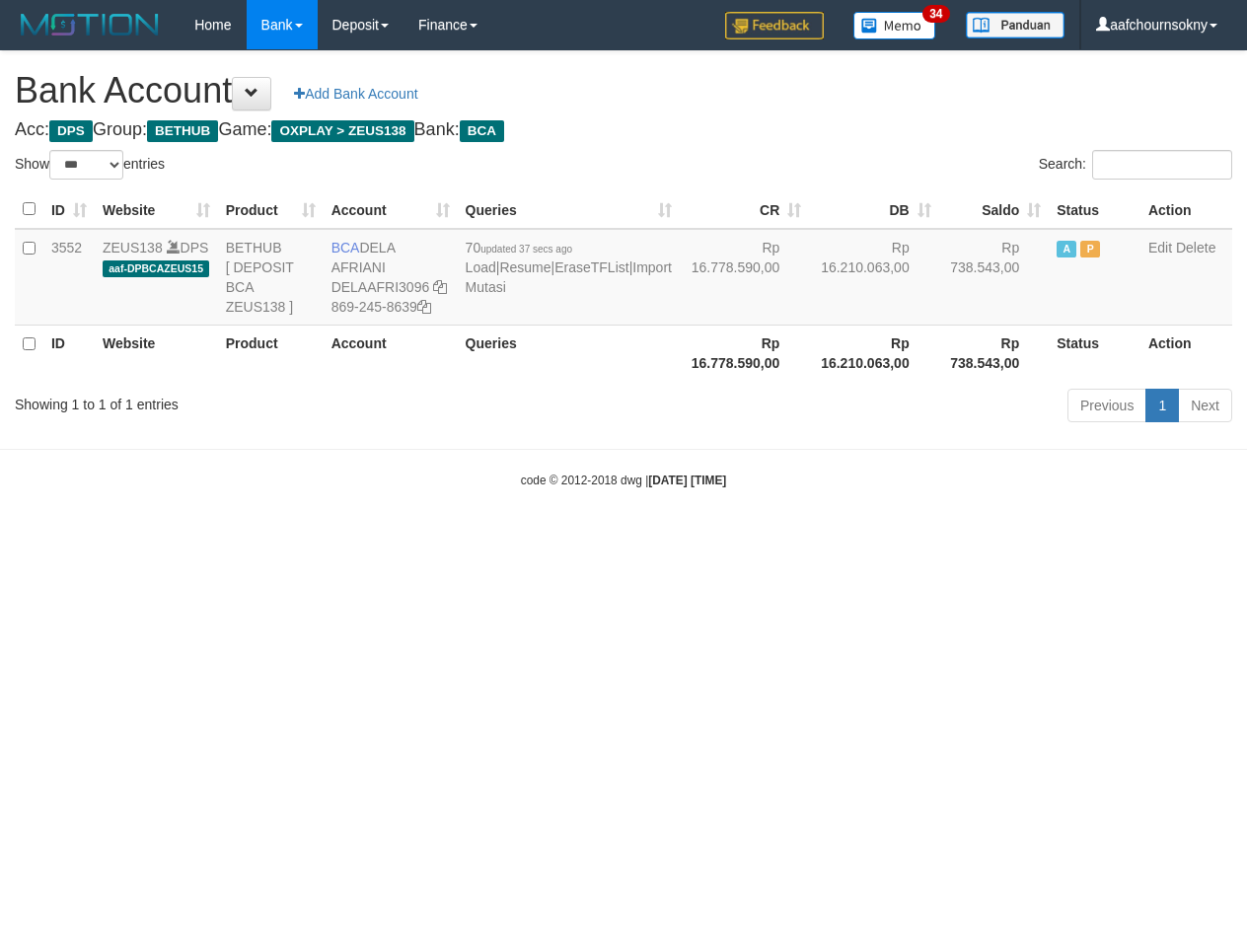 scroll, scrollTop: 0, scrollLeft: 0, axis: both 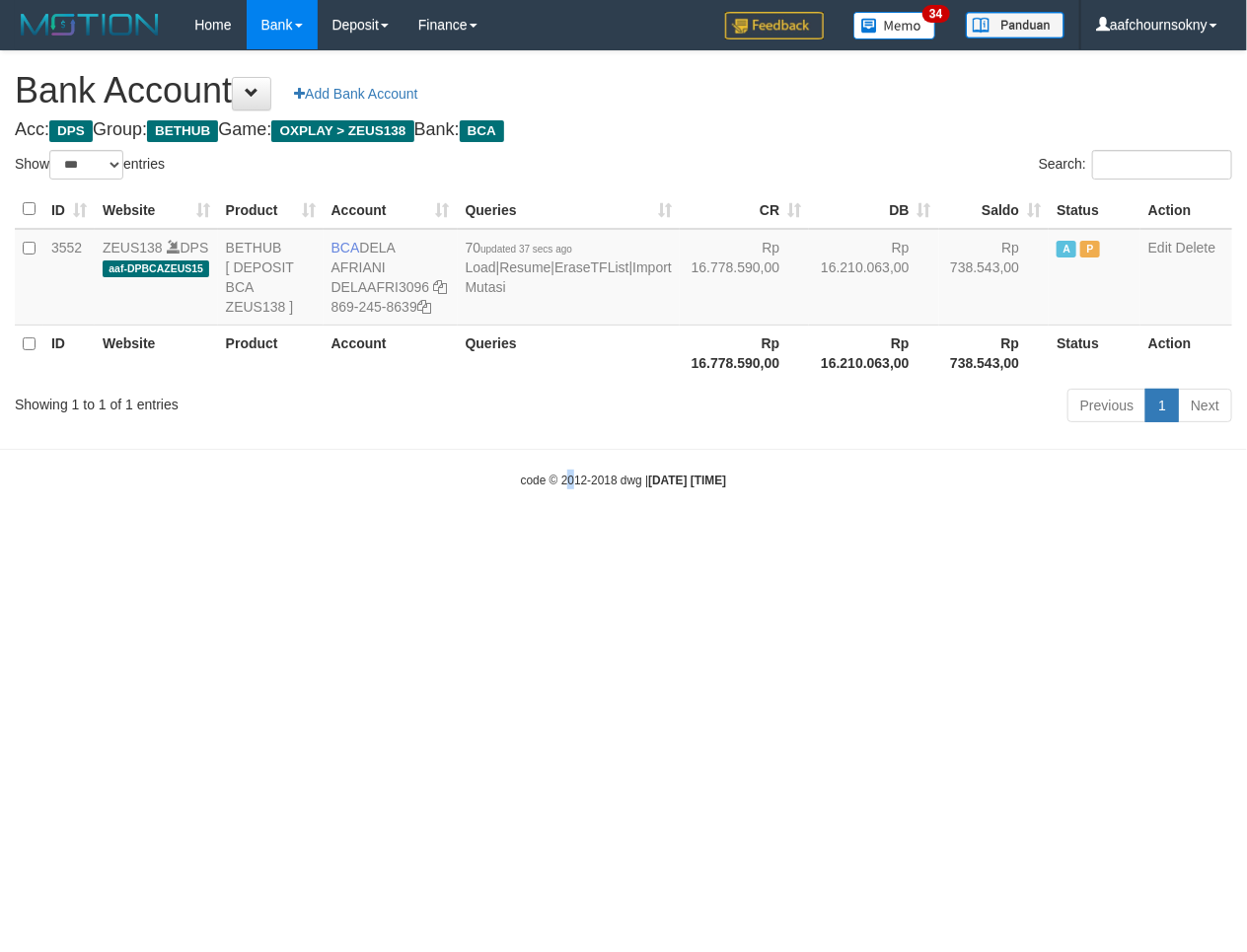 click on "Toggle navigation
Home
Bank
Account List
Load
By Website
Group
[OXPLAY]													ZEUS138
By Load Group (DPS)" at bounding box center (624, 269) 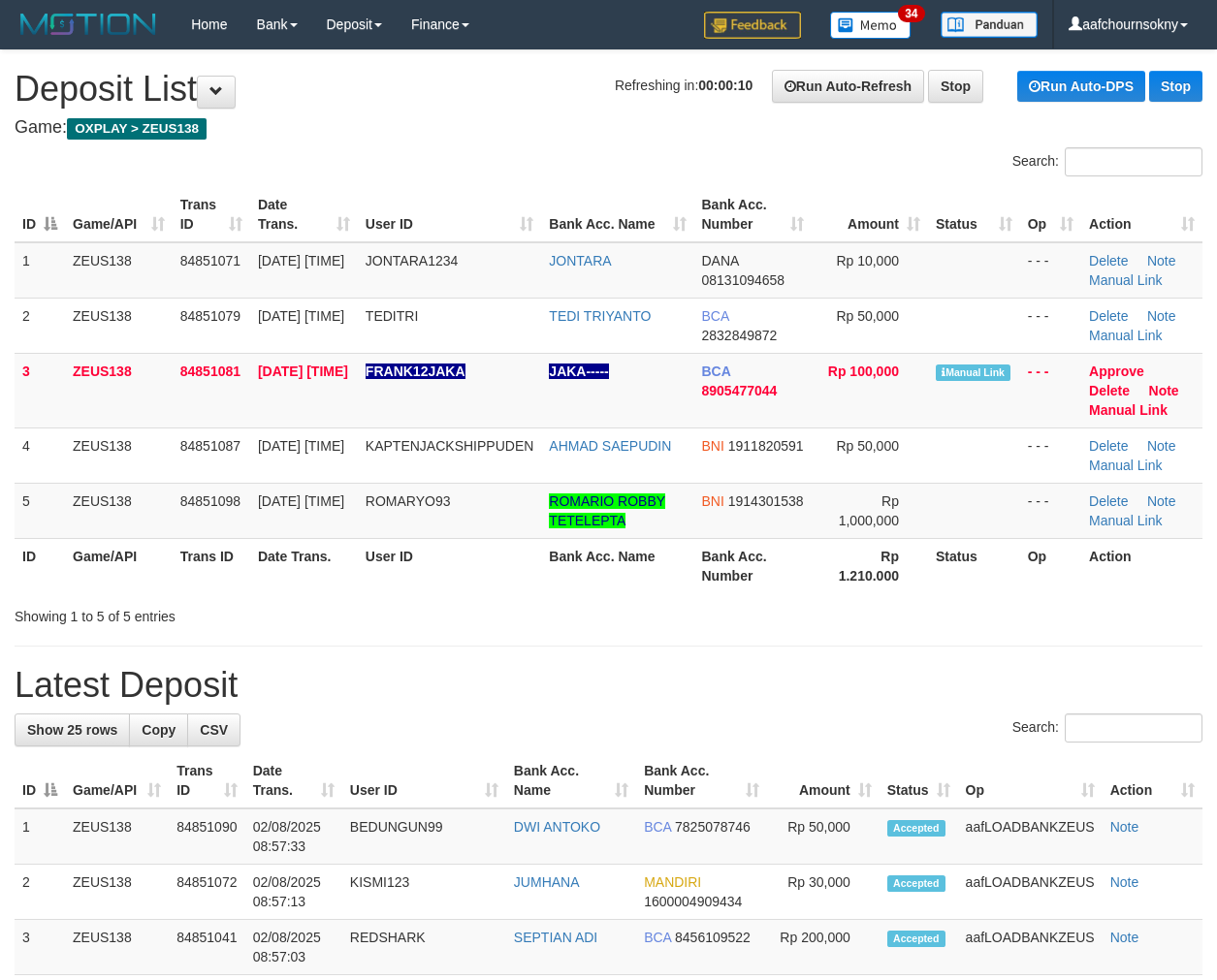 scroll, scrollTop: 0, scrollLeft: 0, axis: both 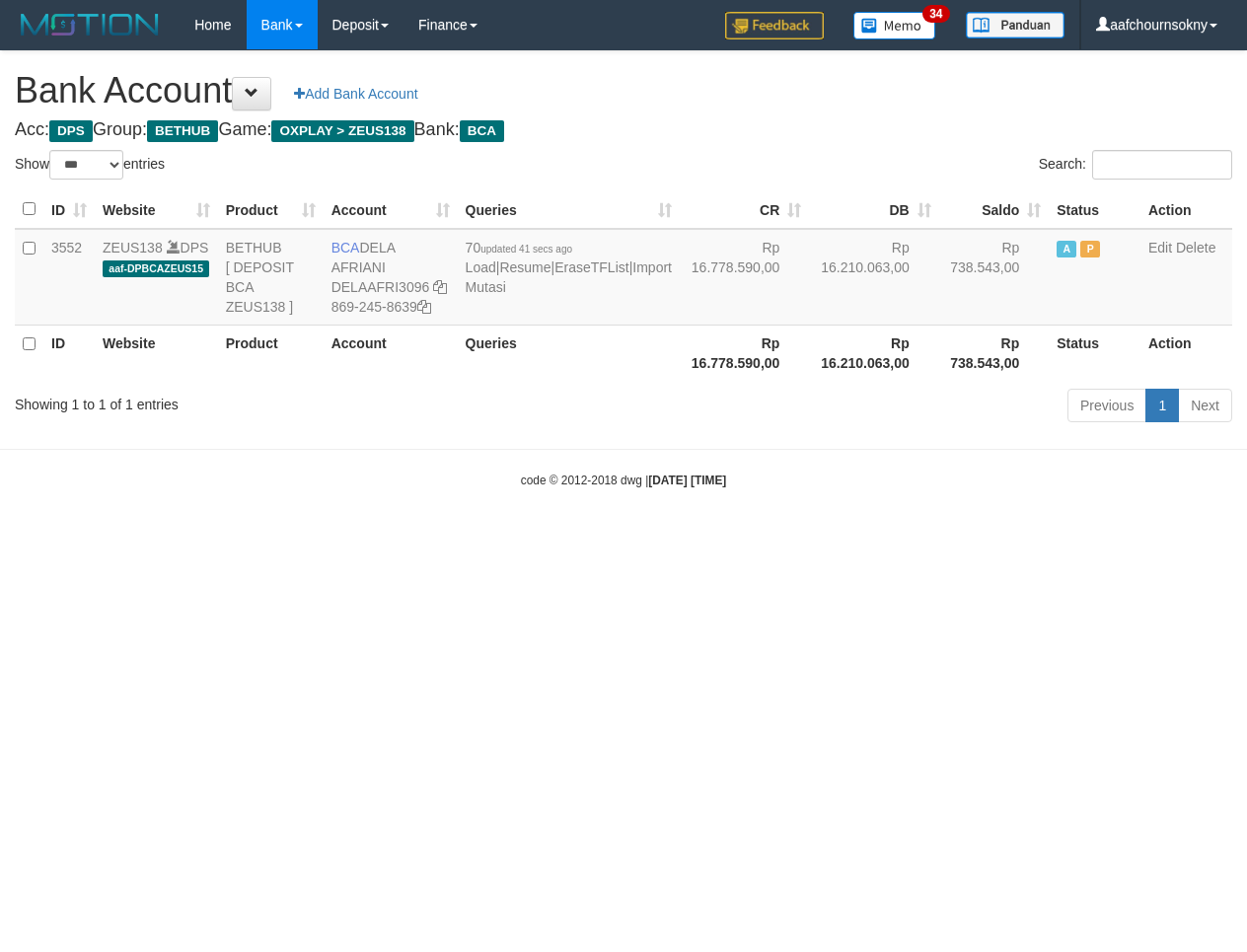select on "***" 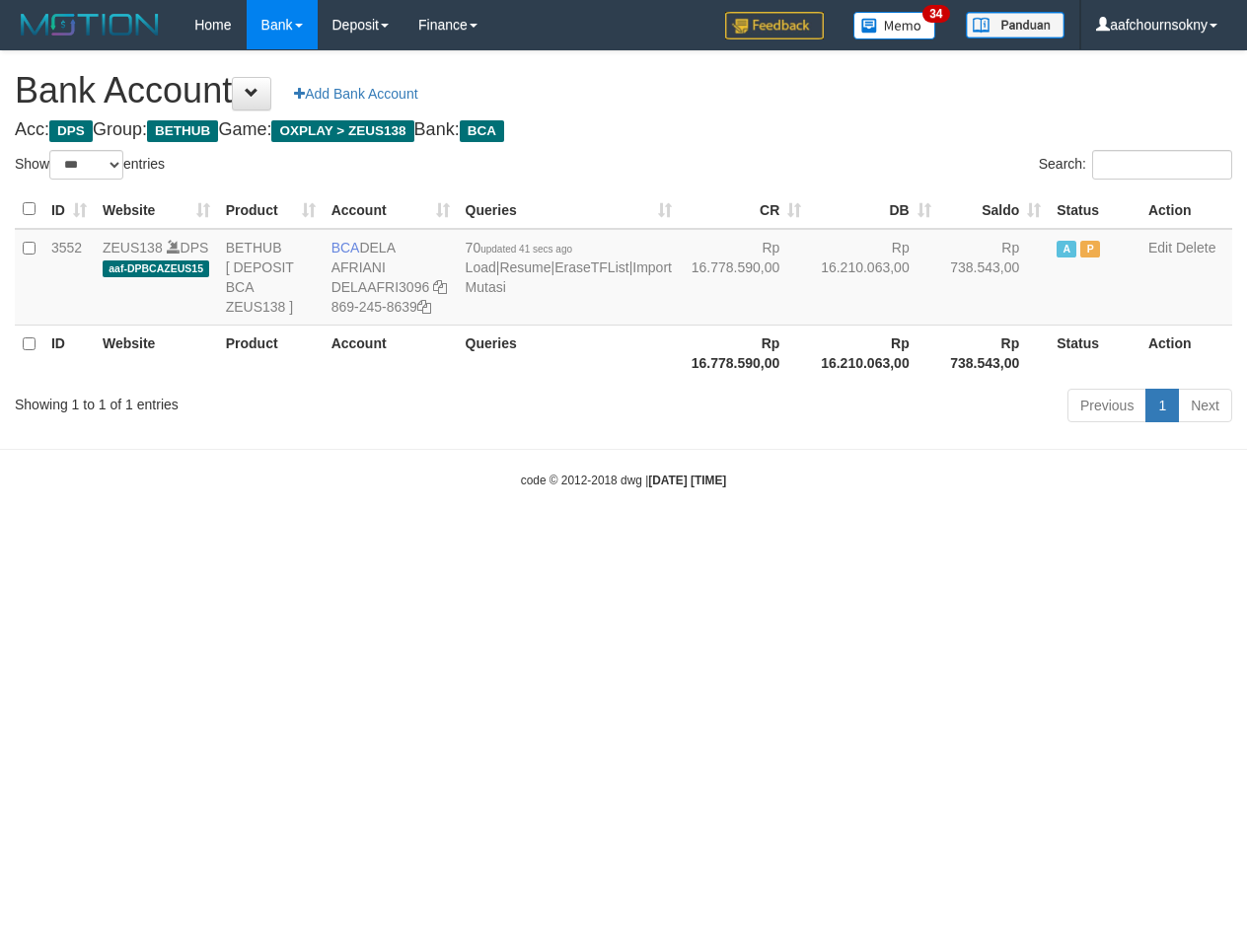 scroll, scrollTop: 0, scrollLeft: 0, axis: both 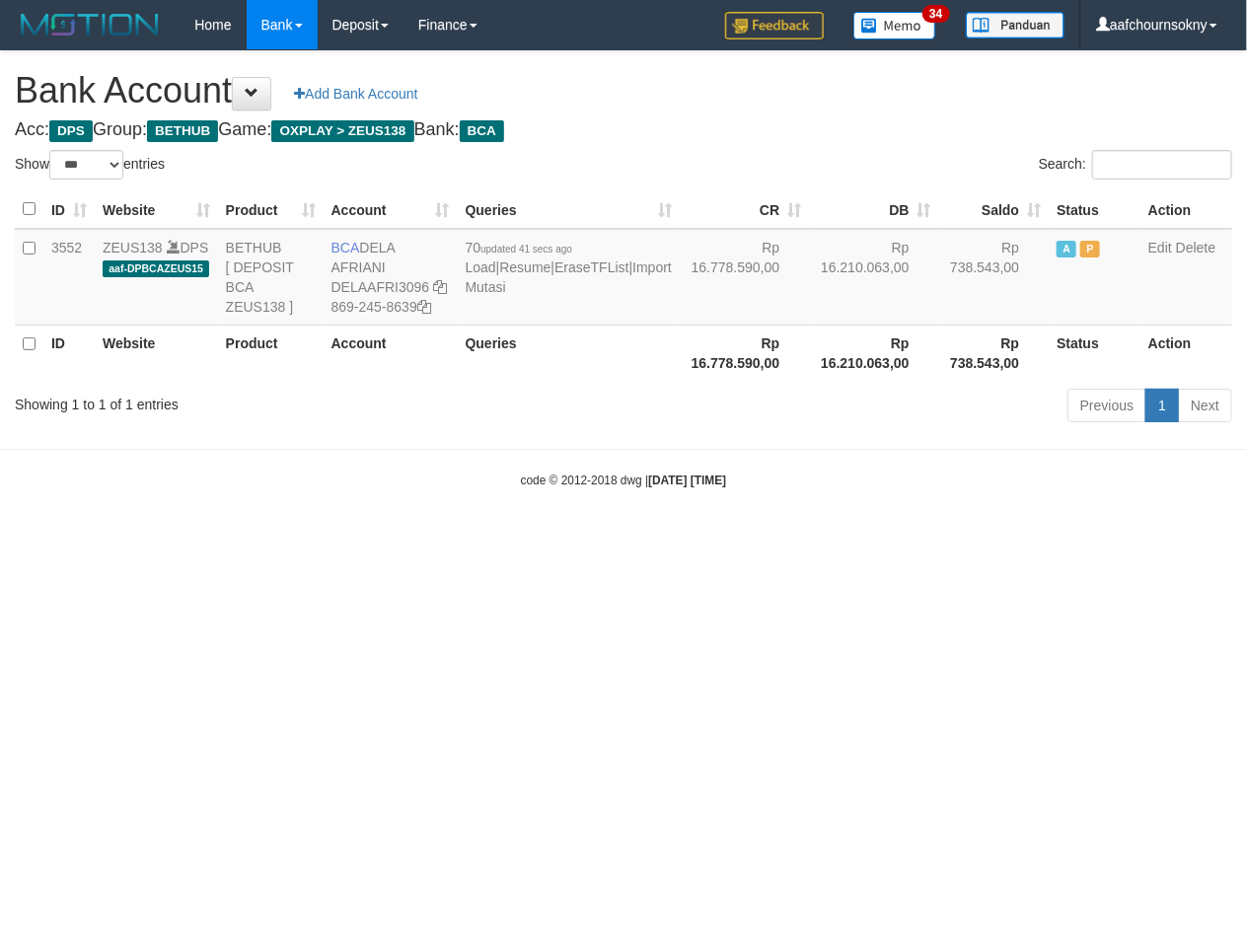 drag, startPoint x: 0, startPoint y: 0, endPoint x: 418, endPoint y: 549, distance: 690.0181 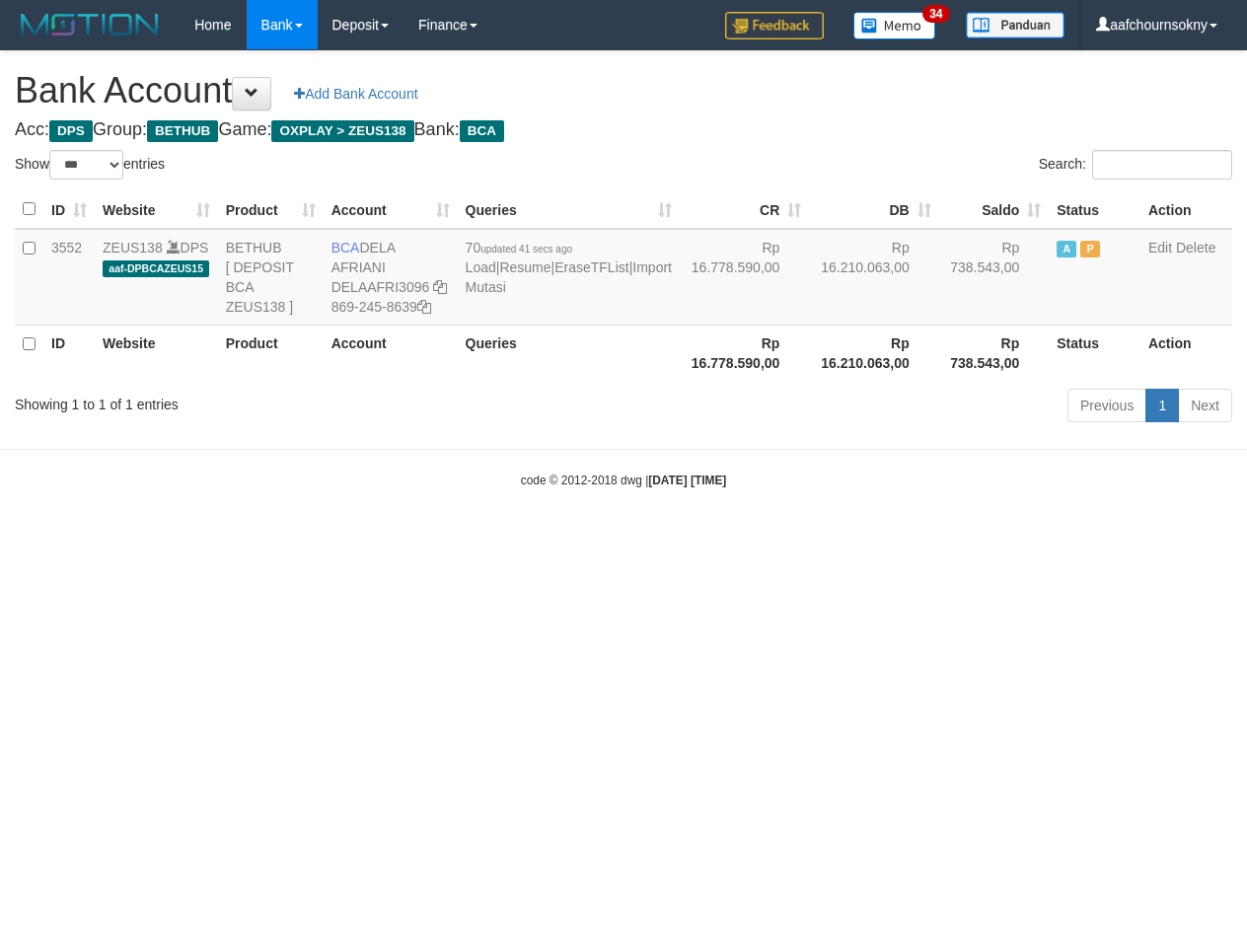 select on "***" 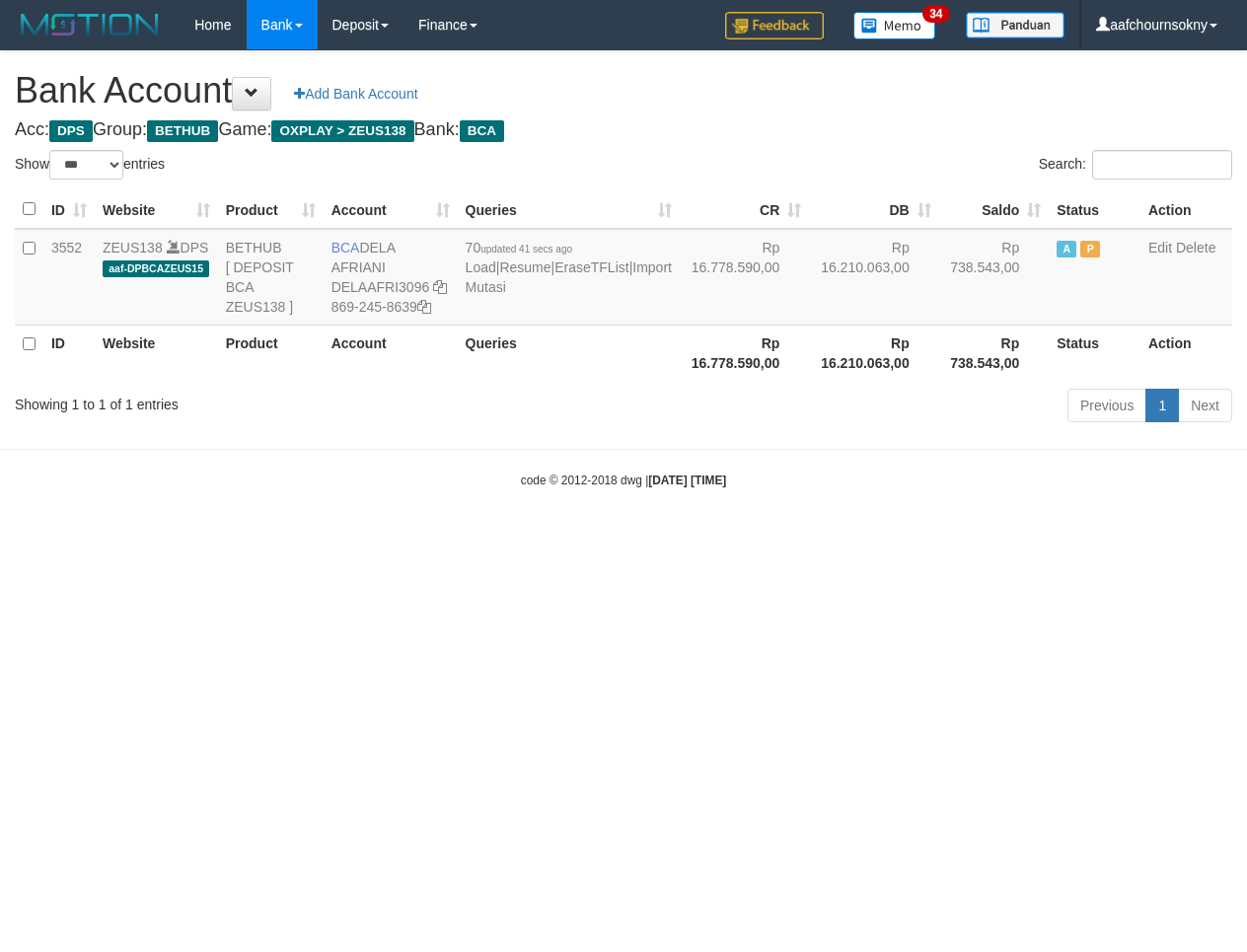 scroll, scrollTop: 0, scrollLeft: 0, axis: both 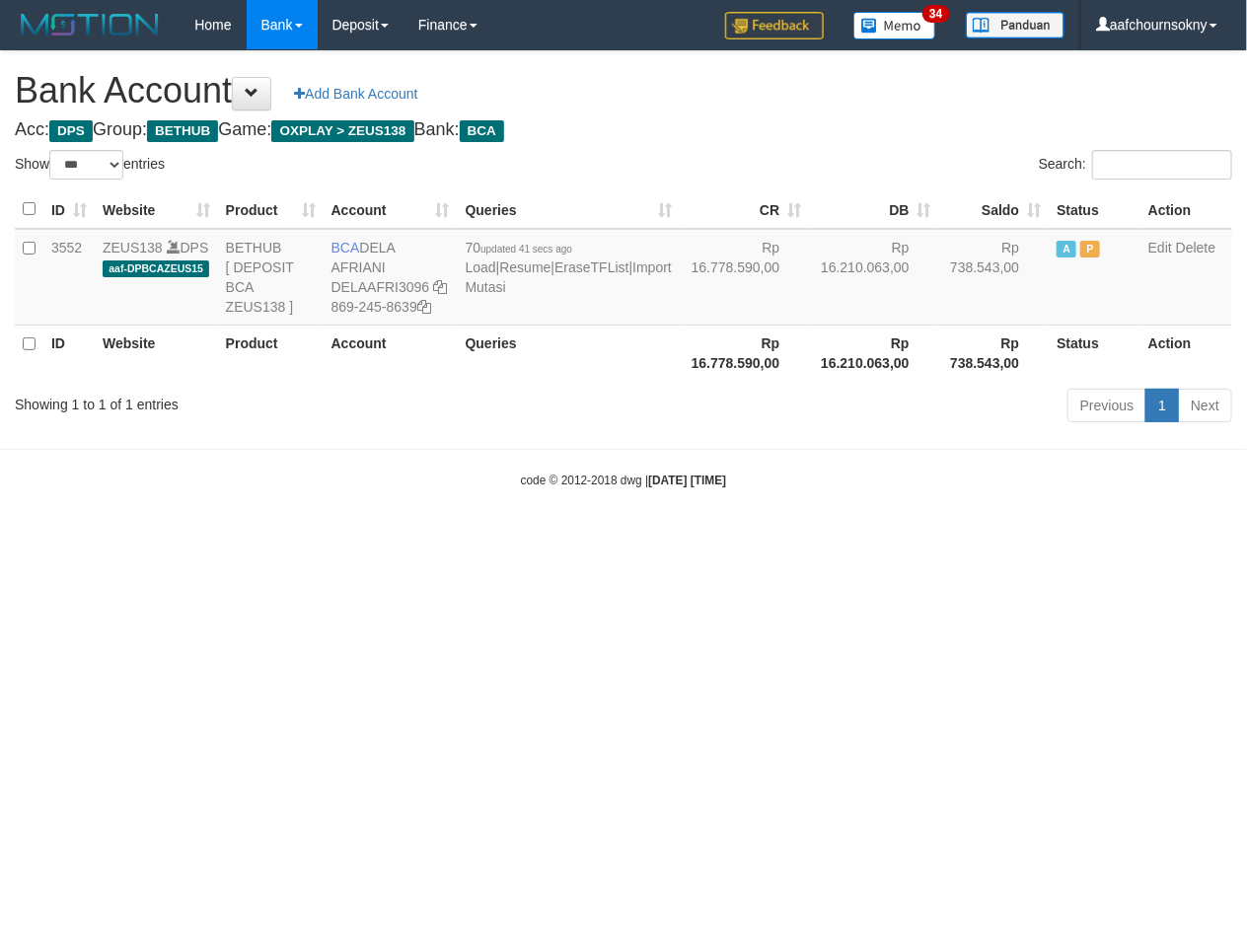 click on "Toggle navigation
Home
Bank
Account List
Load
By Website
Group
[OXPLAY]													ZEUS138
By Load Group (DPS)" at bounding box center (624, 269) 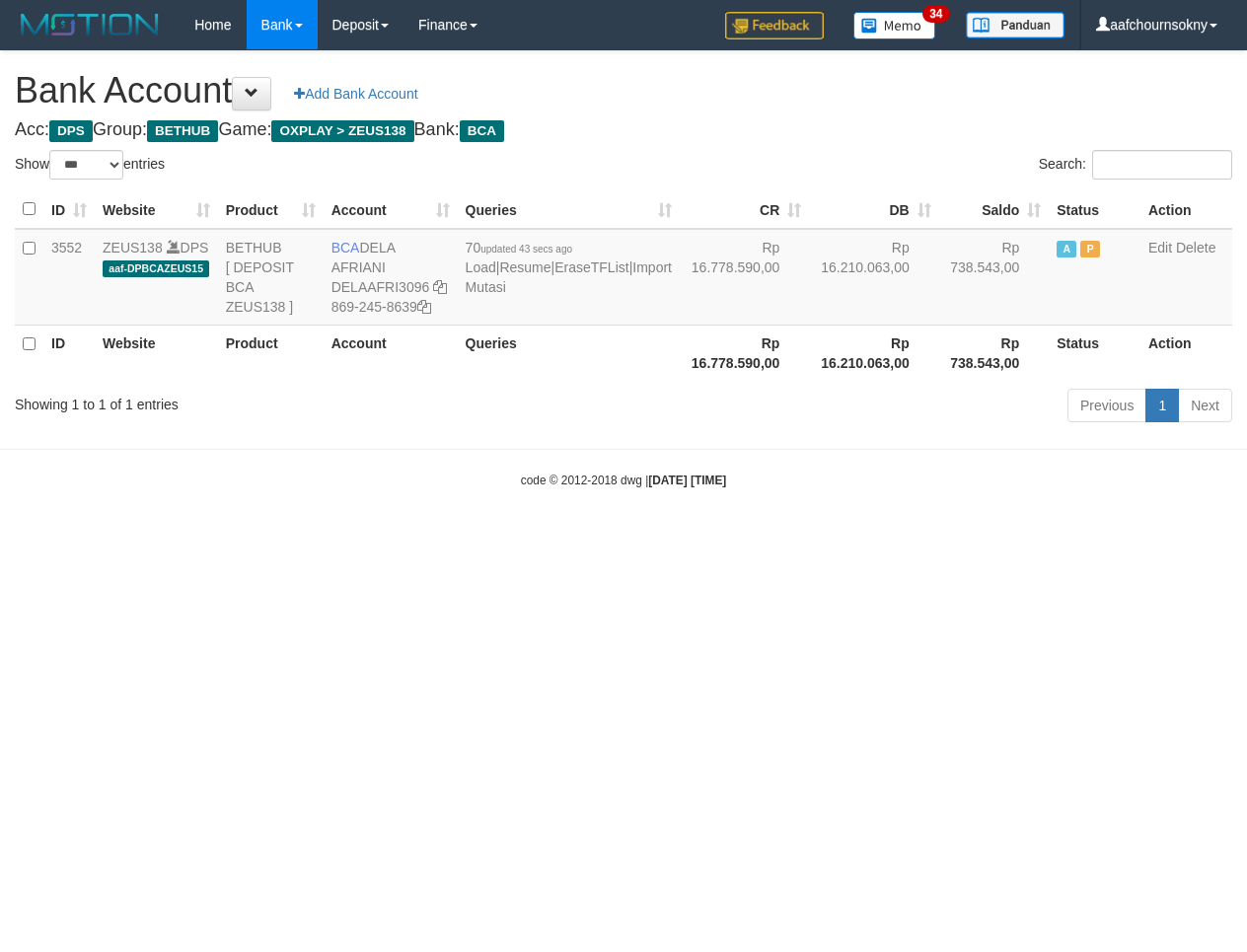 select on "***" 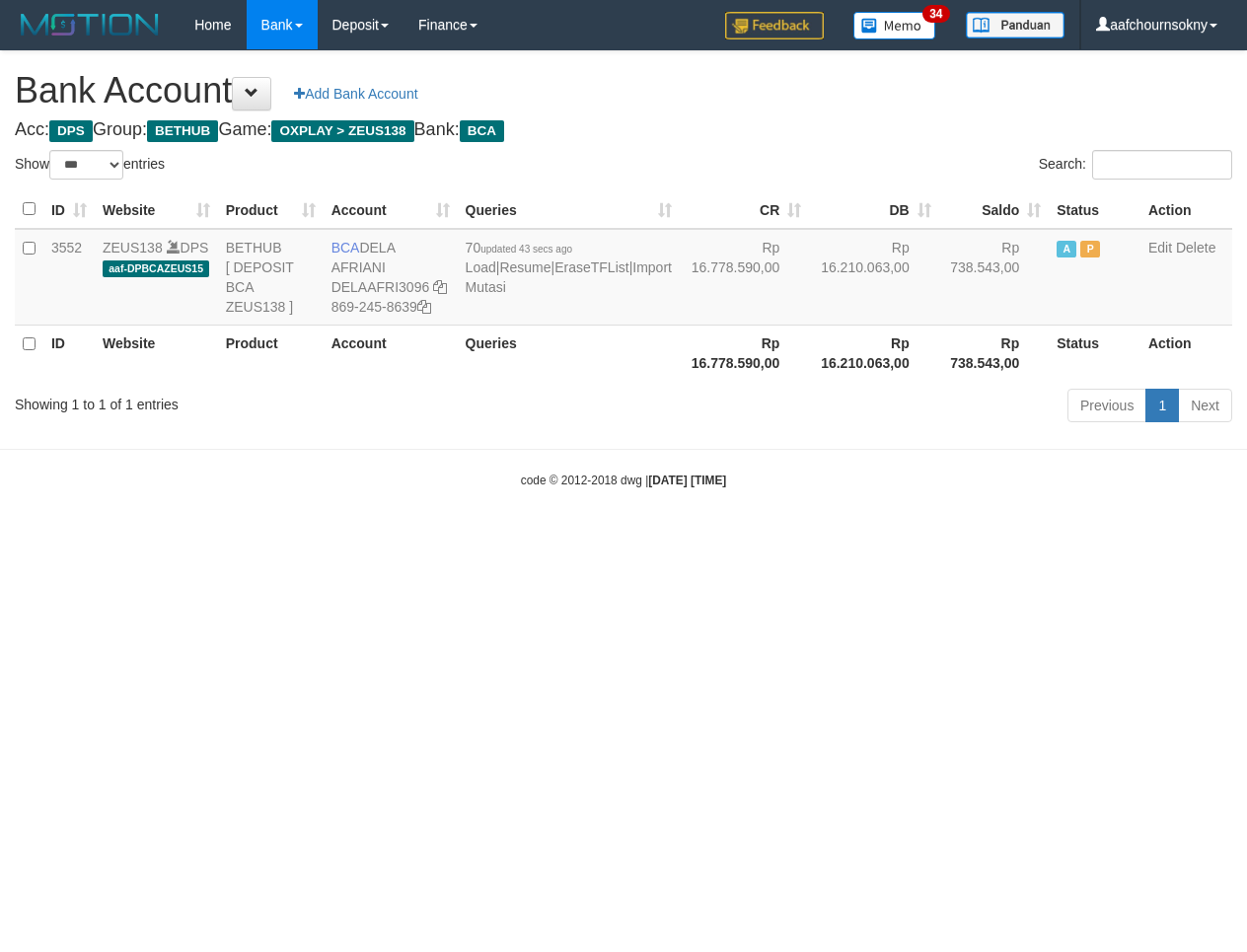 scroll, scrollTop: 0, scrollLeft: 0, axis: both 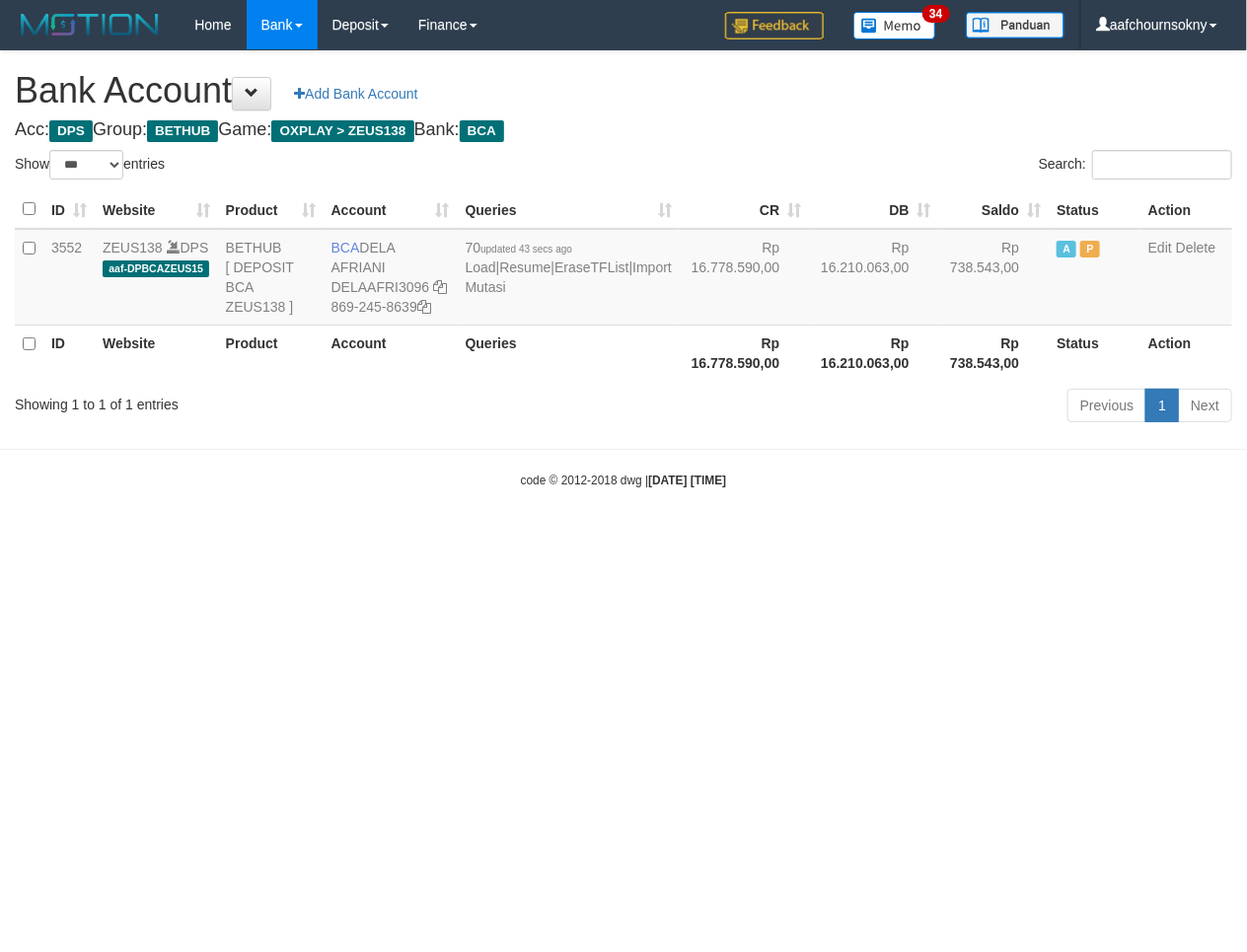 click on "Toggle navigation
Home
Bank
Account List
Load
By Website
Group
[OXPLAY]													ZEUS138
By Load Group (DPS)" at bounding box center (624, 269) 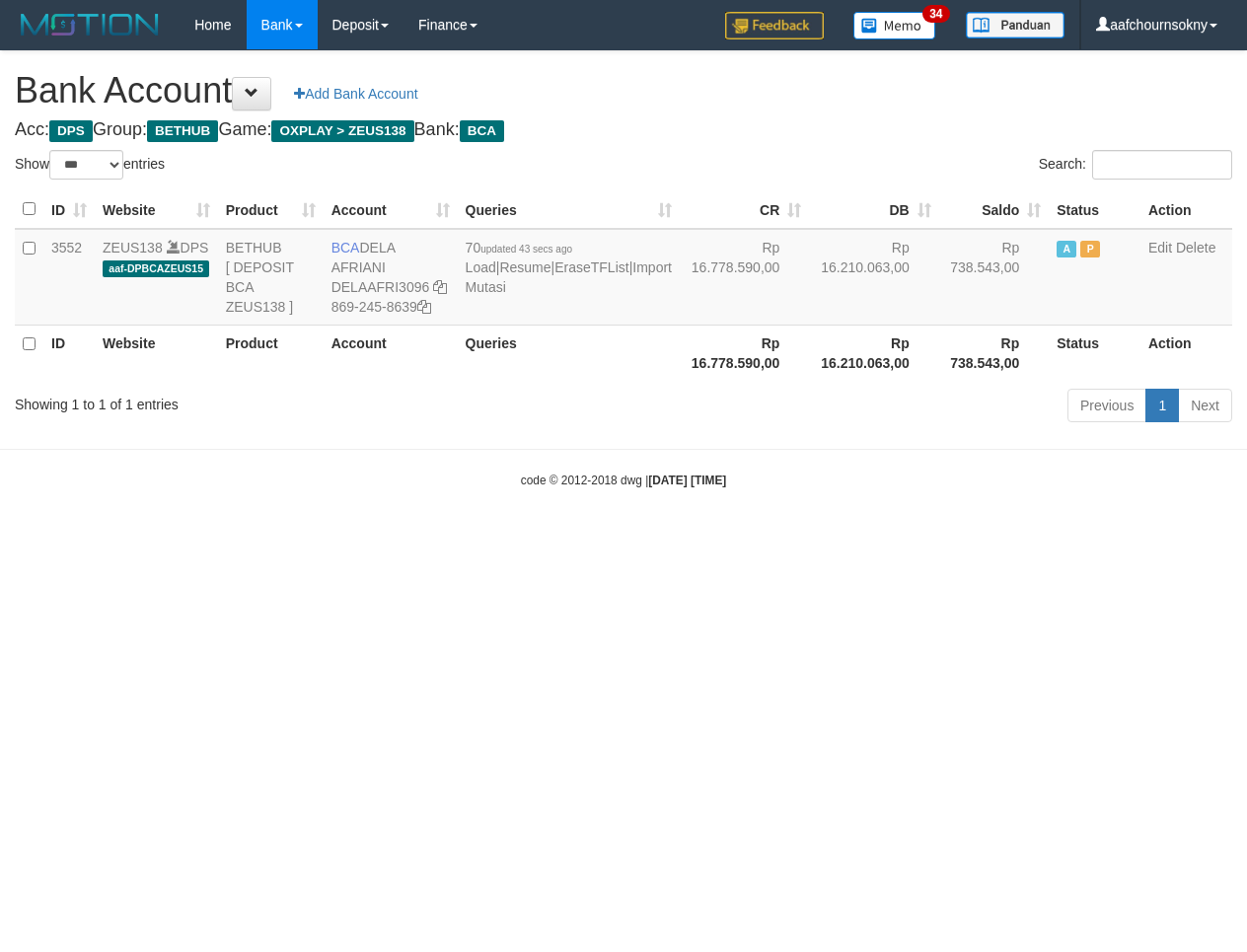 select on "***" 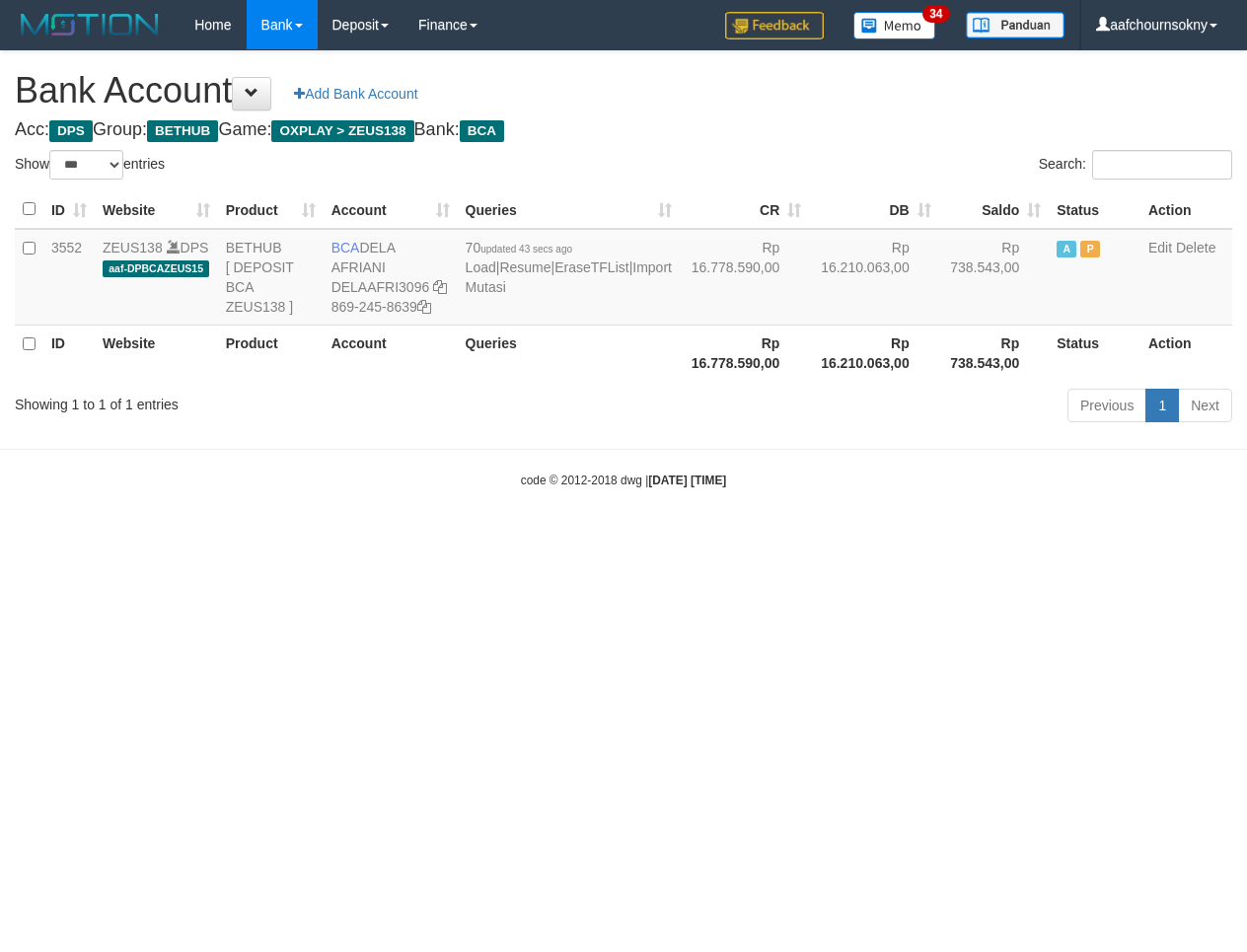 scroll, scrollTop: 0, scrollLeft: 0, axis: both 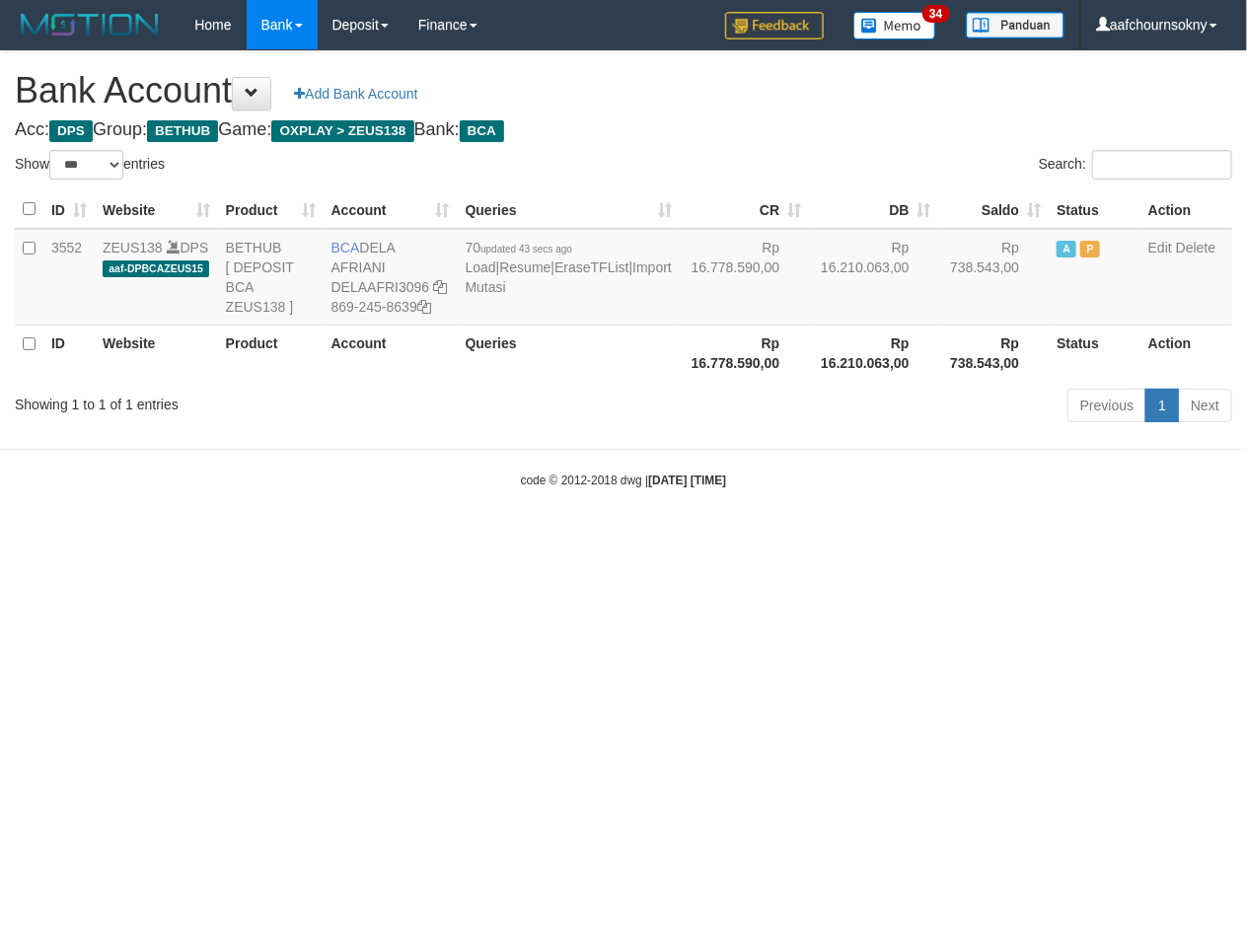 click on "Toggle navigation
Home
Bank
Account List
Load
By Website
Group
[OXPLAY]													ZEUS138
By Load Group (DPS)" at bounding box center (624, 269) 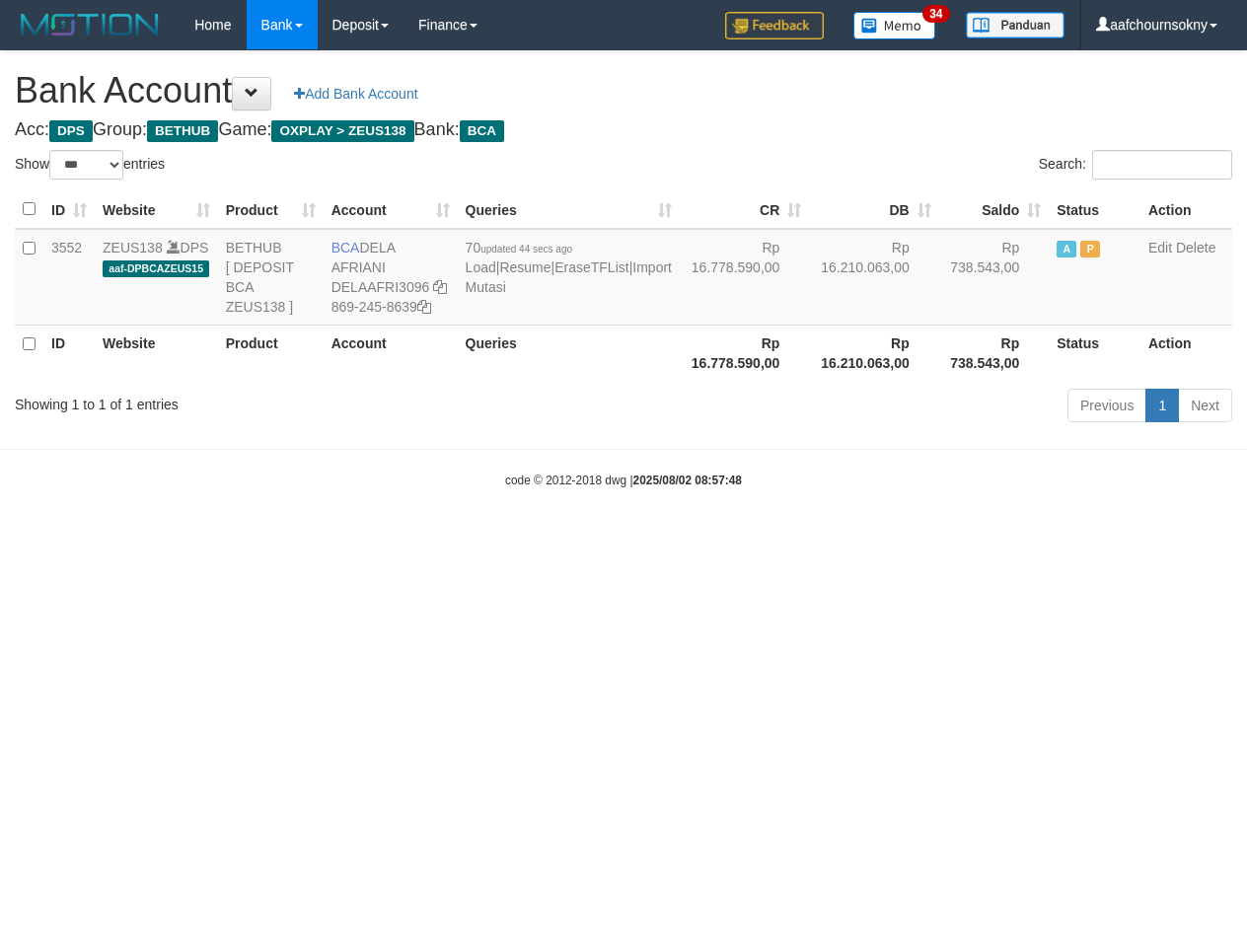 select on "***" 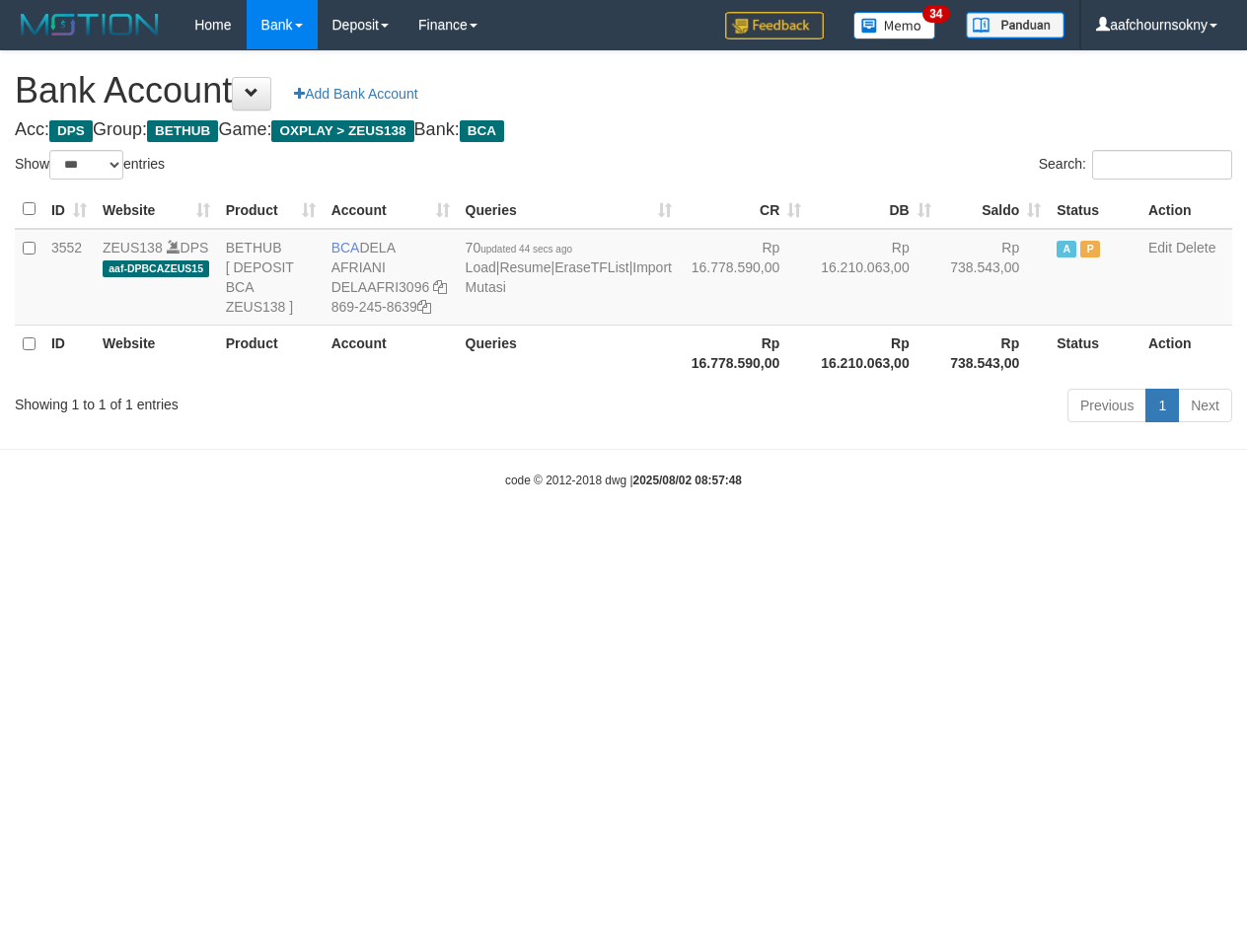 scroll, scrollTop: 0, scrollLeft: 0, axis: both 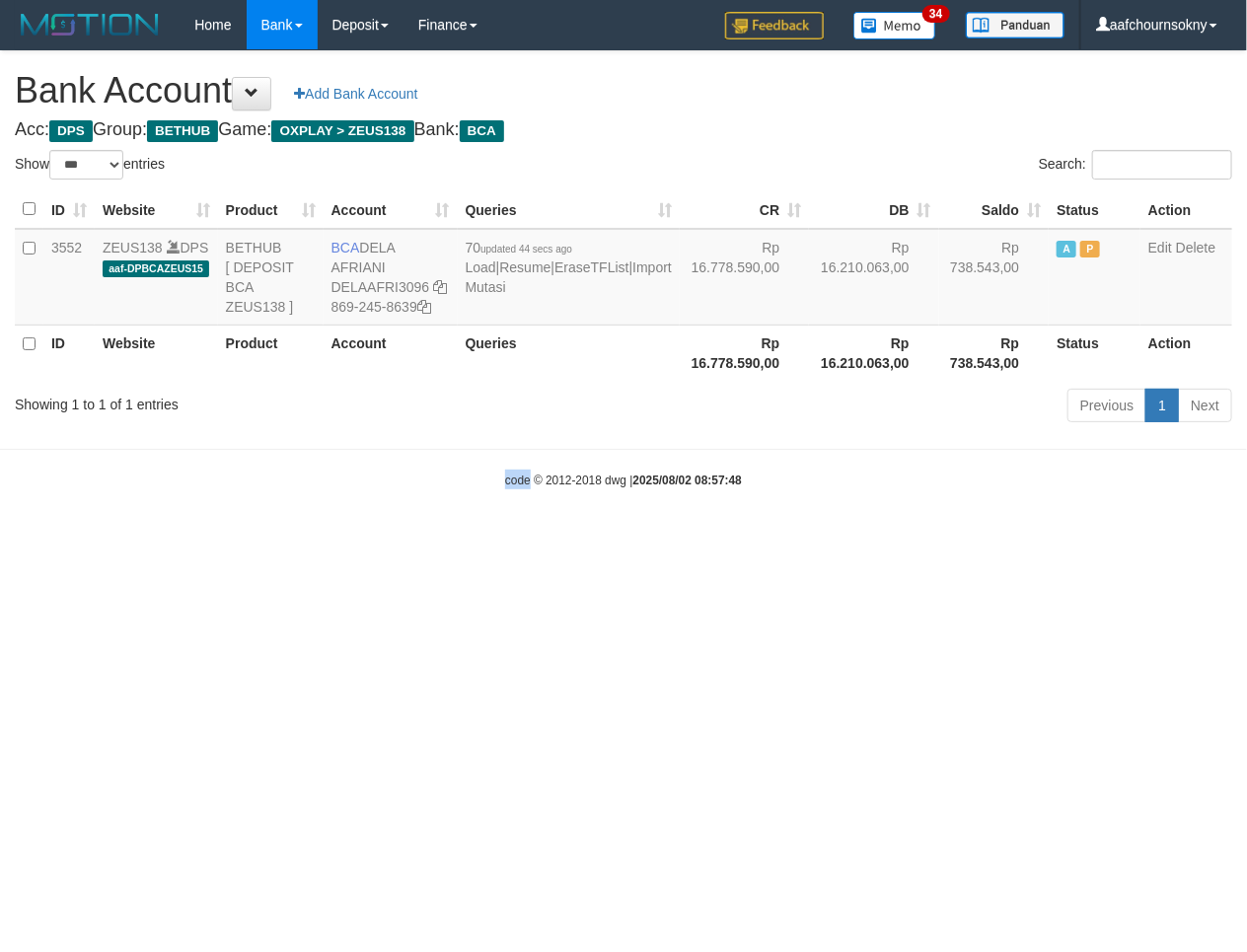 click on "Toggle navigation
Home
Bank
Account List
Load
By Website
Group
[OXPLAY]													ZEUS138
By Load Group (DPS)" at bounding box center [624, 269] 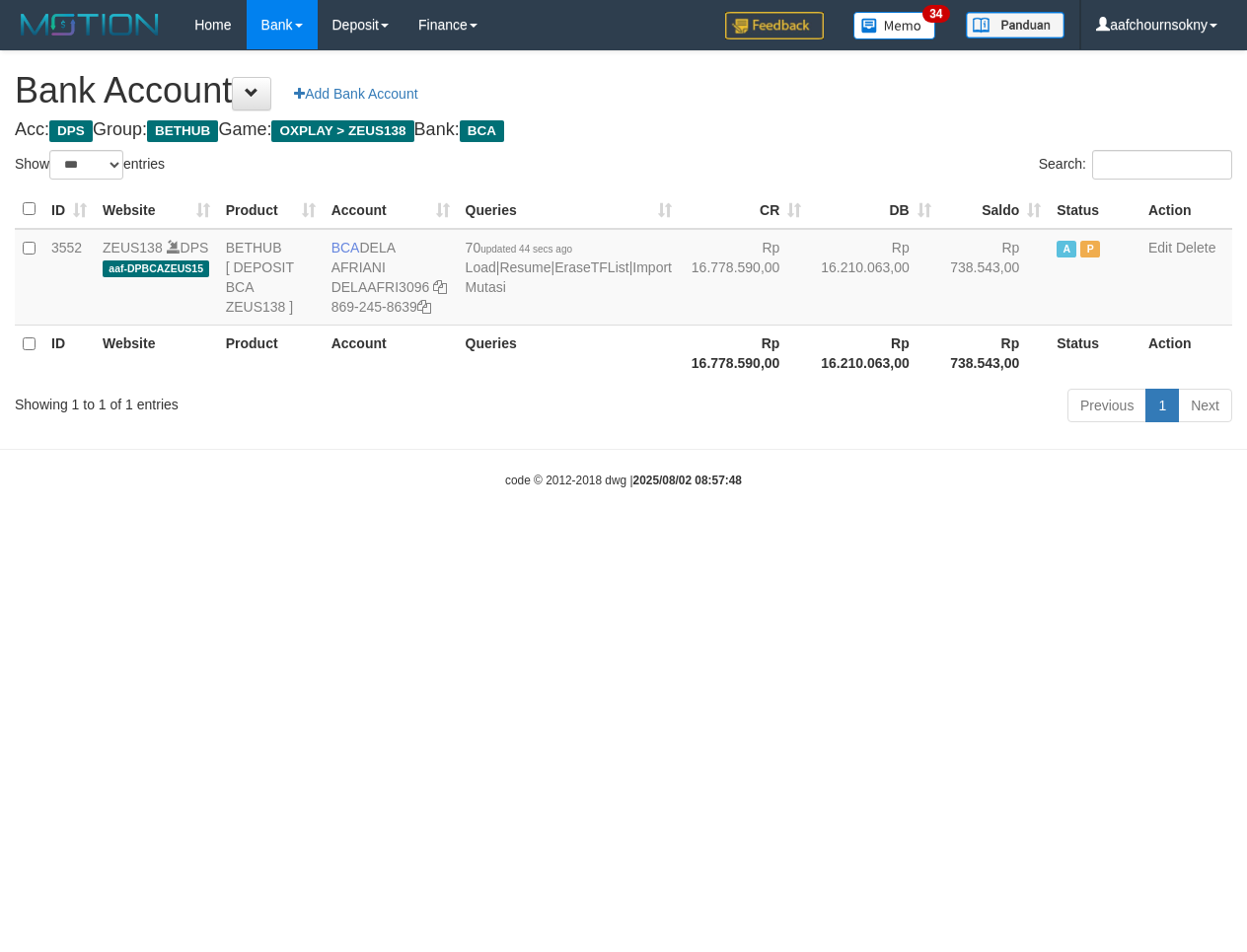 select on "***" 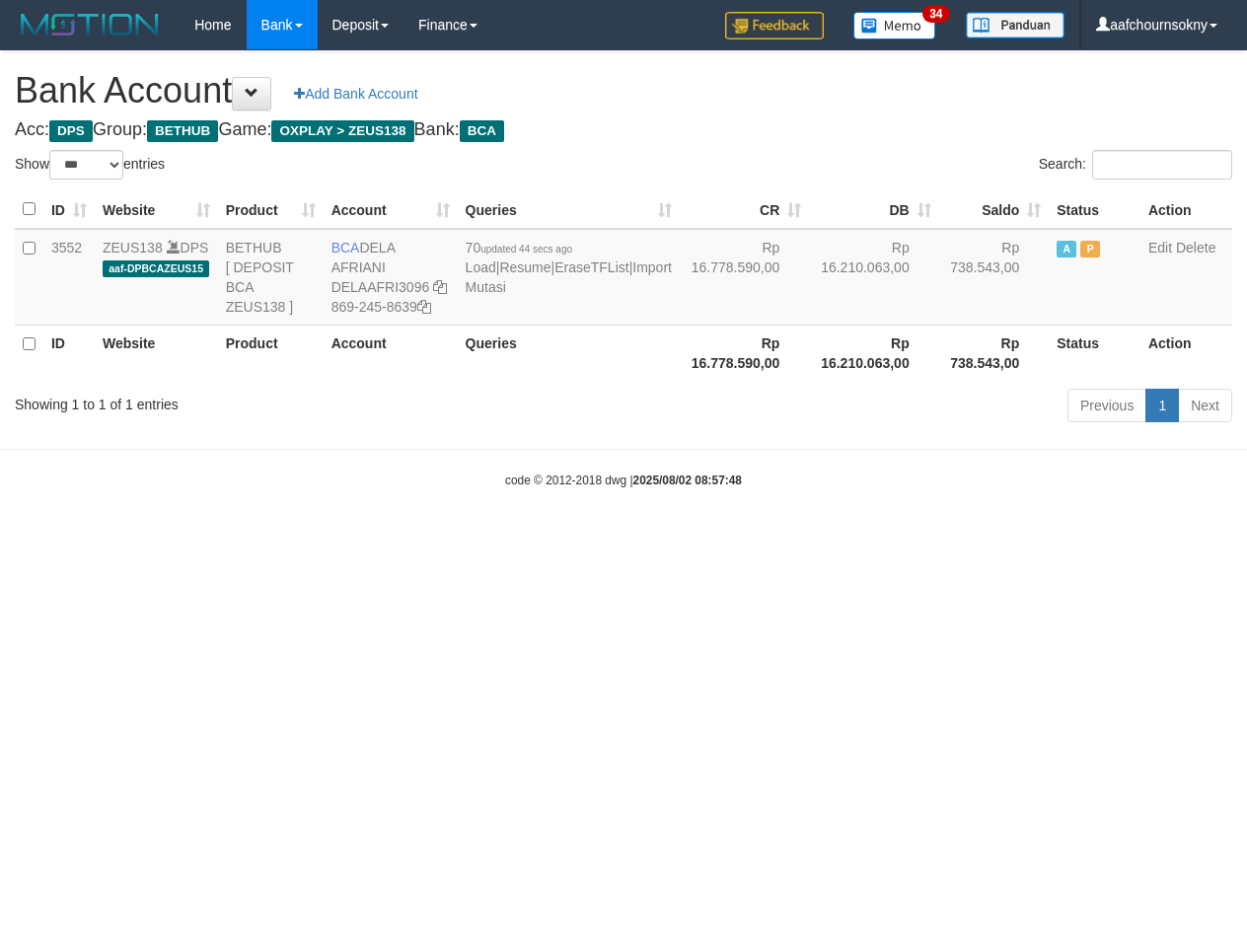 scroll, scrollTop: 0, scrollLeft: 0, axis: both 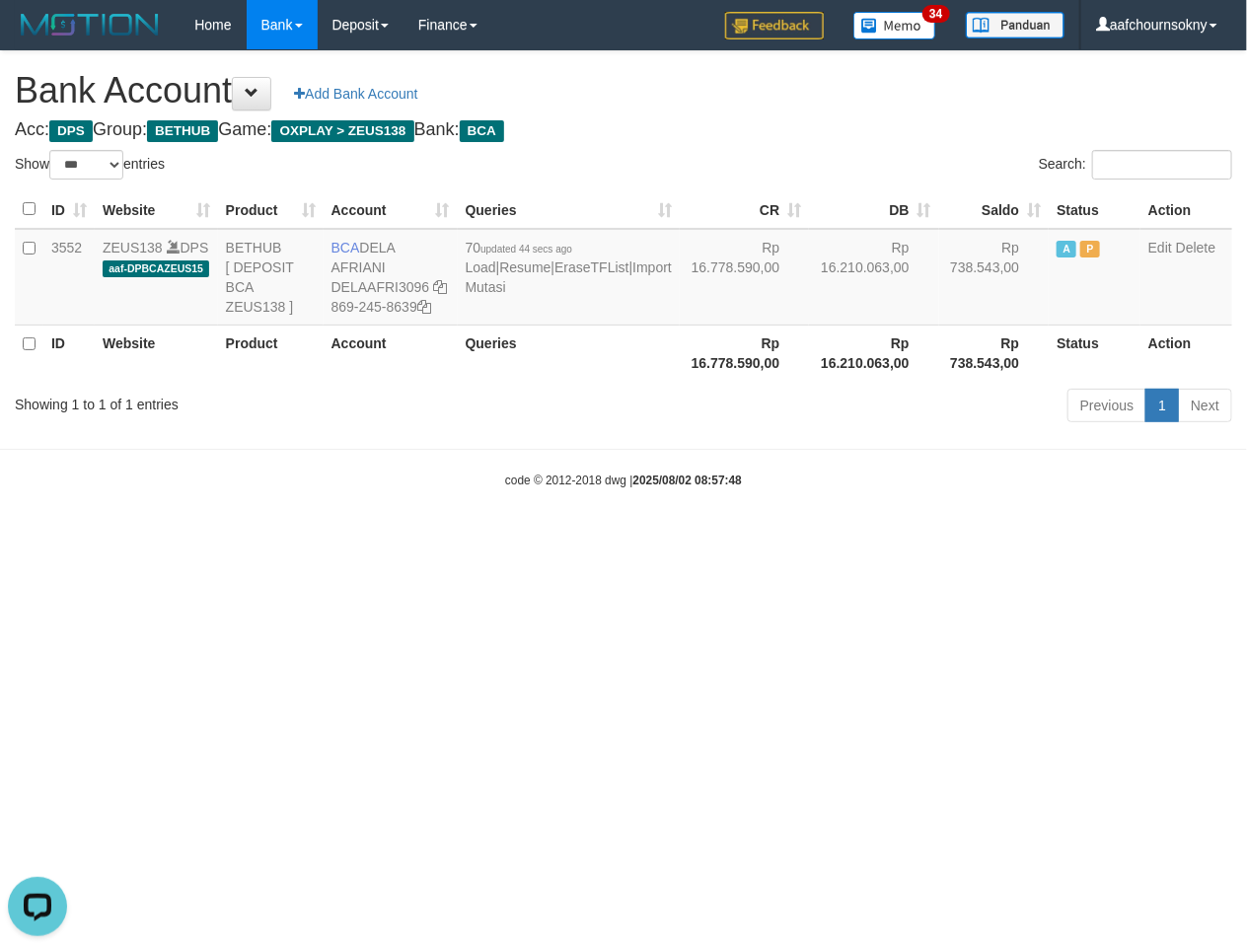 click on "Showing 1 to 1 of 1 entries" at bounding box center [259, 401] 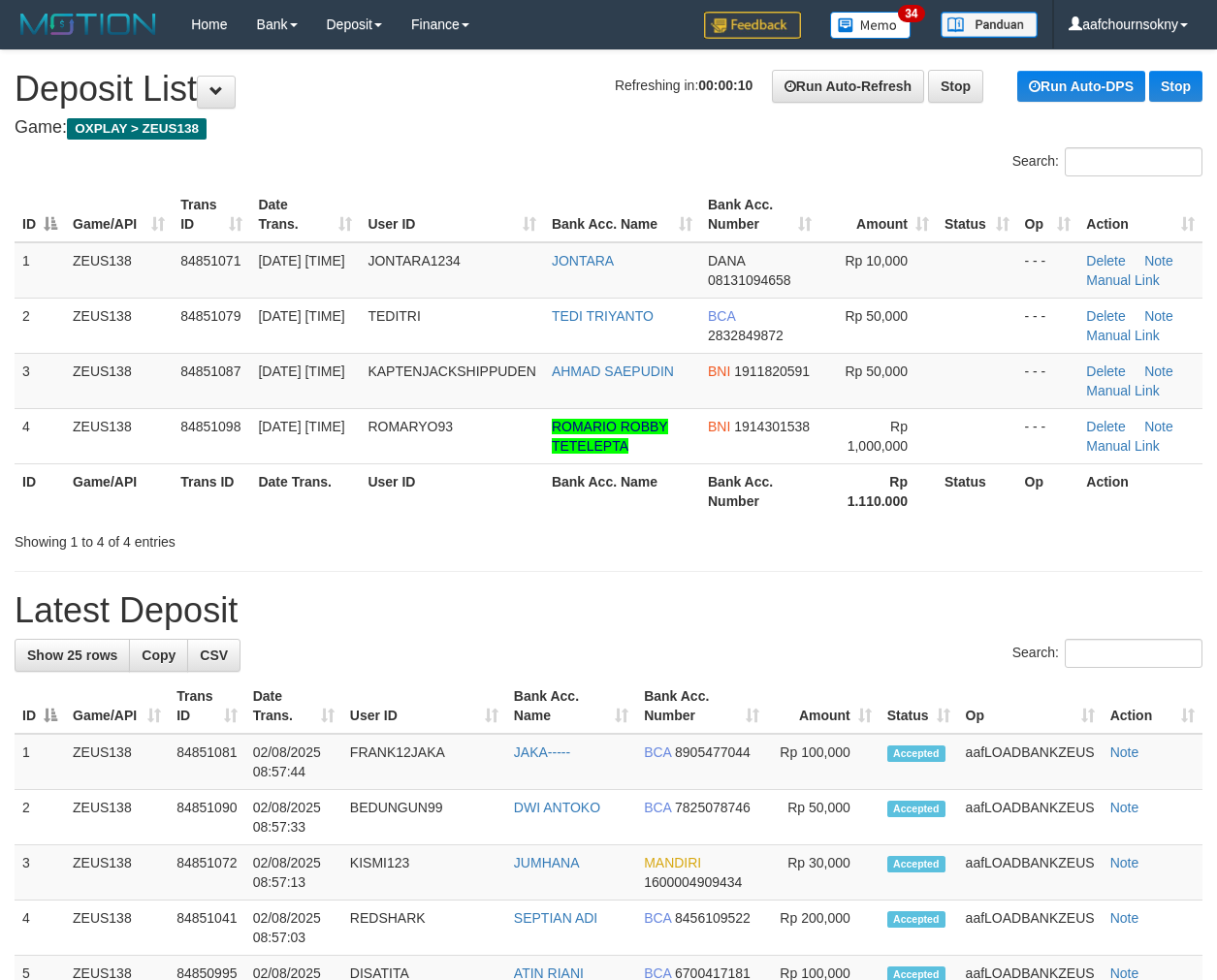scroll, scrollTop: 0, scrollLeft: 0, axis: both 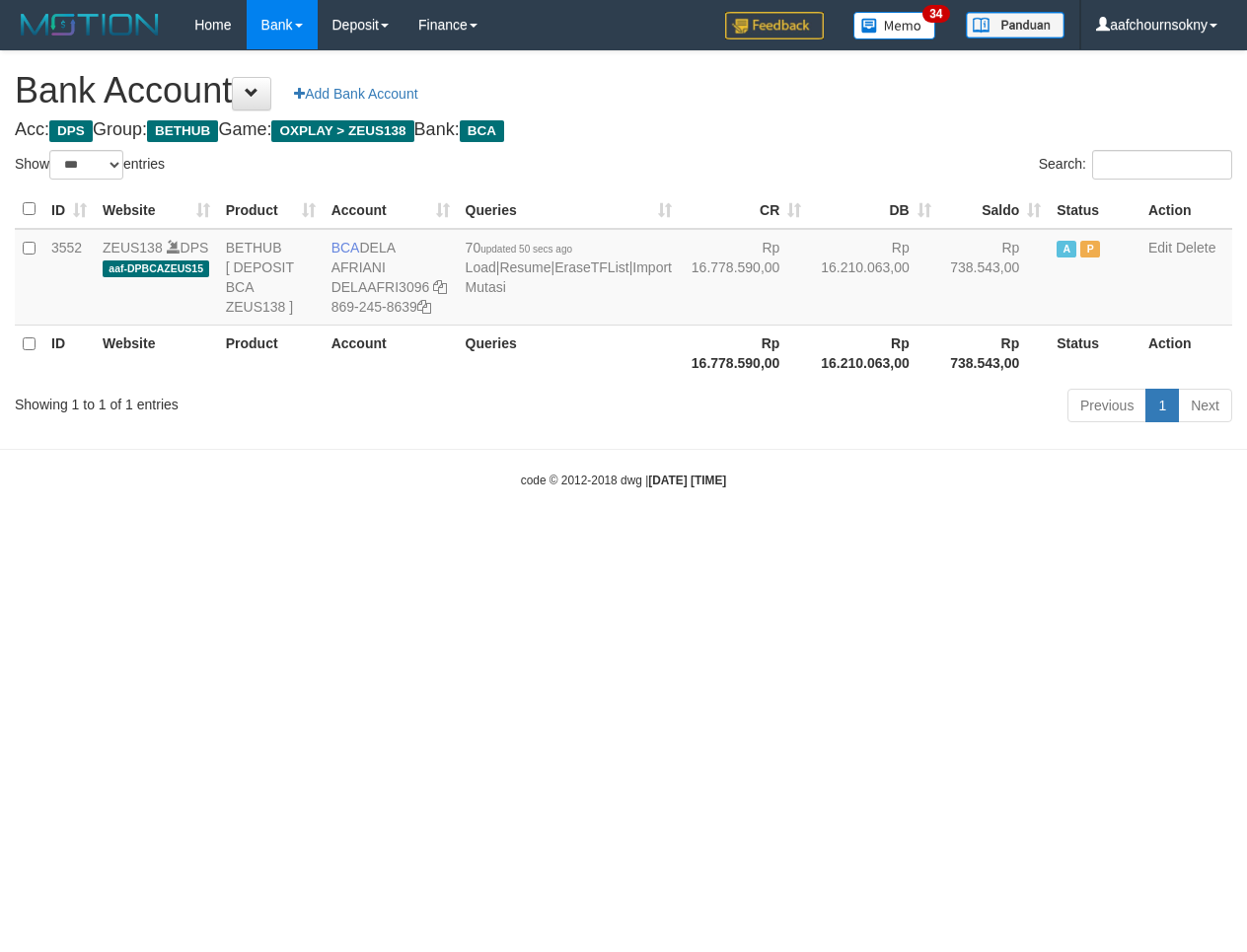 select on "***" 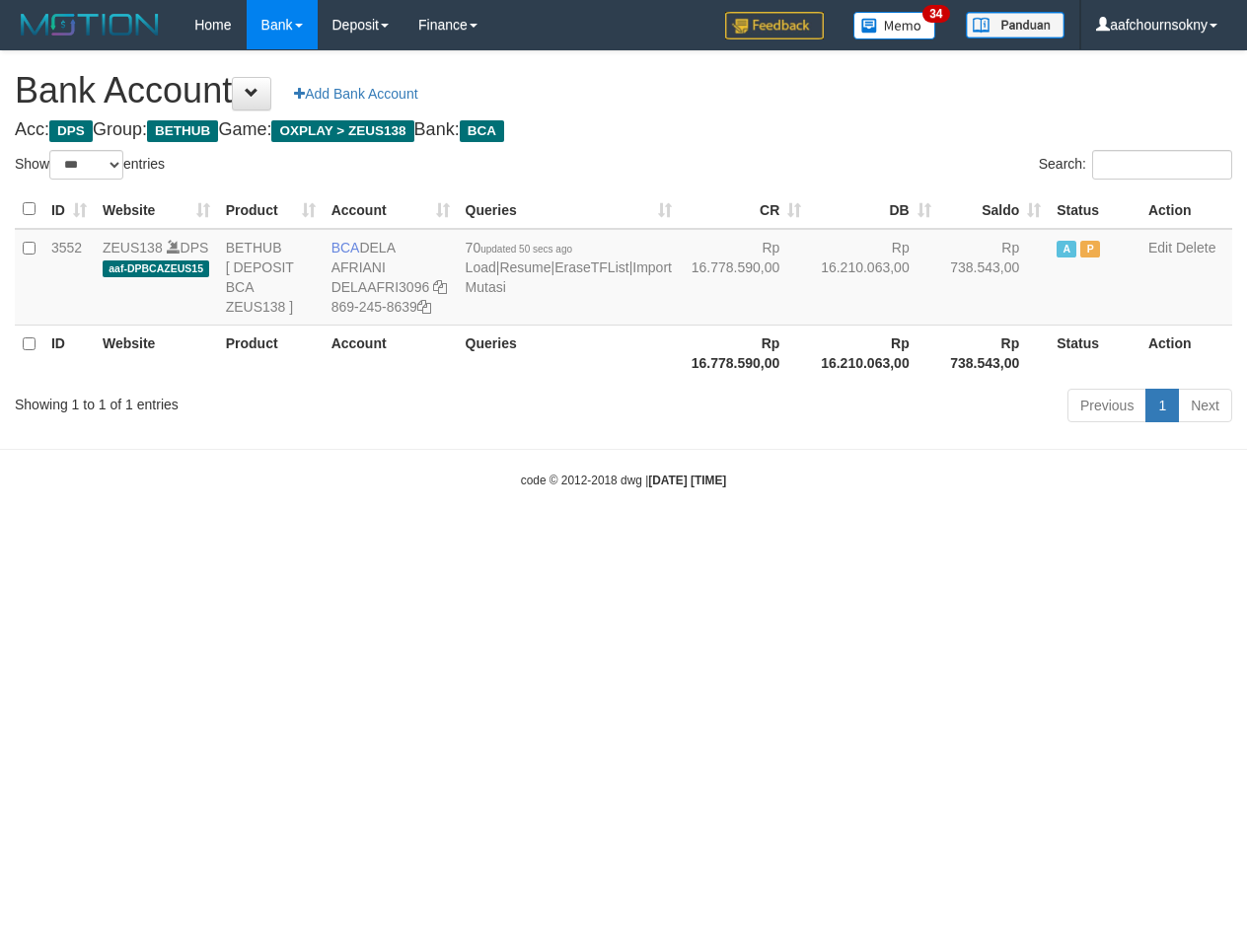 scroll, scrollTop: 0, scrollLeft: 0, axis: both 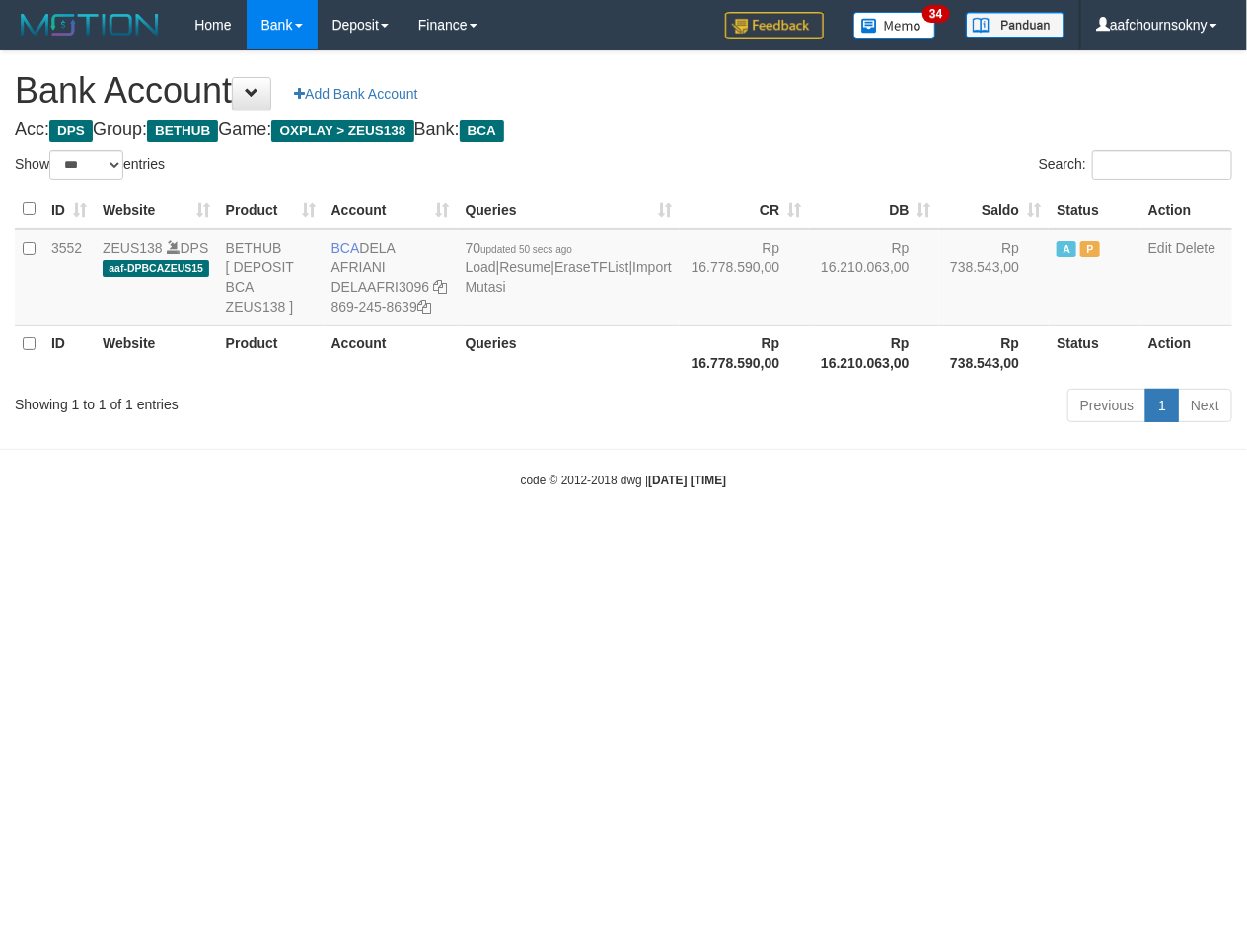 click on "Toggle navigation
Home
Bank
Account List
Load
By Website
Group
[OXPLAY]													ZEUS138
By Load Group (DPS)" at bounding box center (624, 269) 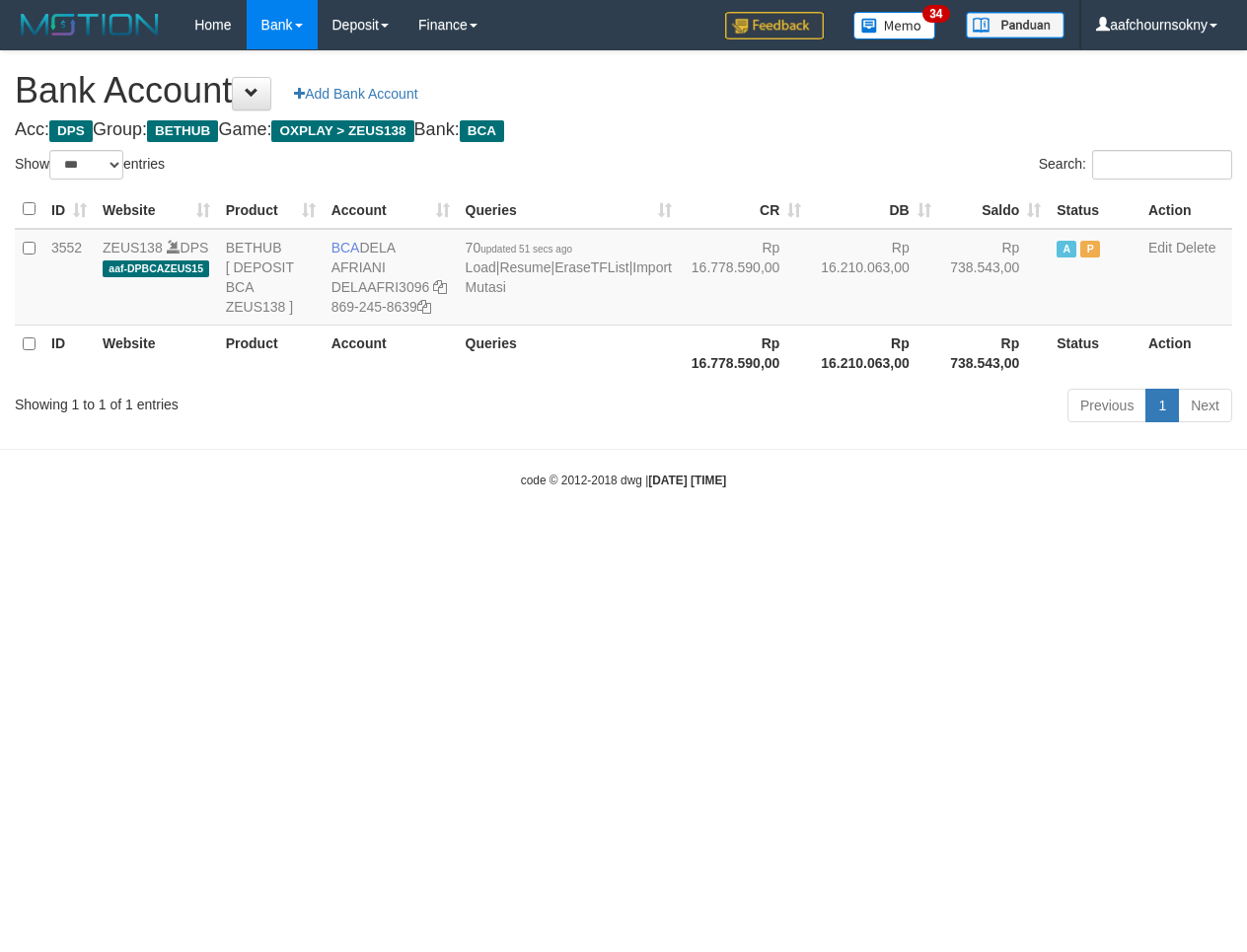 select on "***" 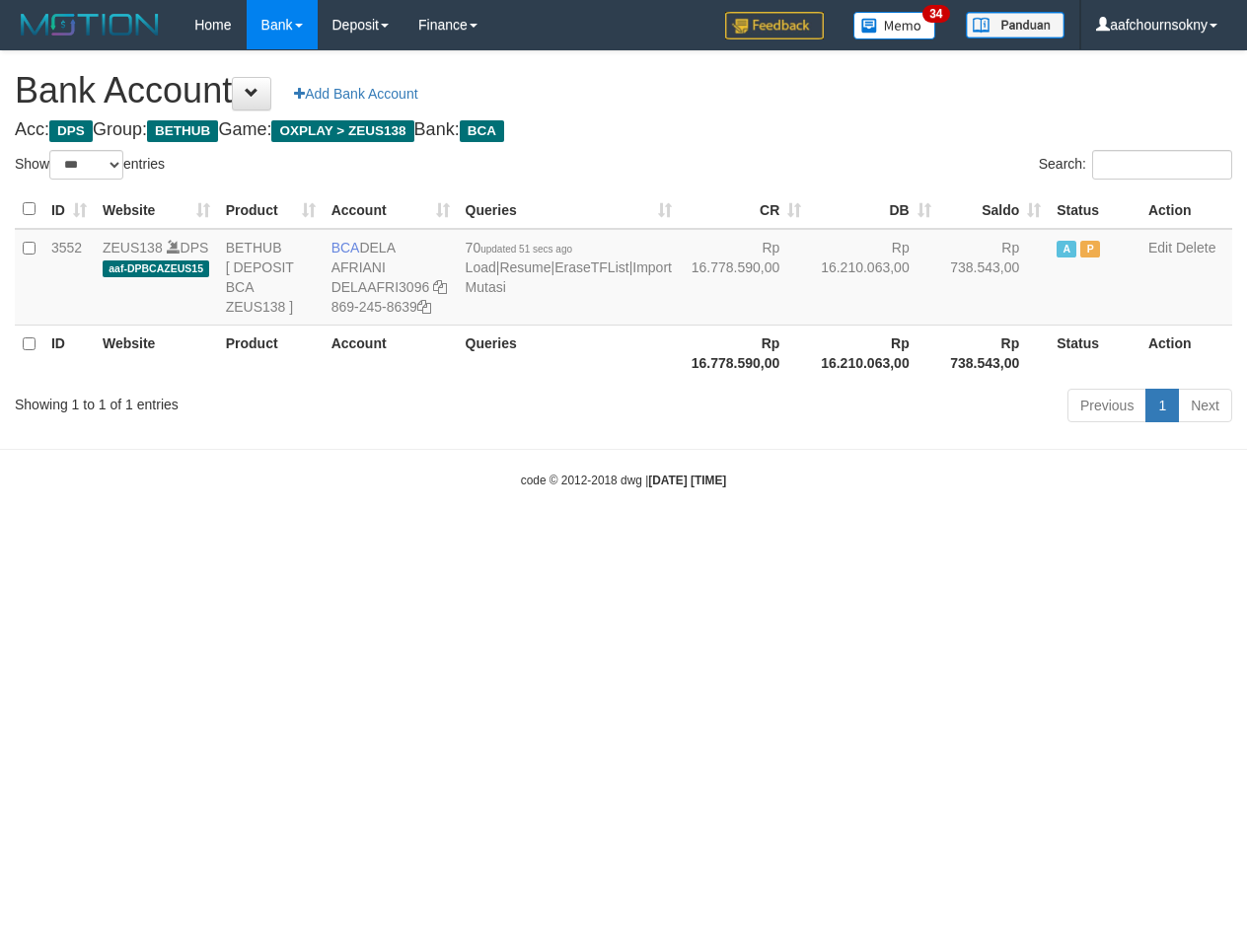 scroll, scrollTop: 0, scrollLeft: 0, axis: both 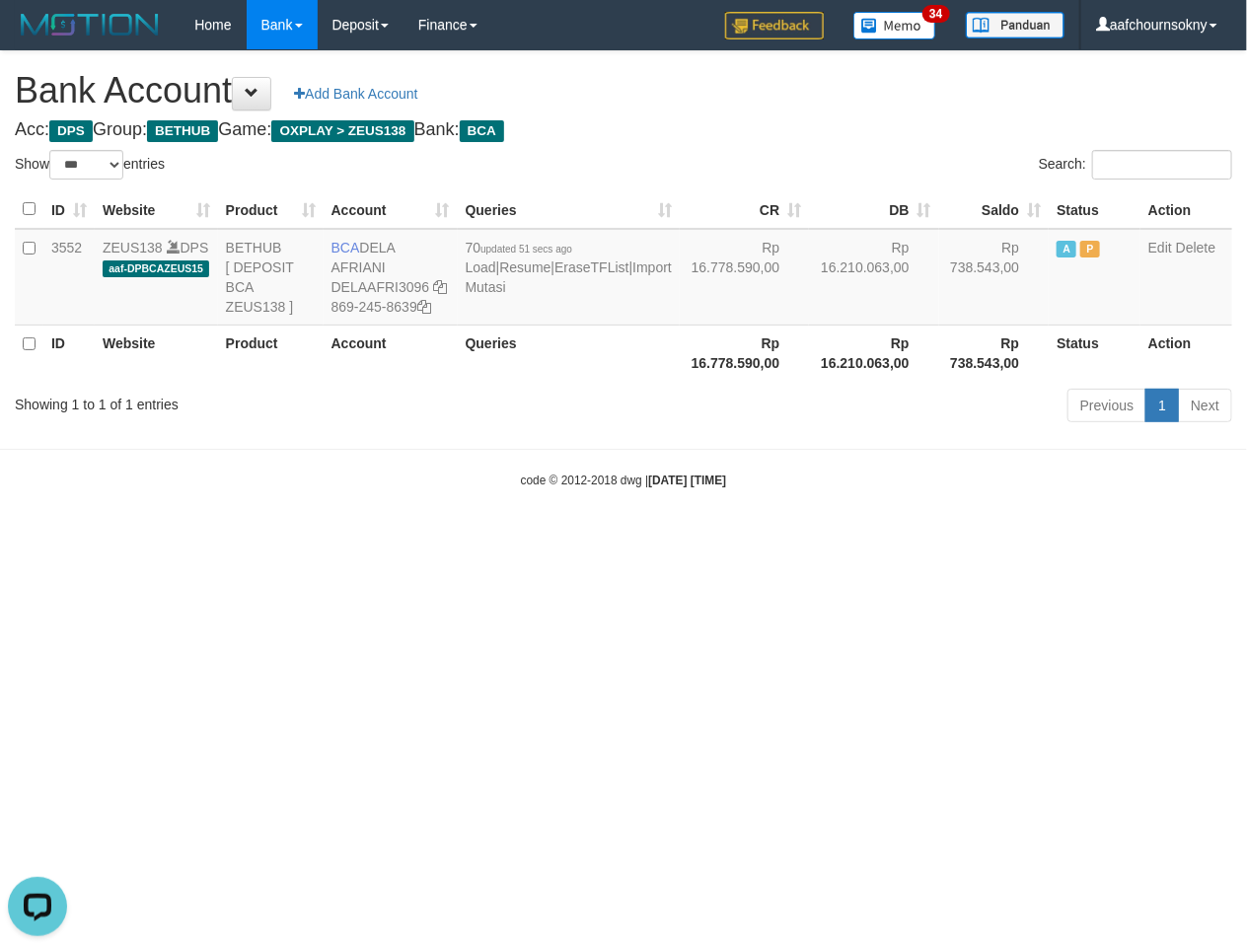click on "Toggle navigation
Home
Bank
Account List
Load
By Website
Group
[OXPLAY]													ZEUS138
By Load Group (DPS)" at bounding box center [624, 269] 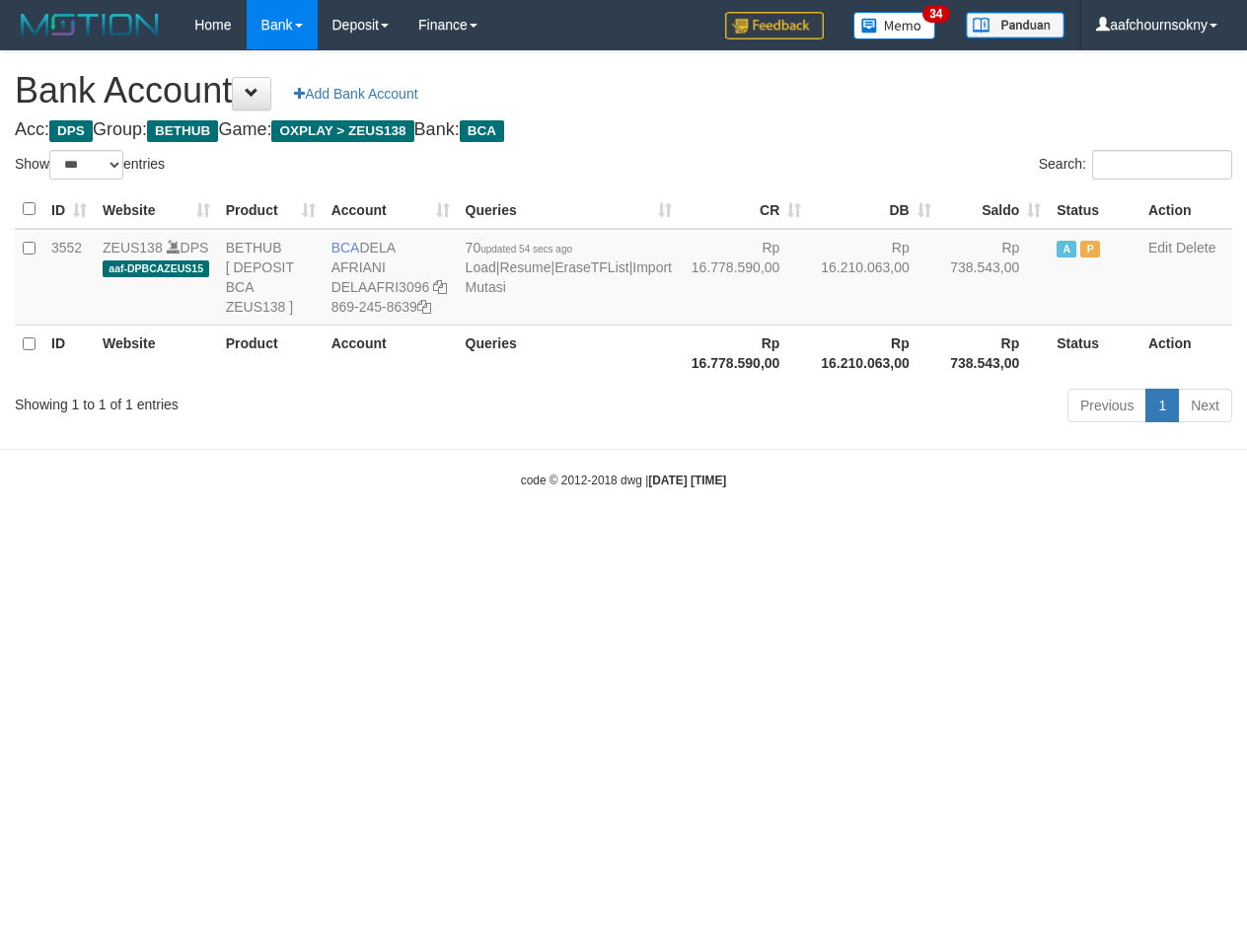select on "***" 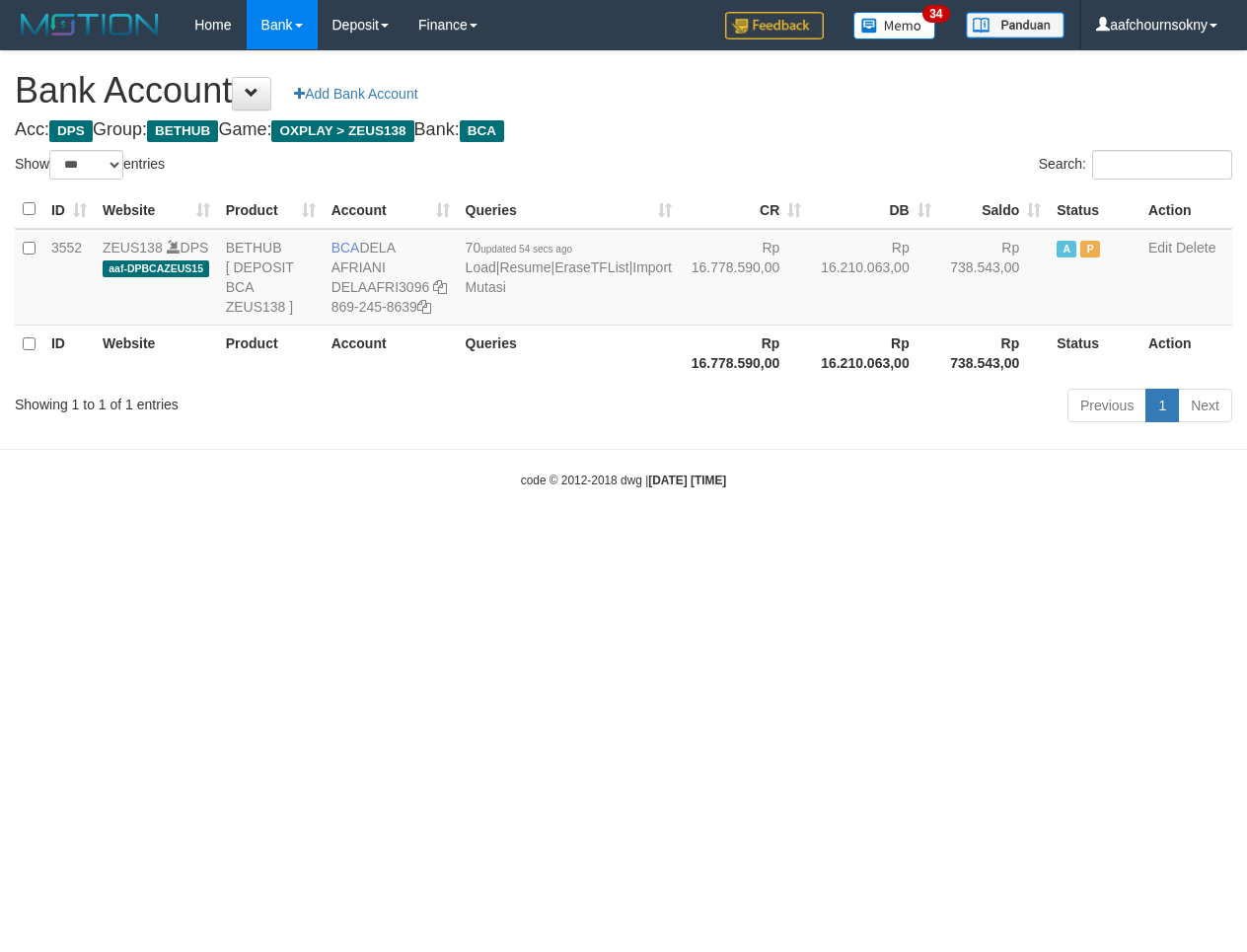 scroll, scrollTop: 0, scrollLeft: 0, axis: both 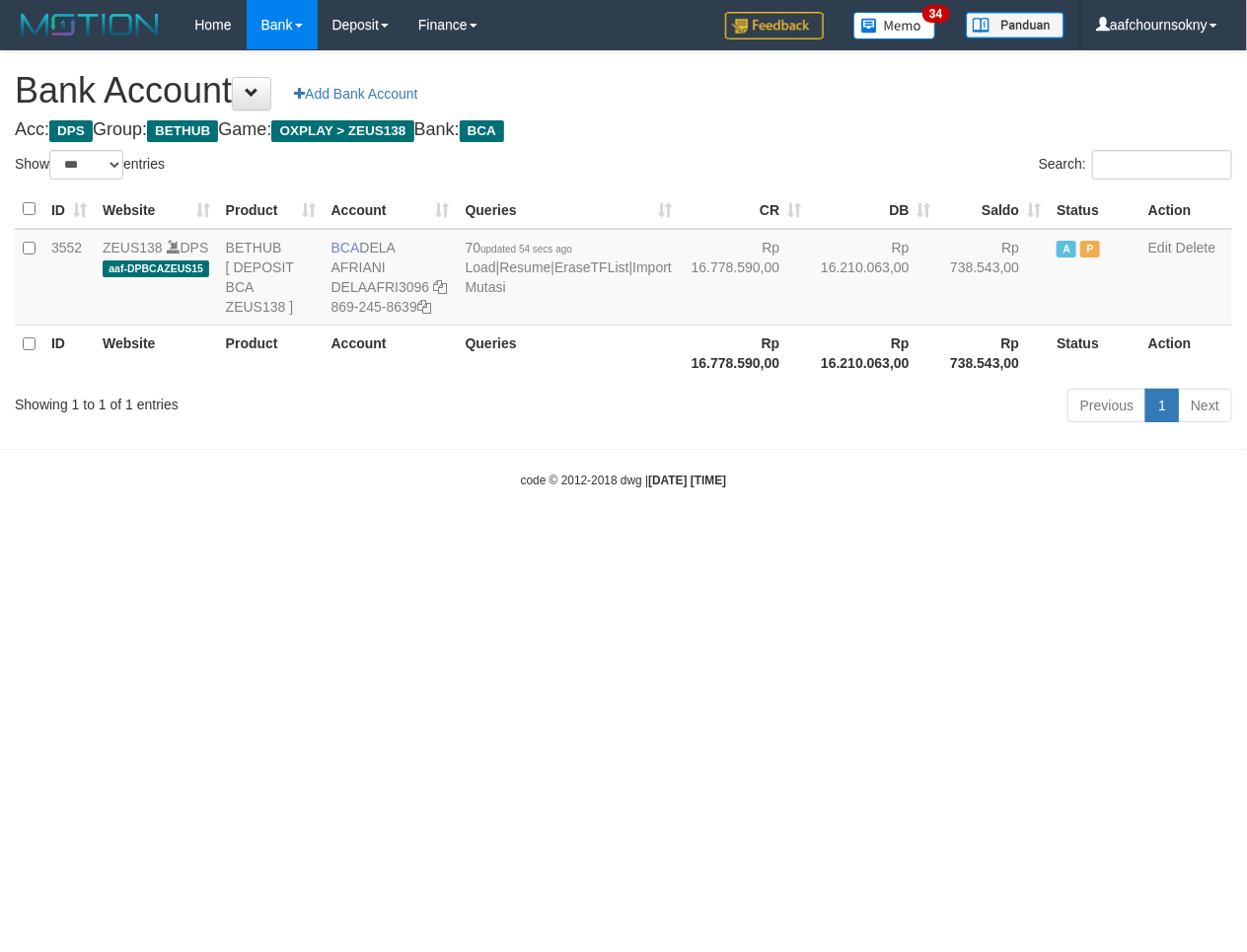 drag, startPoint x: 493, startPoint y: 577, endPoint x: 481, endPoint y: 578, distance: 12.0415946 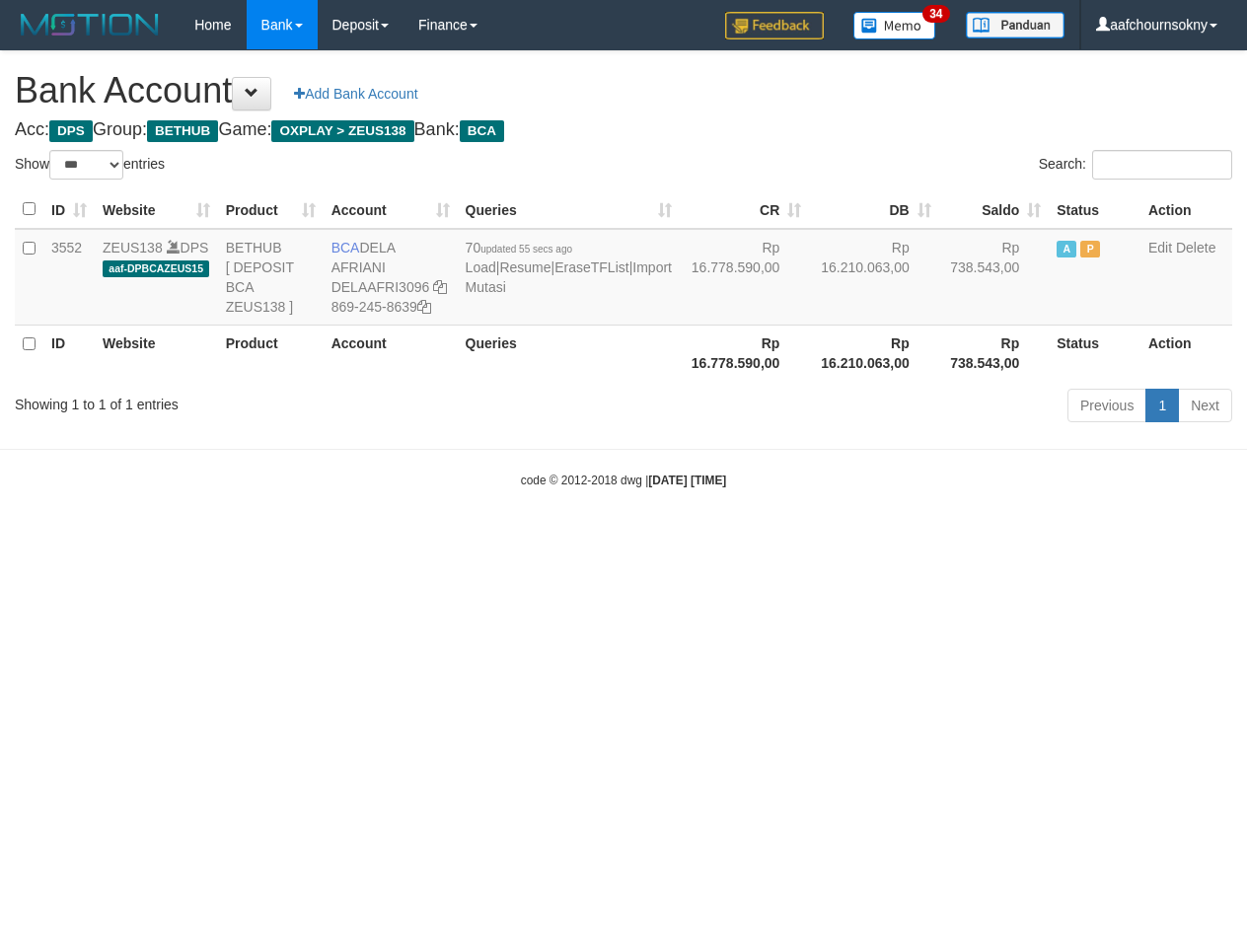 select on "***" 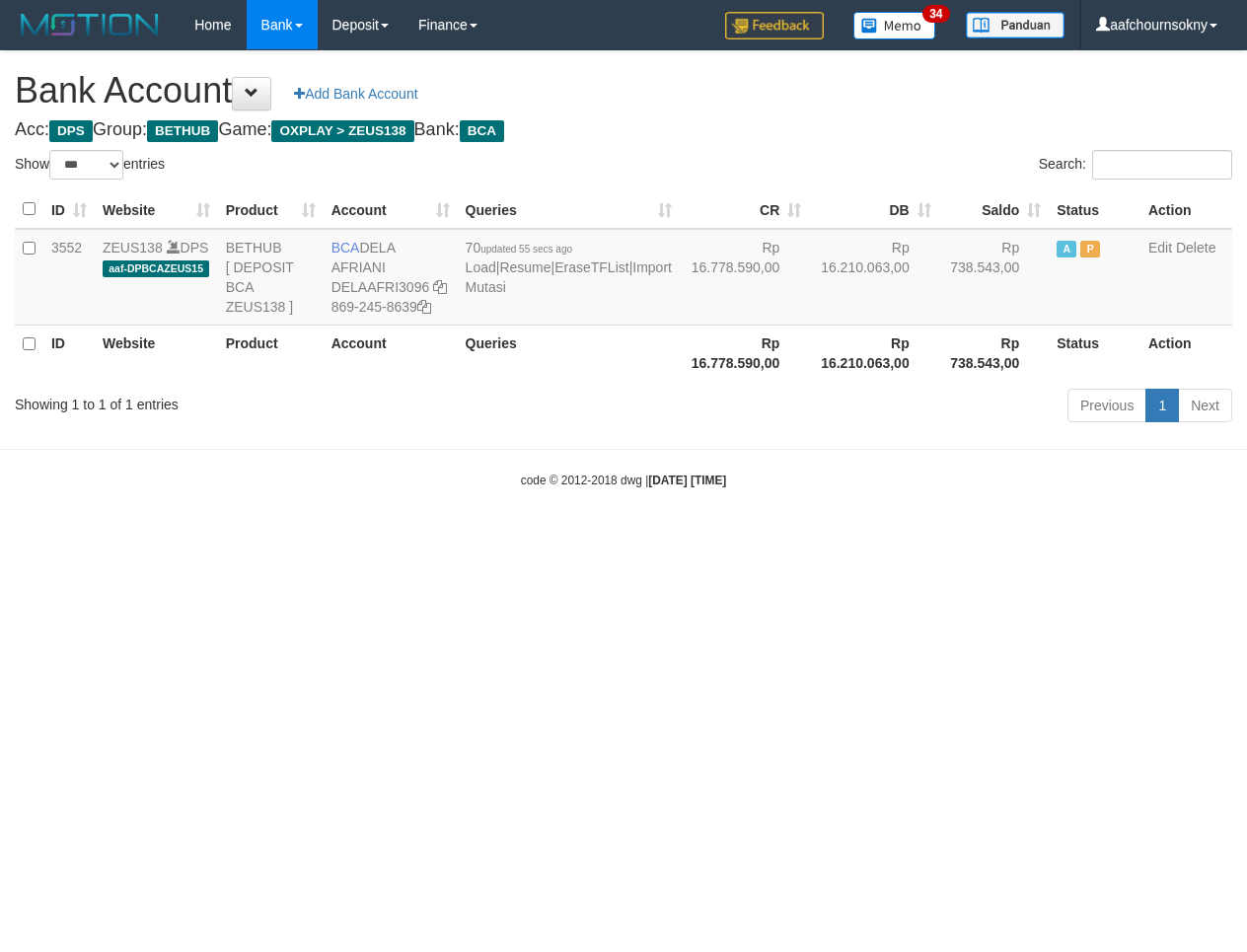 scroll, scrollTop: 0, scrollLeft: 0, axis: both 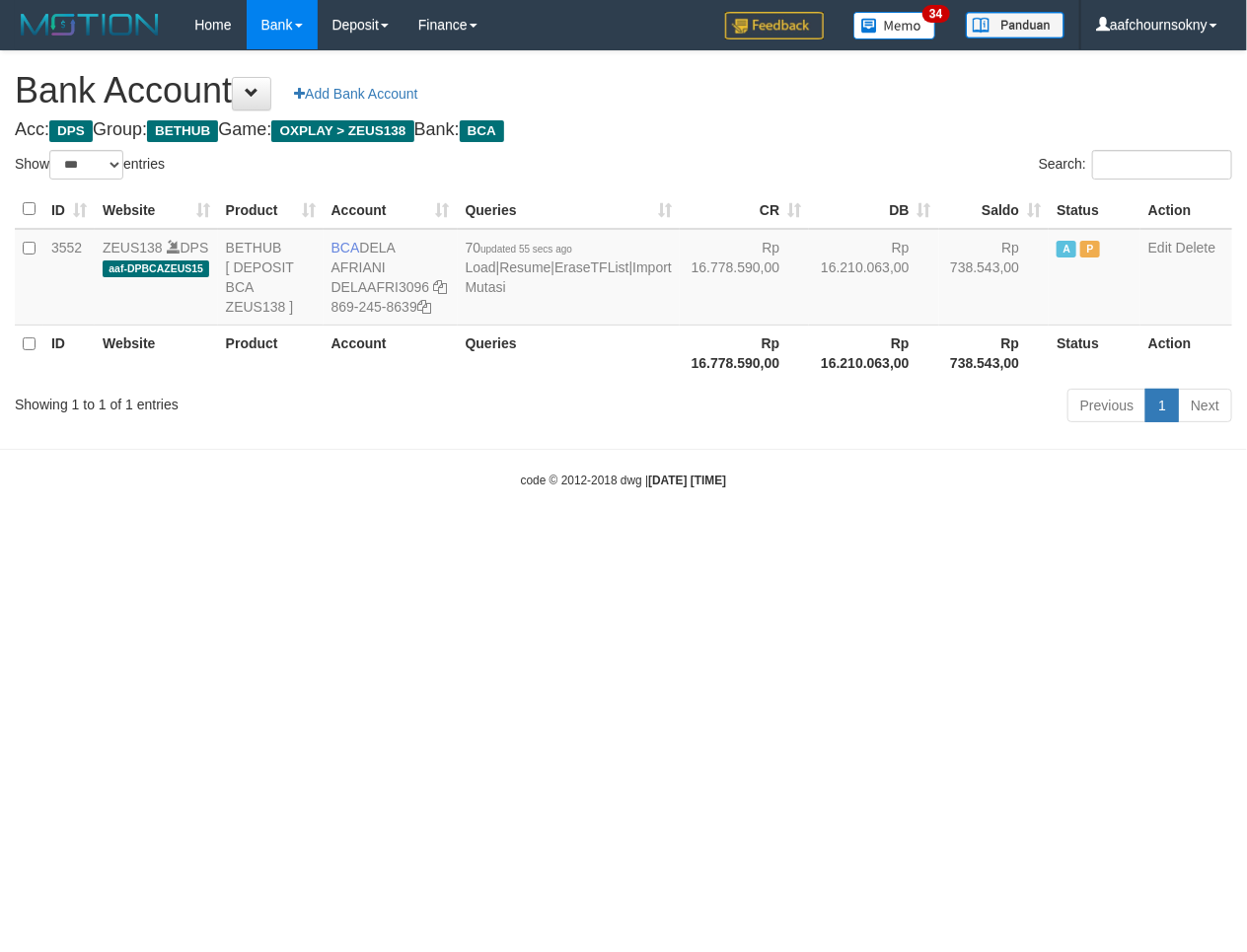 click on "Toggle navigation
Home
Bank
Account List
Load
By Website
Group
[OXPLAY]													ZEUS138
By Load Group (DPS)" at bounding box center (624, 269) 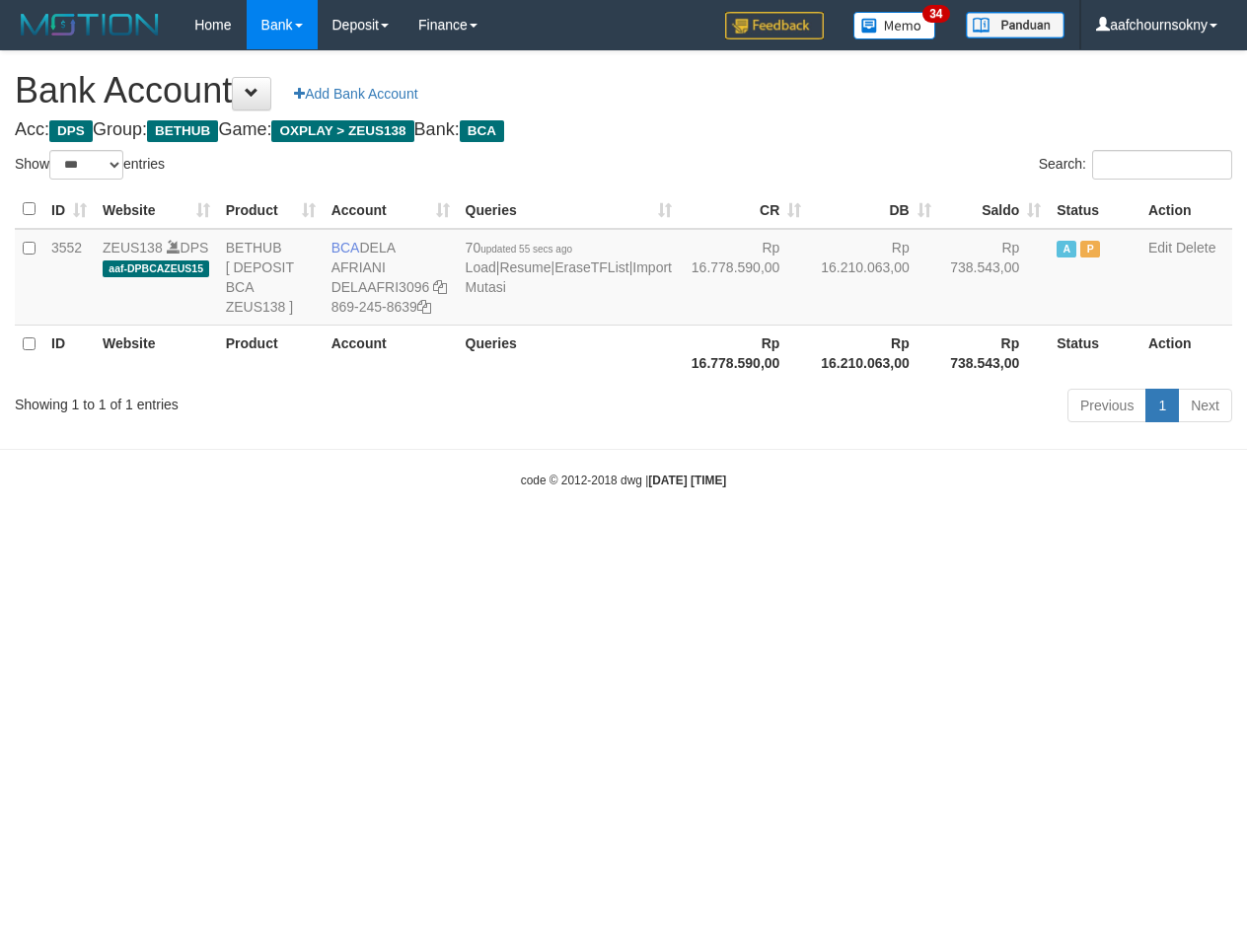 select on "***" 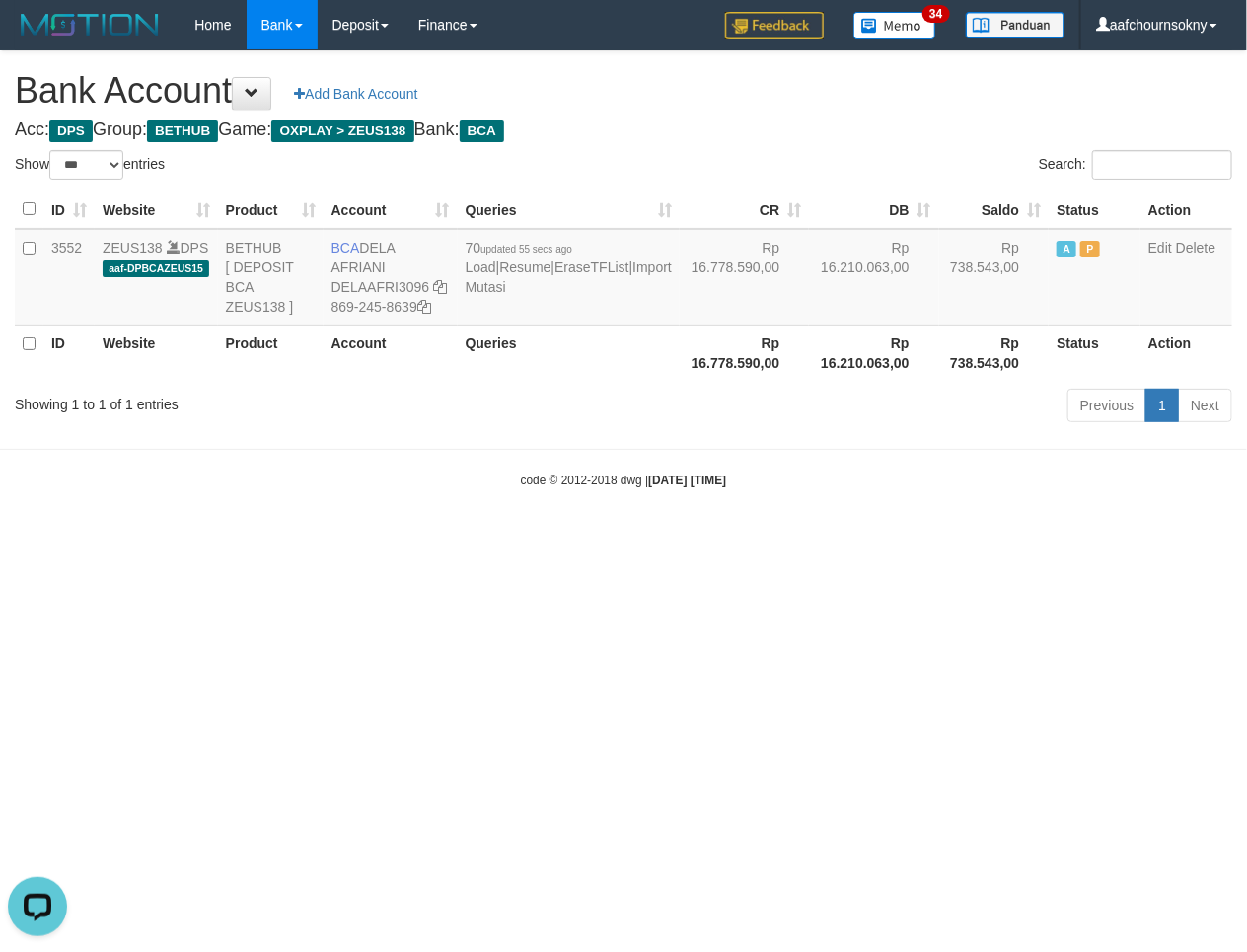 scroll, scrollTop: 0, scrollLeft: 0, axis: both 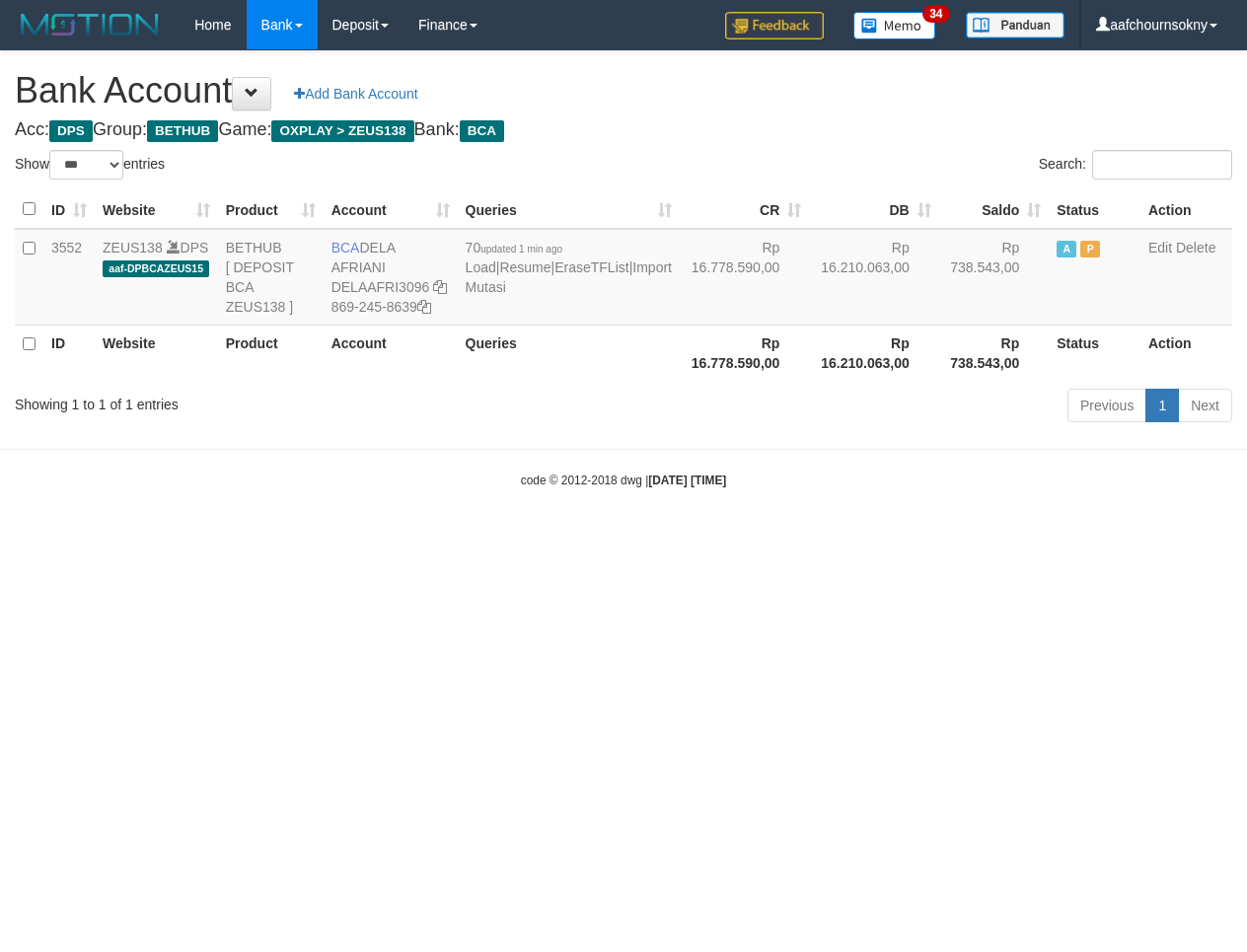 select on "***" 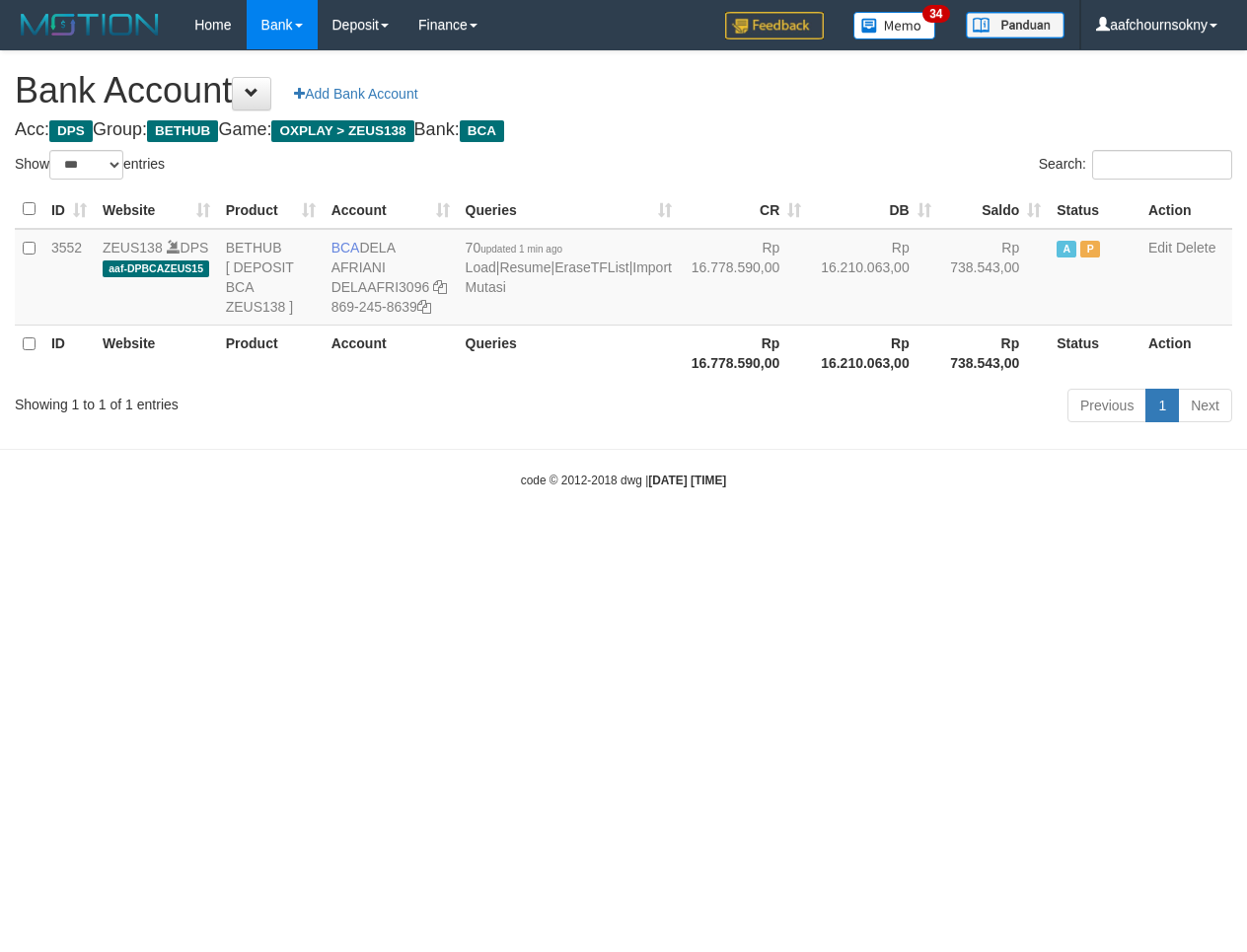scroll, scrollTop: 0, scrollLeft: 0, axis: both 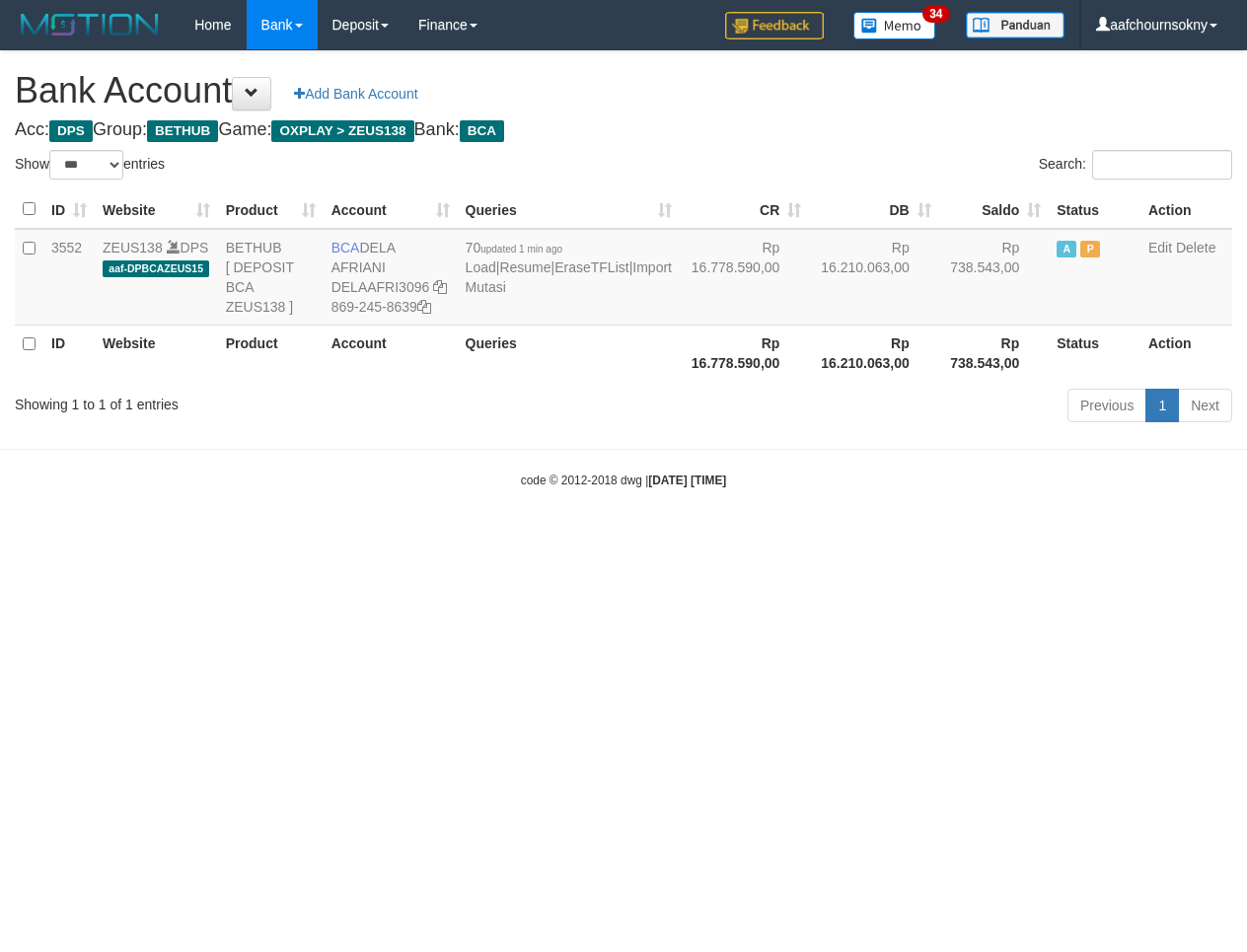select on "***" 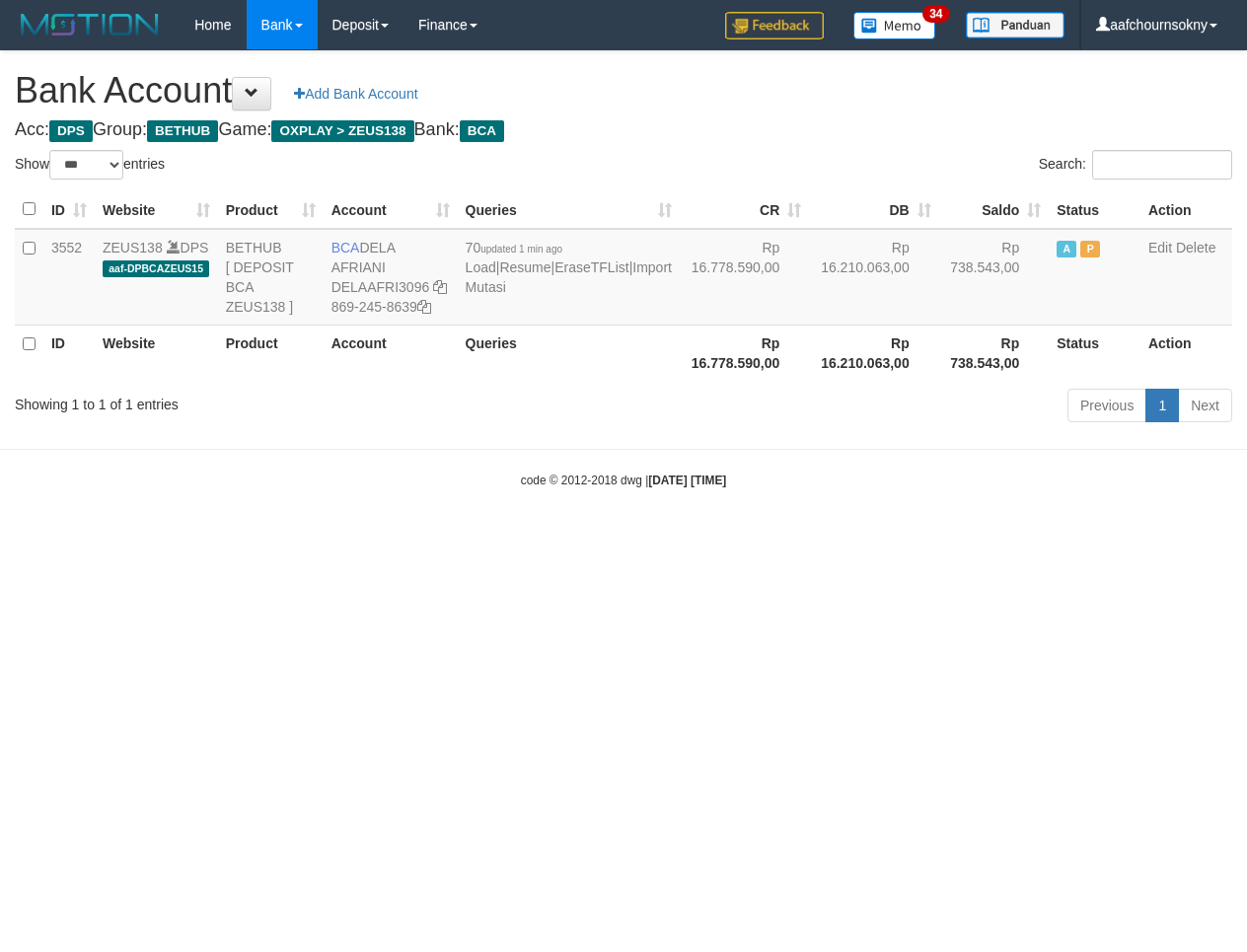 scroll, scrollTop: 0, scrollLeft: 0, axis: both 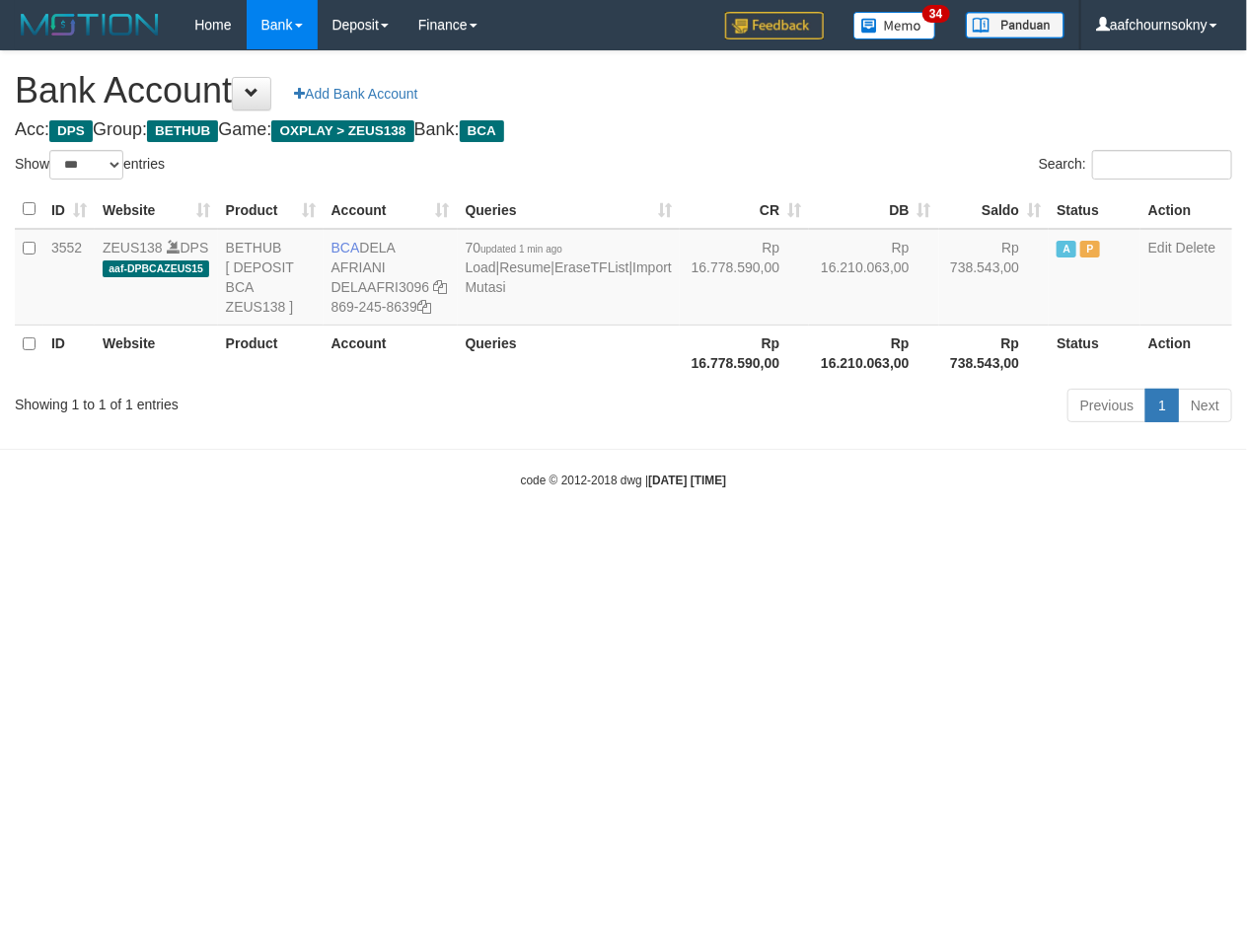 click on "Toggle navigation
Home
Bank
Account List
Load
By Website
Group
[OXPLAY]													ZEUS138
By Load Group (DPS)" at bounding box center [624, 269] 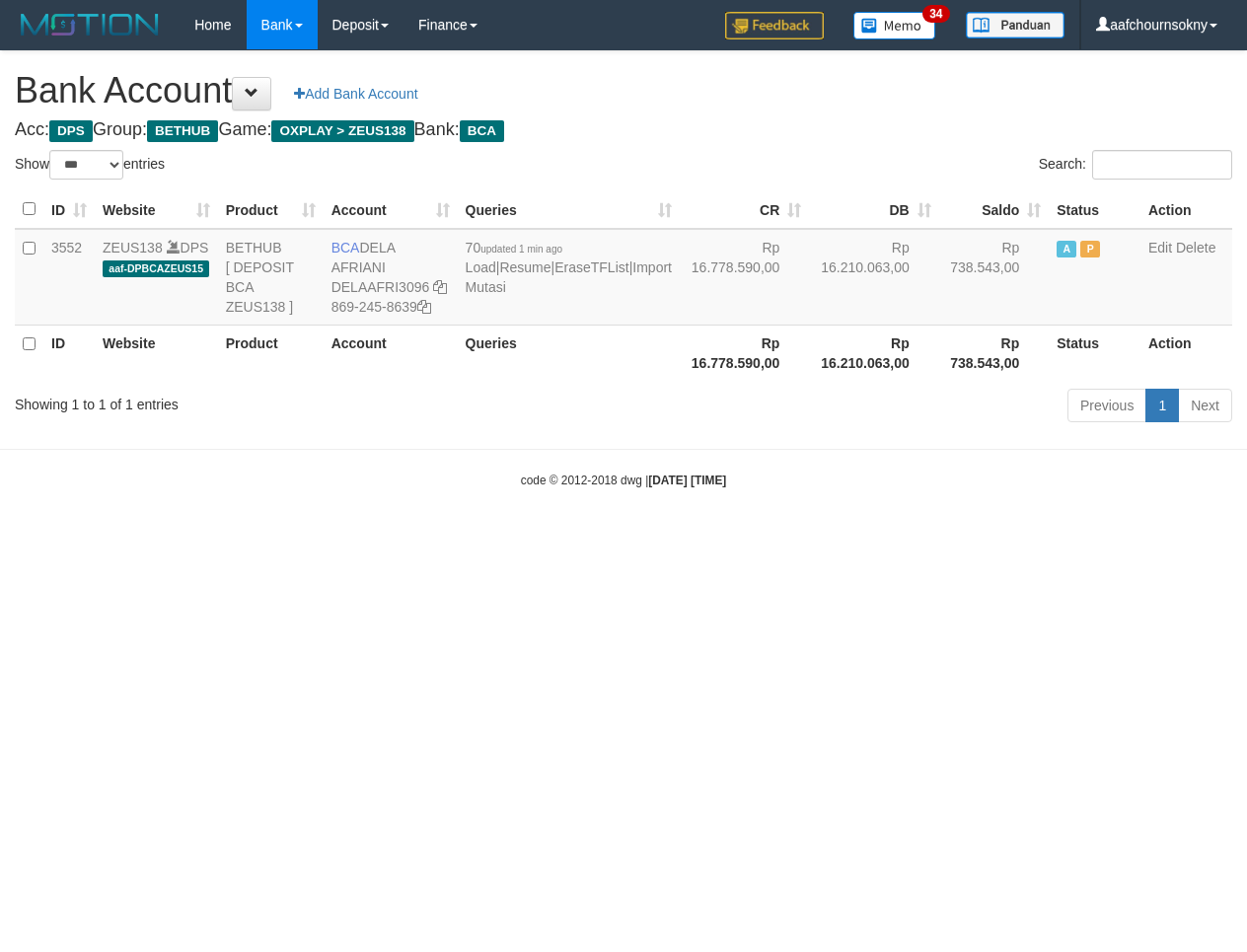 select on "***" 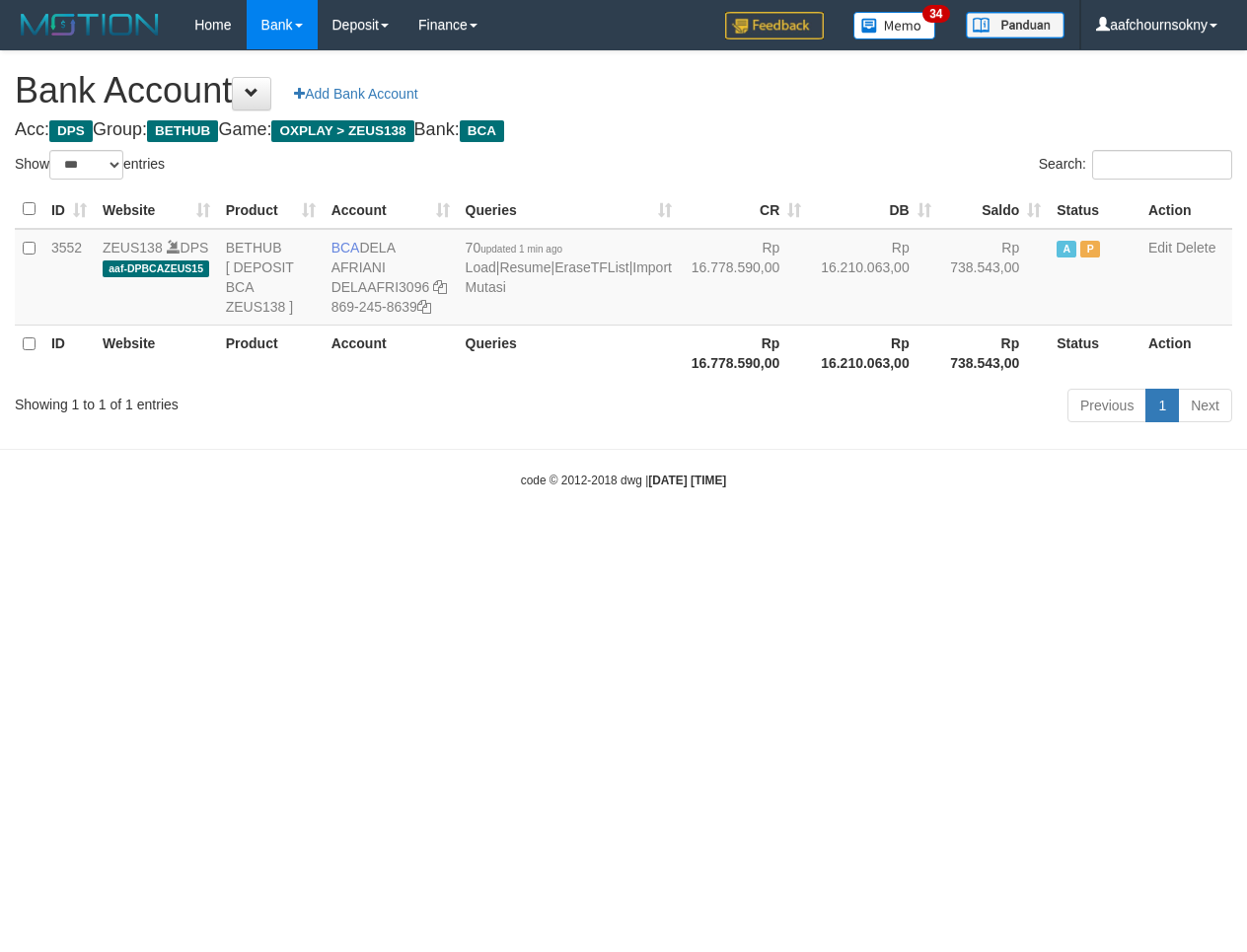 scroll, scrollTop: 0, scrollLeft: 0, axis: both 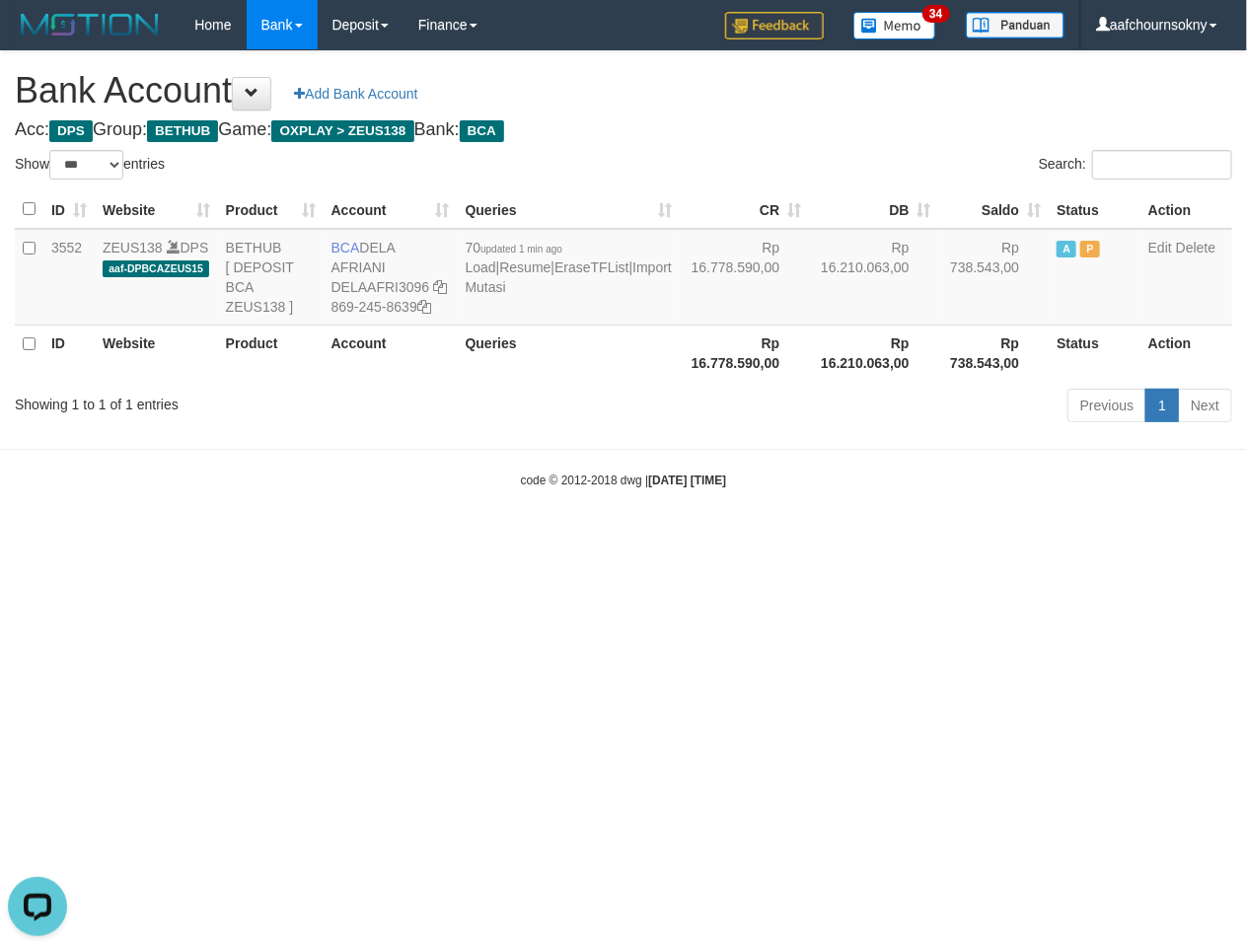 click on "Toggle navigation
Home
Bank
Account List
Load
By Website
Group
[OXPLAY]													ZEUS138
By Load Group (DPS)" at bounding box center (624, 269) 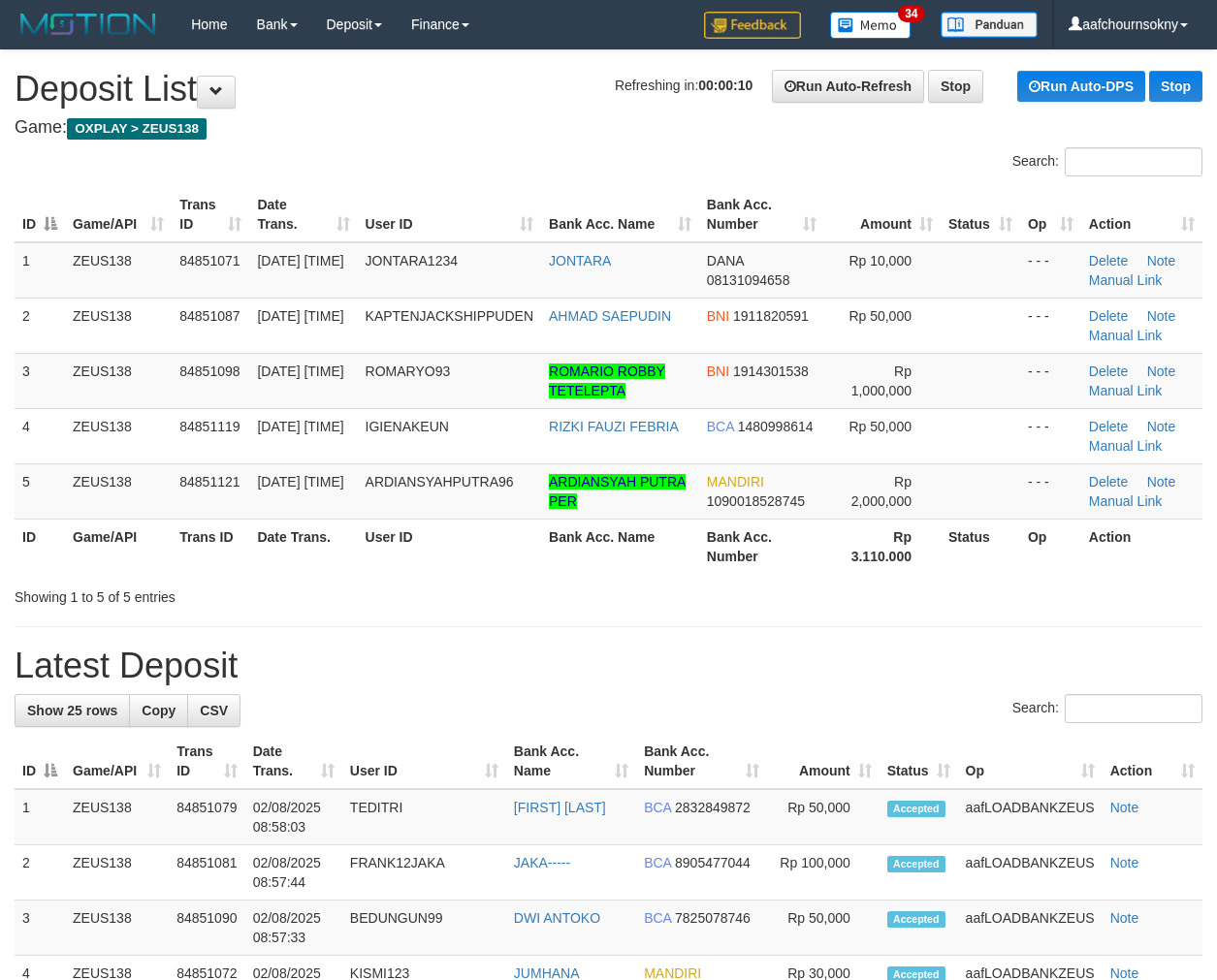 scroll, scrollTop: 0, scrollLeft: 0, axis: both 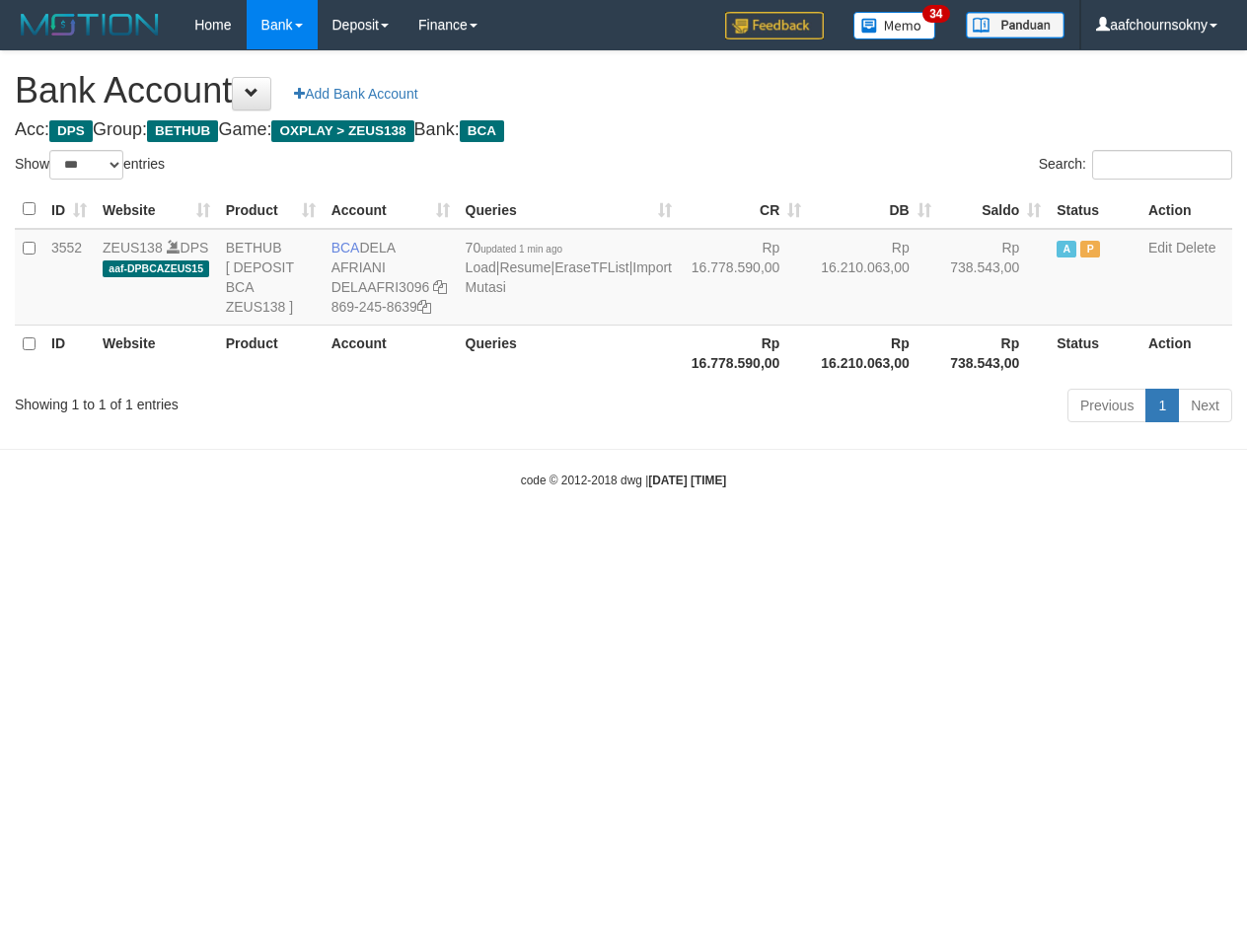 select on "***" 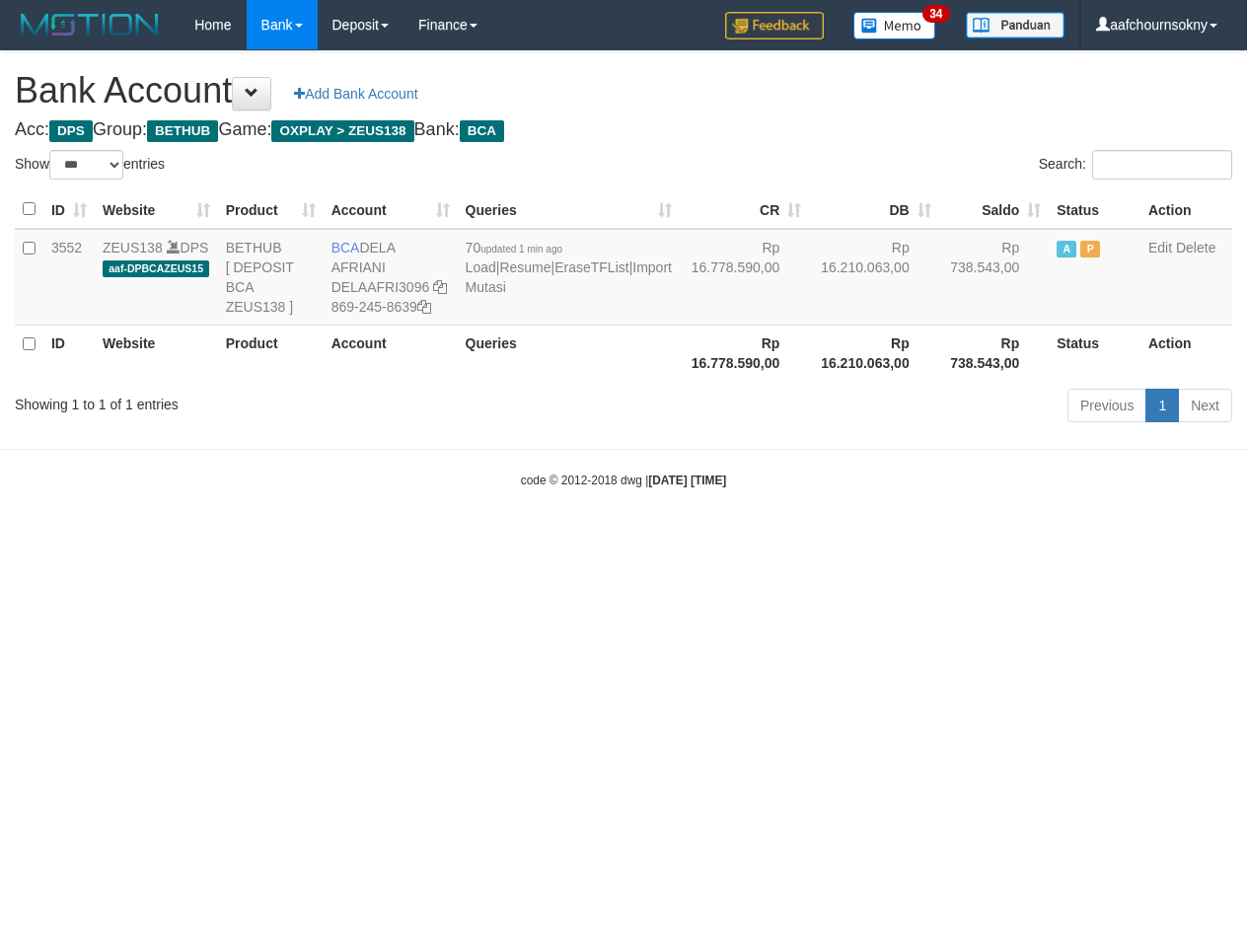 scroll, scrollTop: 0, scrollLeft: 0, axis: both 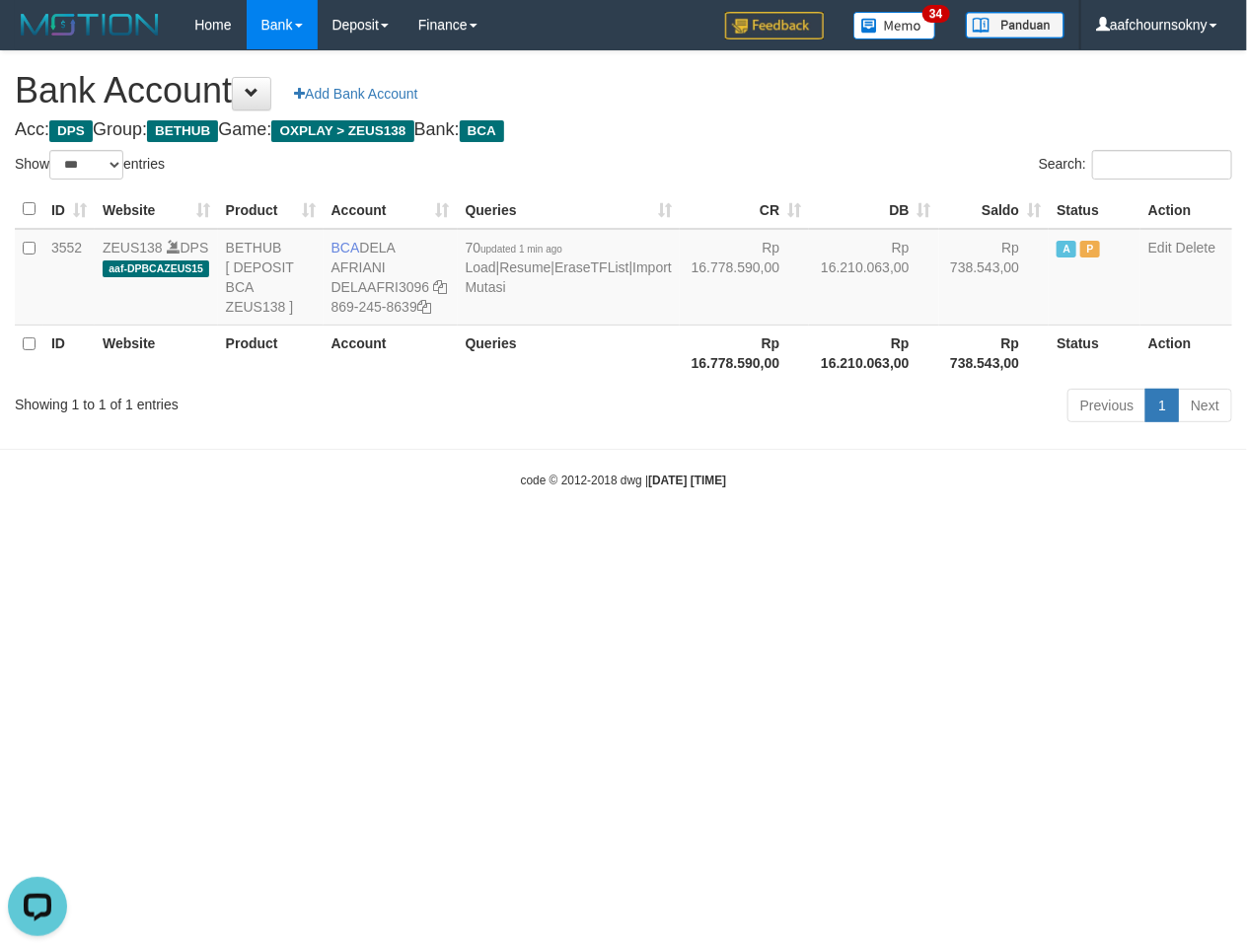 click on "Toggle navigation
Home
Bank
Account List
Load
By Website
Group
[OXPLAY]													ZEUS138
By Load Group (DPS)" at bounding box center [624, 269] 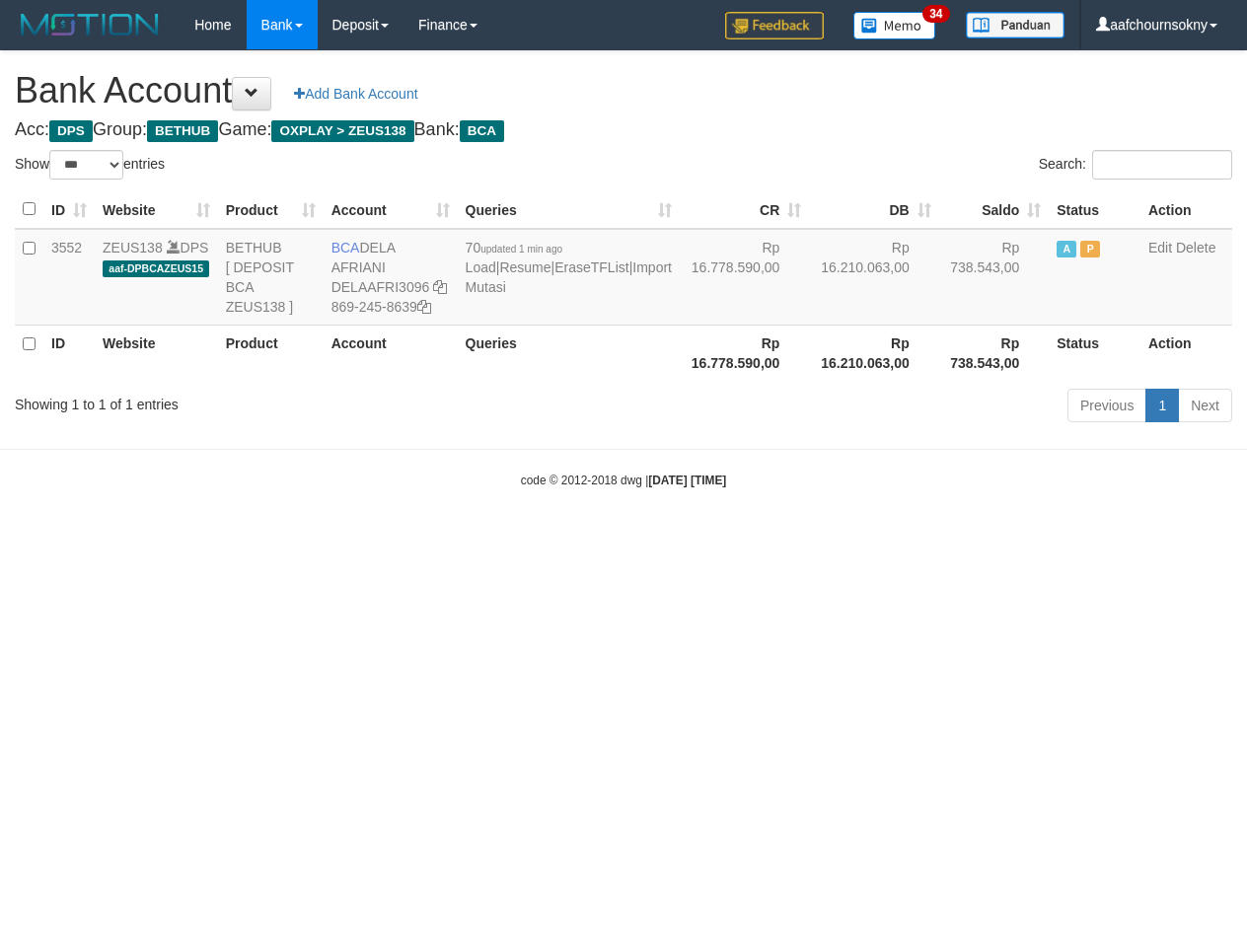 select on "***" 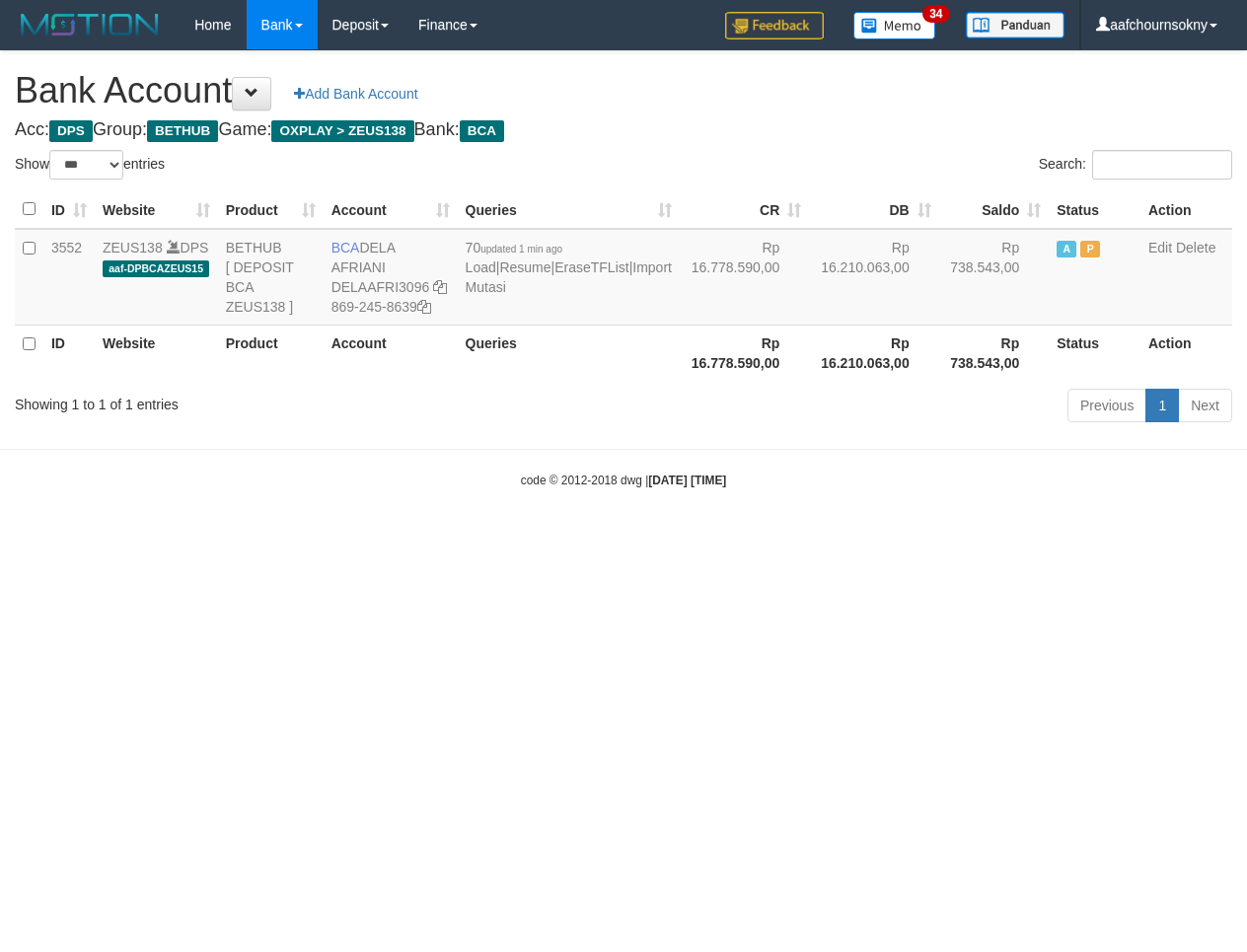 scroll, scrollTop: 0, scrollLeft: 0, axis: both 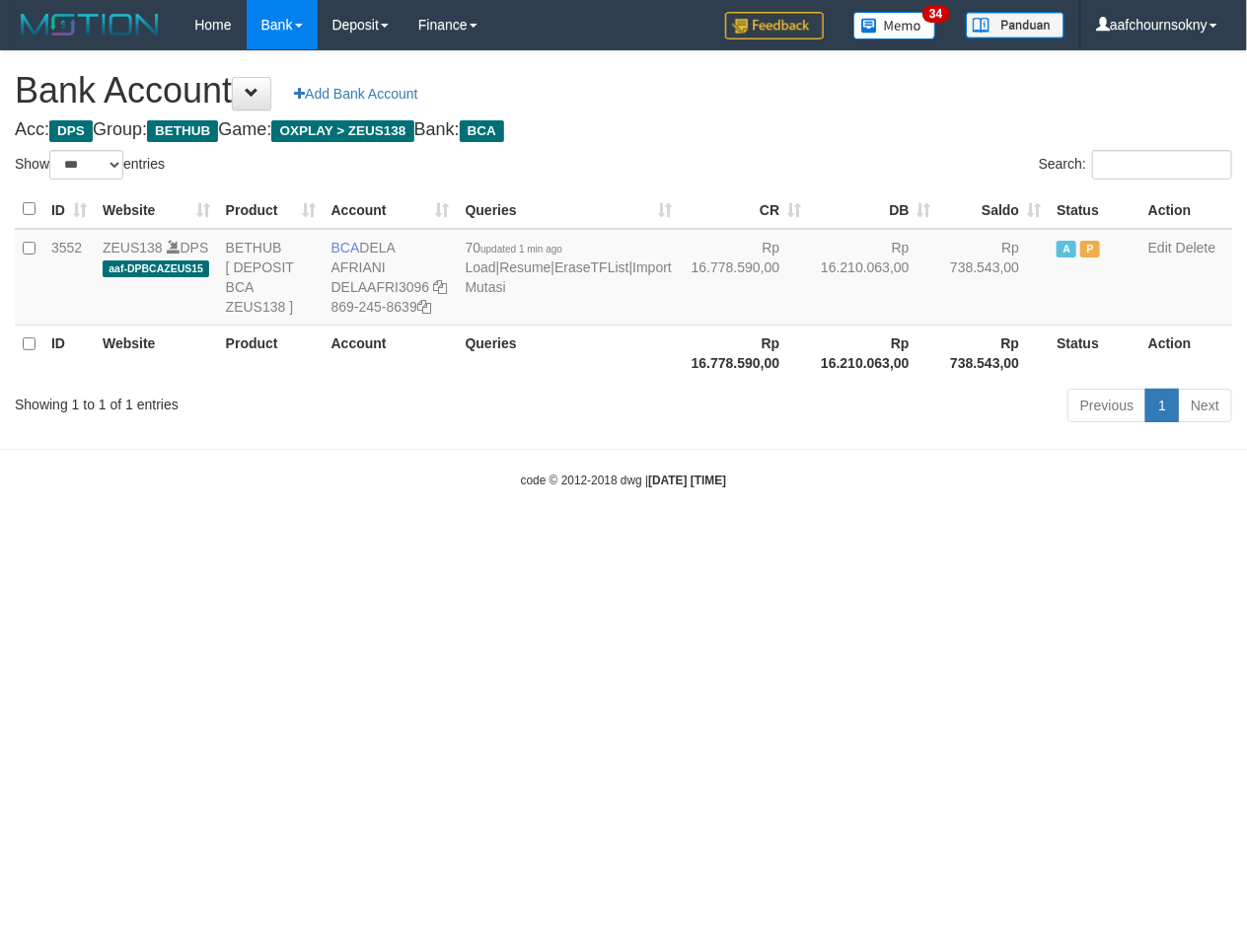 click on "Toggle navigation
Home
Bank
Account List
Load
By Website
Group
[OXPLAY]													ZEUS138
By Load Group (DPS)" at bounding box center (624, 269) 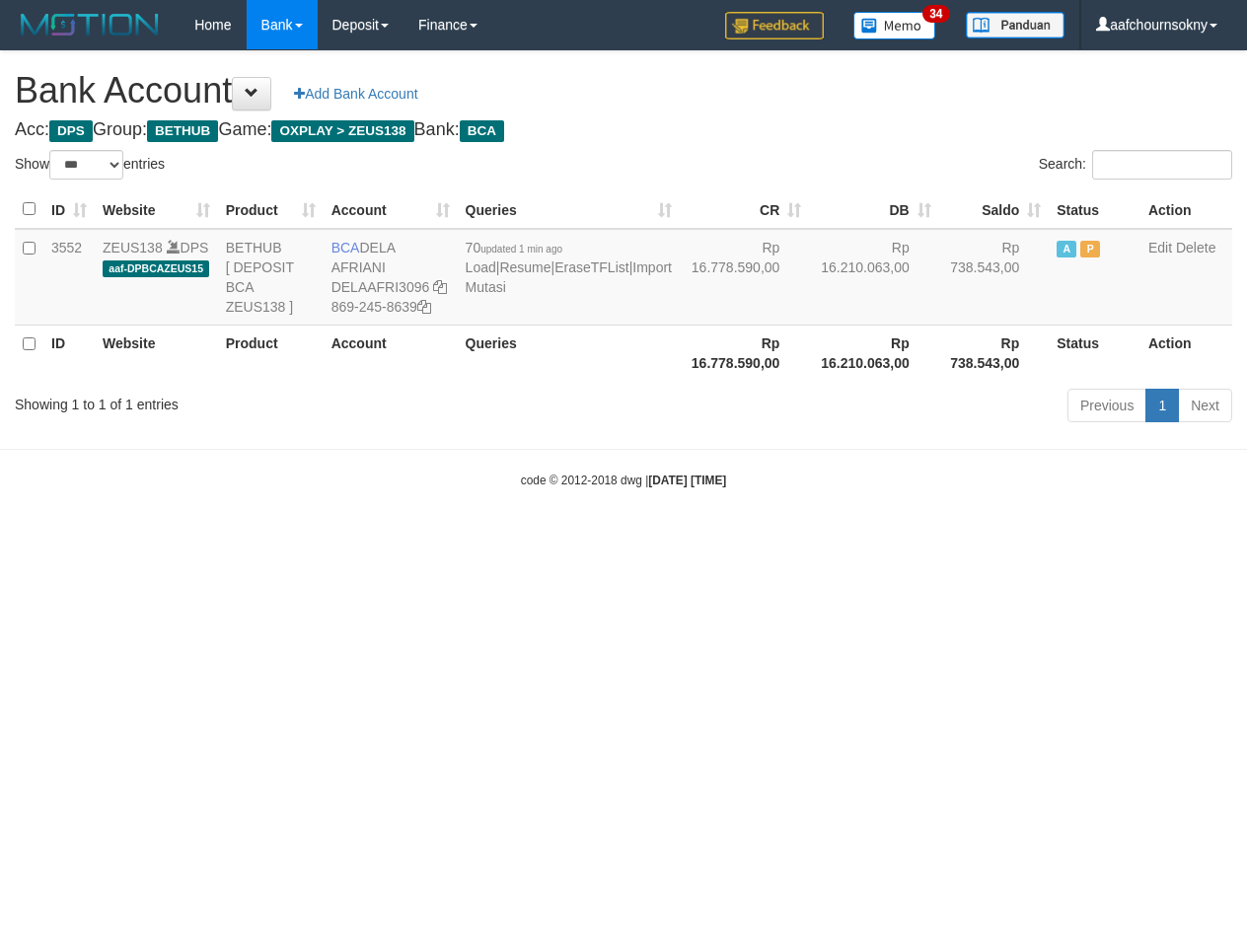 select on "***" 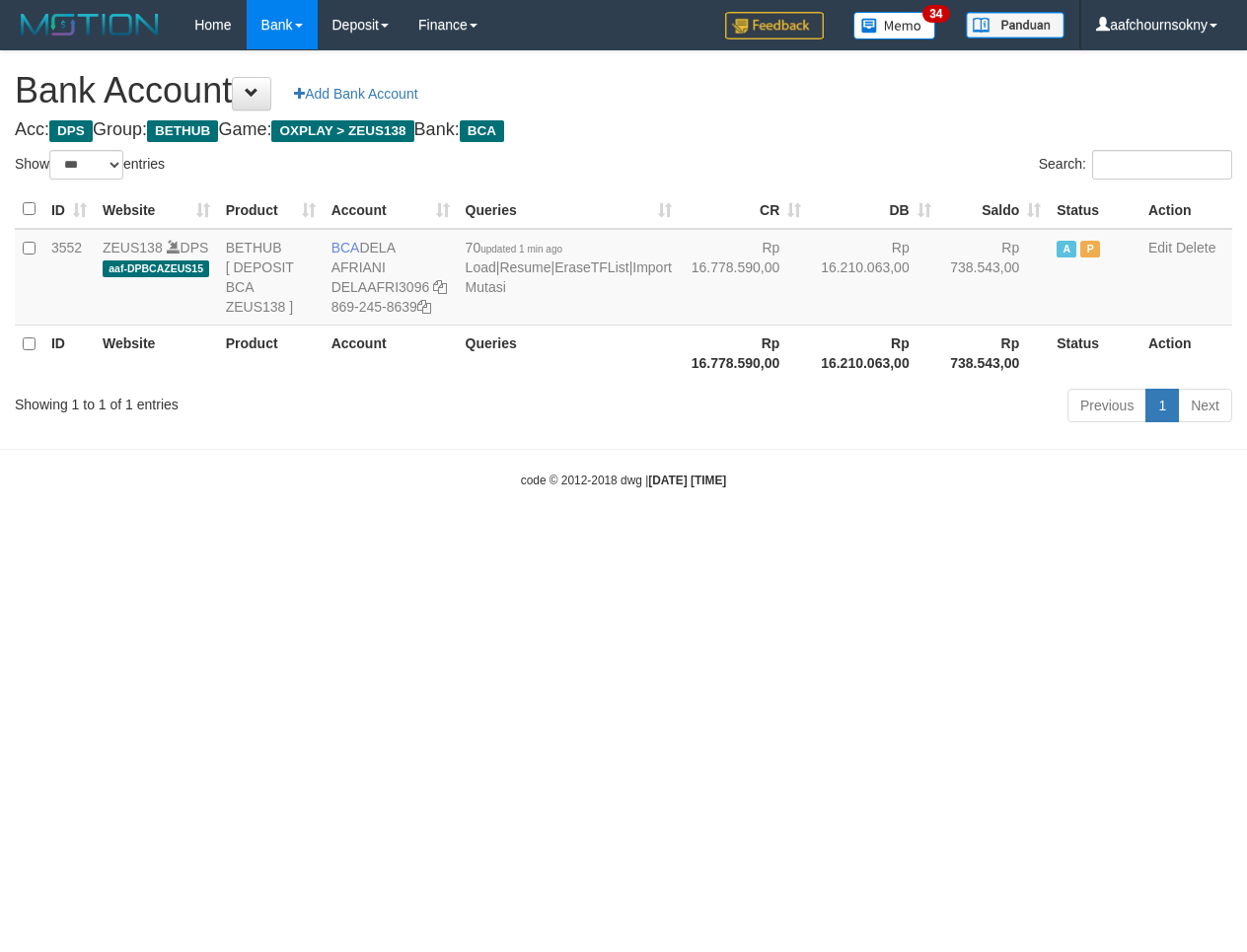 scroll, scrollTop: 0, scrollLeft: 0, axis: both 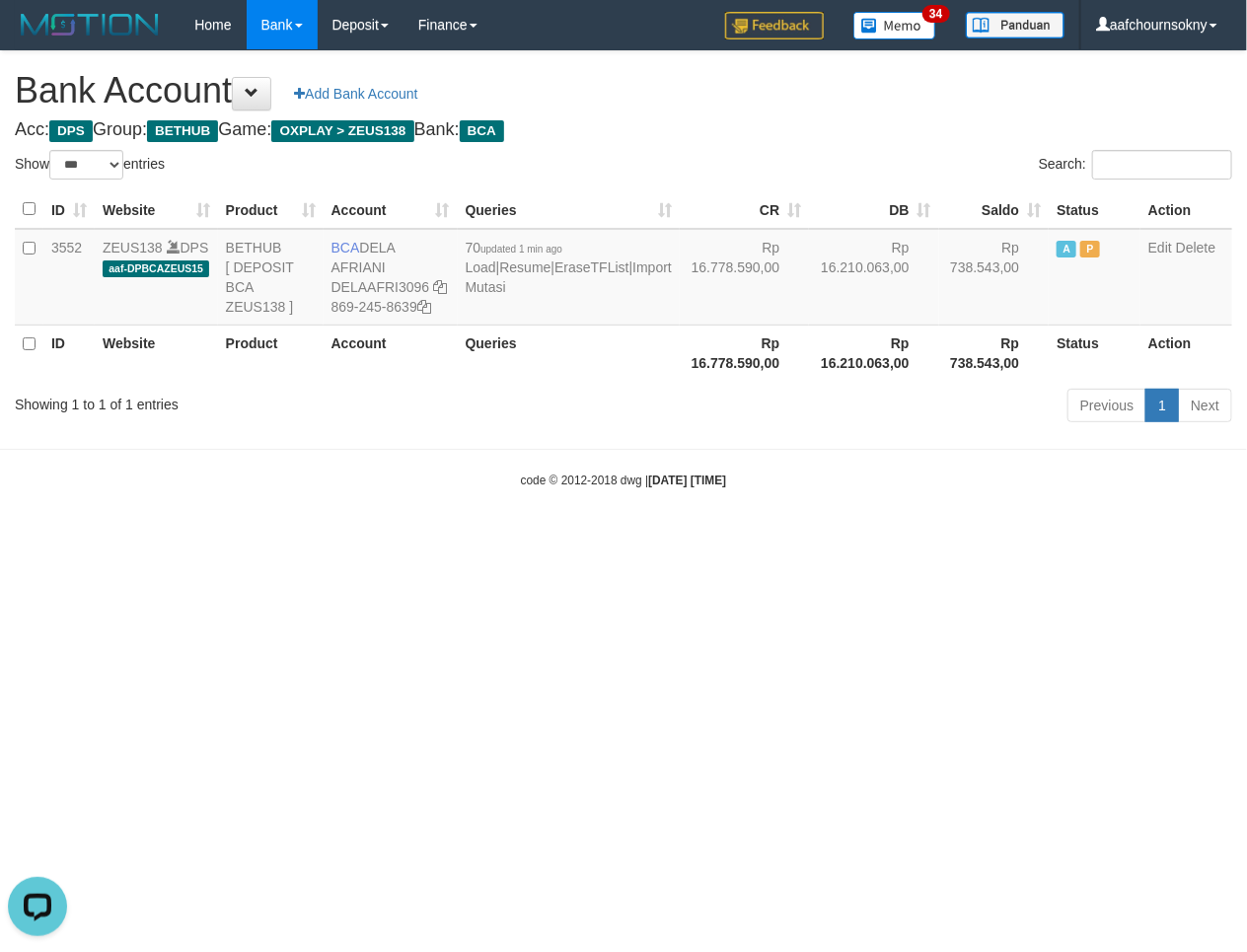 click on "Toggle navigation
Home
Bank
Account List
Load
By Website
Group
[OXPLAY]													ZEUS138
By Load Group (DPS)" at bounding box center (624, 269) 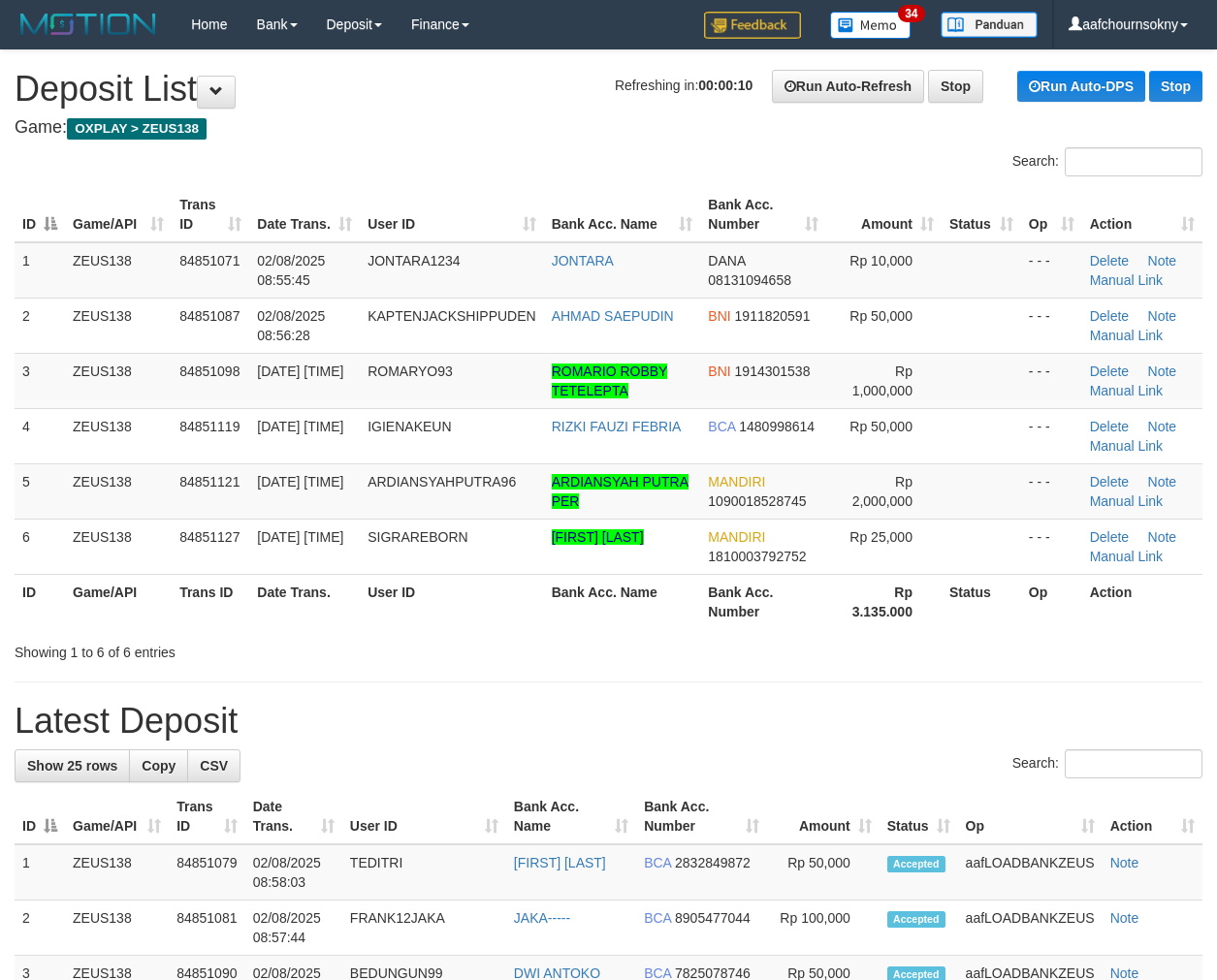 scroll, scrollTop: 0, scrollLeft: 0, axis: both 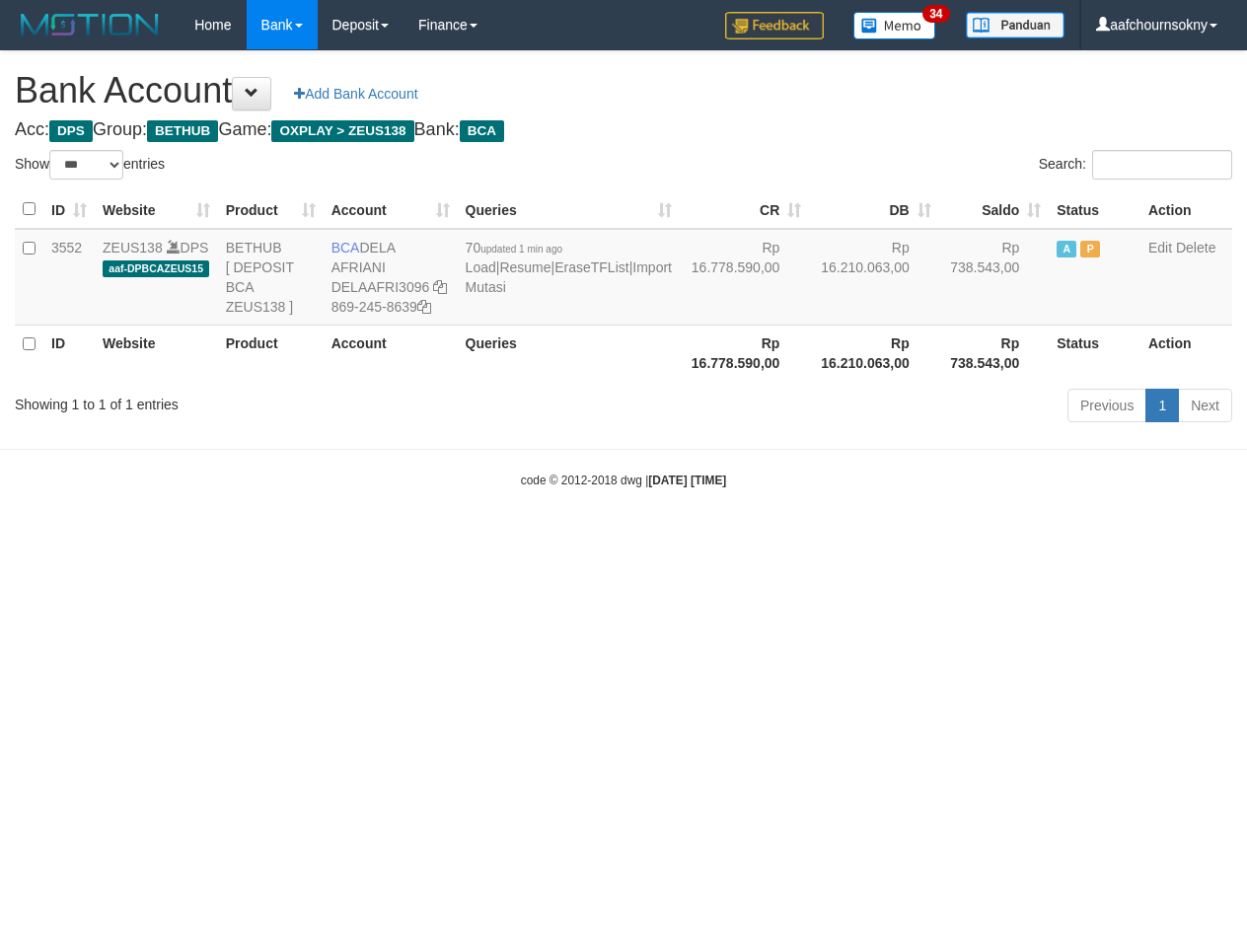 select on "***" 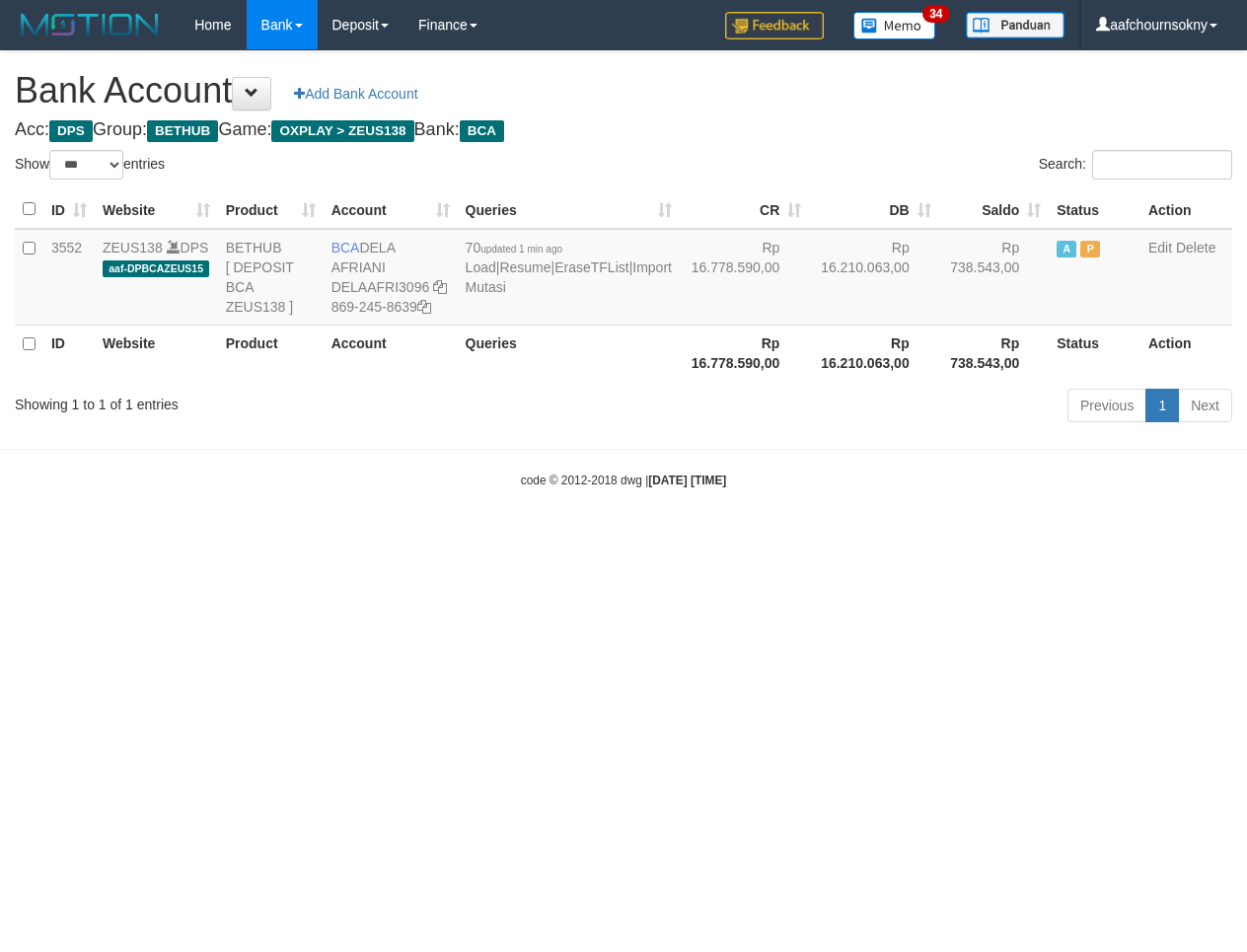 scroll, scrollTop: 0, scrollLeft: 0, axis: both 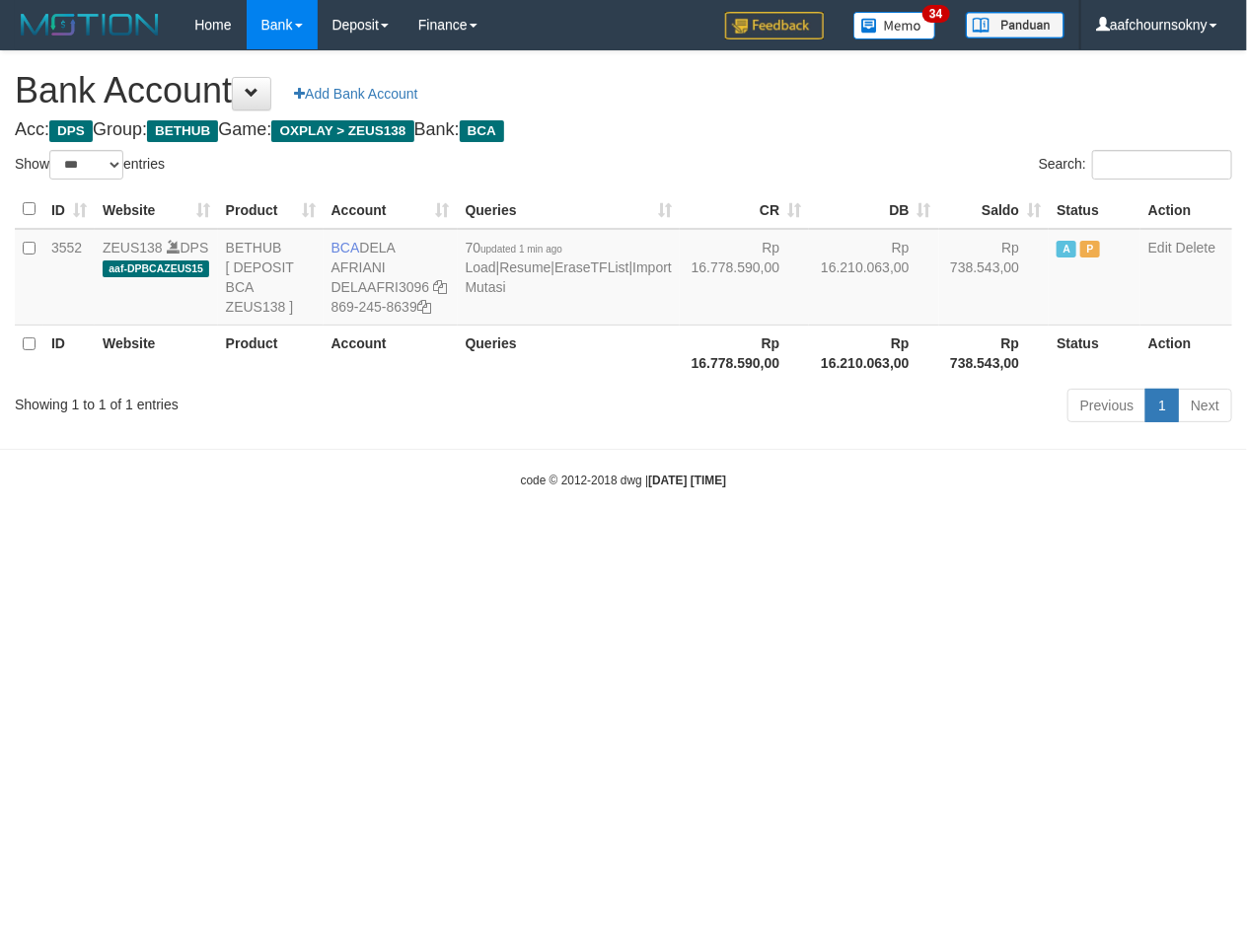 click on "Toggle navigation
Home
Bank
Account List
Load
By Website
Group
[OXPLAY]													ZEUS138
By Load Group (DPS)" at bounding box center [624, 269] 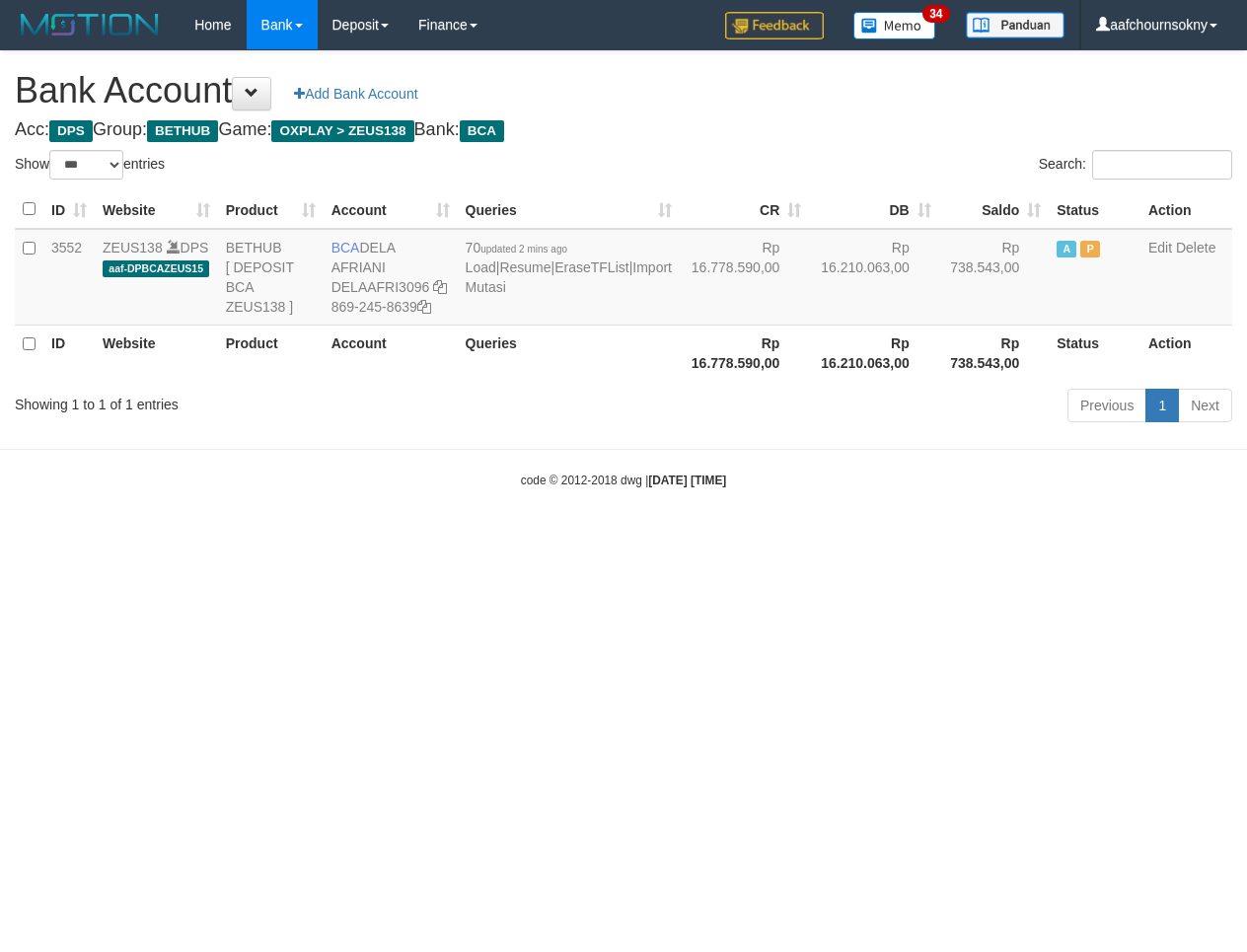select on "***" 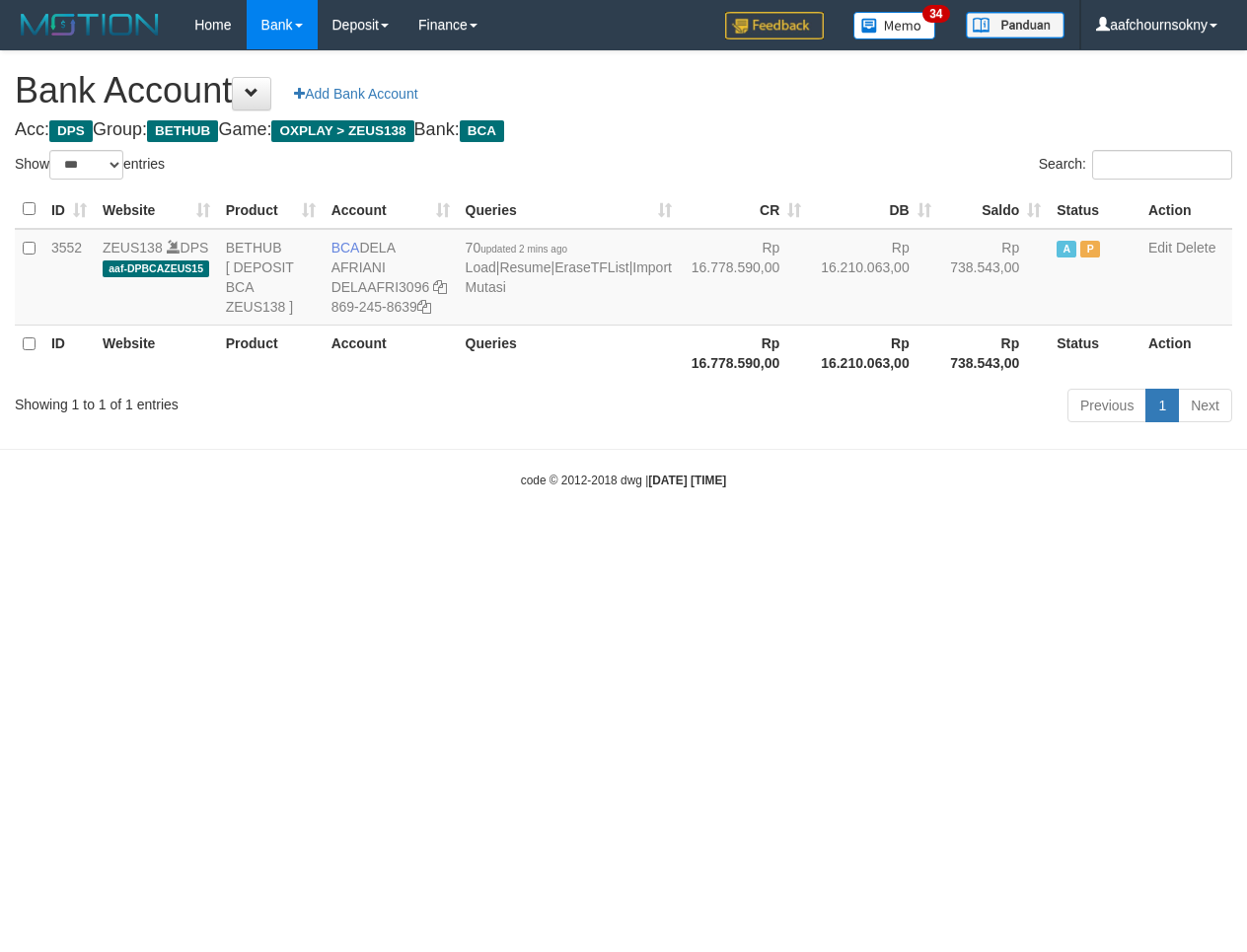 scroll, scrollTop: 0, scrollLeft: 0, axis: both 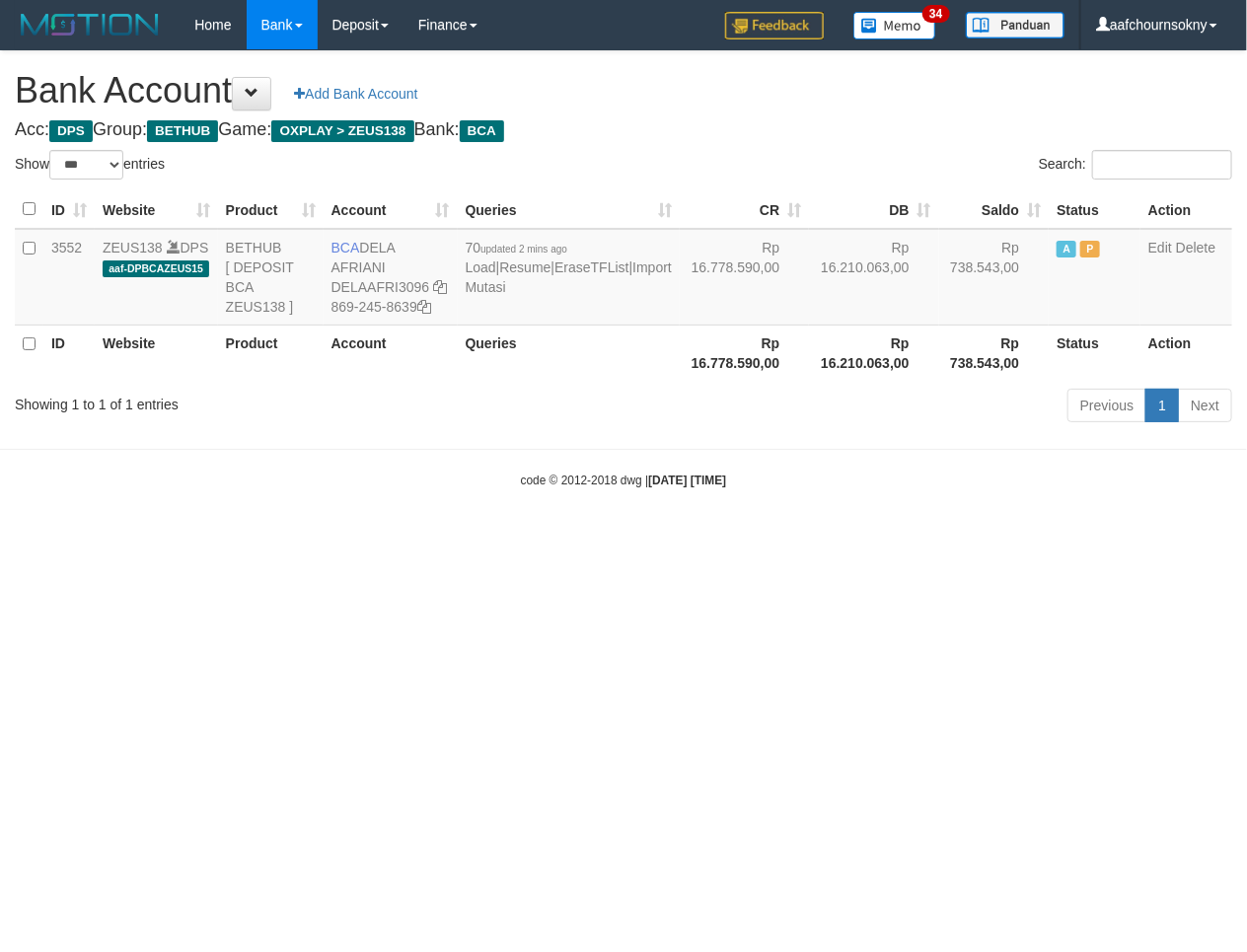 click on "Toggle navigation
Home
Bank
Account List
Load
By Website
Group
[OXPLAY]													ZEUS138
By Load Group (DPS)" at bounding box center (624, 269) 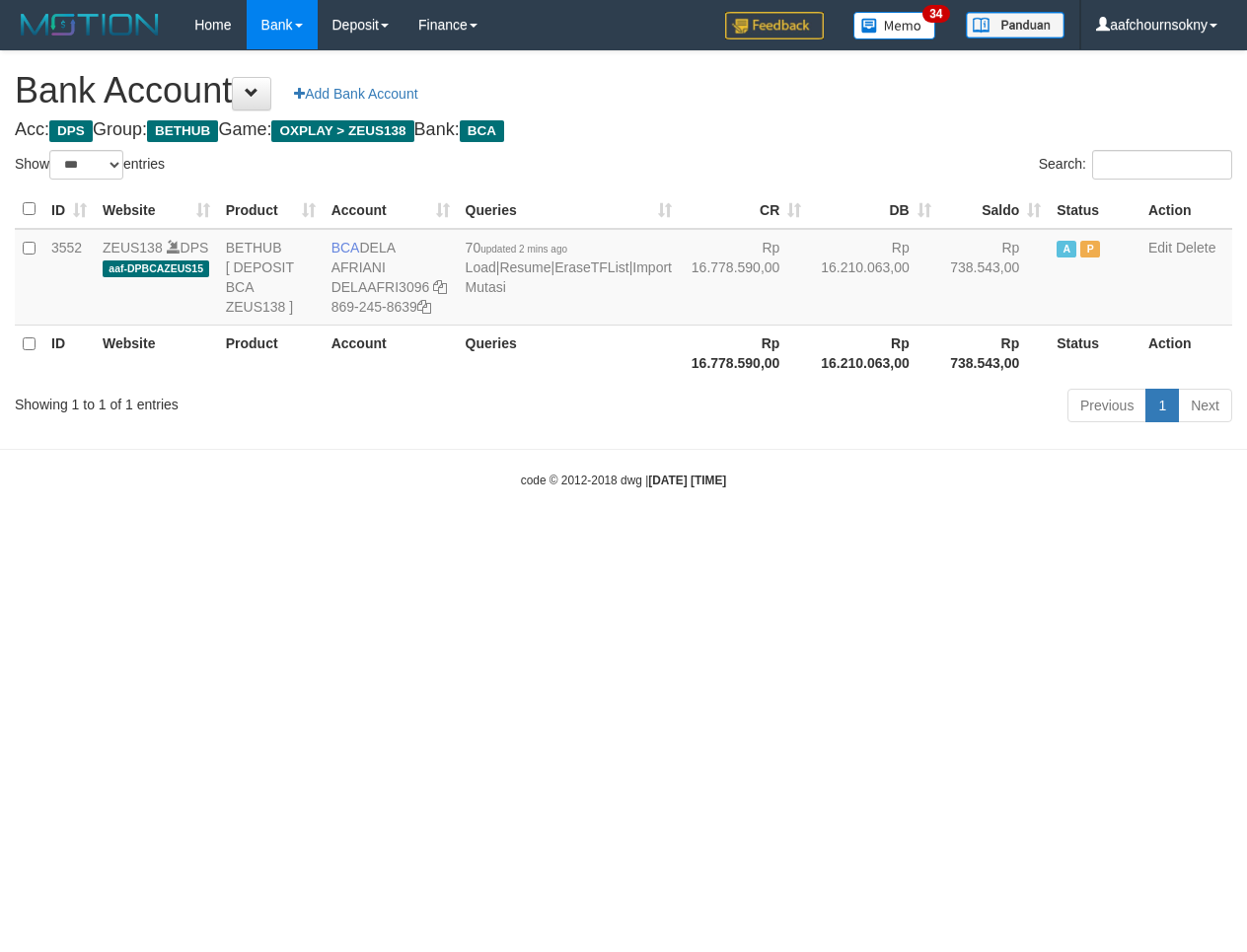 select on "***" 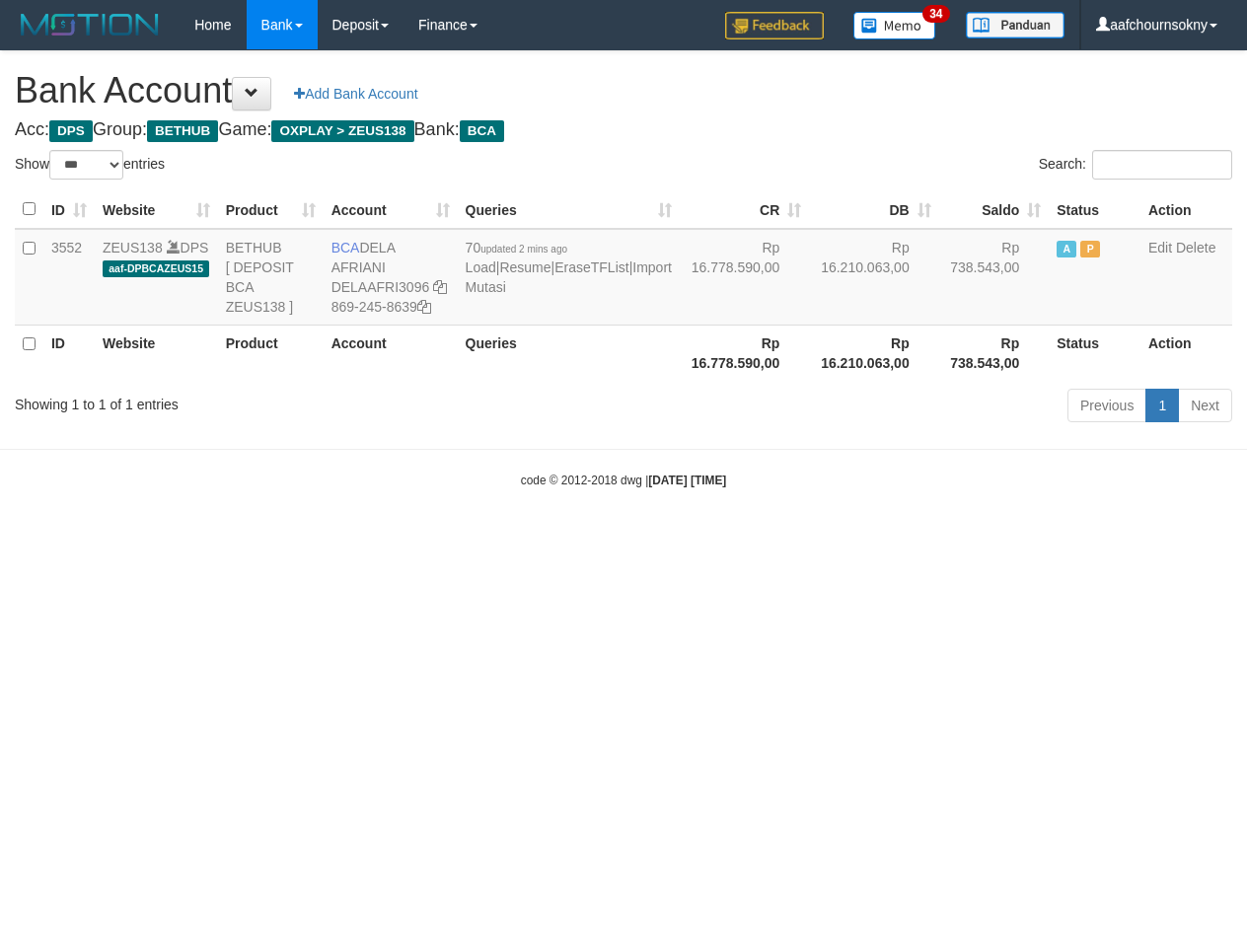 scroll, scrollTop: 0, scrollLeft: 0, axis: both 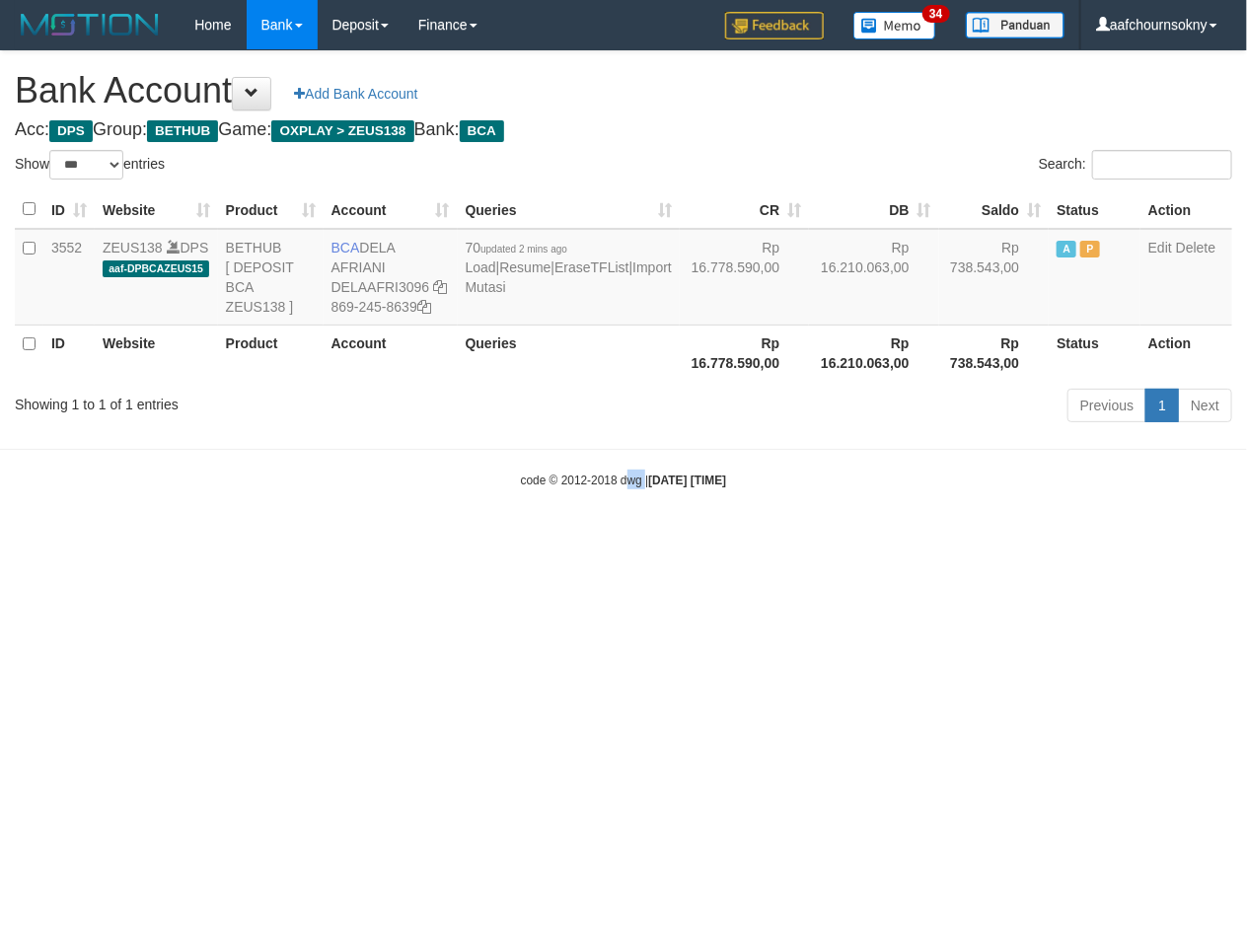 click on "Toggle navigation
Home
Bank
Account List
Load
By Website
Group
[OXPLAY]													ZEUS138
By Load Group (DPS)" at bounding box center (624, 269) 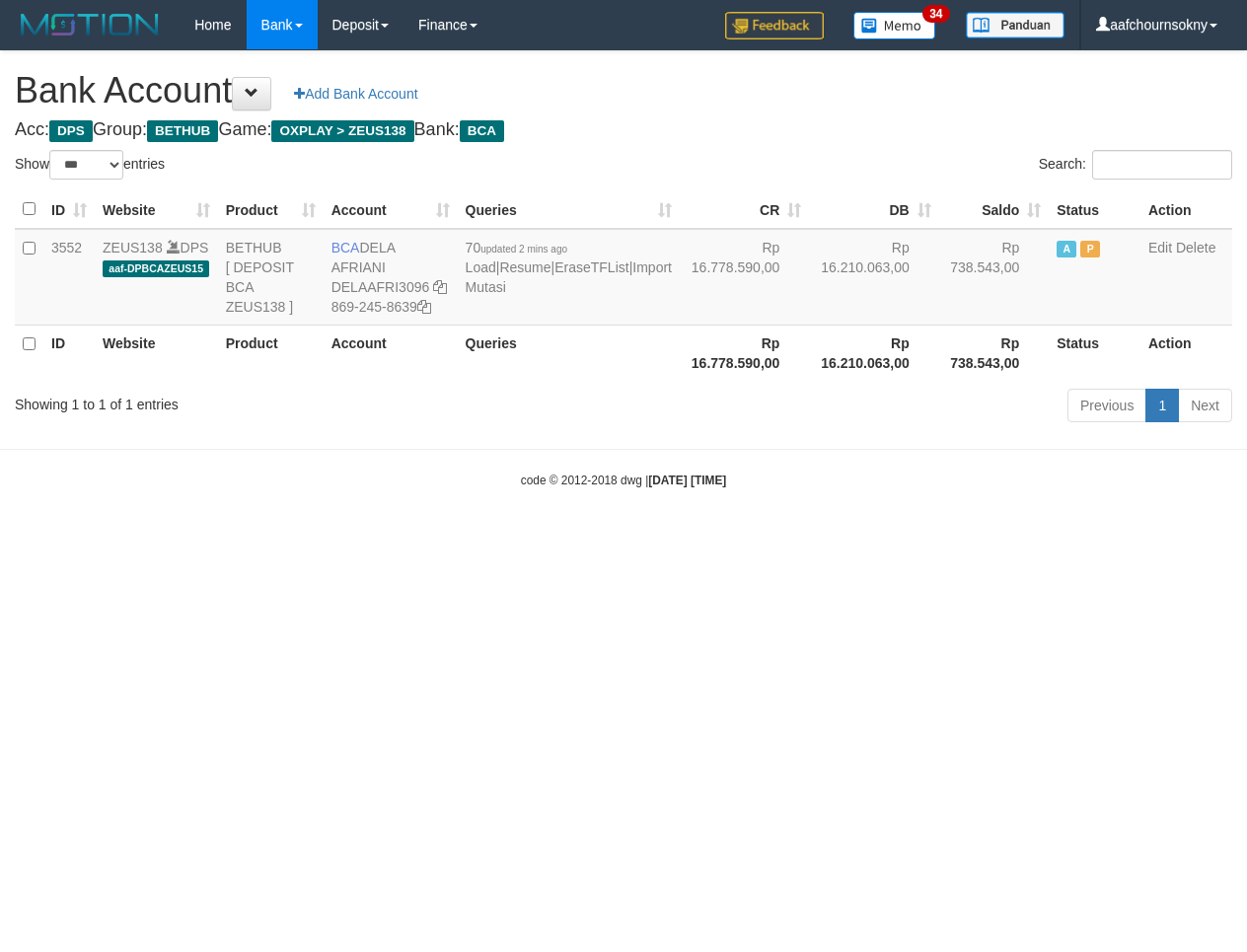 select on "***" 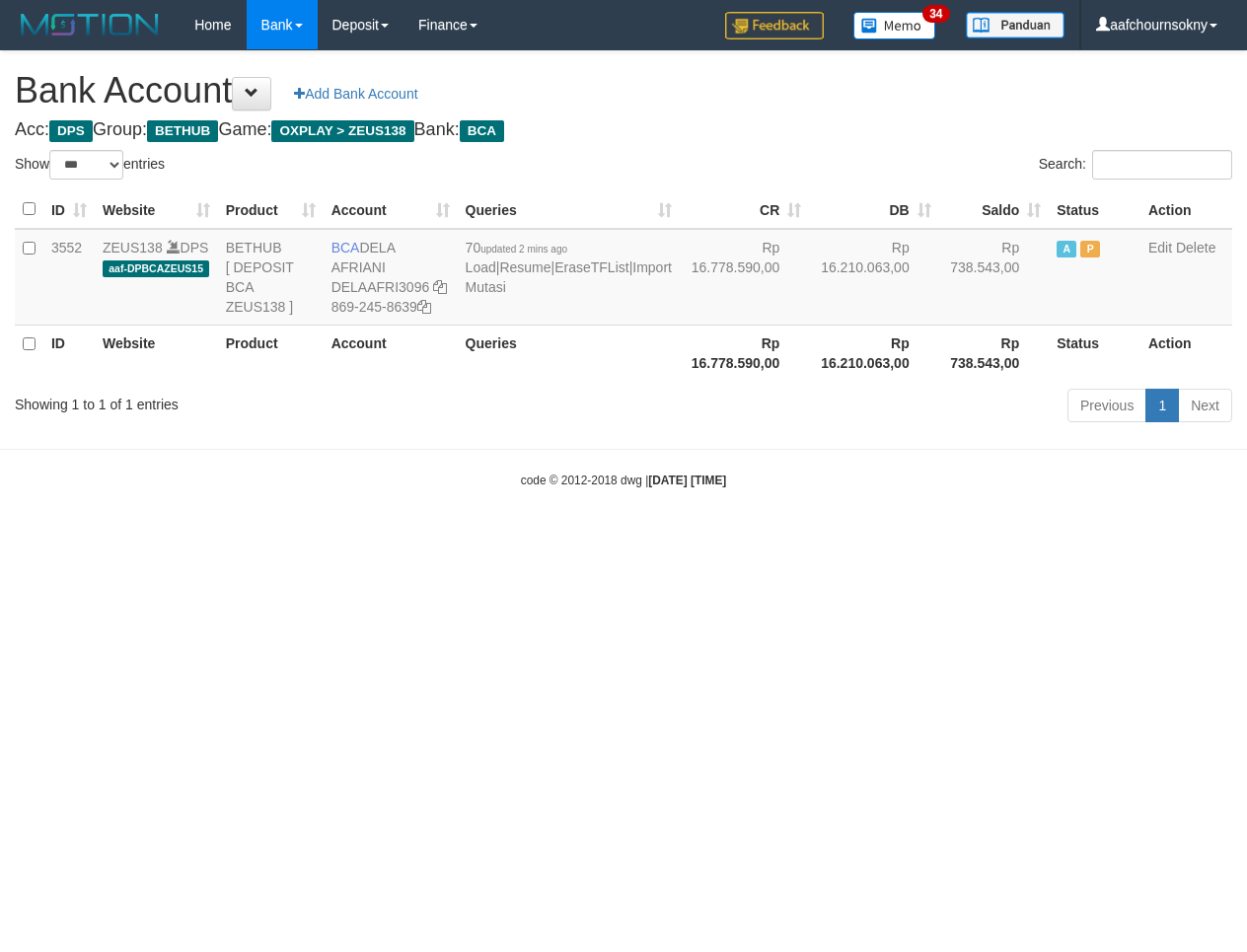 scroll, scrollTop: 0, scrollLeft: 0, axis: both 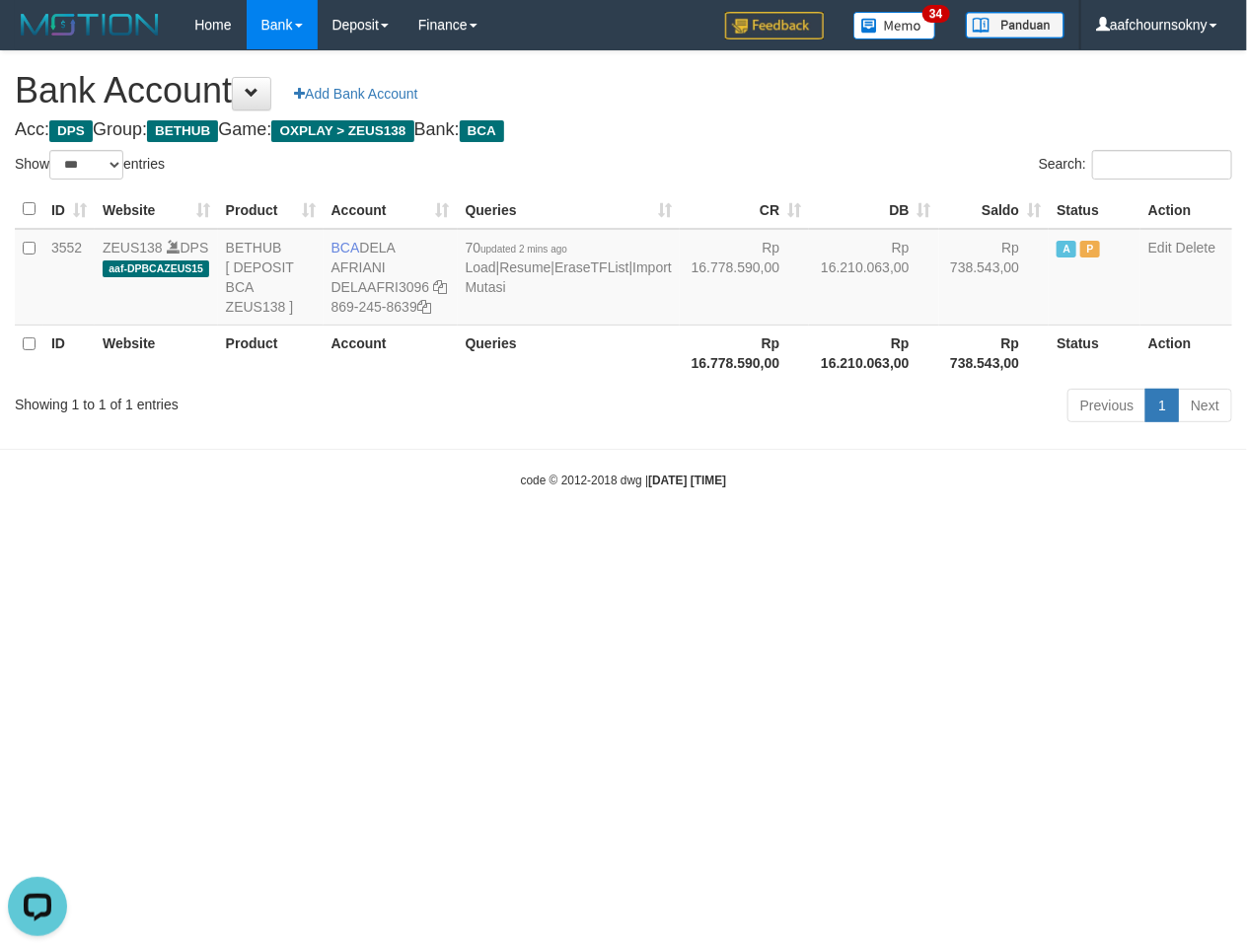 click on "Toggle navigation
Home
Bank
Account List
Load
By Website
Group
[OXPLAY]													ZEUS138
By Load Group (DPS)" at bounding box center [624, 269] 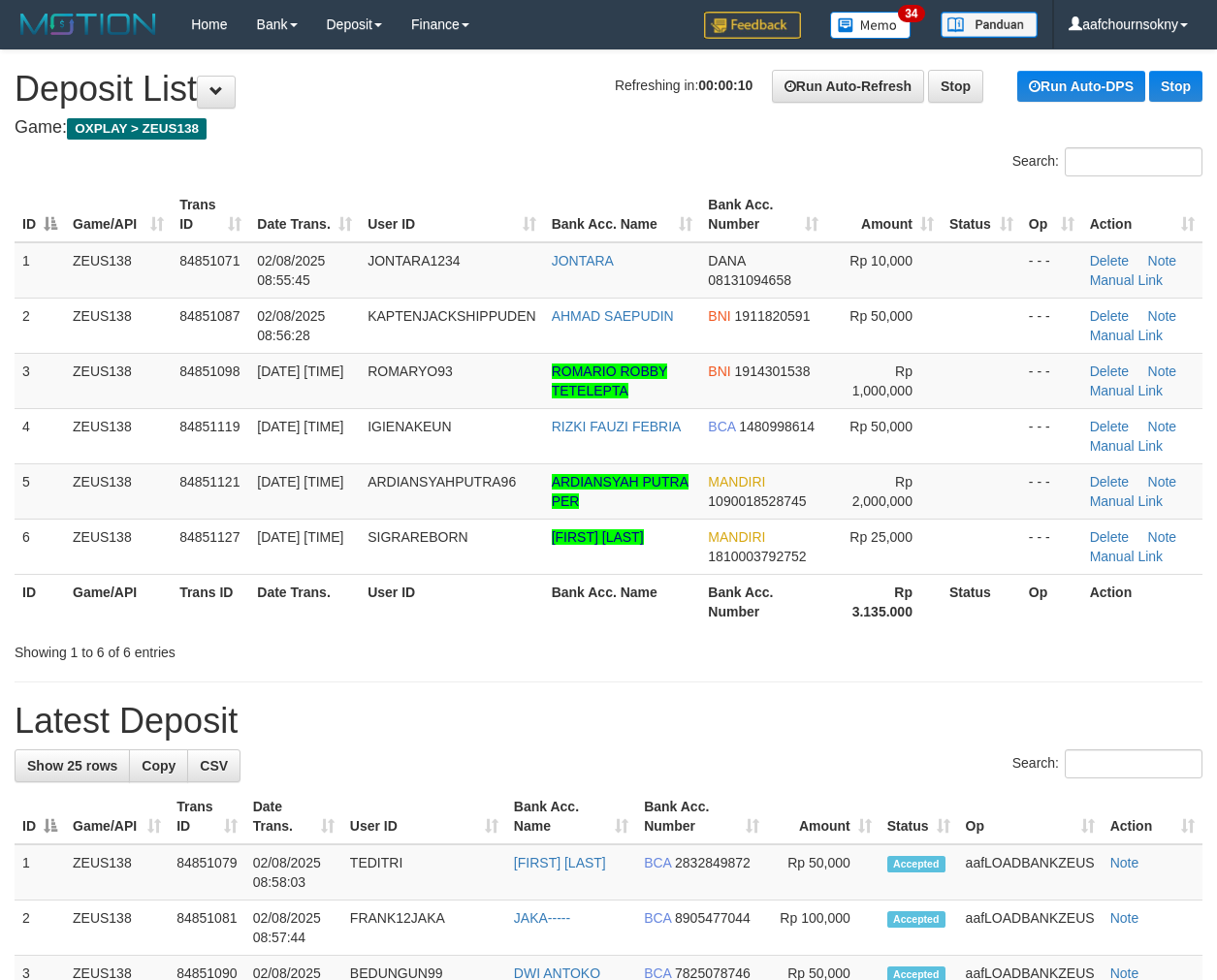 scroll, scrollTop: 0, scrollLeft: 0, axis: both 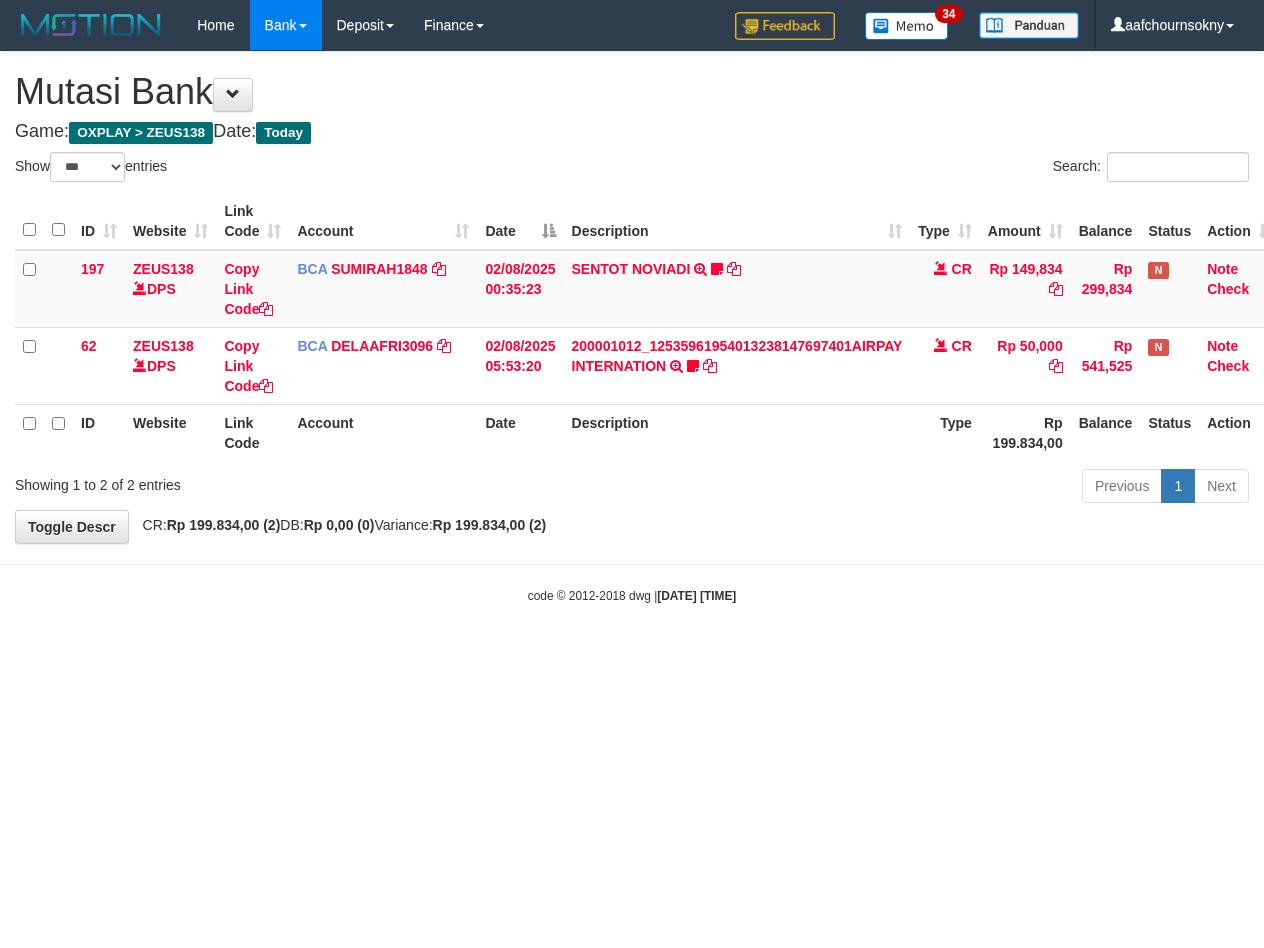 select on "***" 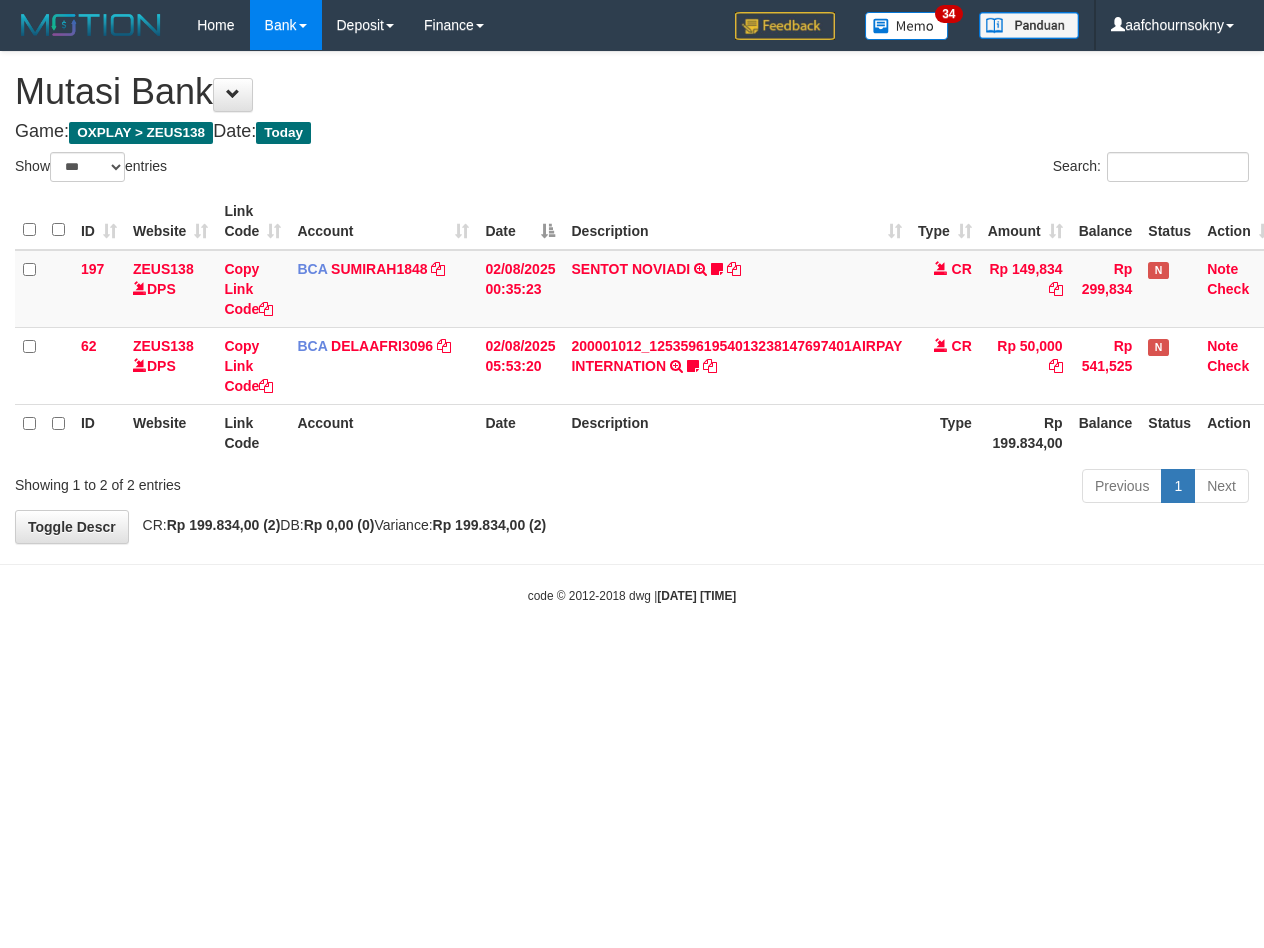 scroll, scrollTop: 0, scrollLeft: 0, axis: both 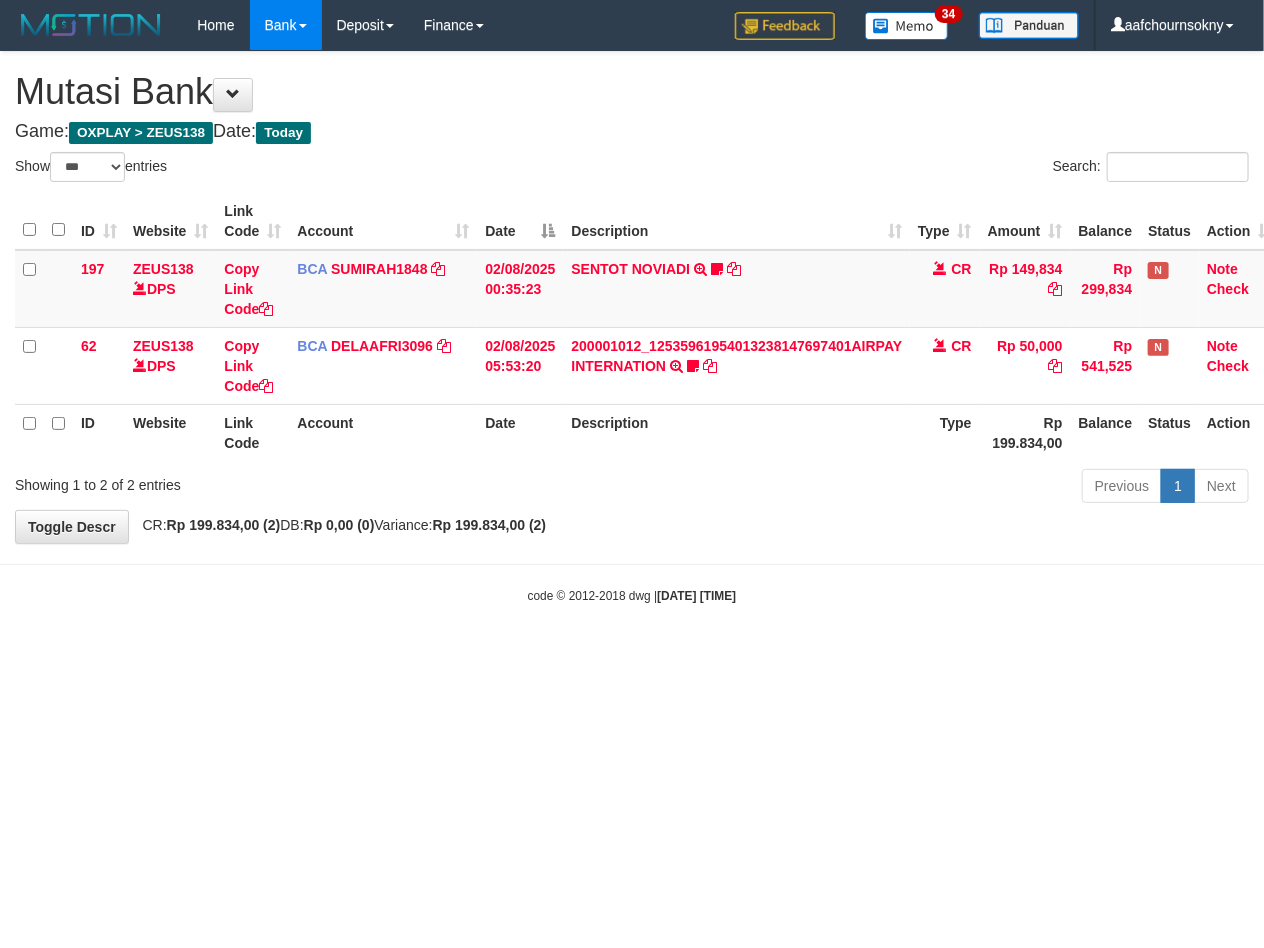 click on "Toggle navigation
Home
Bank
Account List
Load
By Website
Group
[OXPLAY]													ZEUS138
By Load Group (DPS)" at bounding box center [632, 327] 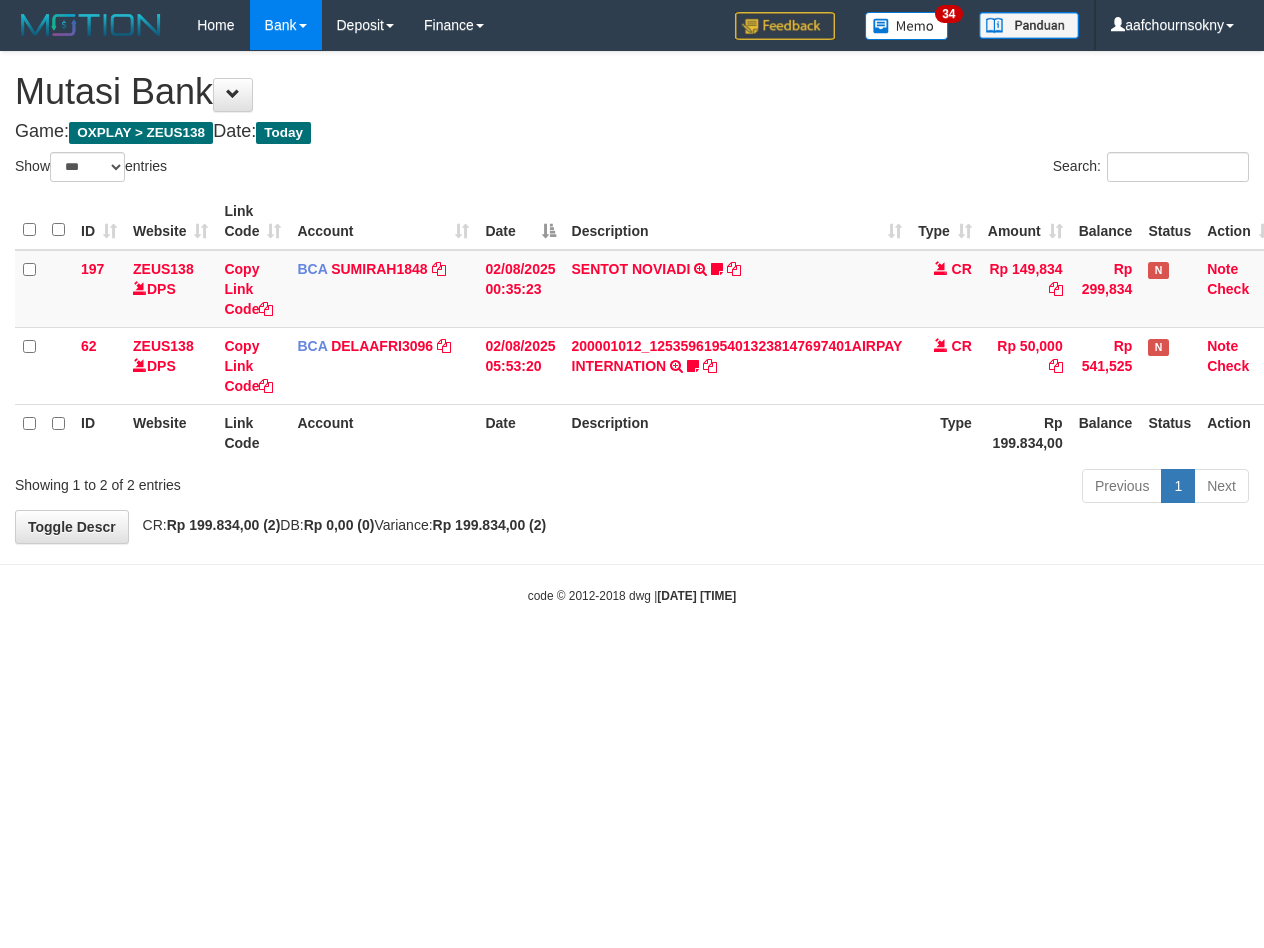 select on "***" 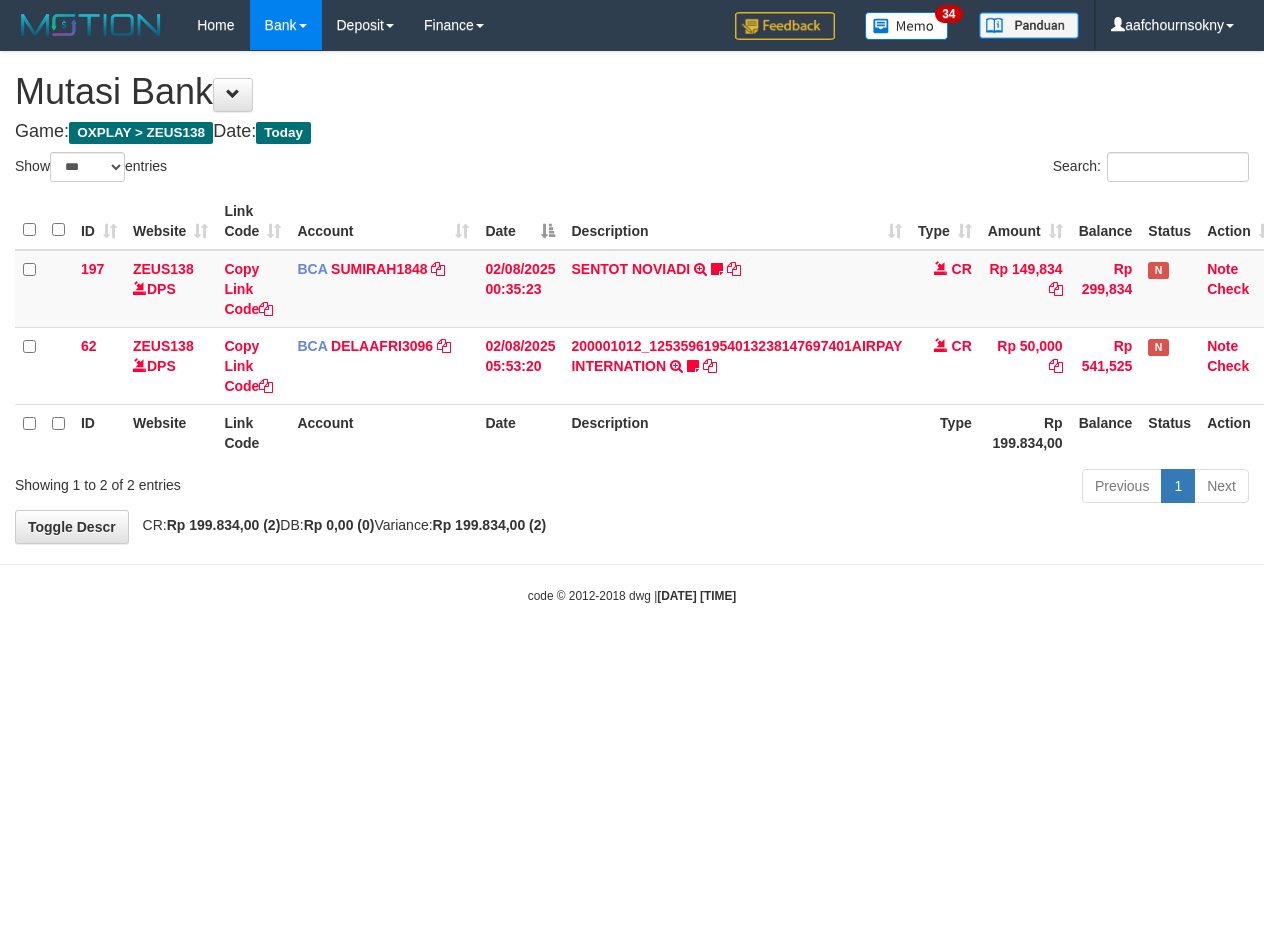 scroll, scrollTop: 0, scrollLeft: 0, axis: both 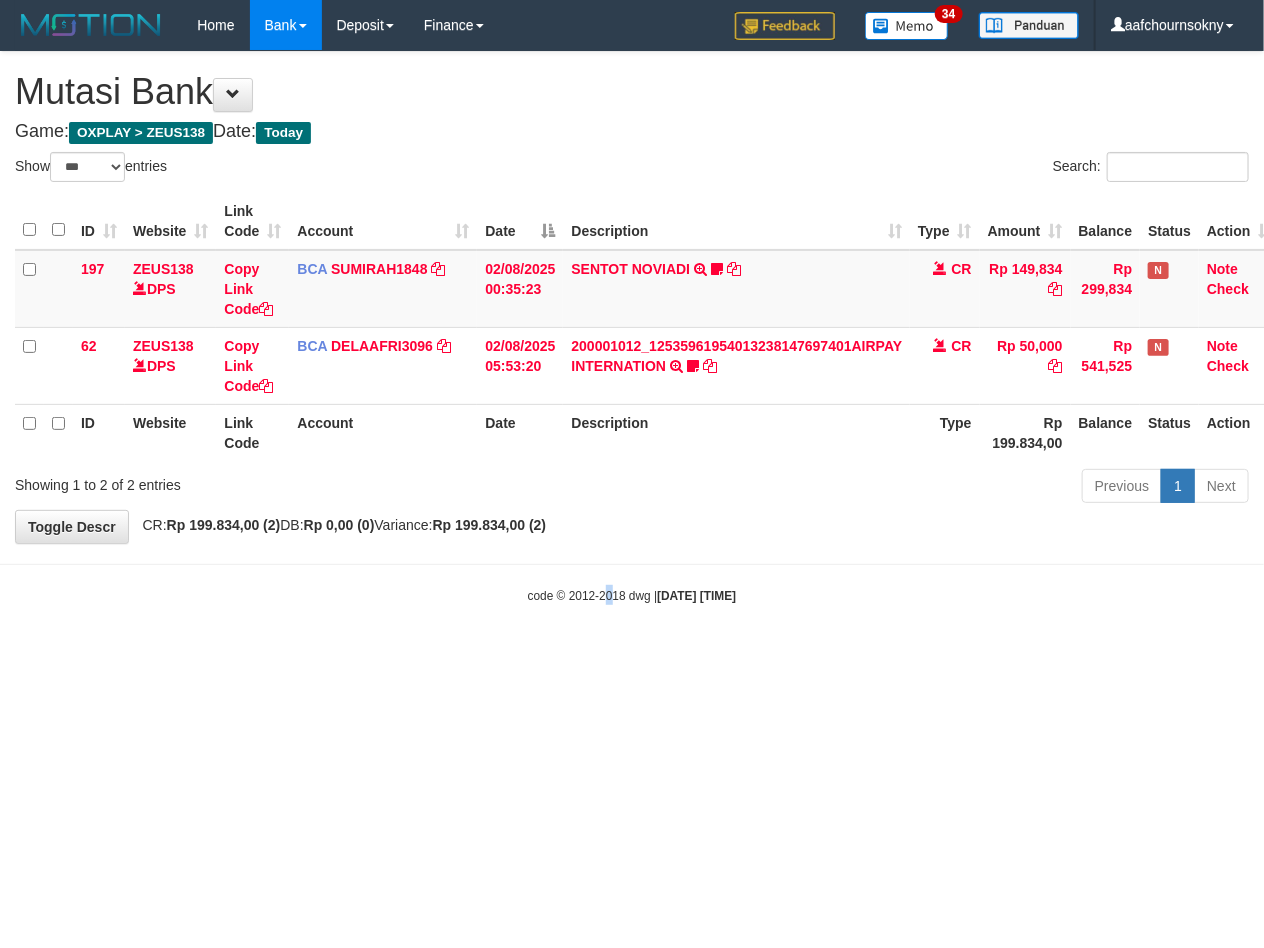 click on "Toggle navigation
Home
Bank
Account List
Load
By Website
Group
[OXPLAY]													ZEUS138
By Load Group (DPS)" at bounding box center (632, 327) 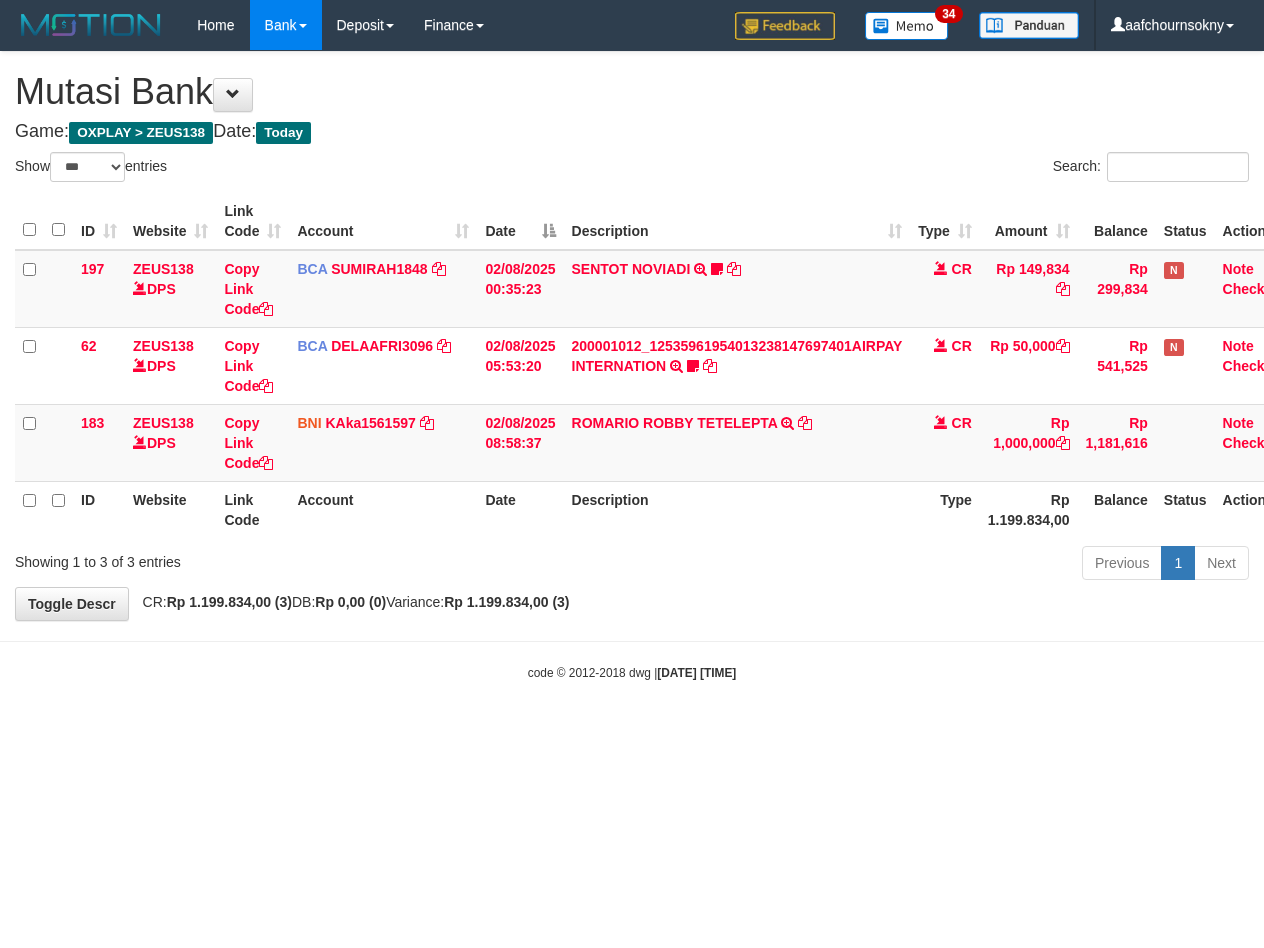select on "***" 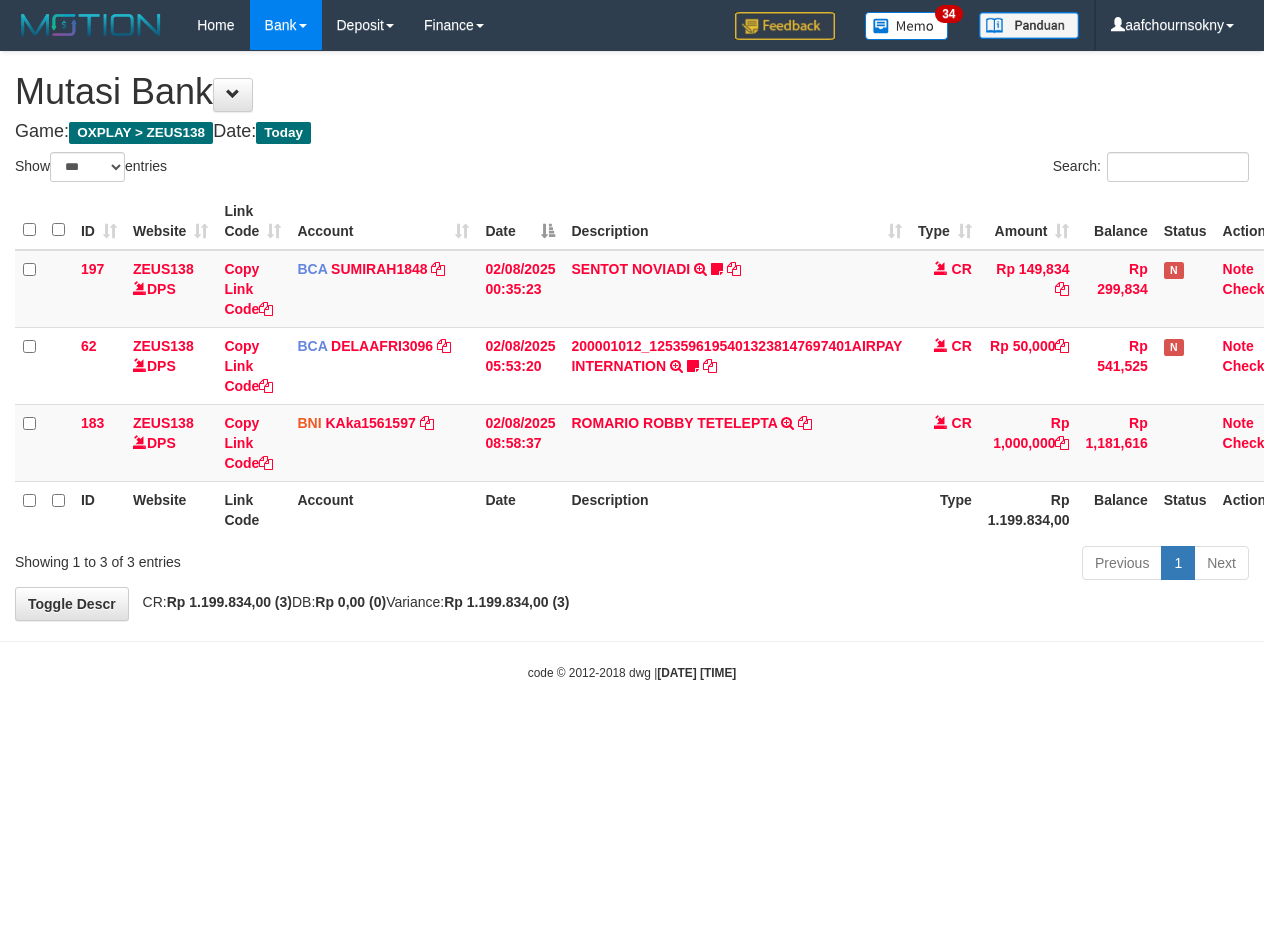 scroll, scrollTop: 0, scrollLeft: 0, axis: both 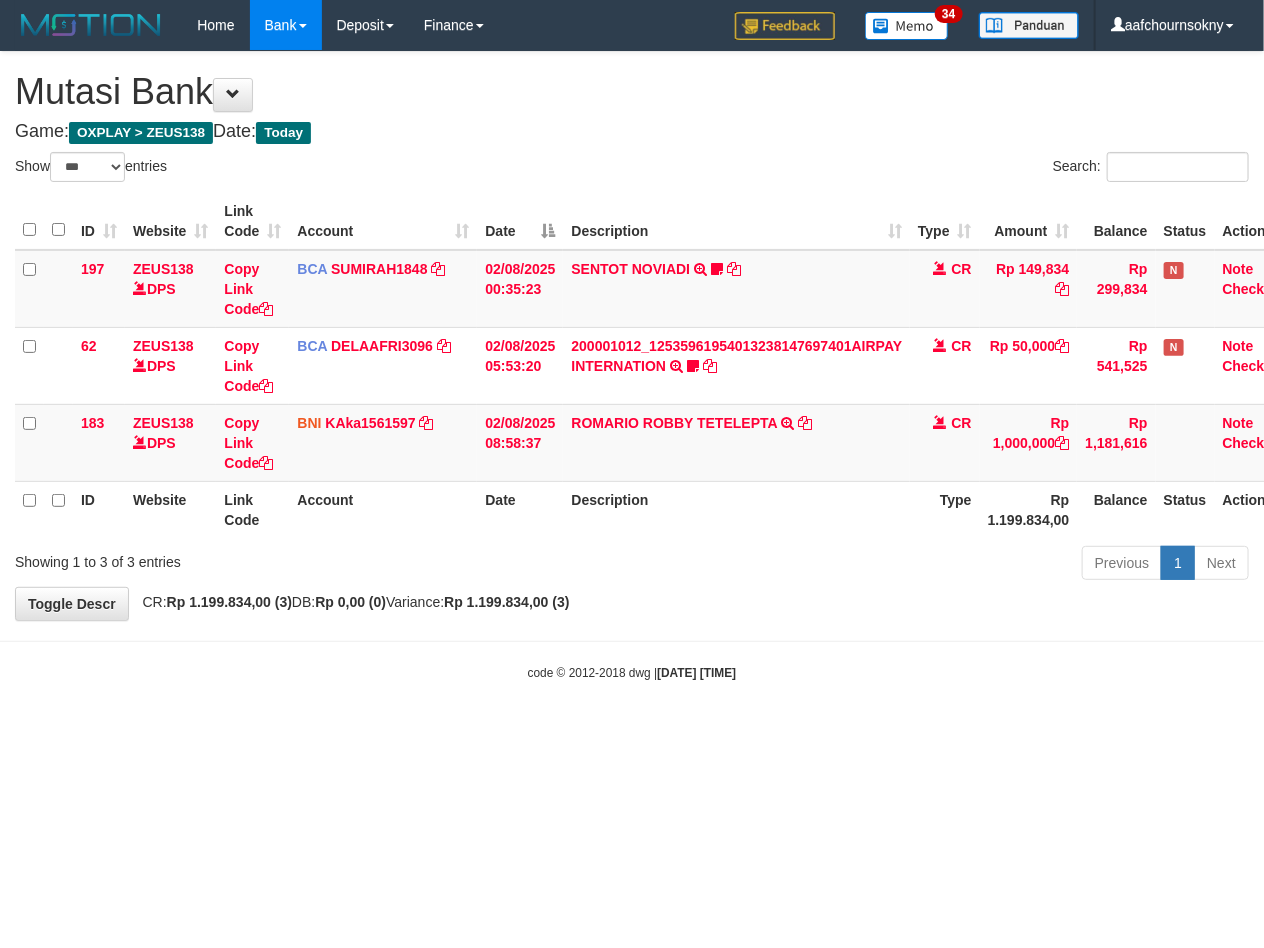 click on "Toggle navigation
Home
Bank
Account List
Load
By Website
Group
[OXPLAY]													ZEUS138
By Load Group (DPS)" at bounding box center (632, 366) 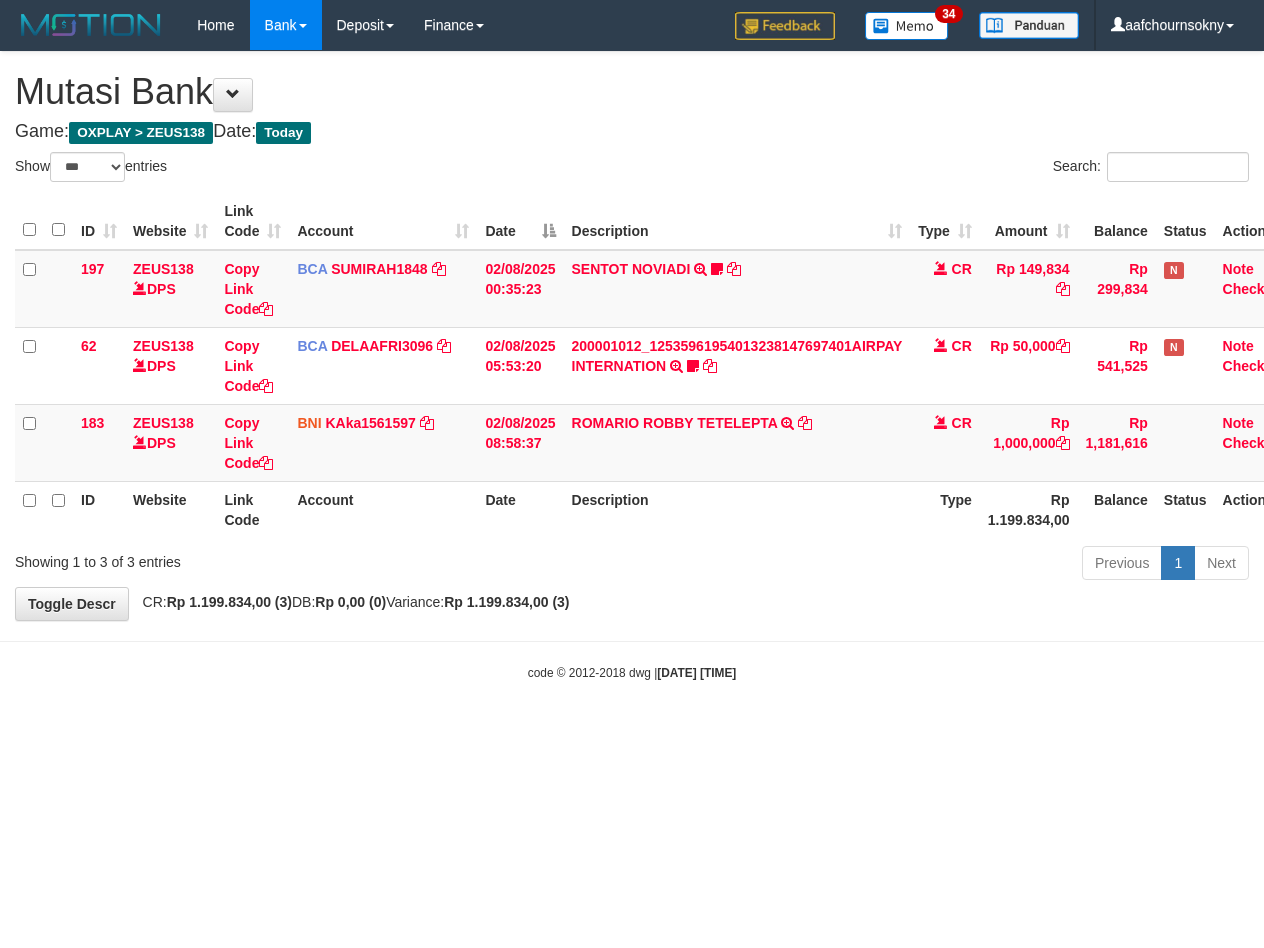 select on "***" 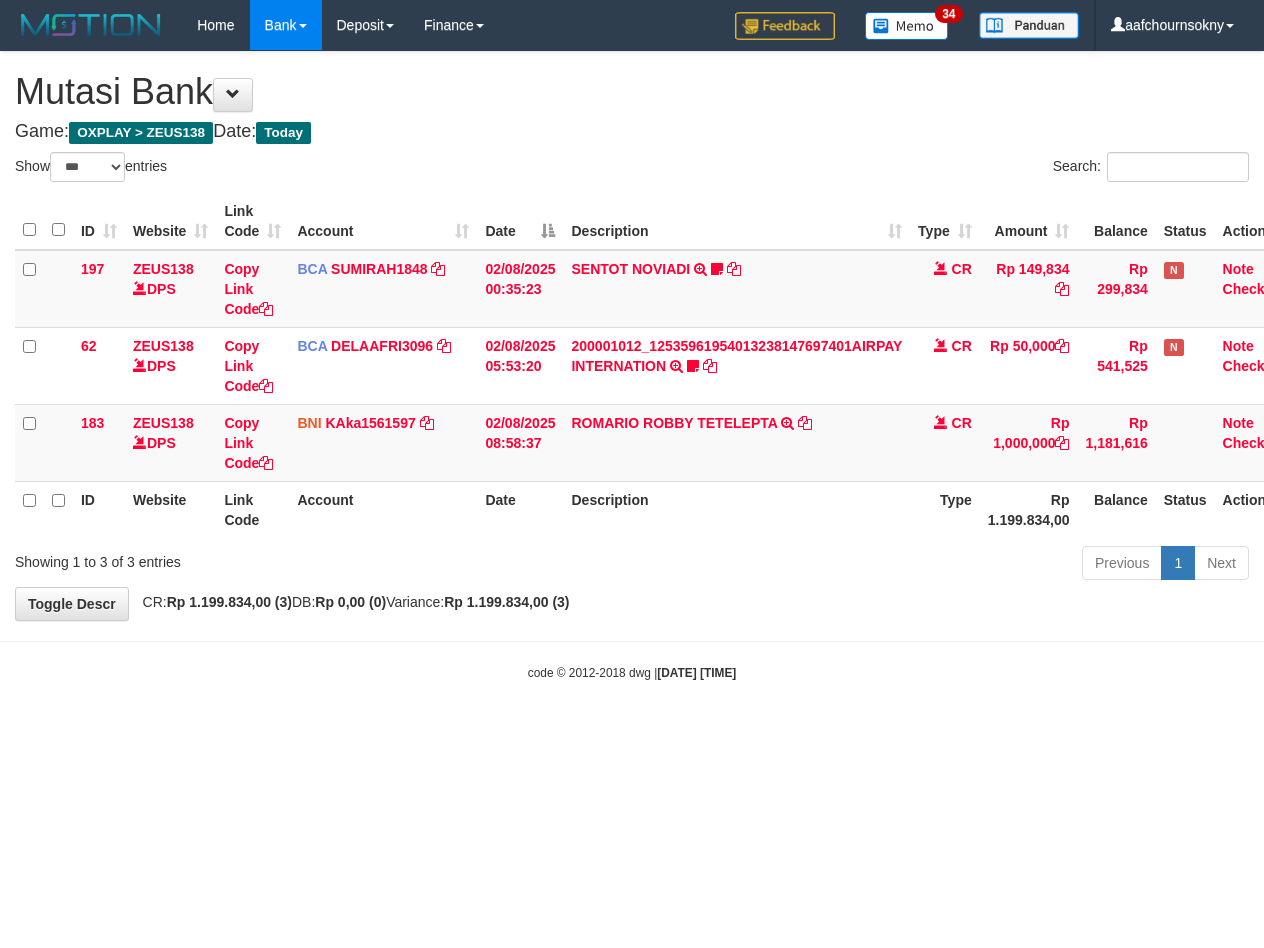 scroll, scrollTop: 0, scrollLeft: 0, axis: both 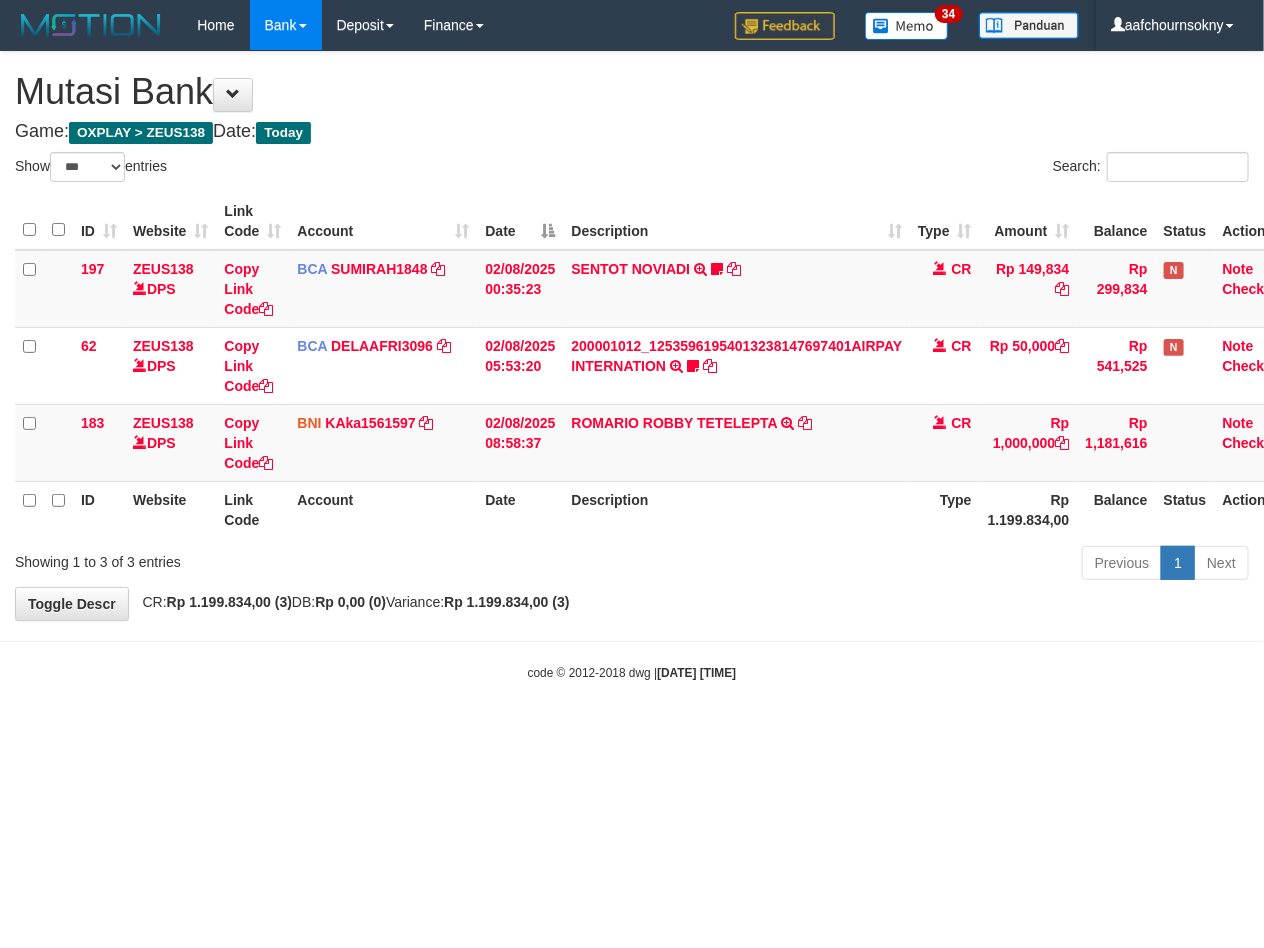 click on "Toggle navigation
Home
Bank
Account List
Load
By Website
Group
[OXPLAY]													ZEUS138
By Load Group (DPS)" at bounding box center (632, 366) 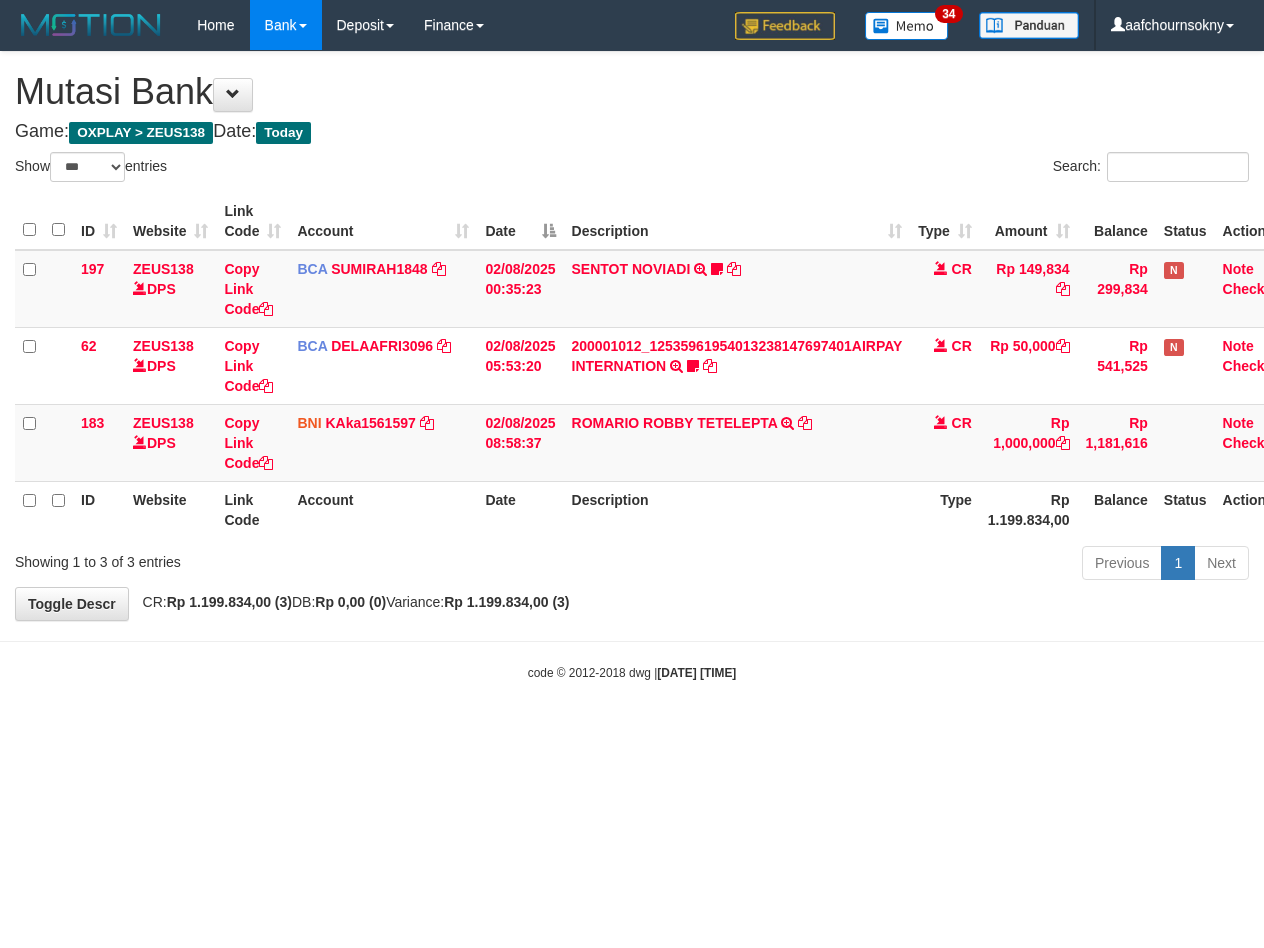 select on "***" 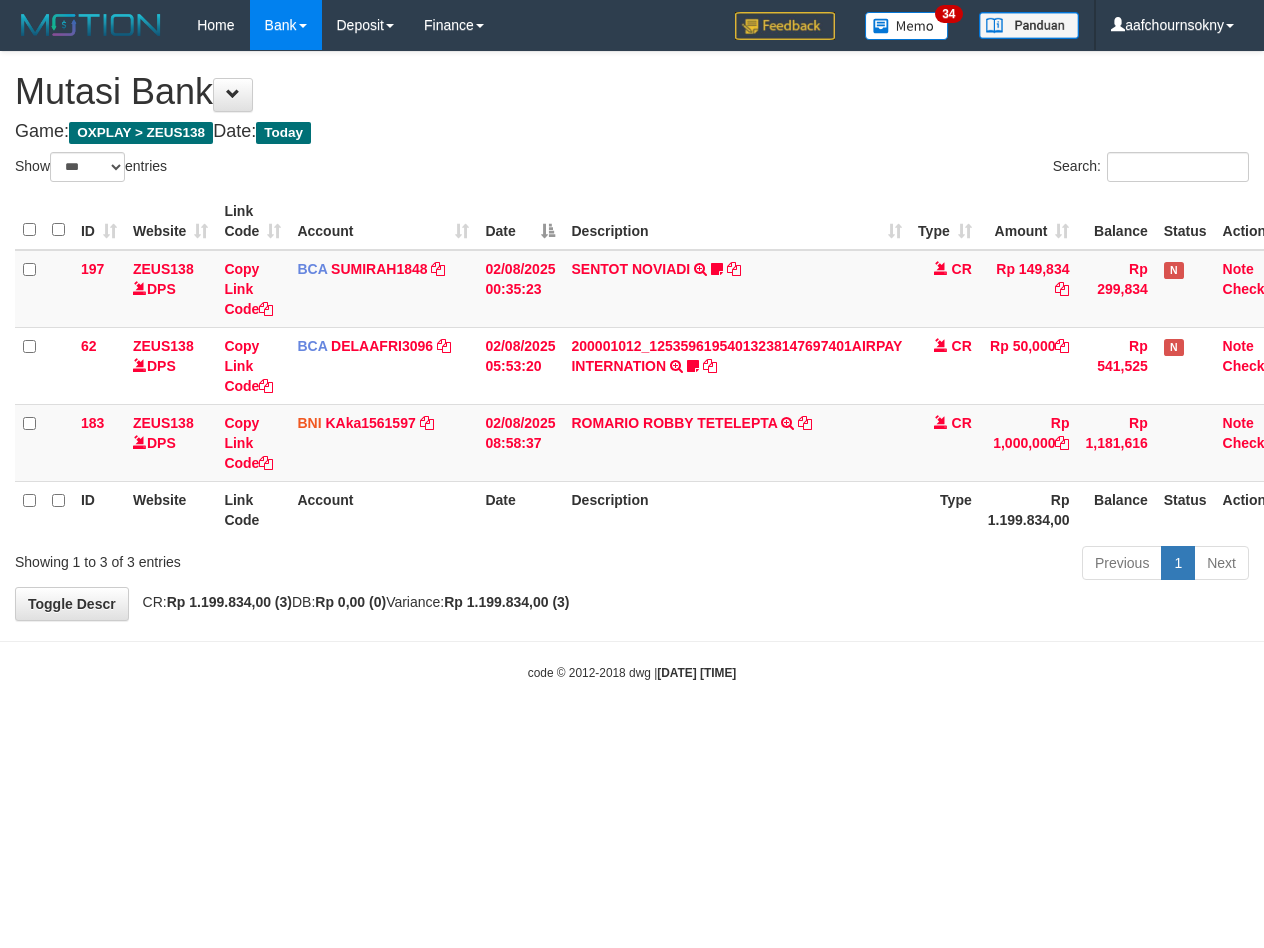scroll, scrollTop: 0, scrollLeft: 0, axis: both 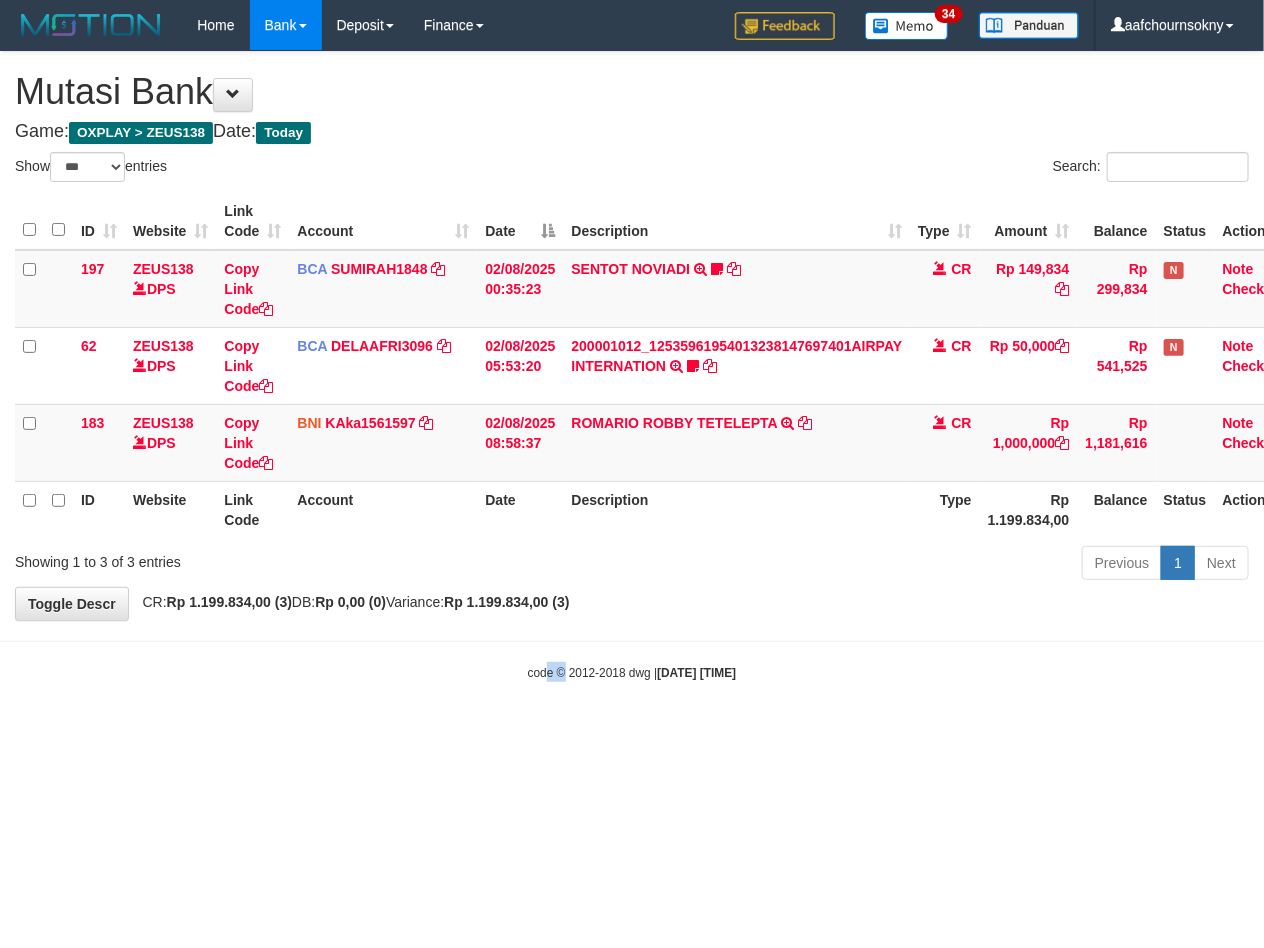 click on "Toggle navigation
Home
Bank
Account List
Load
By Website
Group
[OXPLAY]													ZEUS138
By Load Group (DPS)" at bounding box center [632, 366] 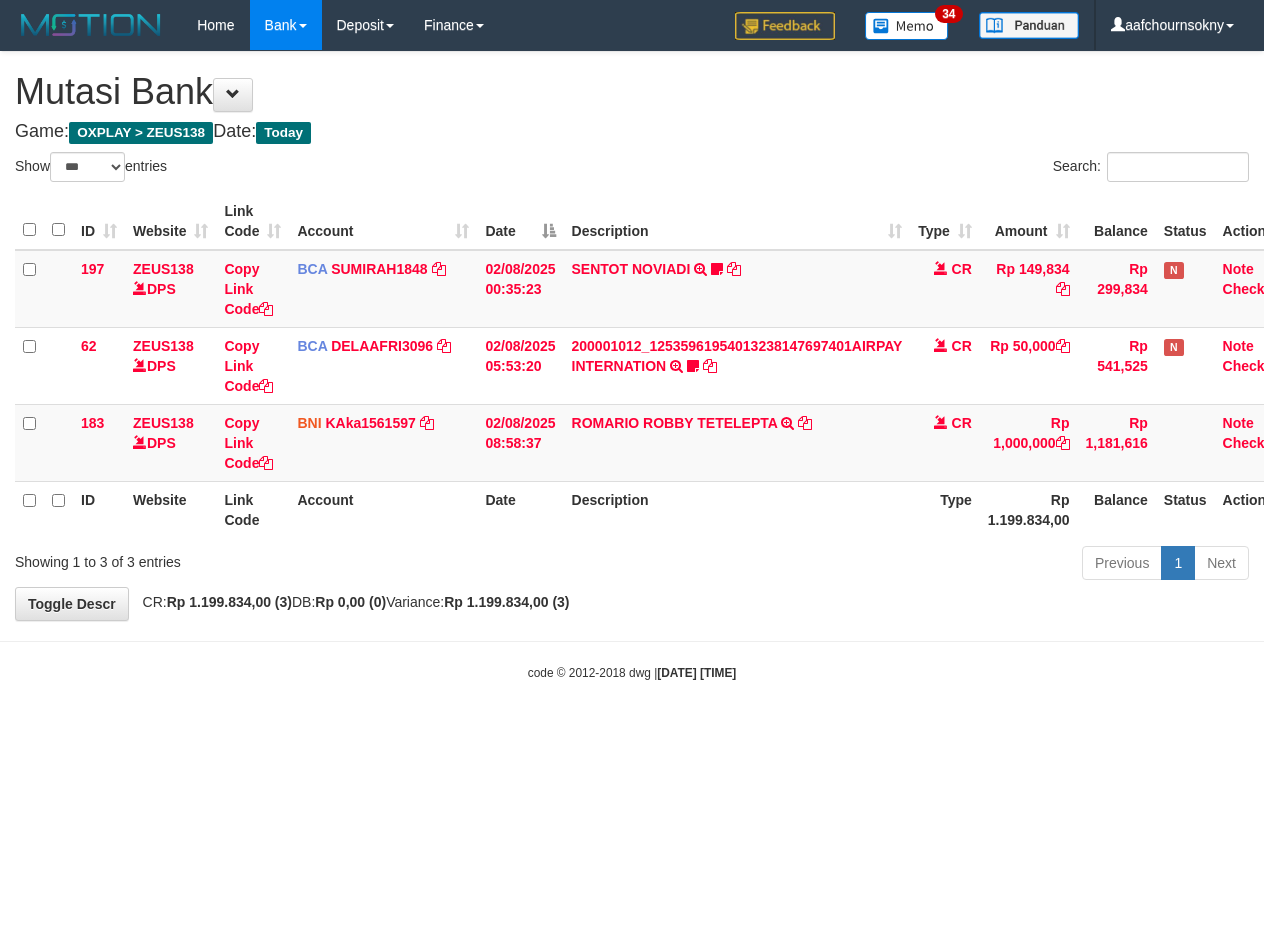 select on "***" 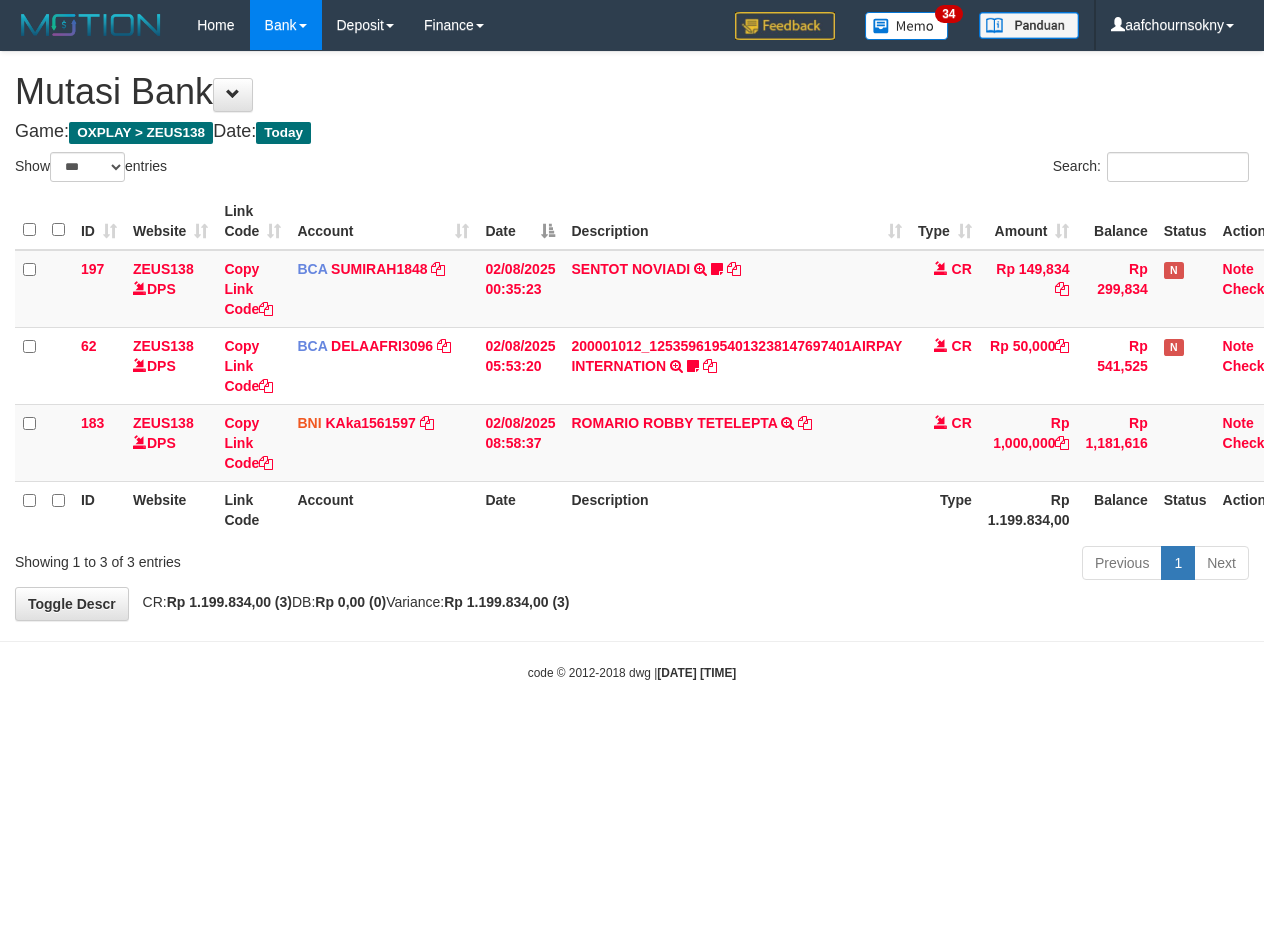 scroll, scrollTop: 0, scrollLeft: 0, axis: both 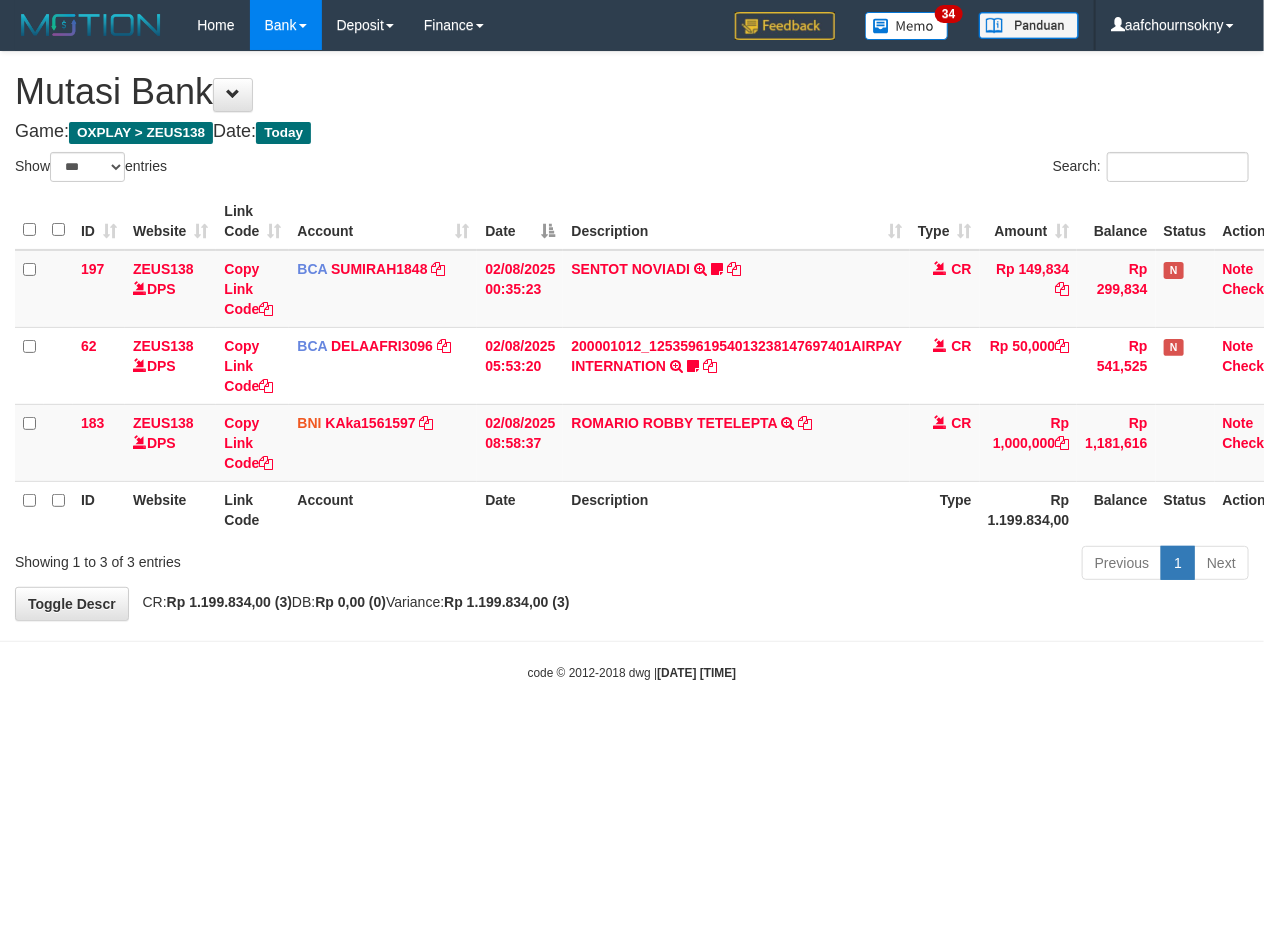 click on "Toggle navigation
Home
Bank
Account List
Load
By Website
Group
[OXPLAY]													ZEUS138
By Load Group (DPS)" at bounding box center (632, 366) 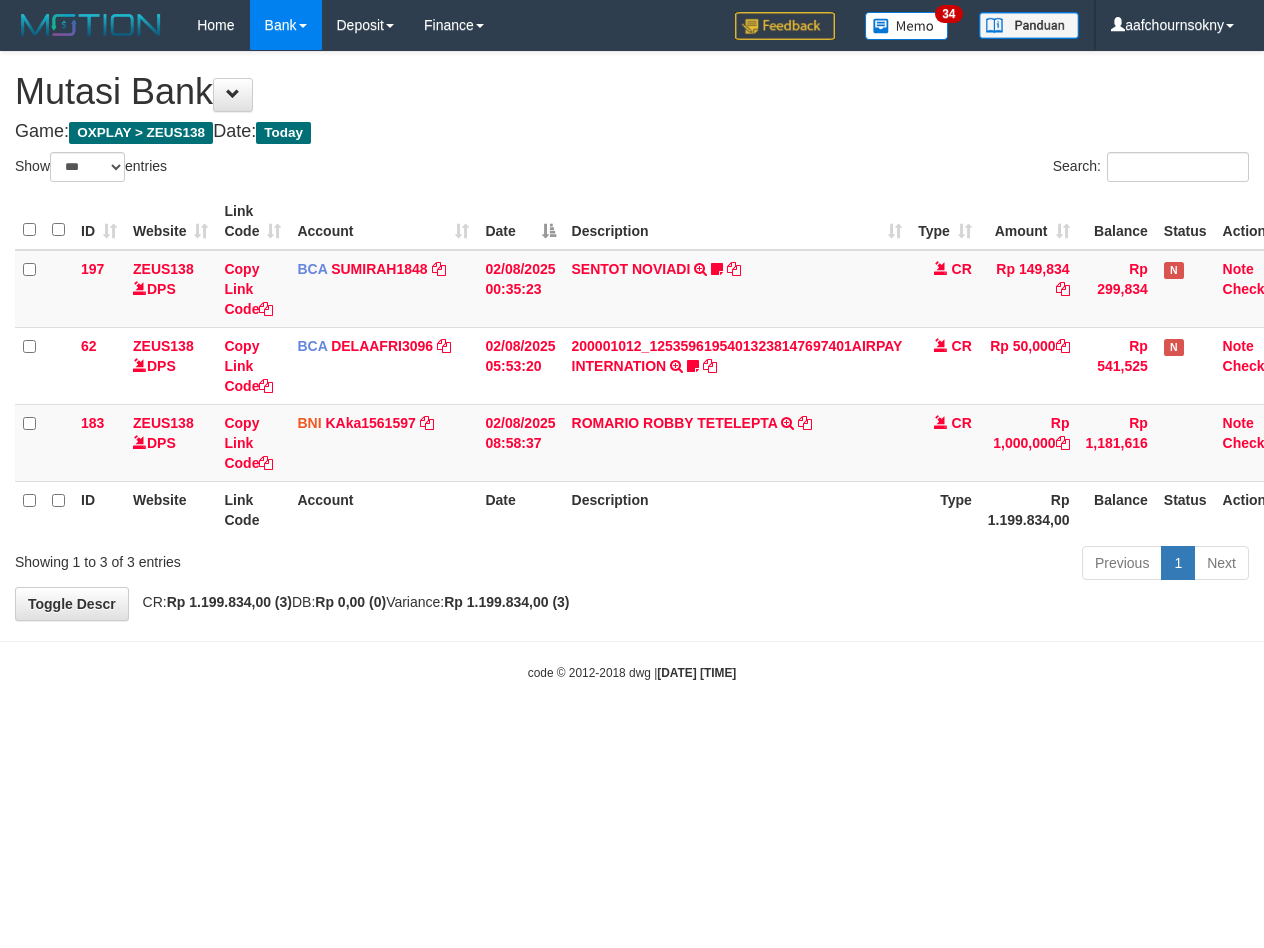 select on "***" 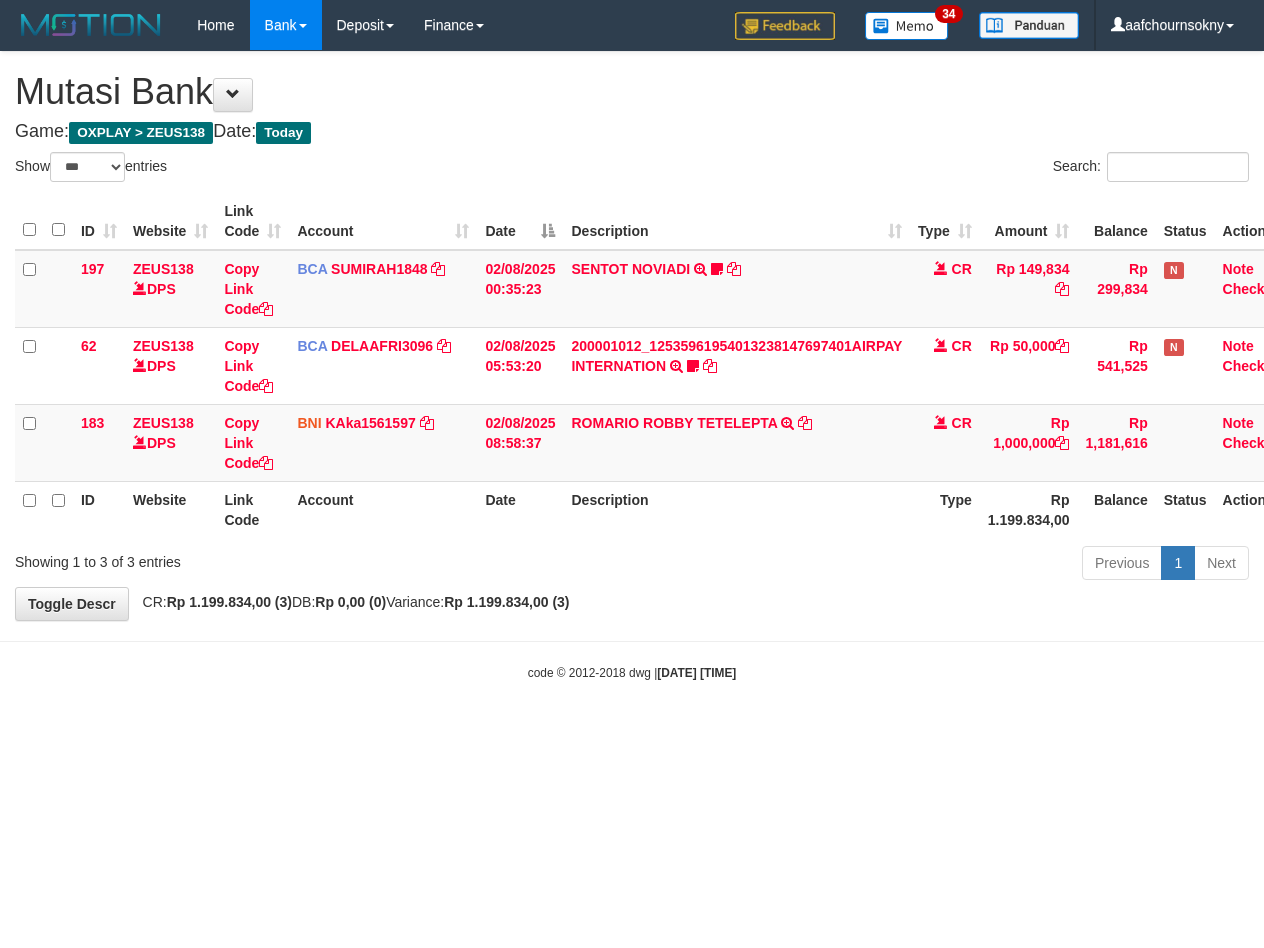 scroll, scrollTop: 0, scrollLeft: 0, axis: both 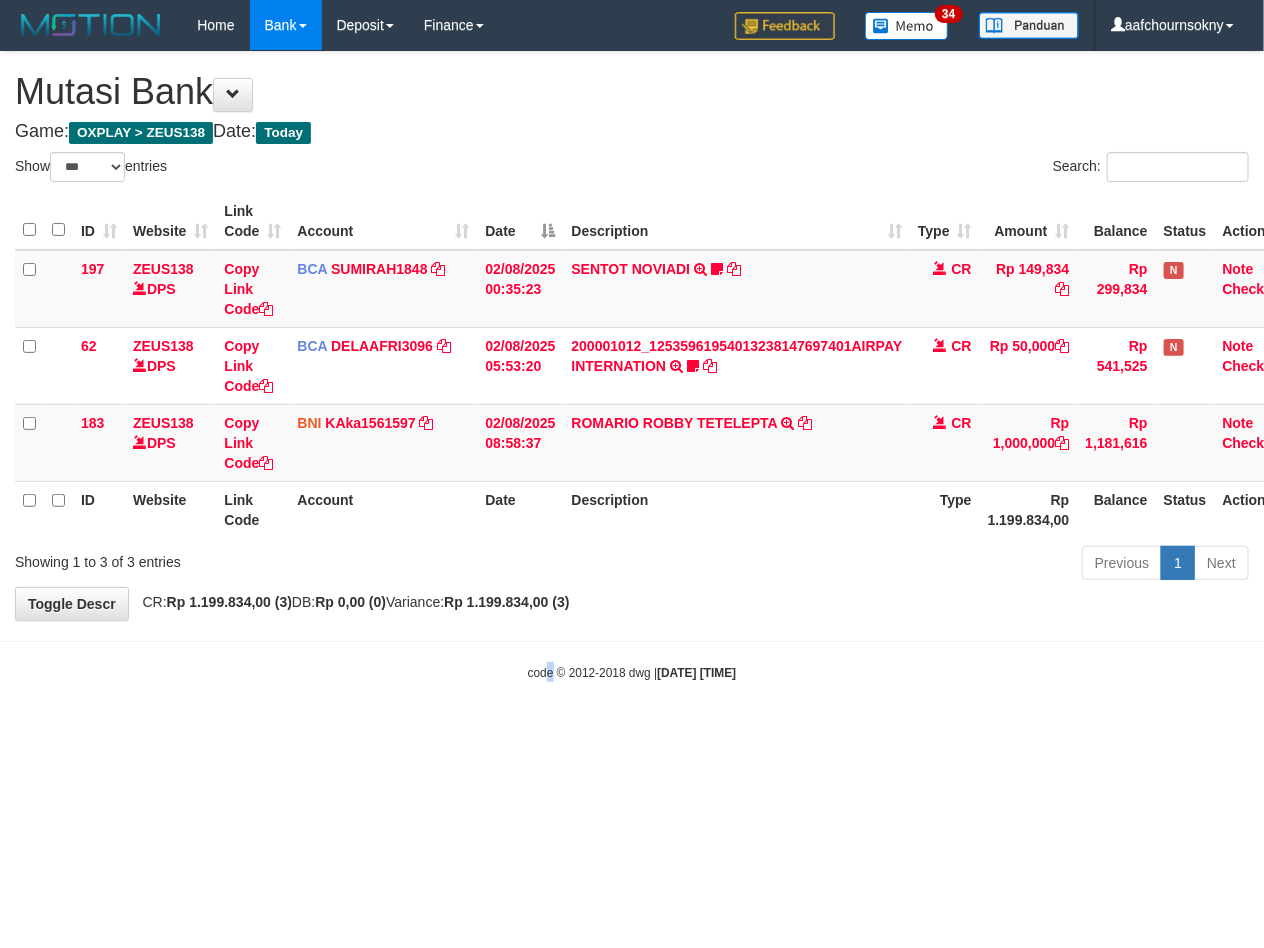 drag, startPoint x: 0, startPoint y: 0, endPoint x: 535, endPoint y: 732, distance: 906.6692 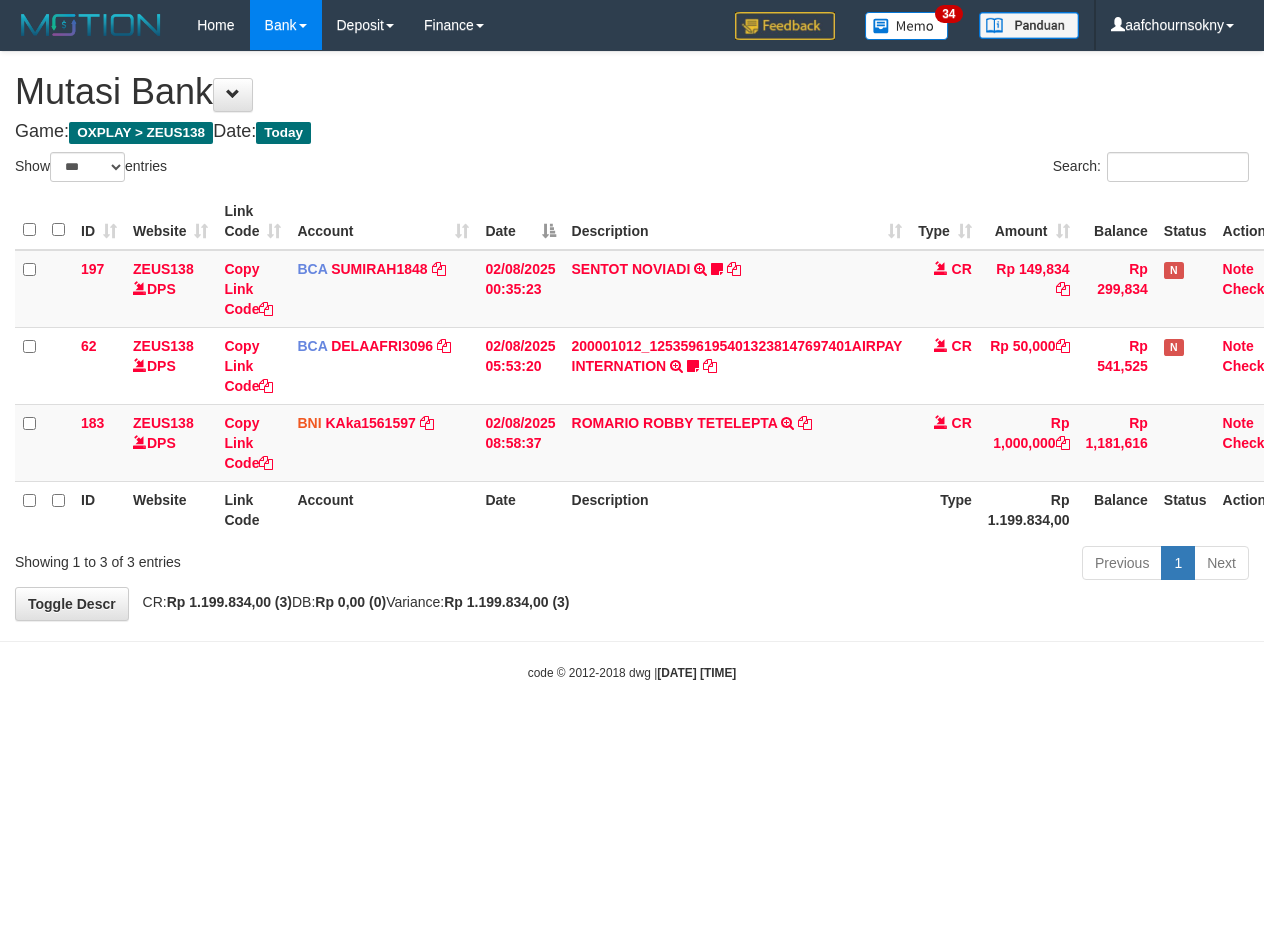 select on "***" 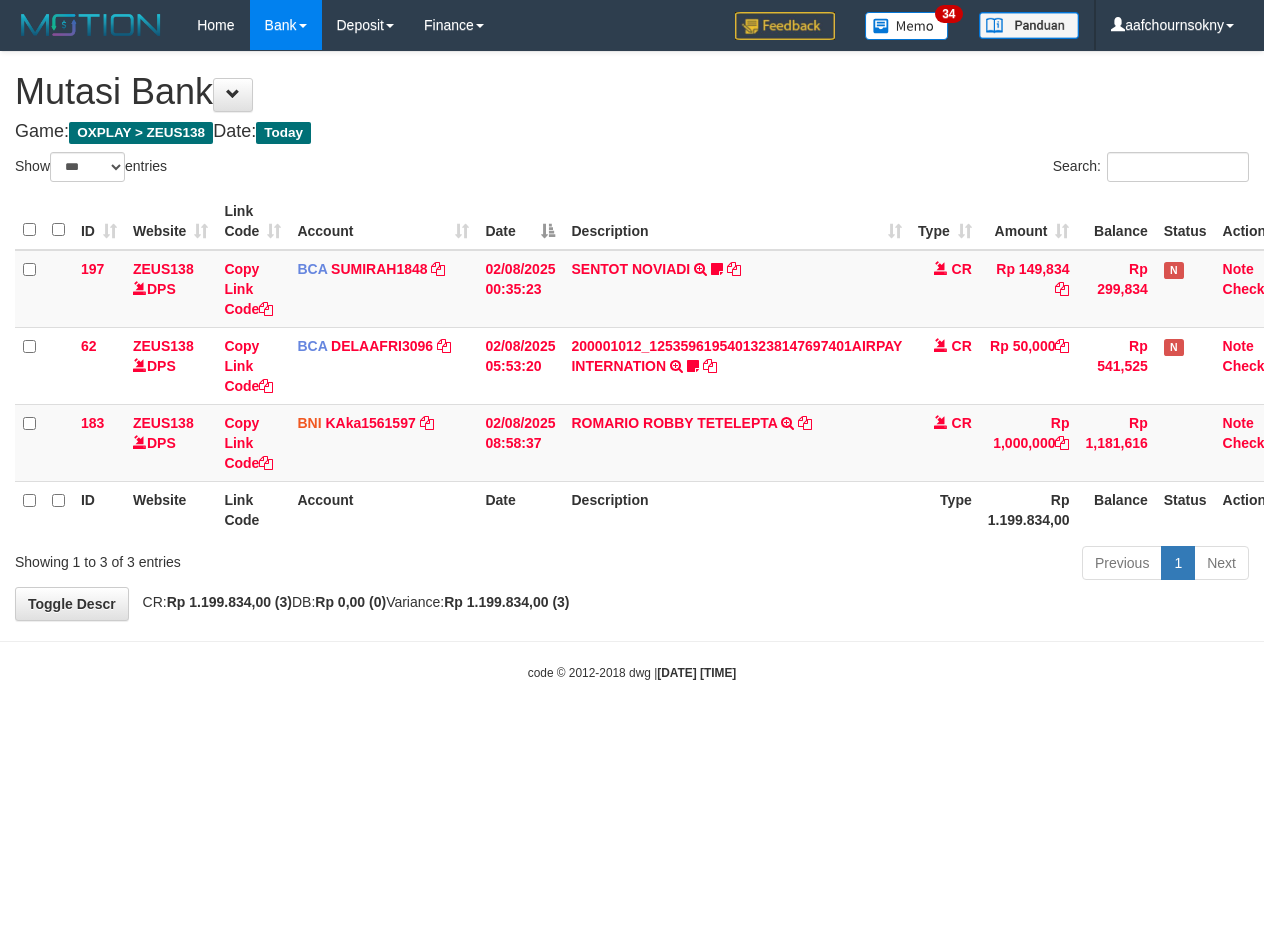 scroll, scrollTop: 0, scrollLeft: 0, axis: both 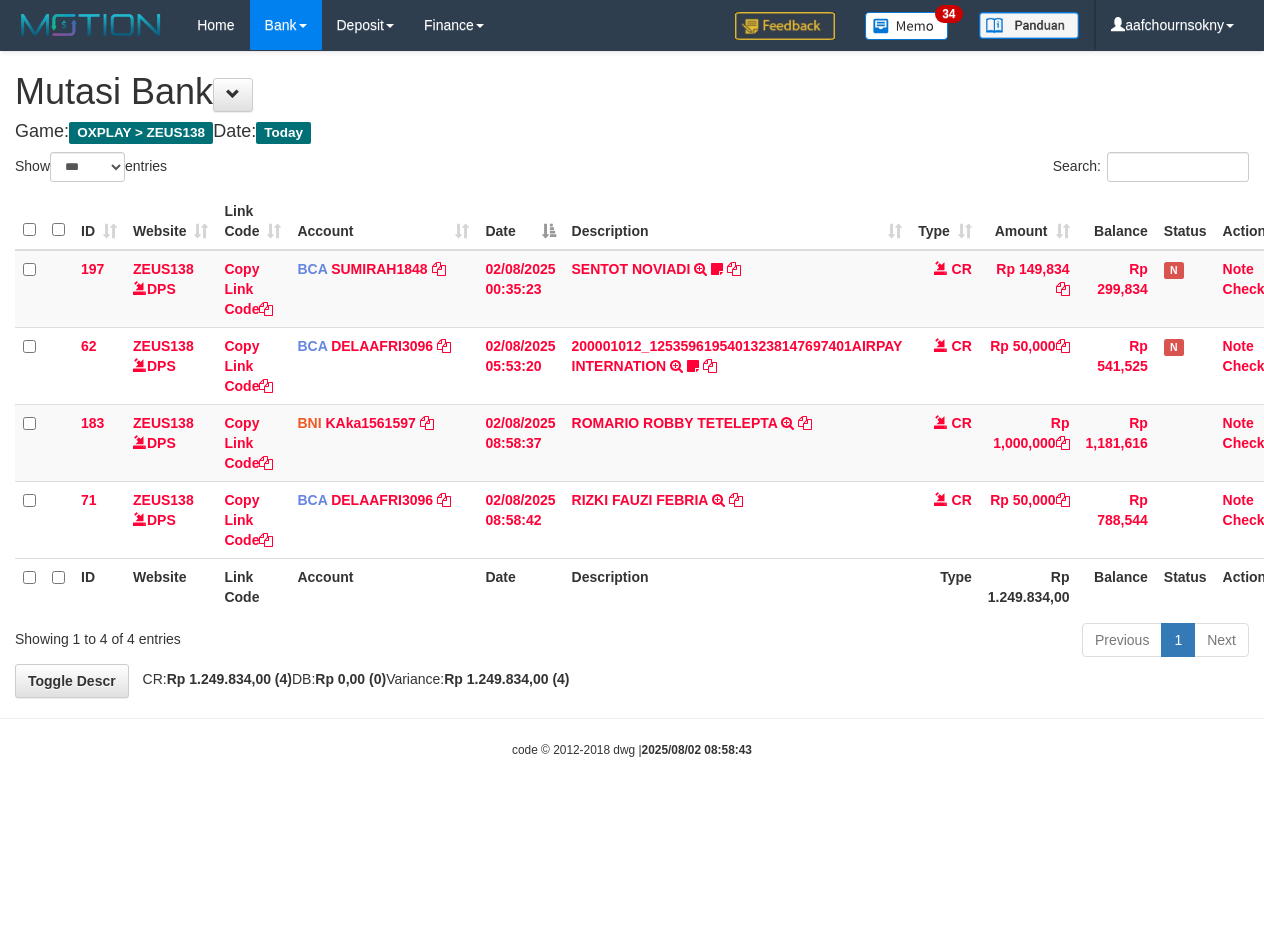 select on "***" 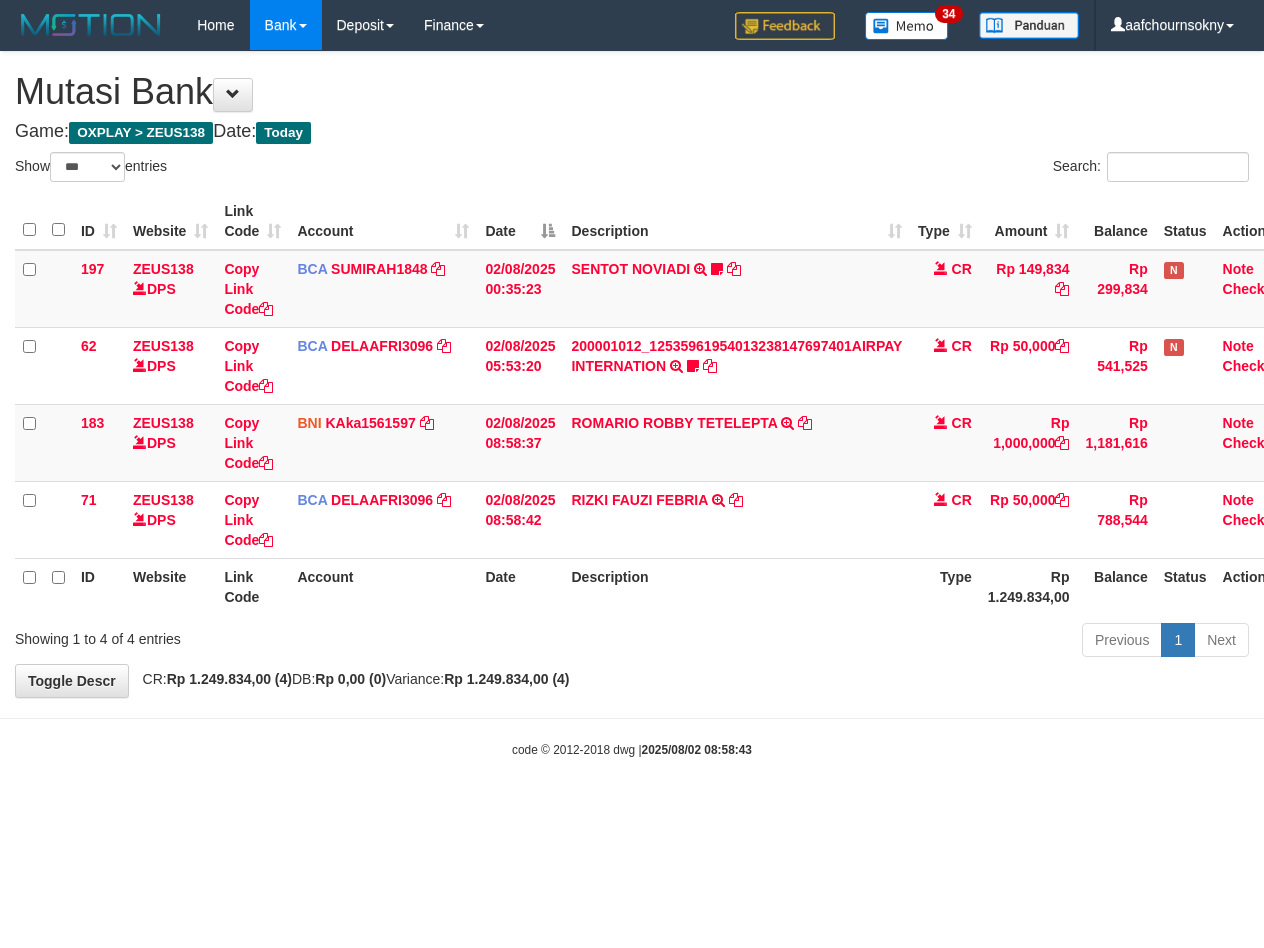 scroll, scrollTop: 0, scrollLeft: 0, axis: both 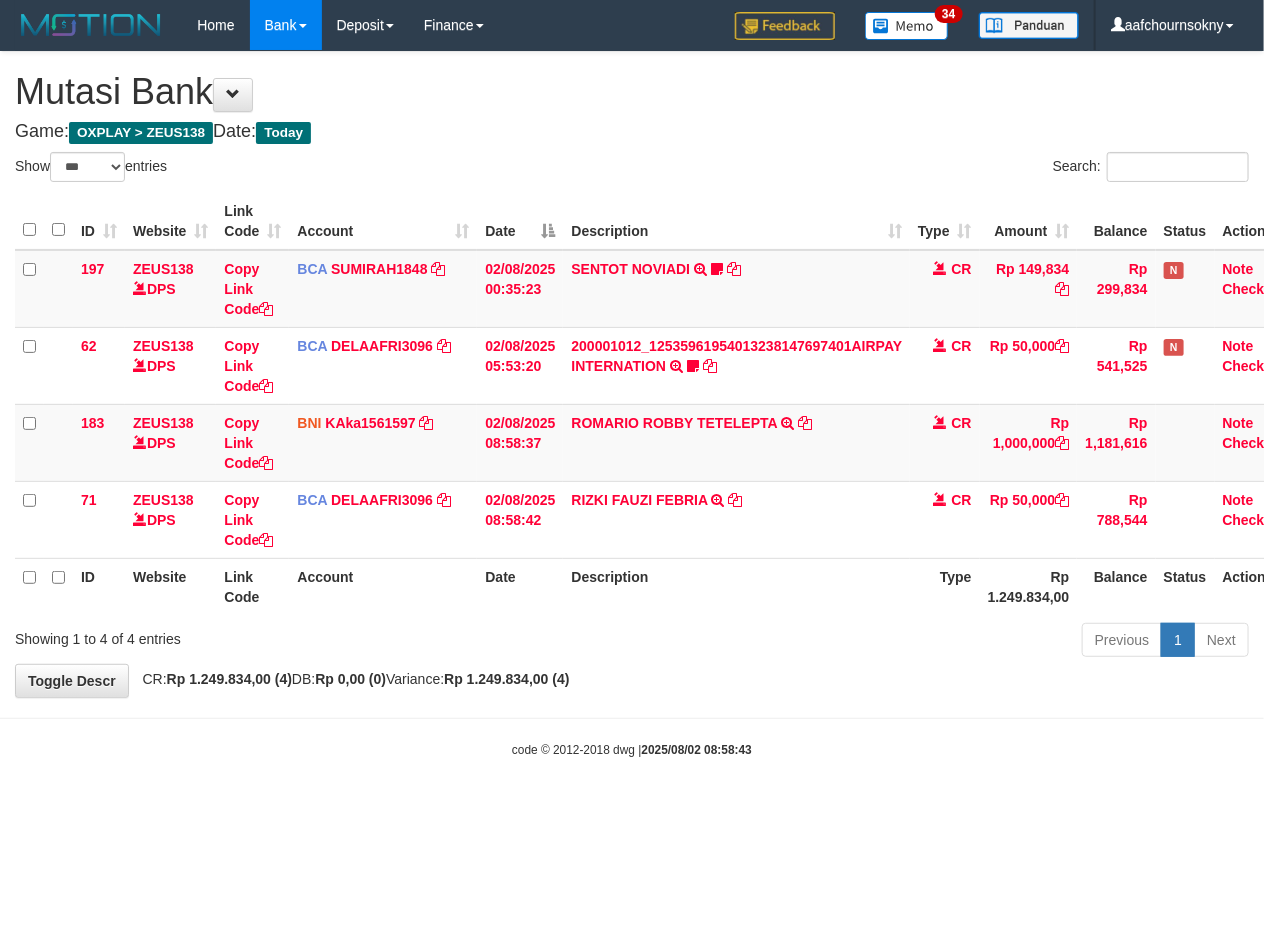 click on "Toggle navigation
Home
Bank
Account List
Load
By Website
Group
[OXPLAY]													ZEUS138
By Load Group (DPS)" at bounding box center [632, 404] 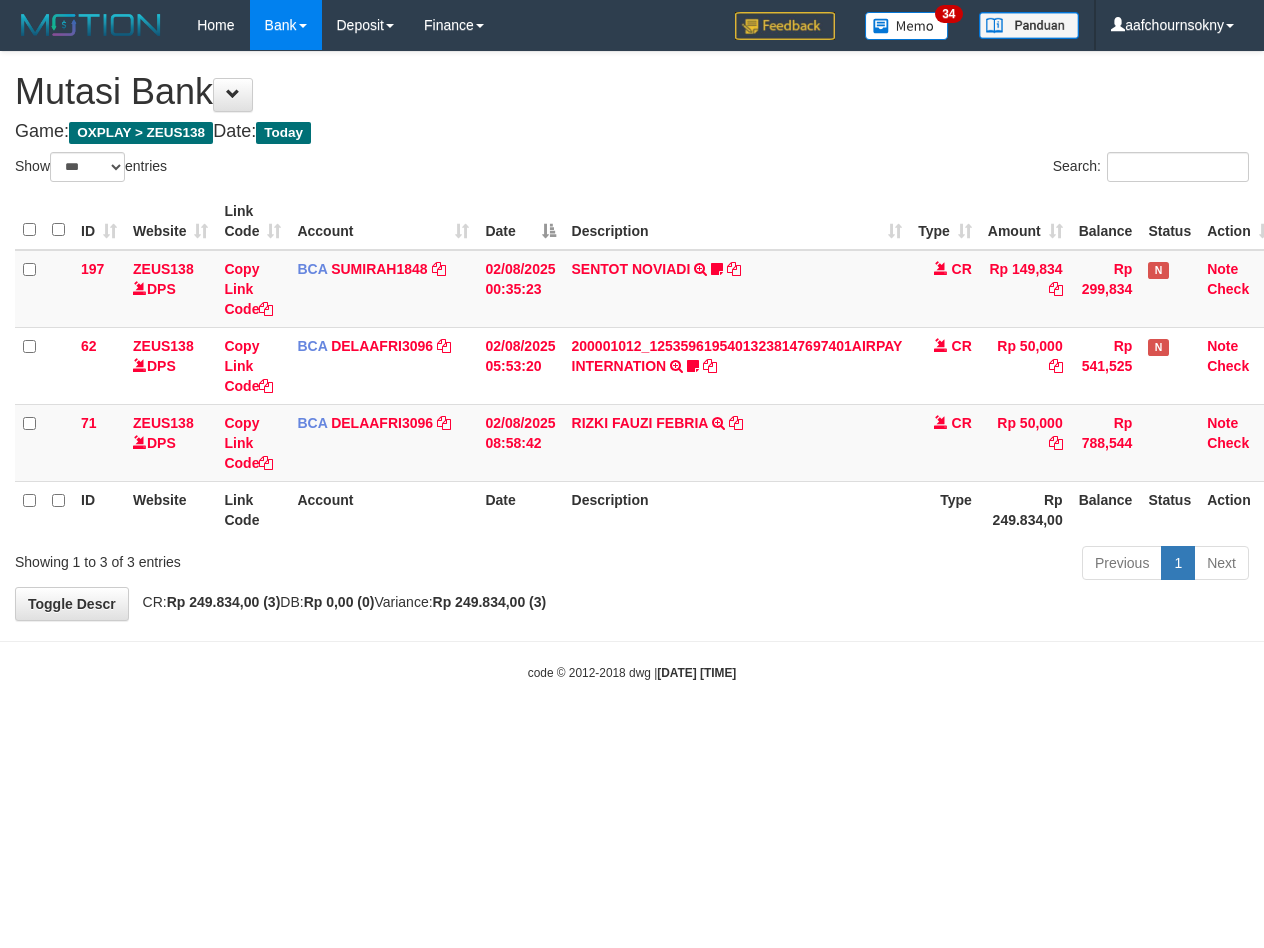 select on "***" 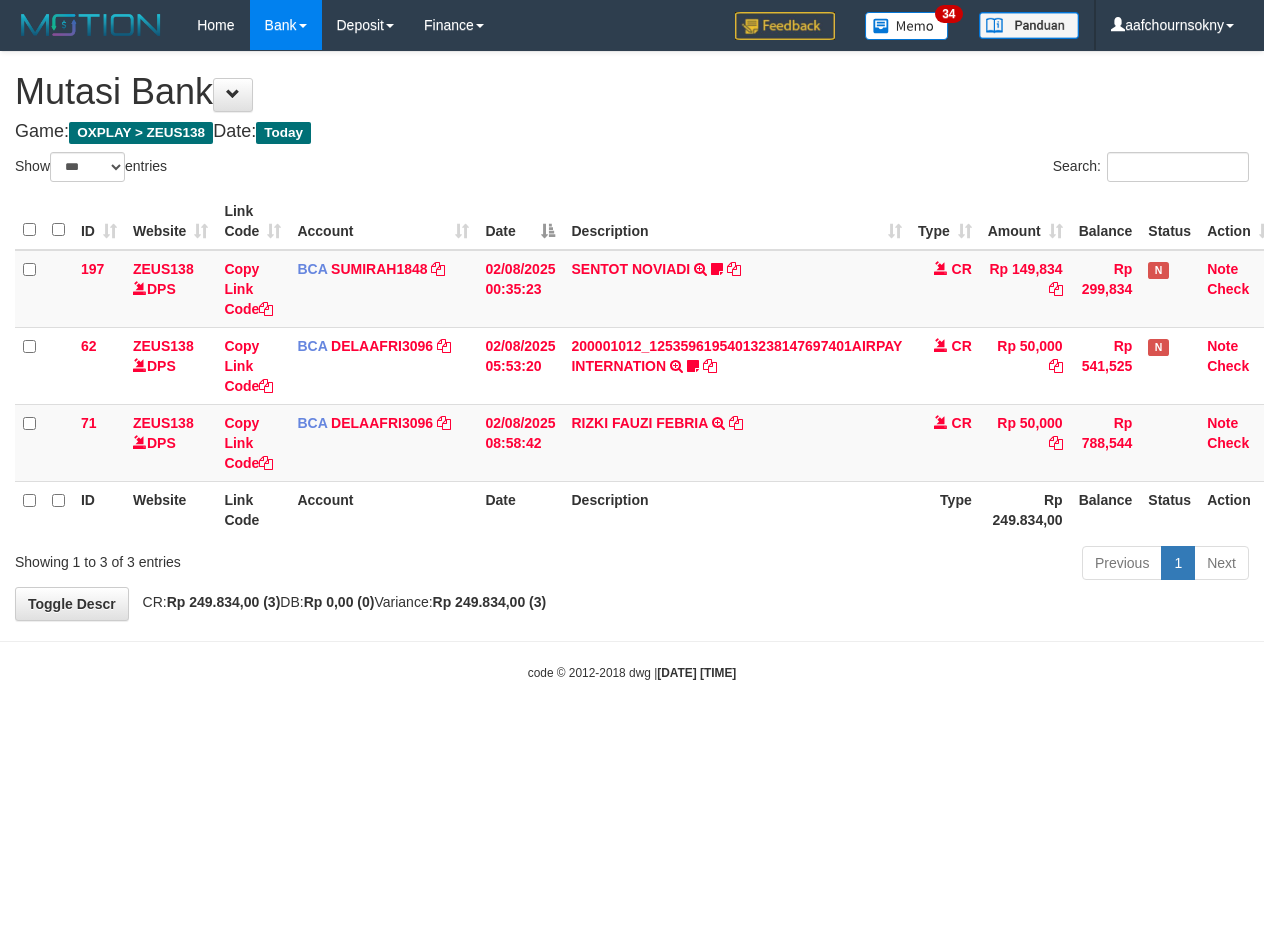 scroll, scrollTop: 0, scrollLeft: 0, axis: both 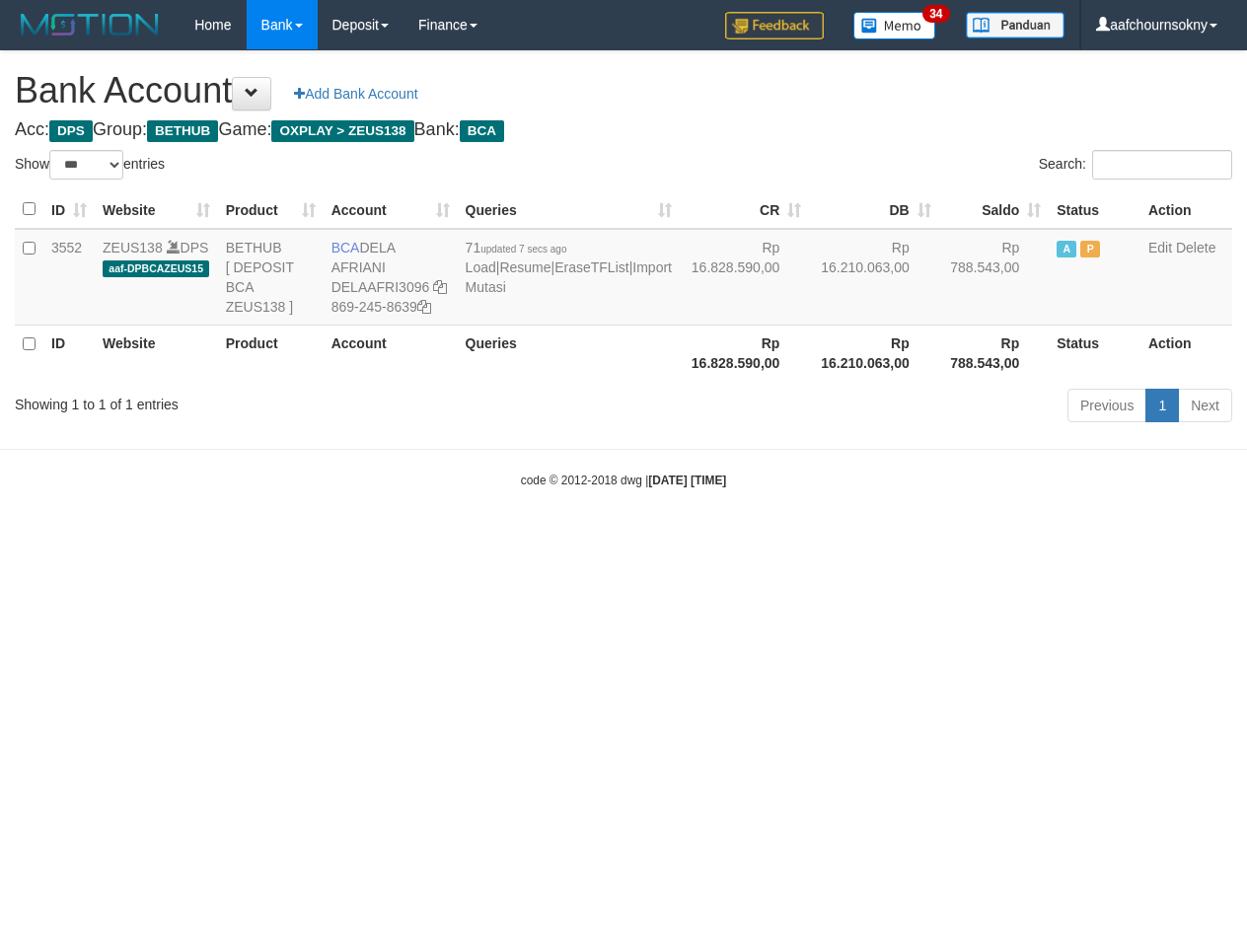 select on "***" 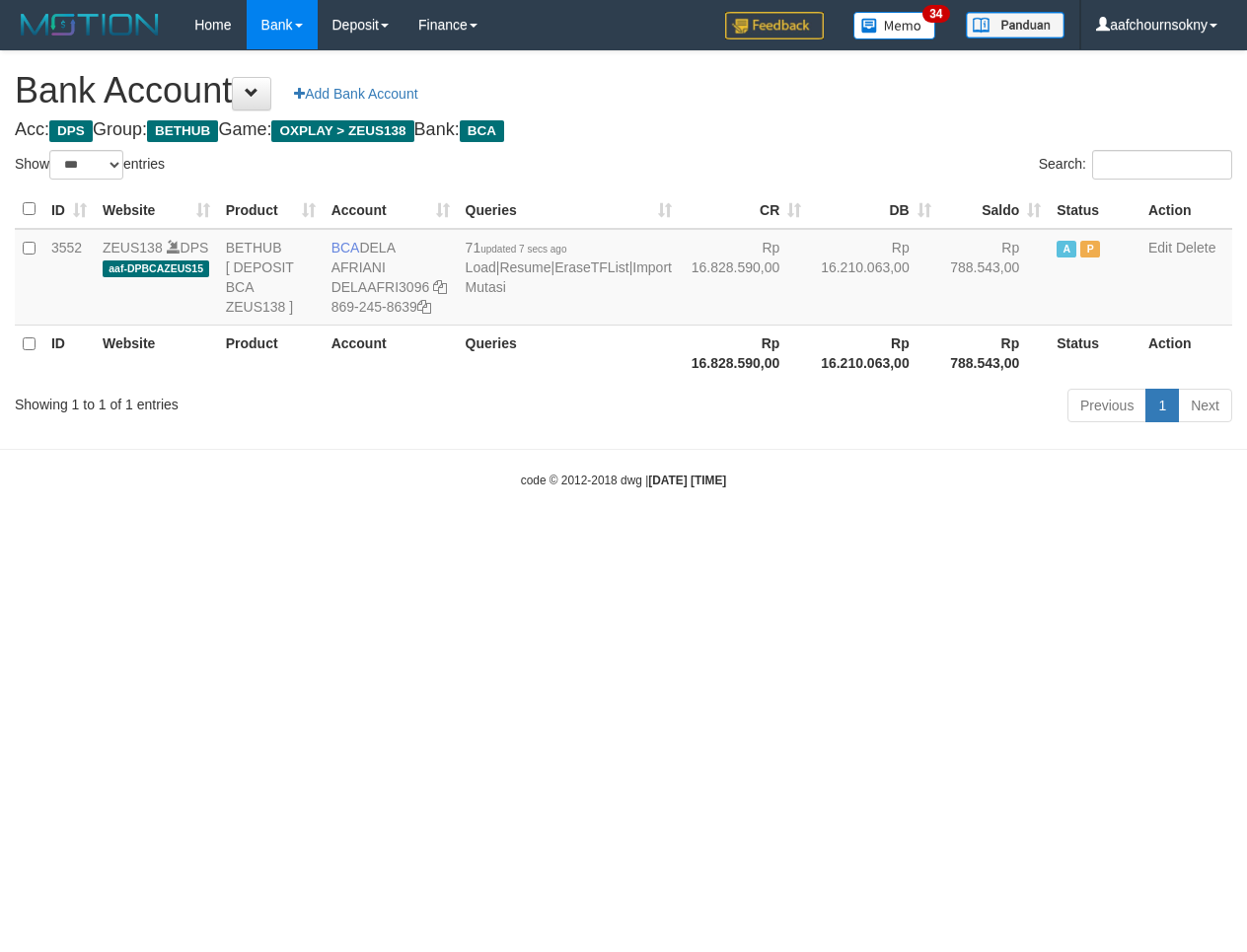 scroll, scrollTop: 0, scrollLeft: 0, axis: both 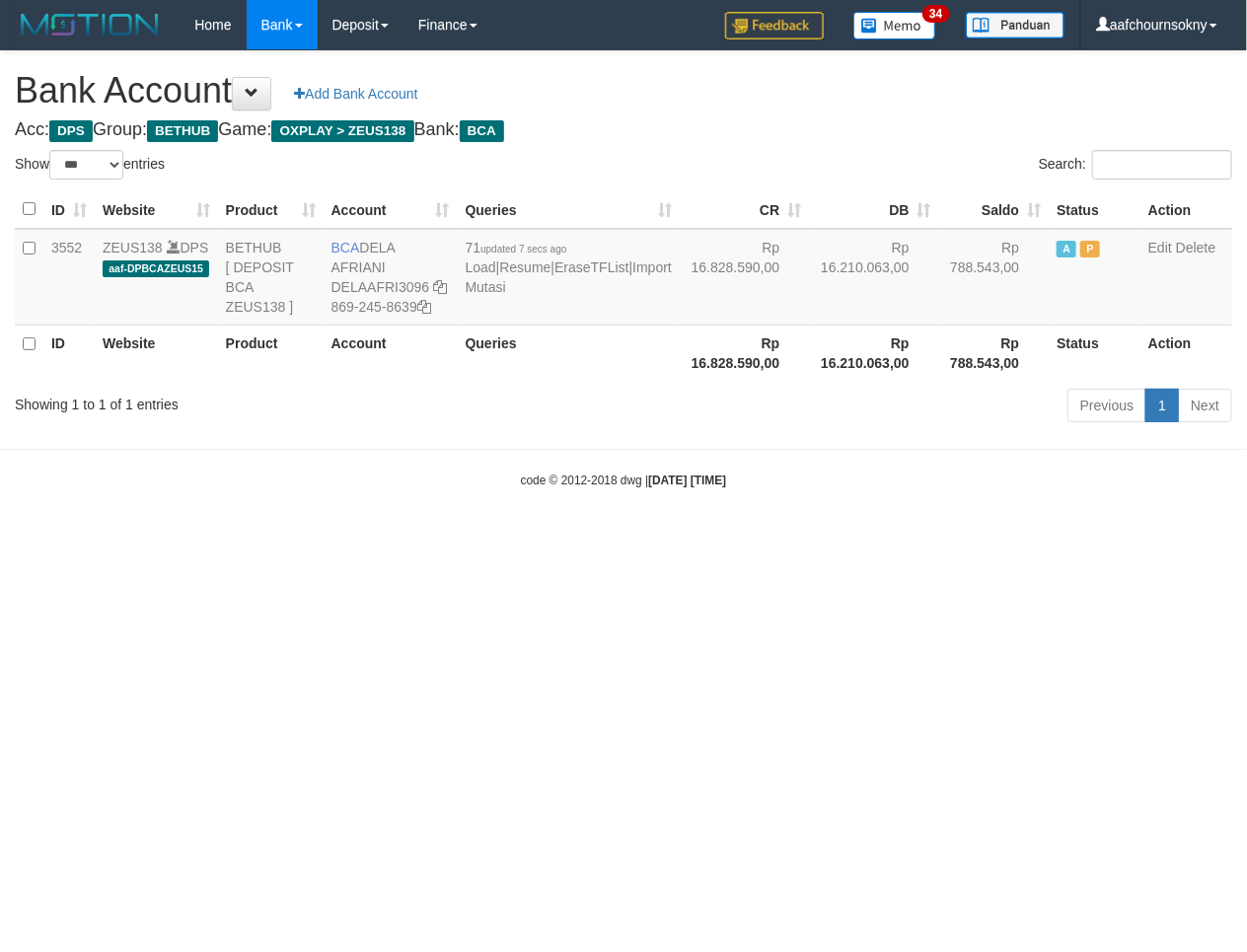 drag, startPoint x: 510, startPoint y: 665, endPoint x: 543, endPoint y: 648, distance: 37.12142 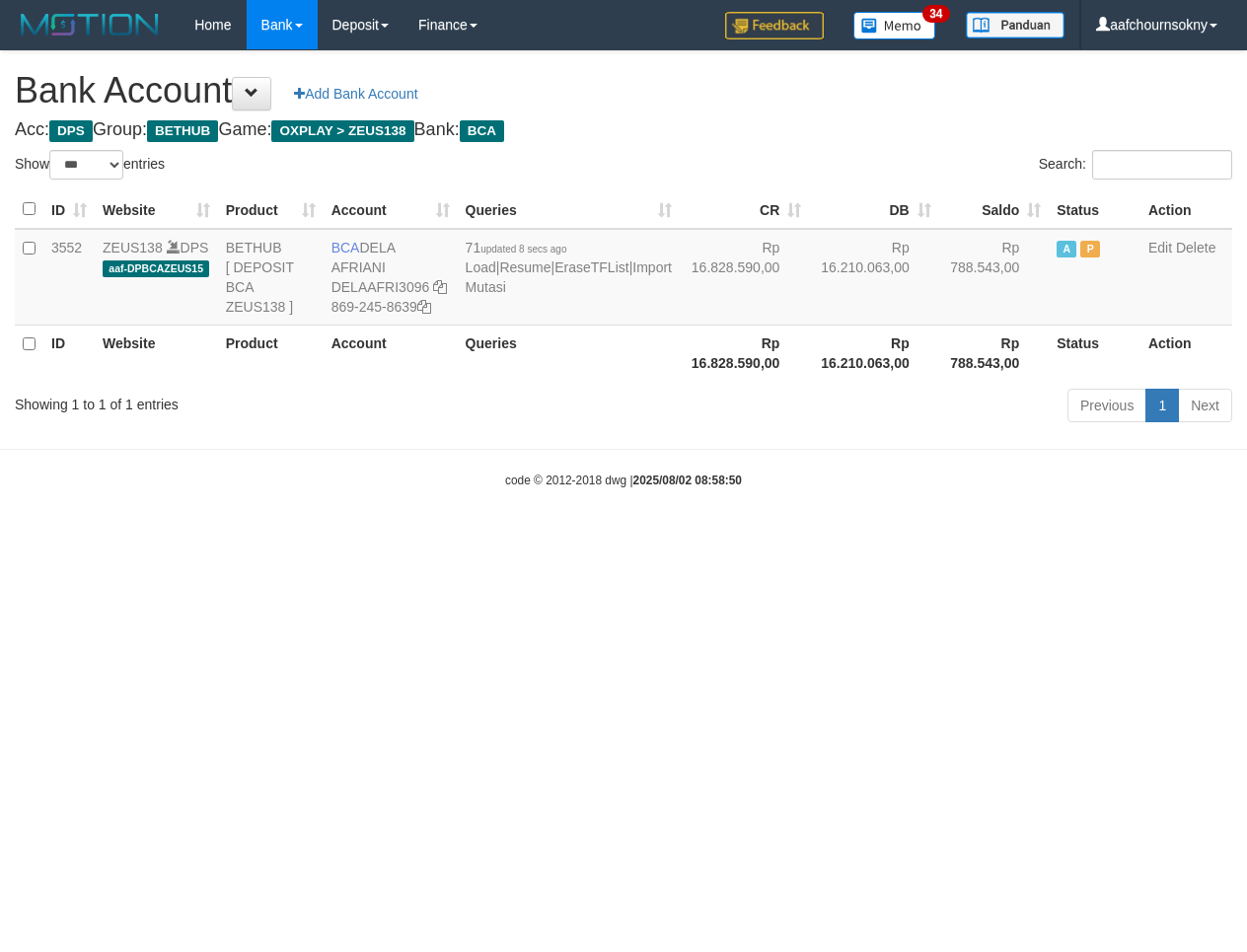 select on "***" 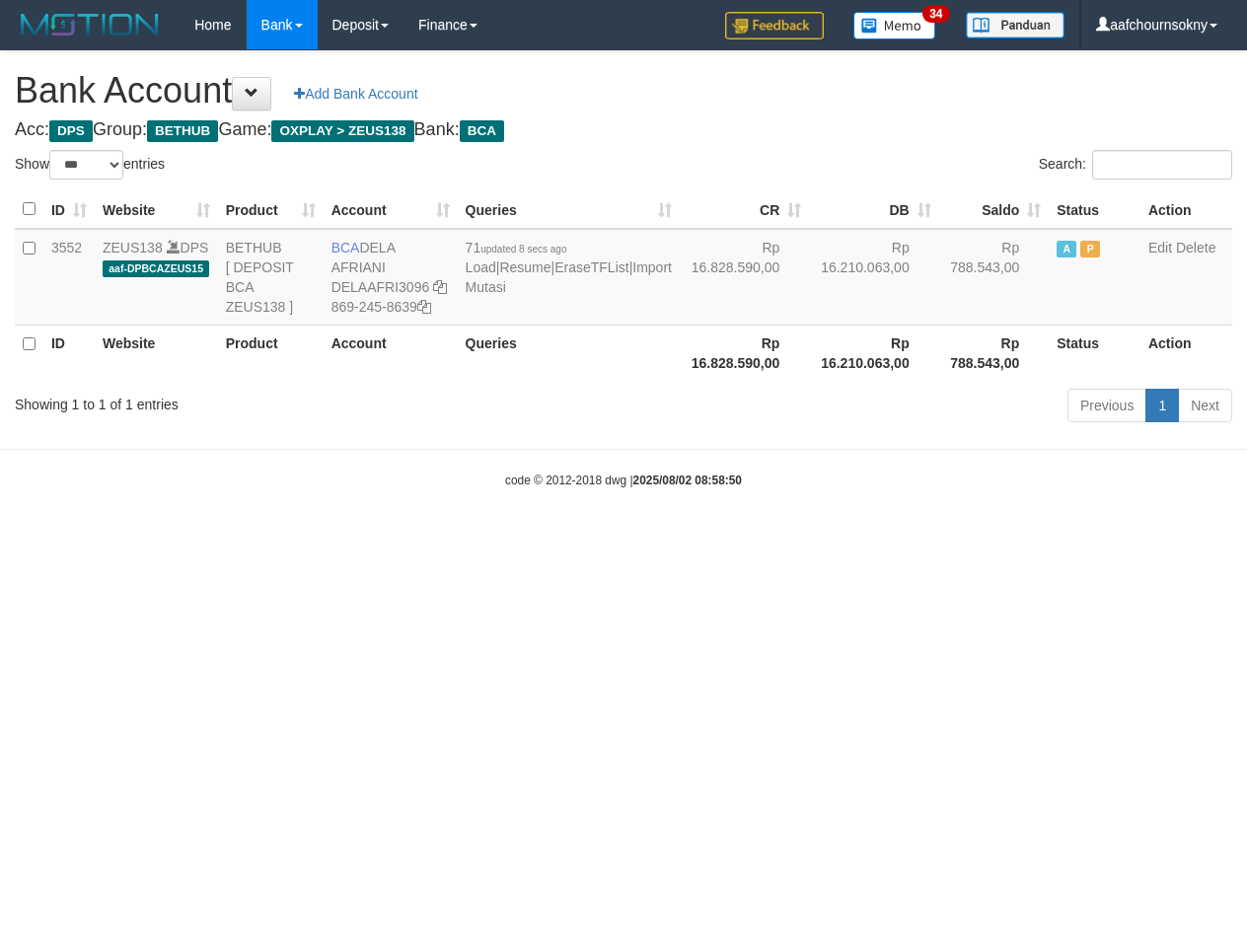 scroll, scrollTop: 0, scrollLeft: 0, axis: both 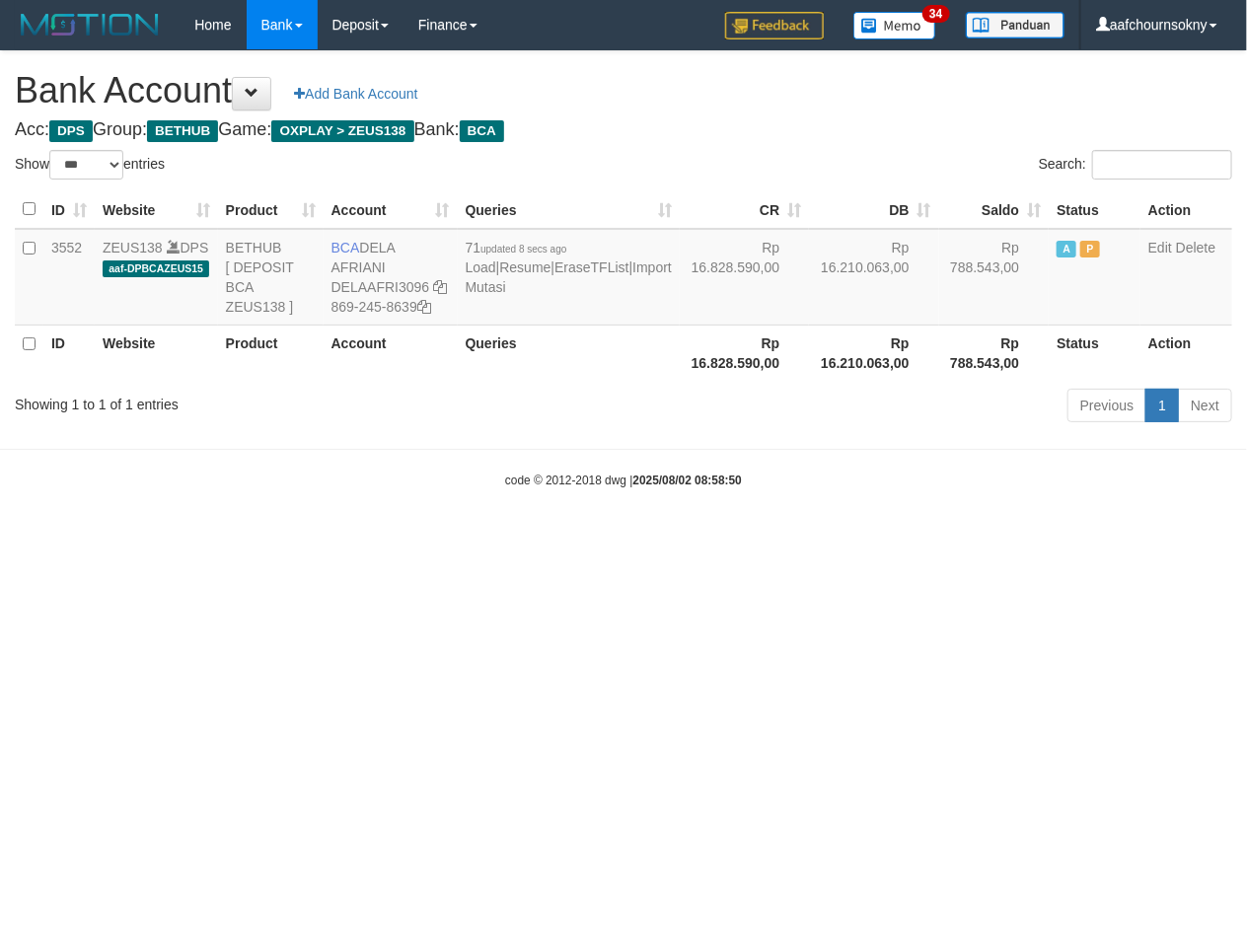 click on "Toggle navigation
Home
Bank
Account List
Load
By Website
Group
[OXPLAY]													ZEUS138
By Load Group (DPS)" at bounding box center [624, 269] 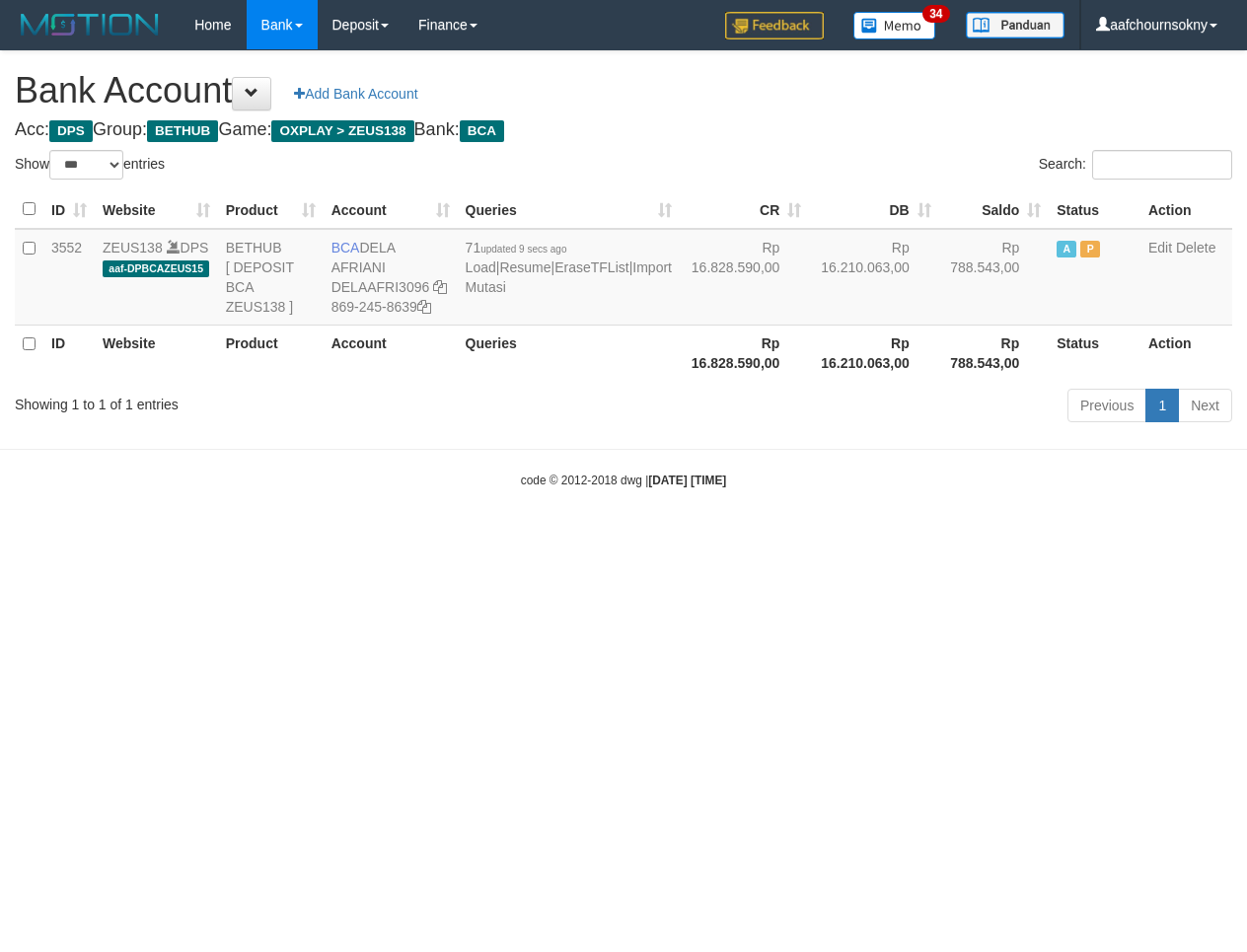 select on "***" 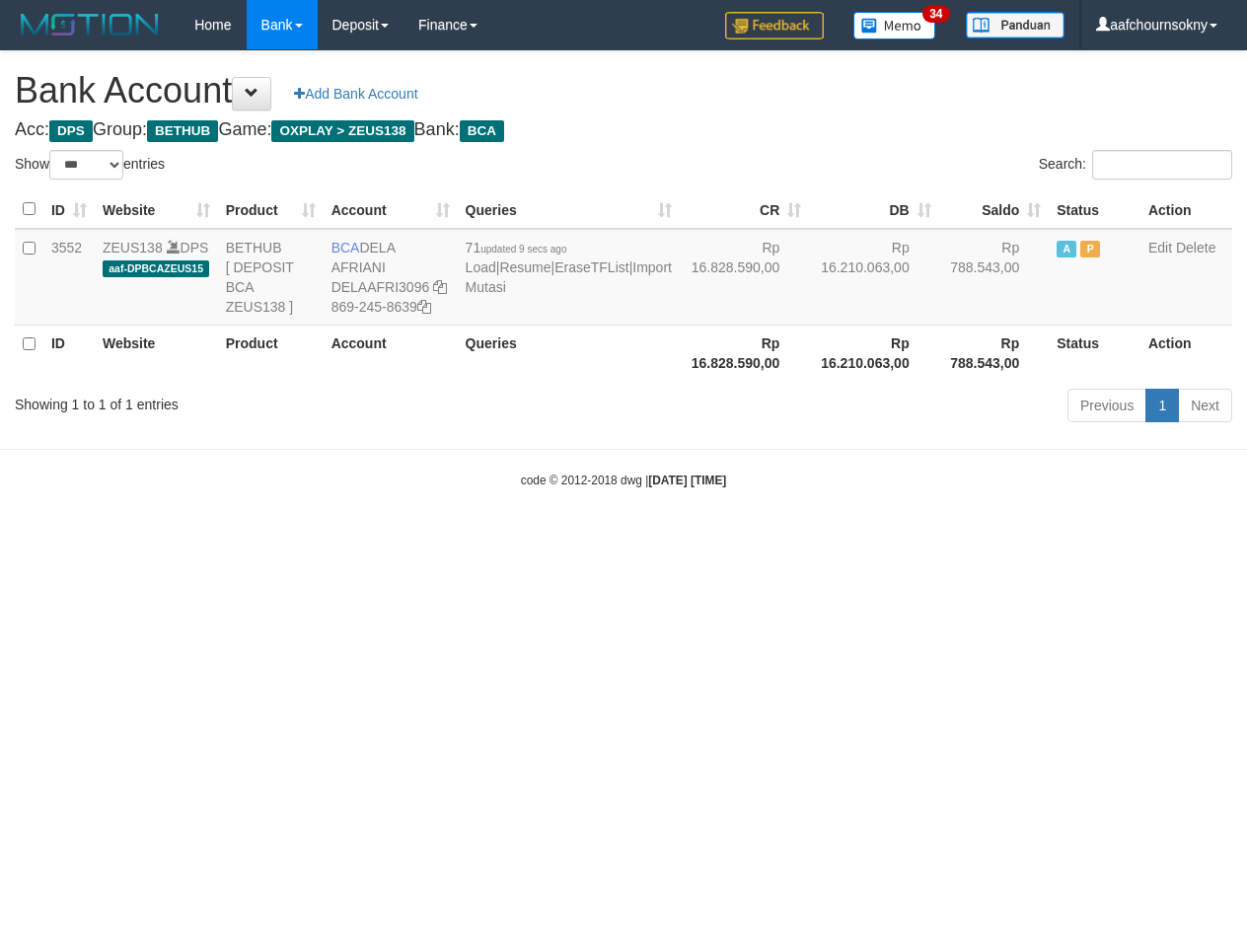 scroll, scrollTop: 0, scrollLeft: 0, axis: both 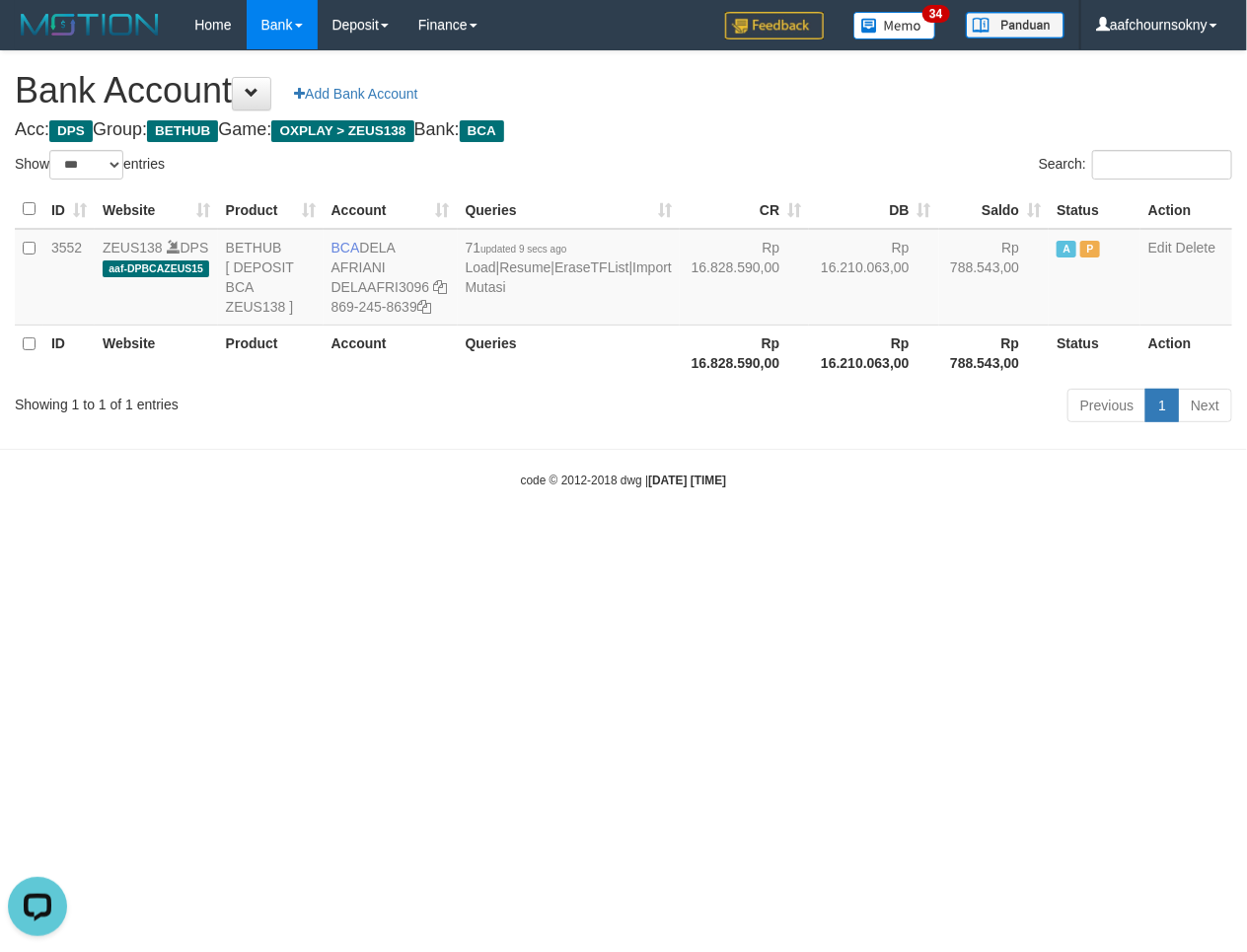 drag, startPoint x: 336, startPoint y: 594, endPoint x: 341, endPoint y: 615, distance: 21.587033 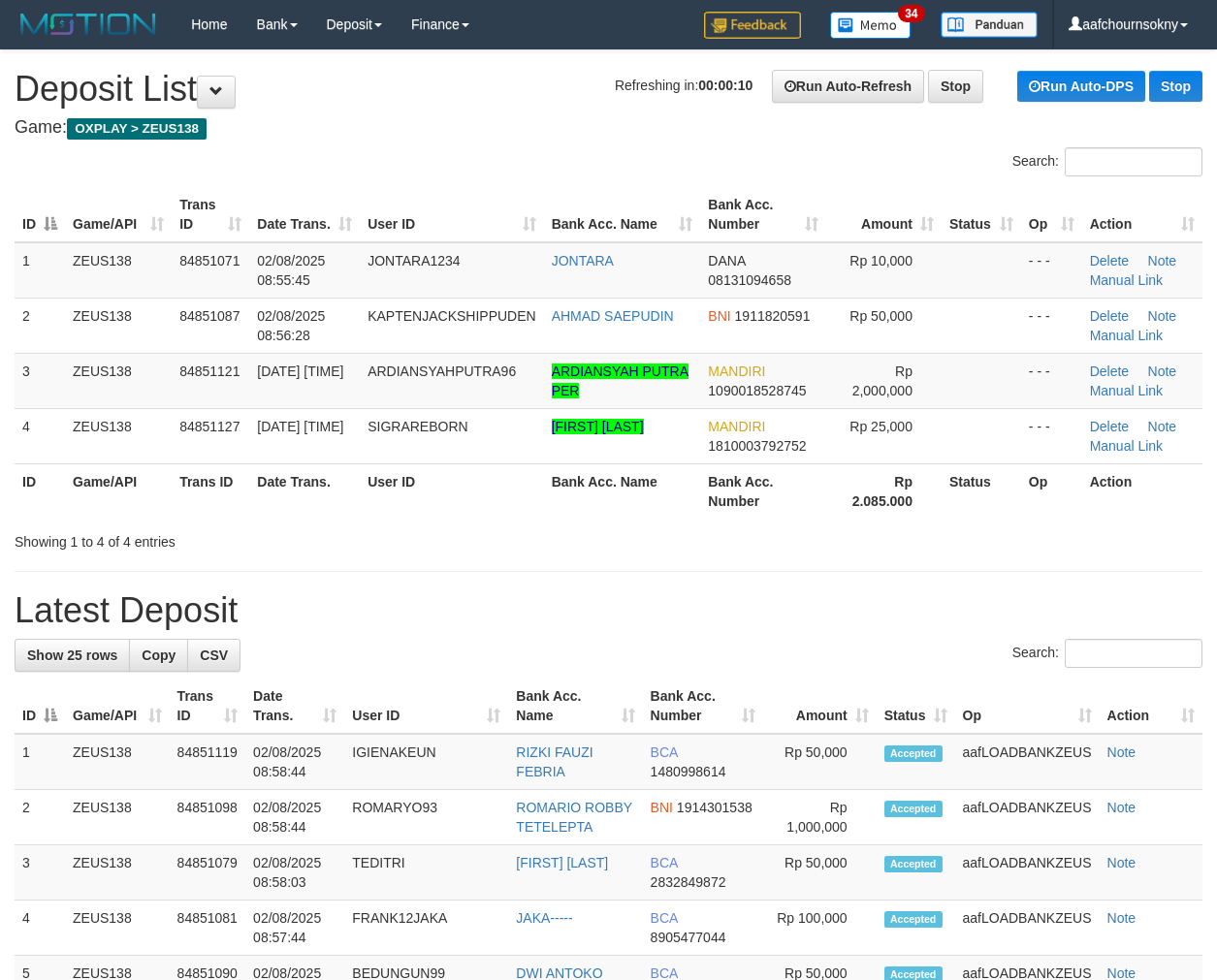scroll, scrollTop: 0, scrollLeft: 0, axis: both 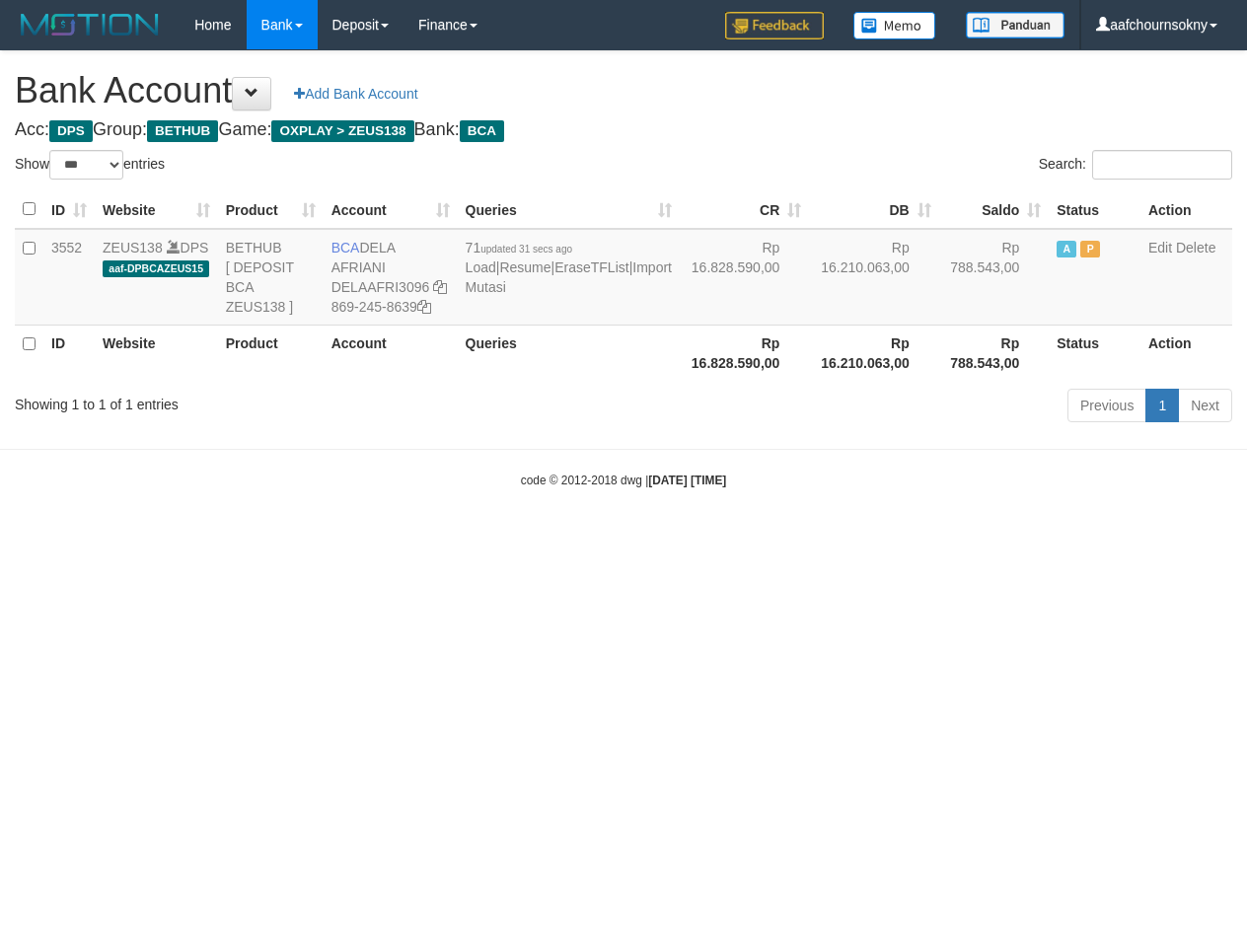 select on "***" 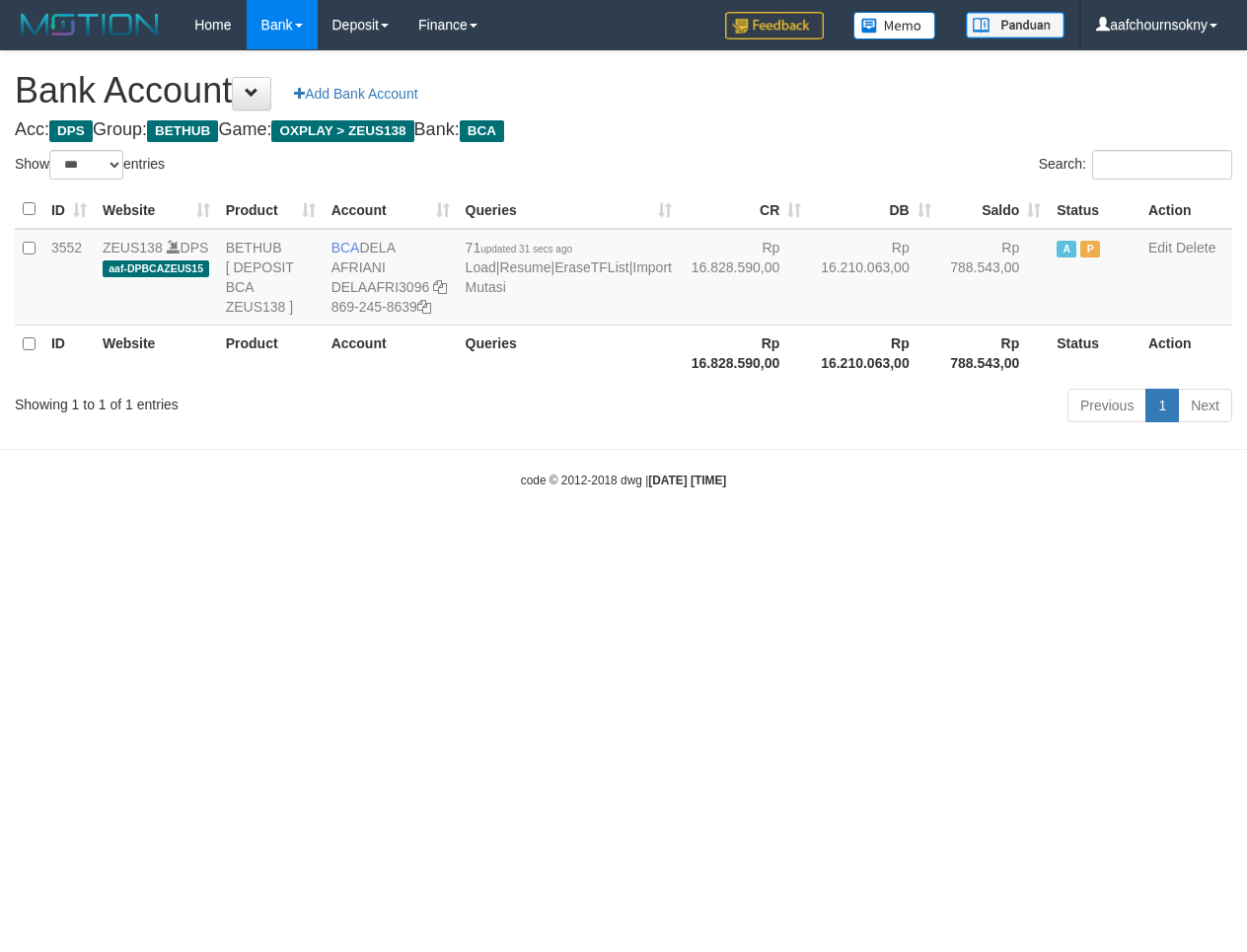 scroll, scrollTop: 0, scrollLeft: 0, axis: both 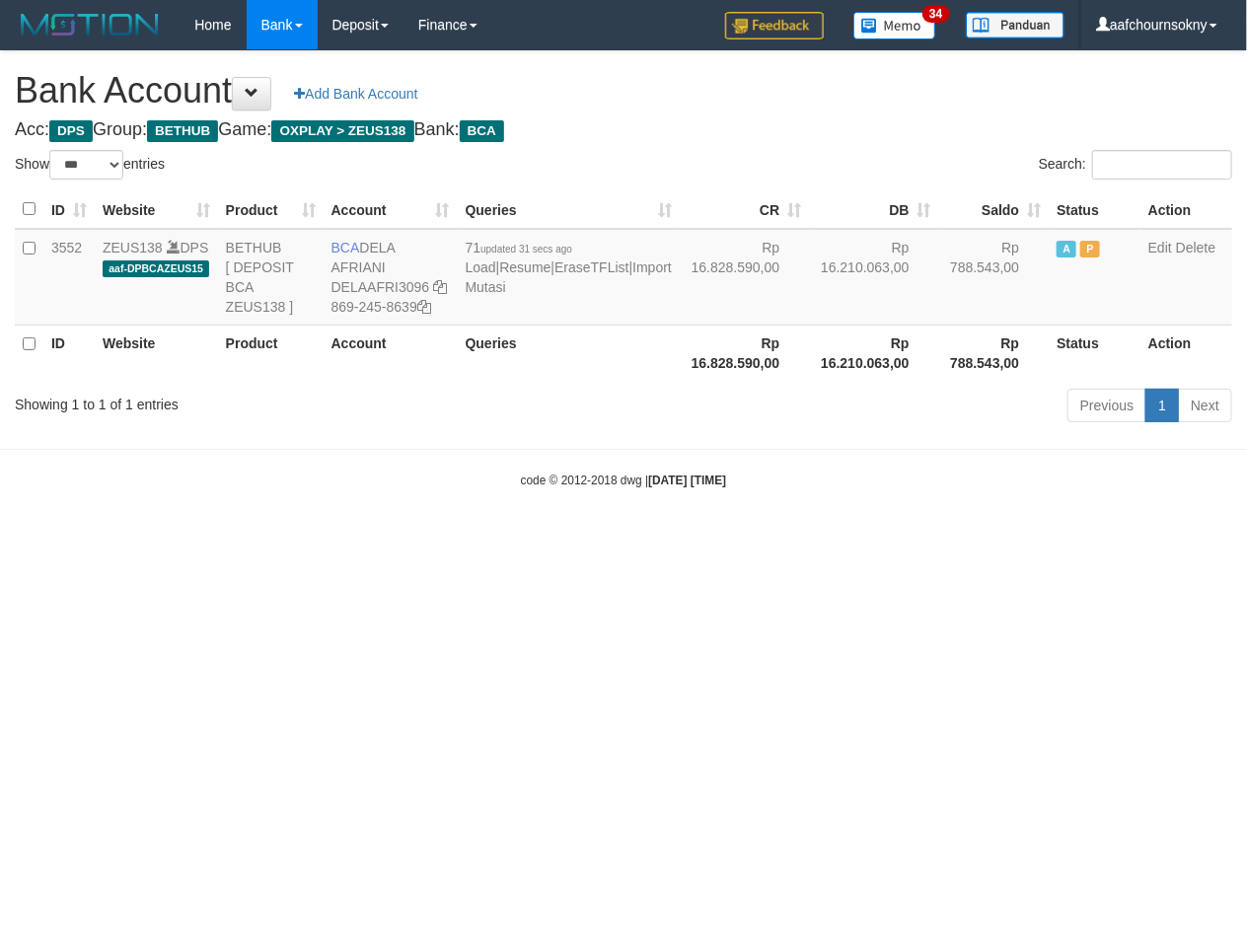 drag, startPoint x: 0, startPoint y: 0, endPoint x: 342, endPoint y: 615, distance: 703.6967 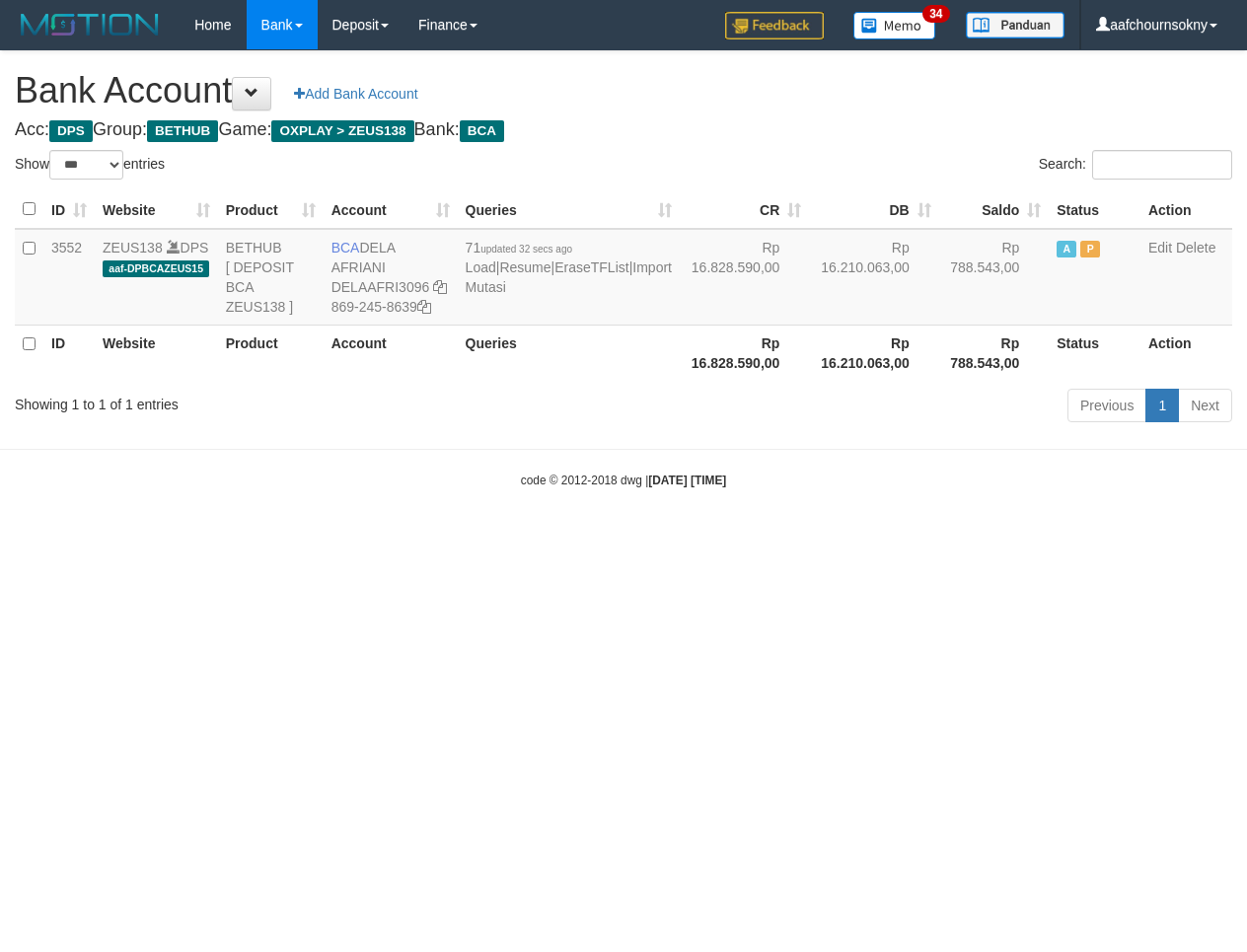 select on "***" 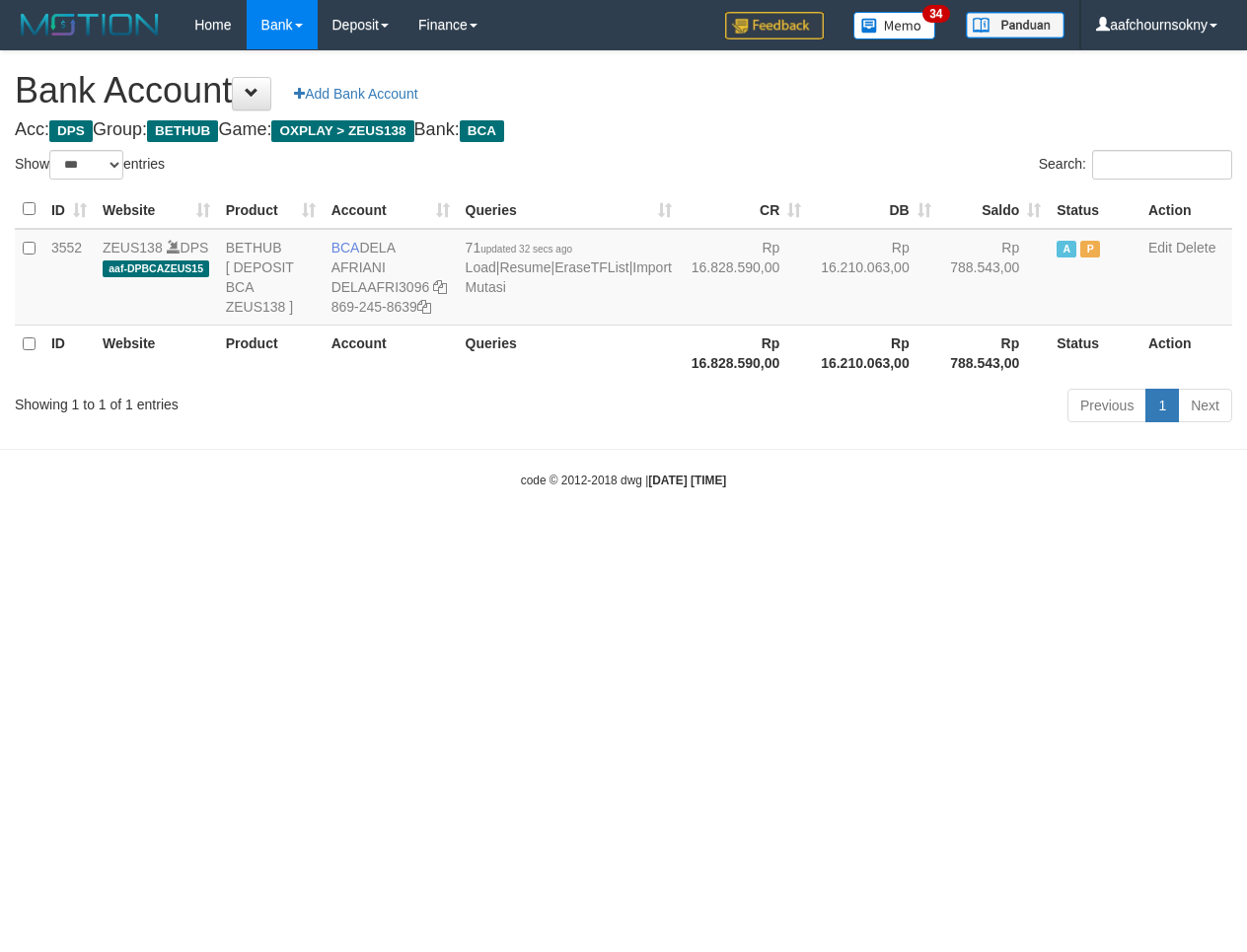 scroll, scrollTop: 0, scrollLeft: 0, axis: both 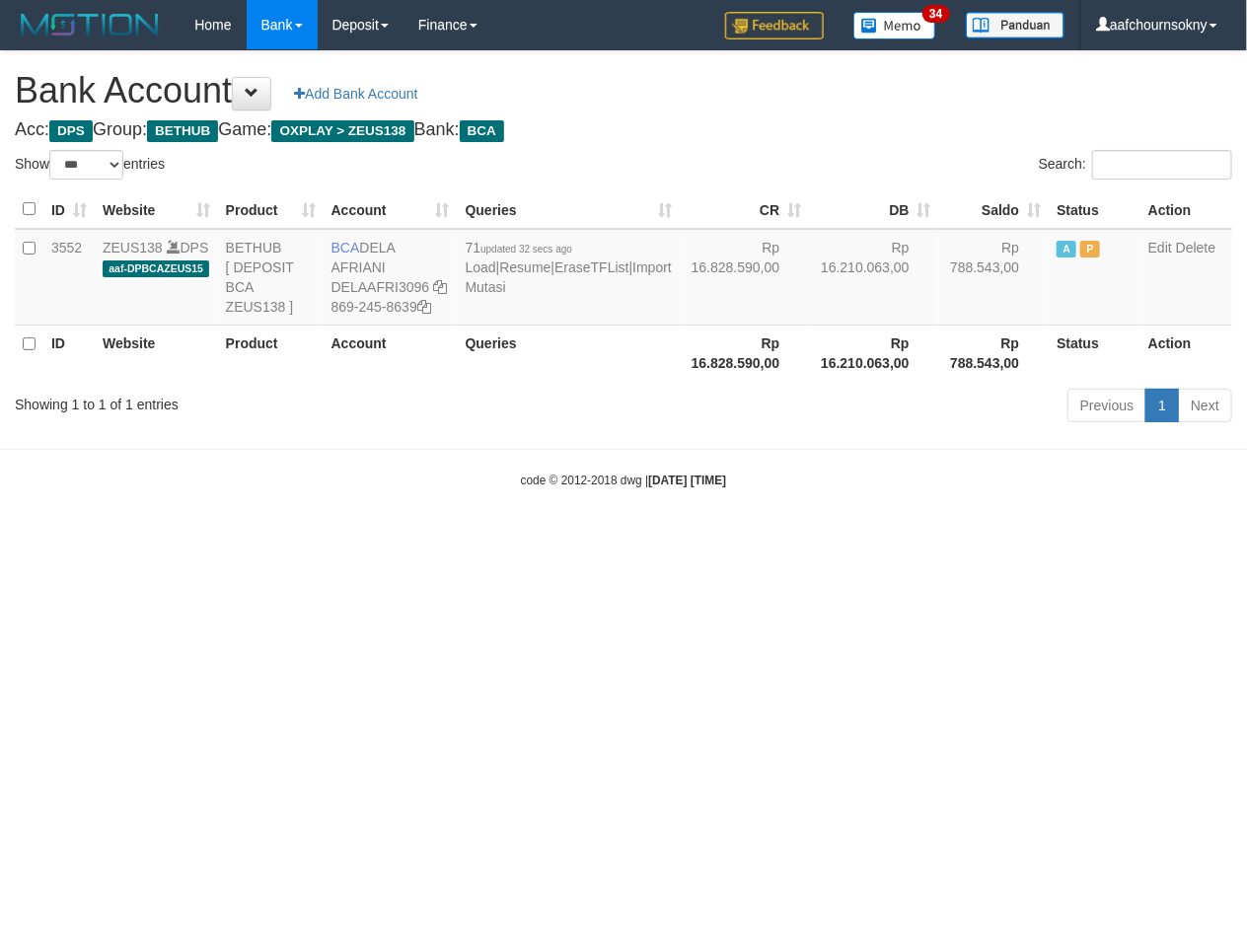click on "Toggle navigation
Home
Bank
Account List
Load
By Website
Group
[OXPLAY]													ZEUS138
By Load Group (DPS)" at bounding box center [624, 269] 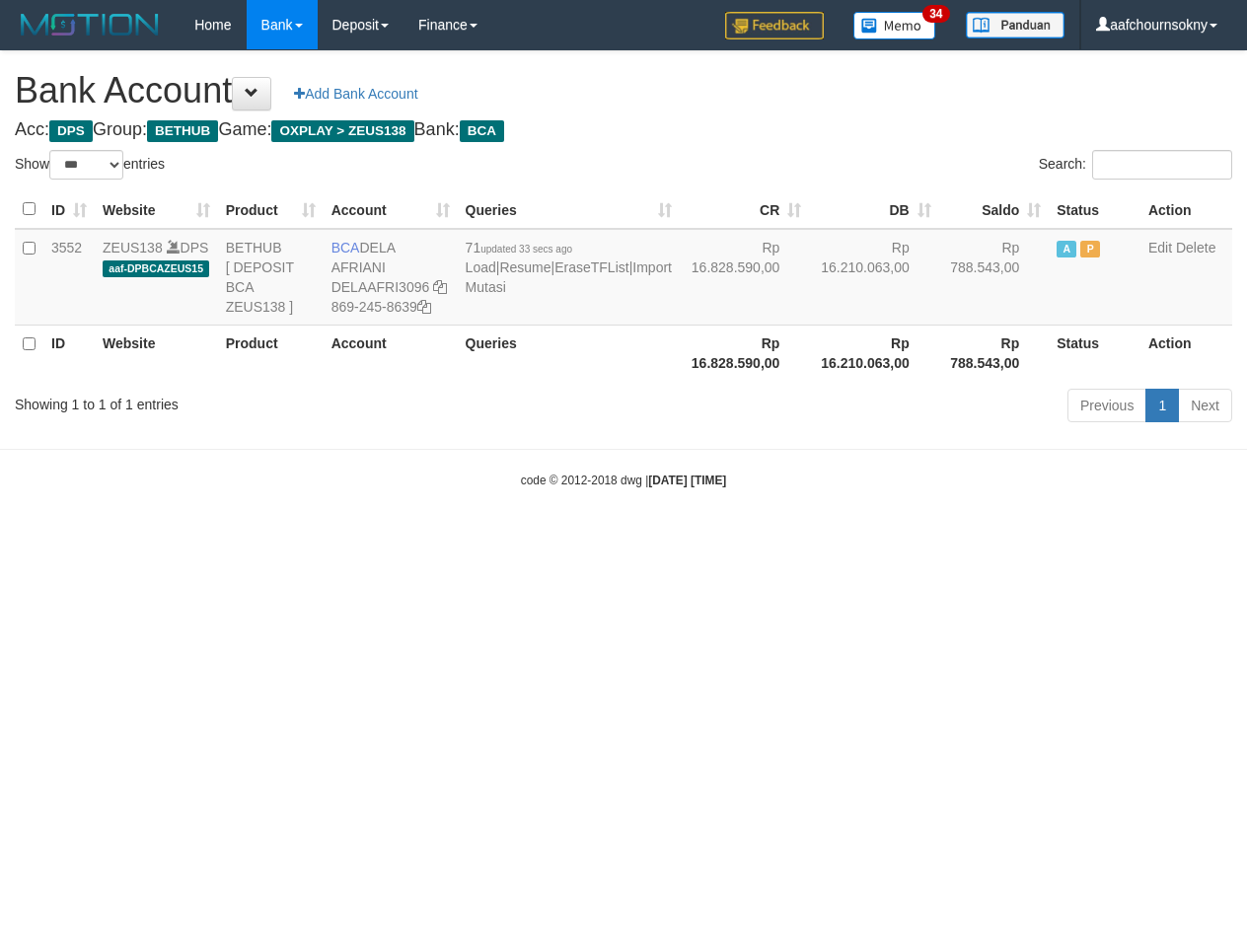 select on "***" 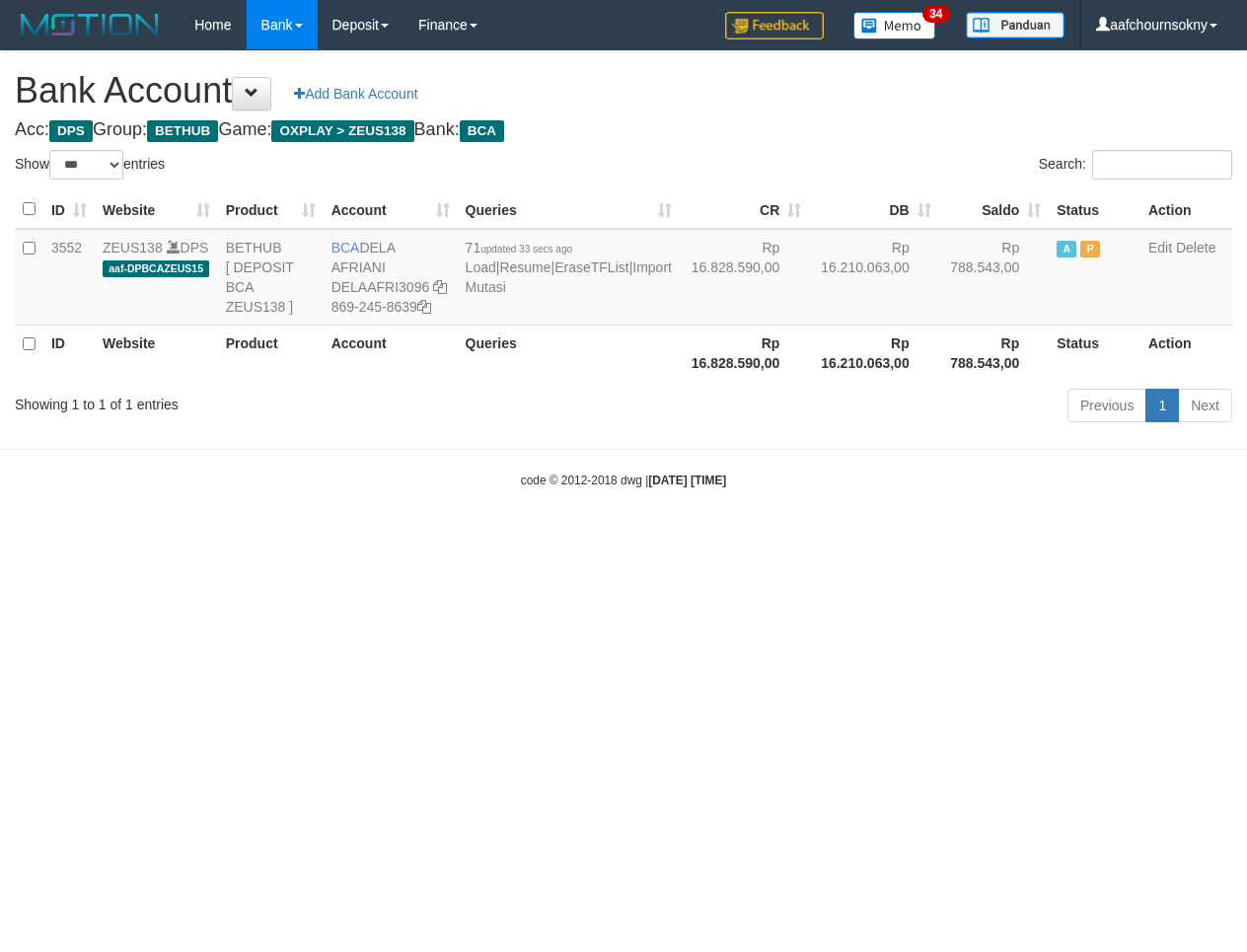 scroll, scrollTop: 0, scrollLeft: 0, axis: both 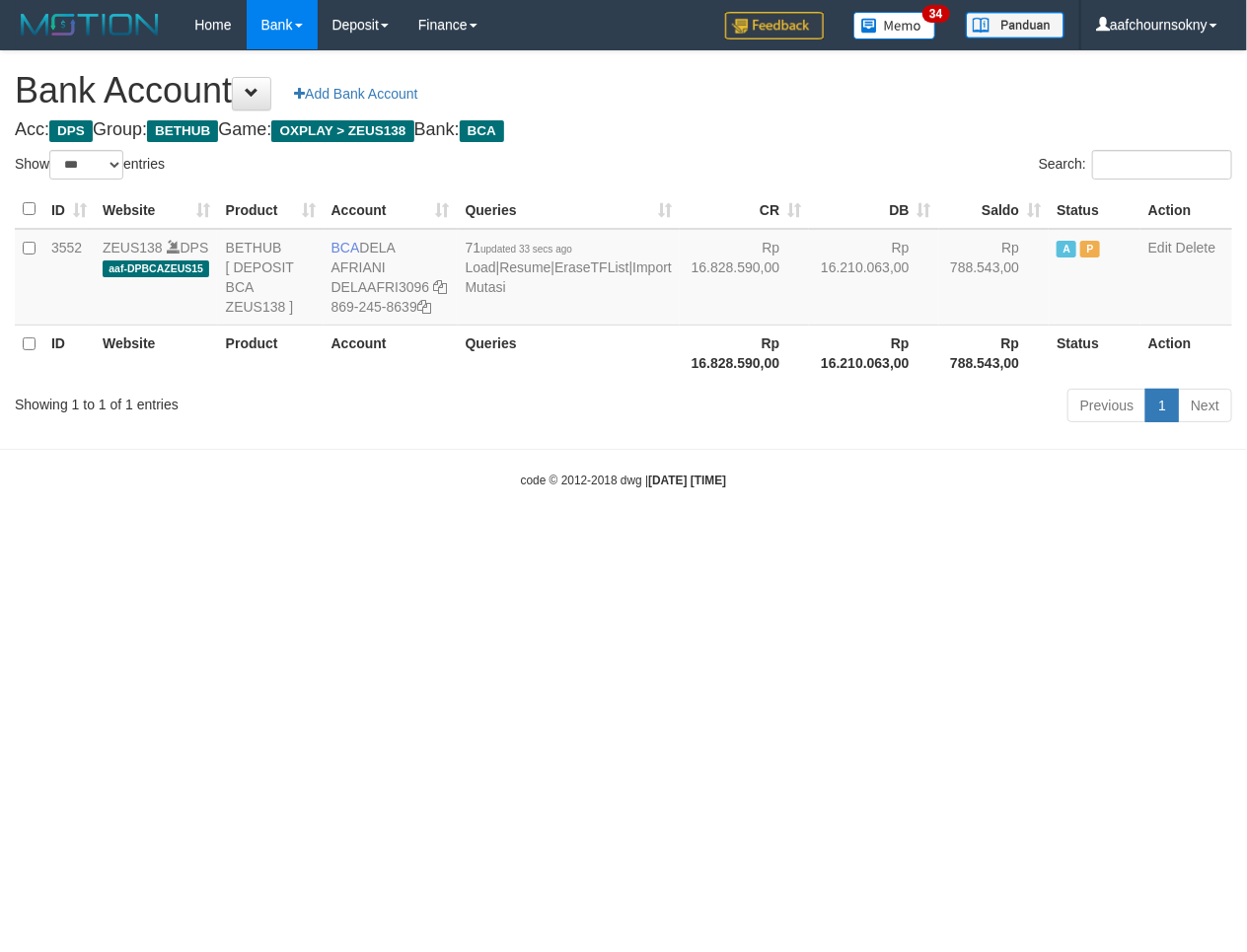 click on "Toggle navigation
Home
Bank
Account List
Load
By Website
Group
[OXPLAY]													ZEUS138
By Load Group (DPS)" at bounding box center (624, 269) 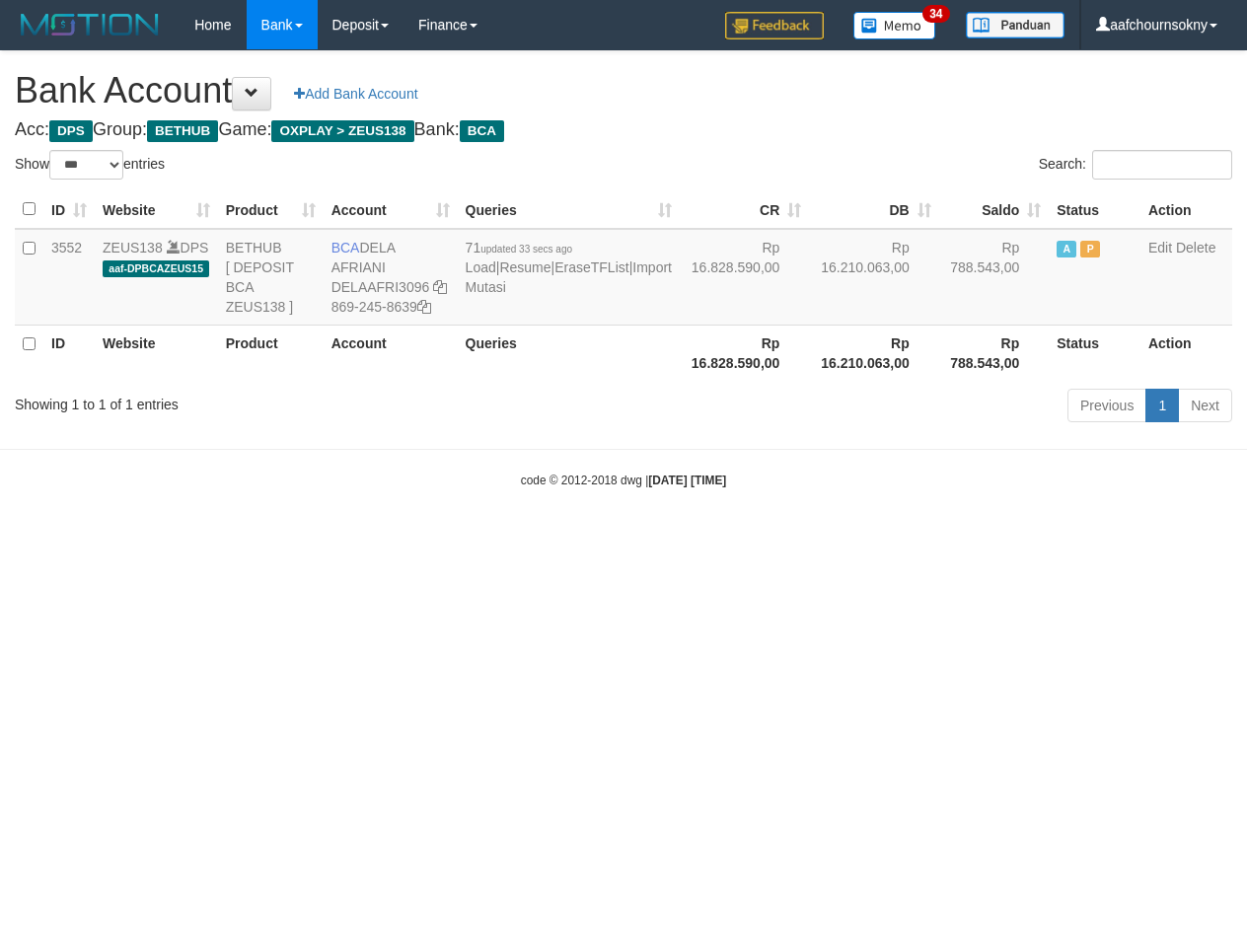 select on "***" 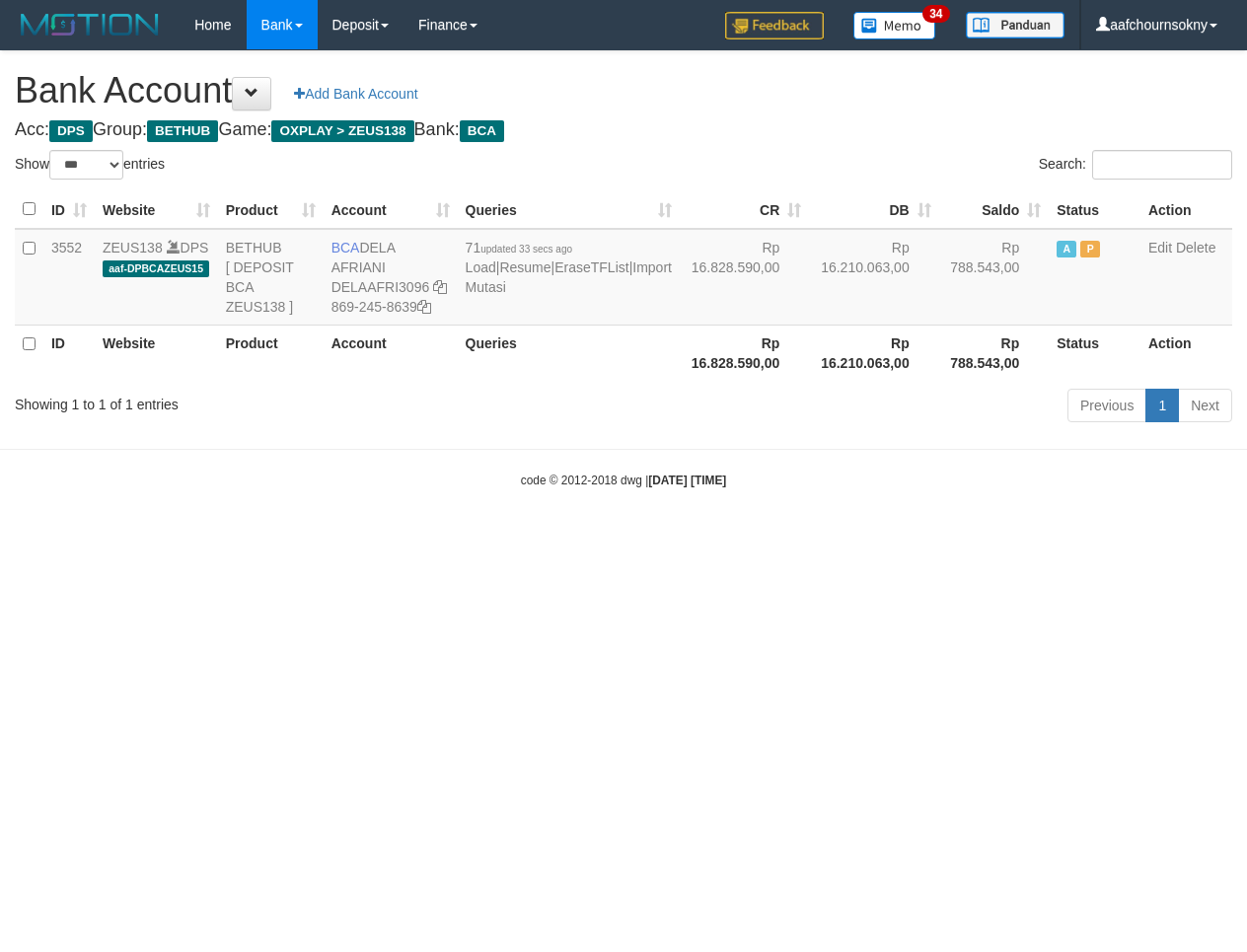 scroll, scrollTop: 0, scrollLeft: 0, axis: both 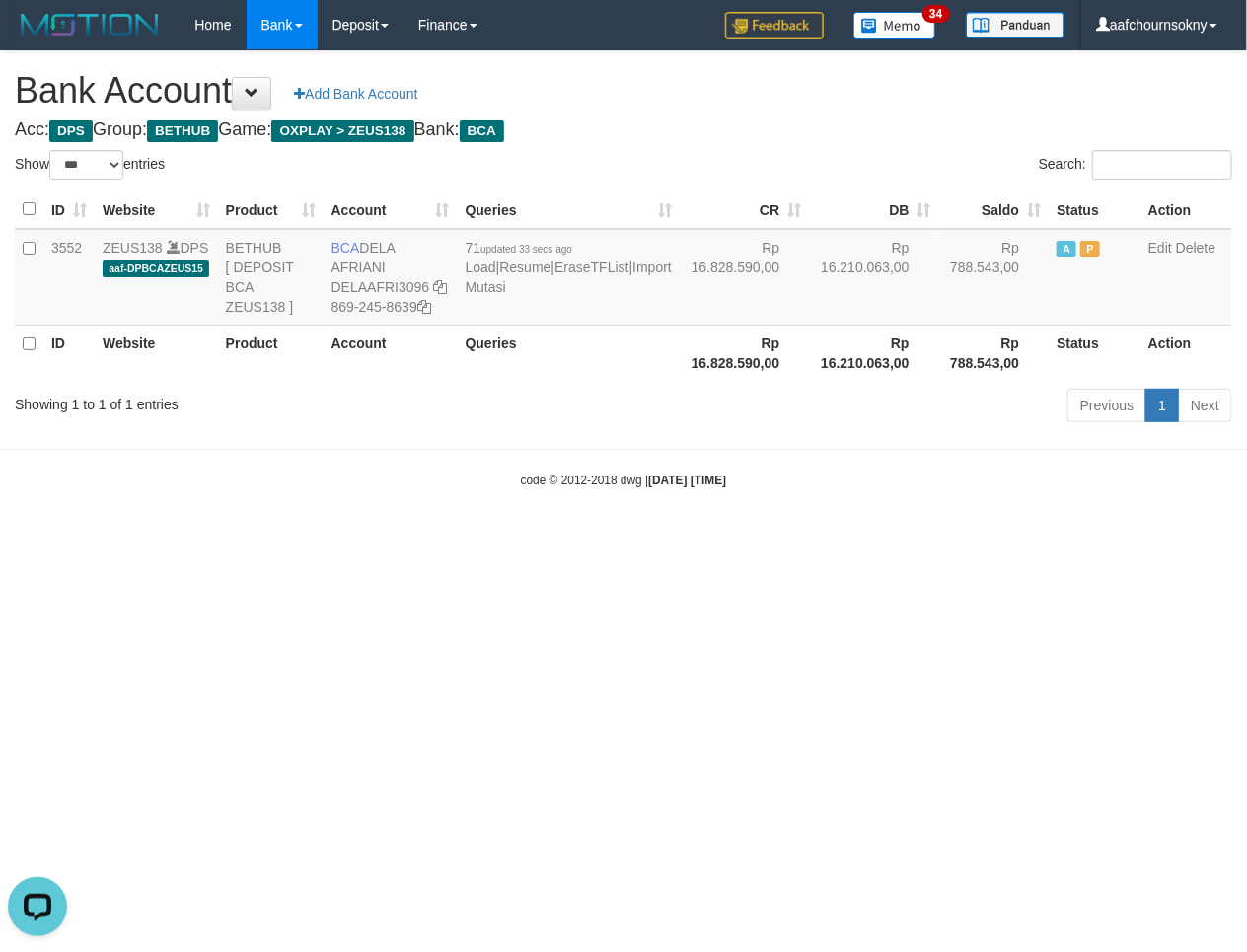 click on "Toggle navigation
Home
Bank
Account List
Load
By Website
Group
[OXPLAY]													ZEUS138
By Load Group (DPS)" at bounding box center [624, 269] 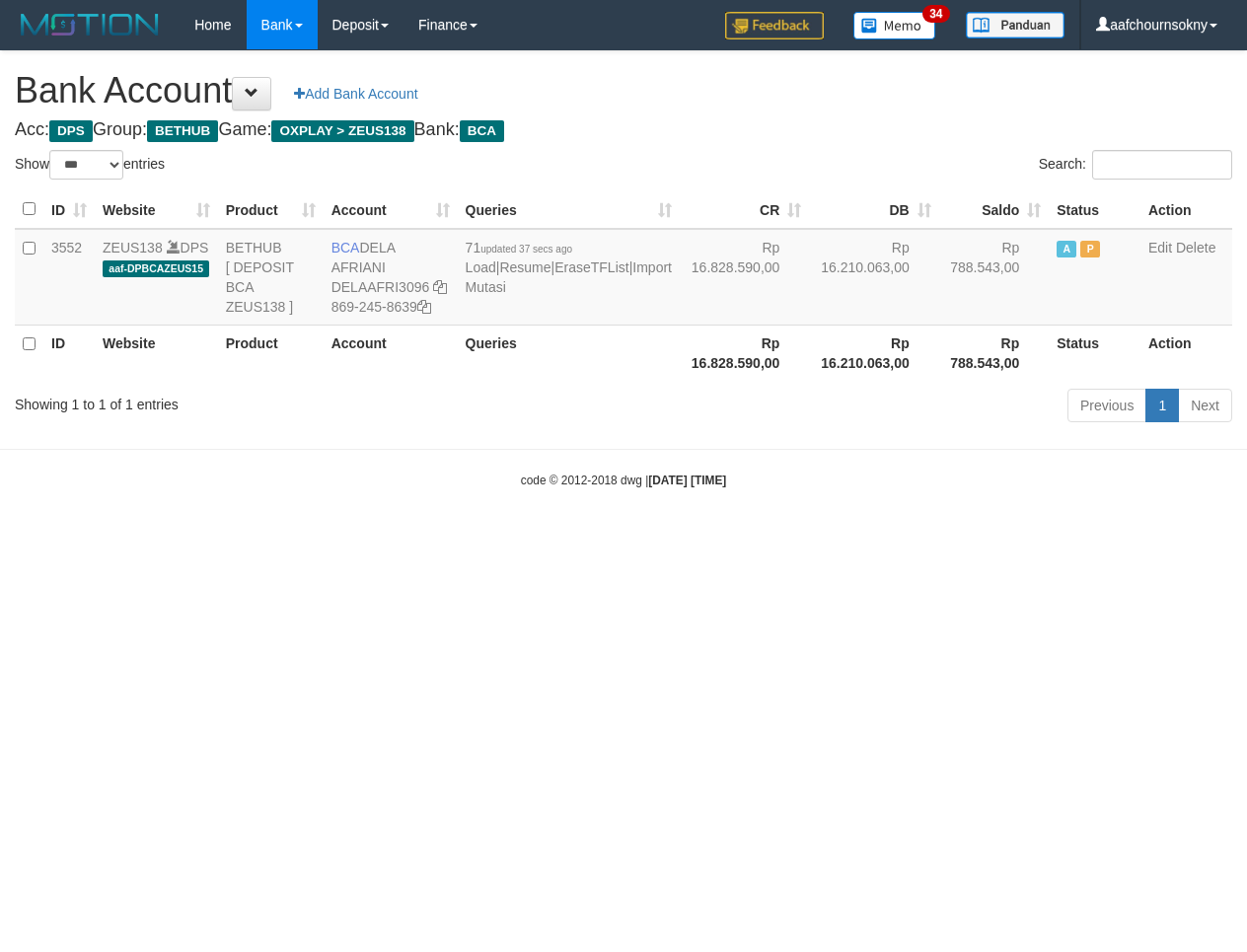 select on "***" 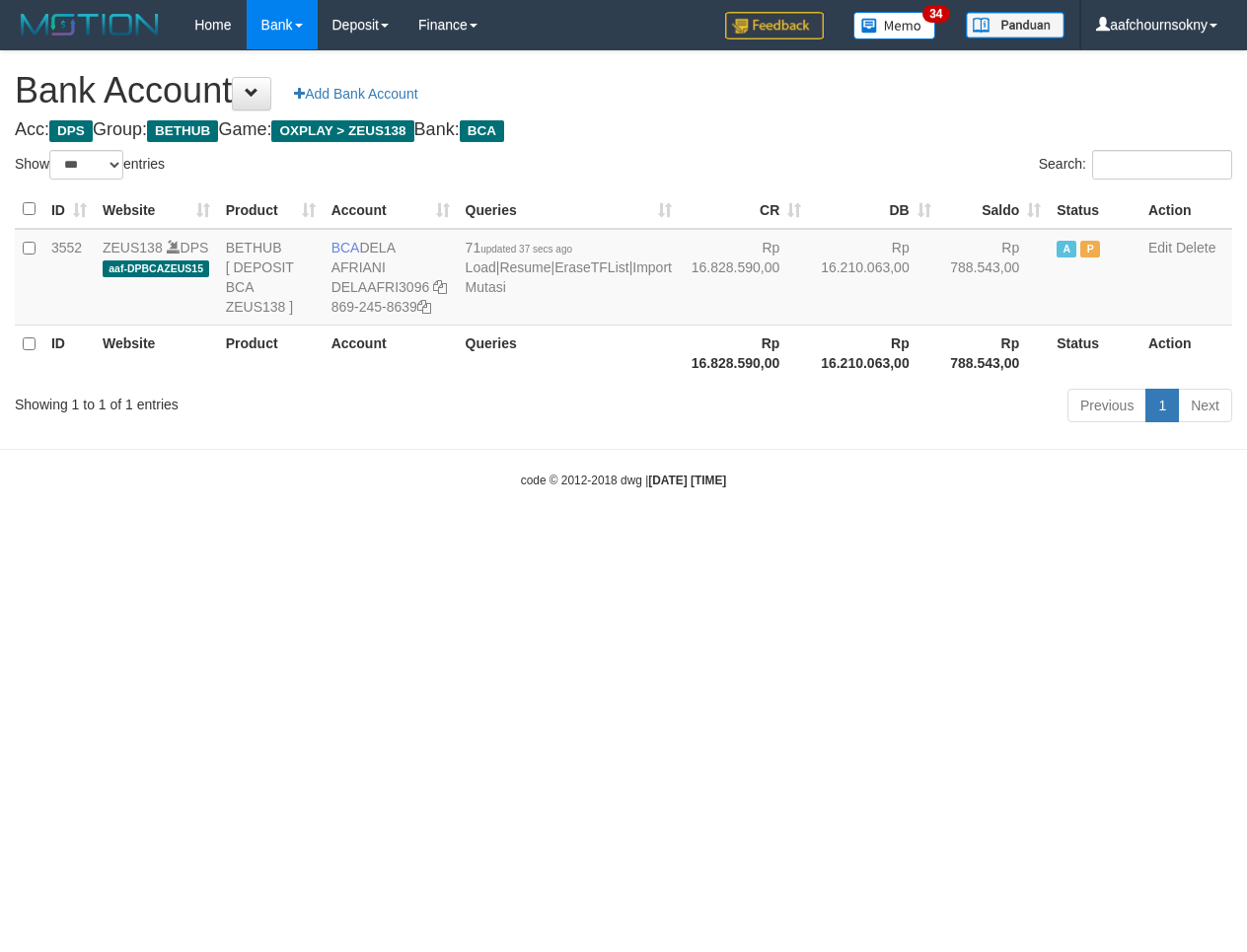 scroll, scrollTop: 0, scrollLeft: 0, axis: both 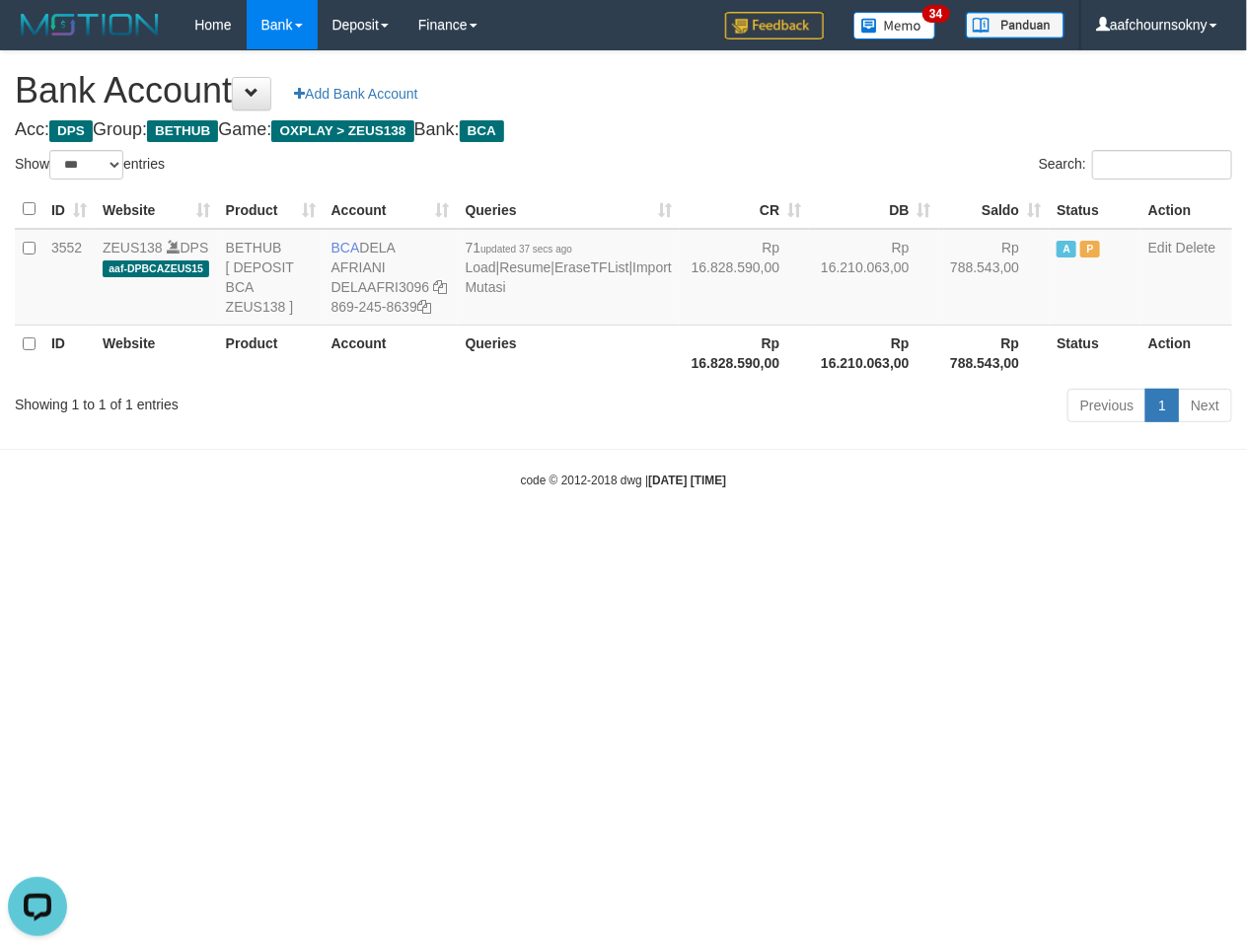 click on "Toggle navigation
Home
Bank
Account List
Load
By Website
Group
[OXPLAY]													ZEUS138
By Load Group (DPS)" at bounding box center (624, 269) 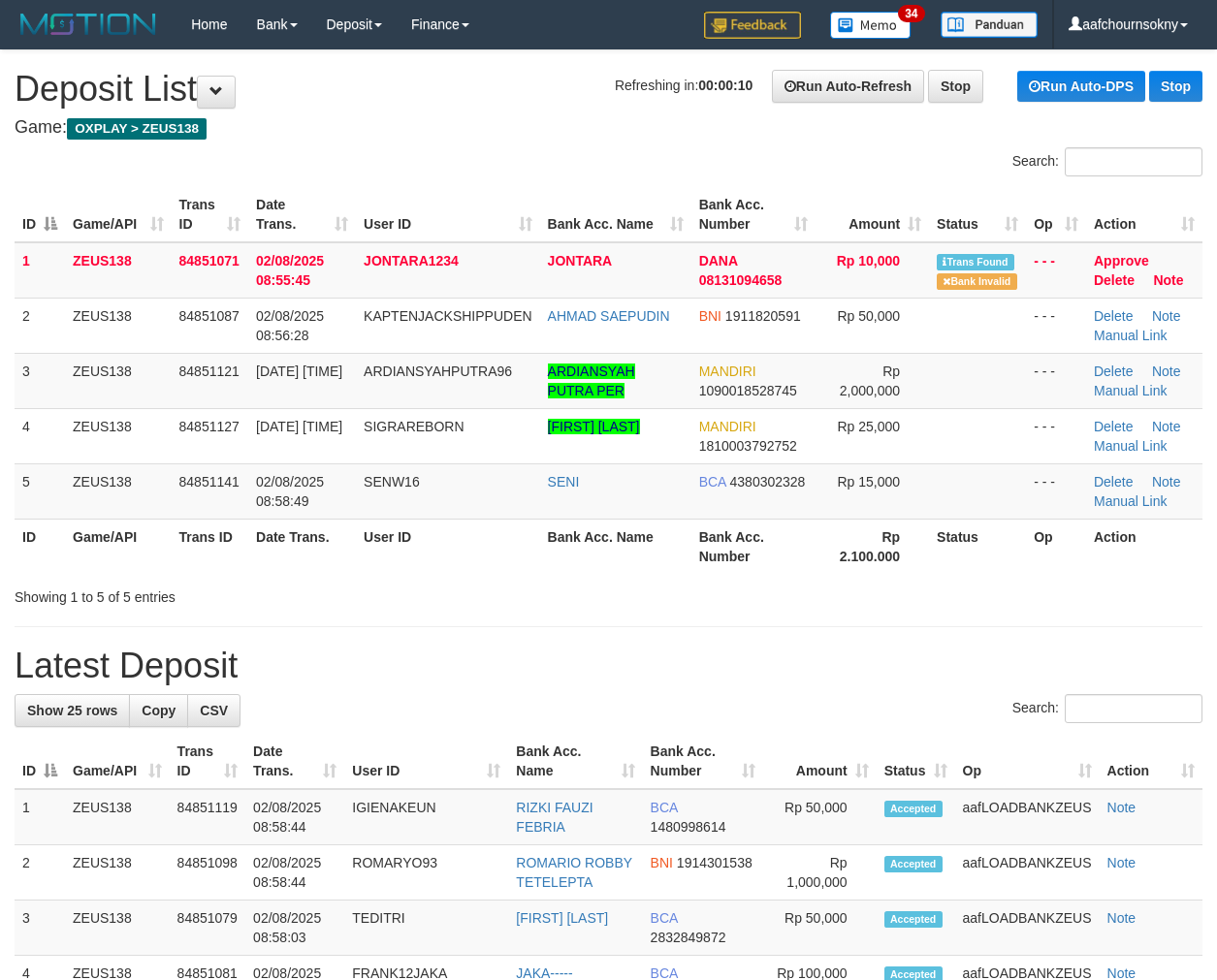 scroll, scrollTop: 0, scrollLeft: 0, axis: both 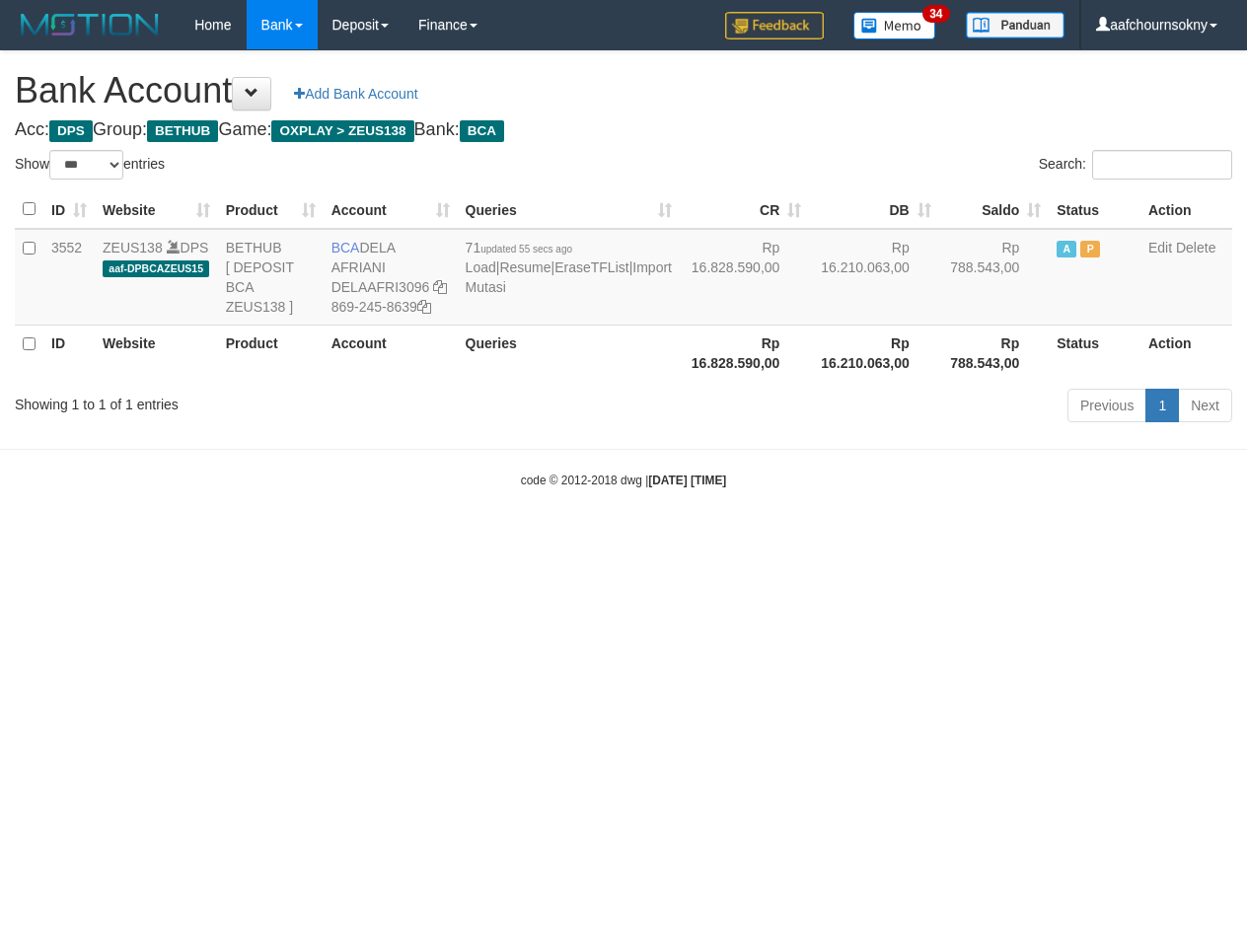 select on "***" 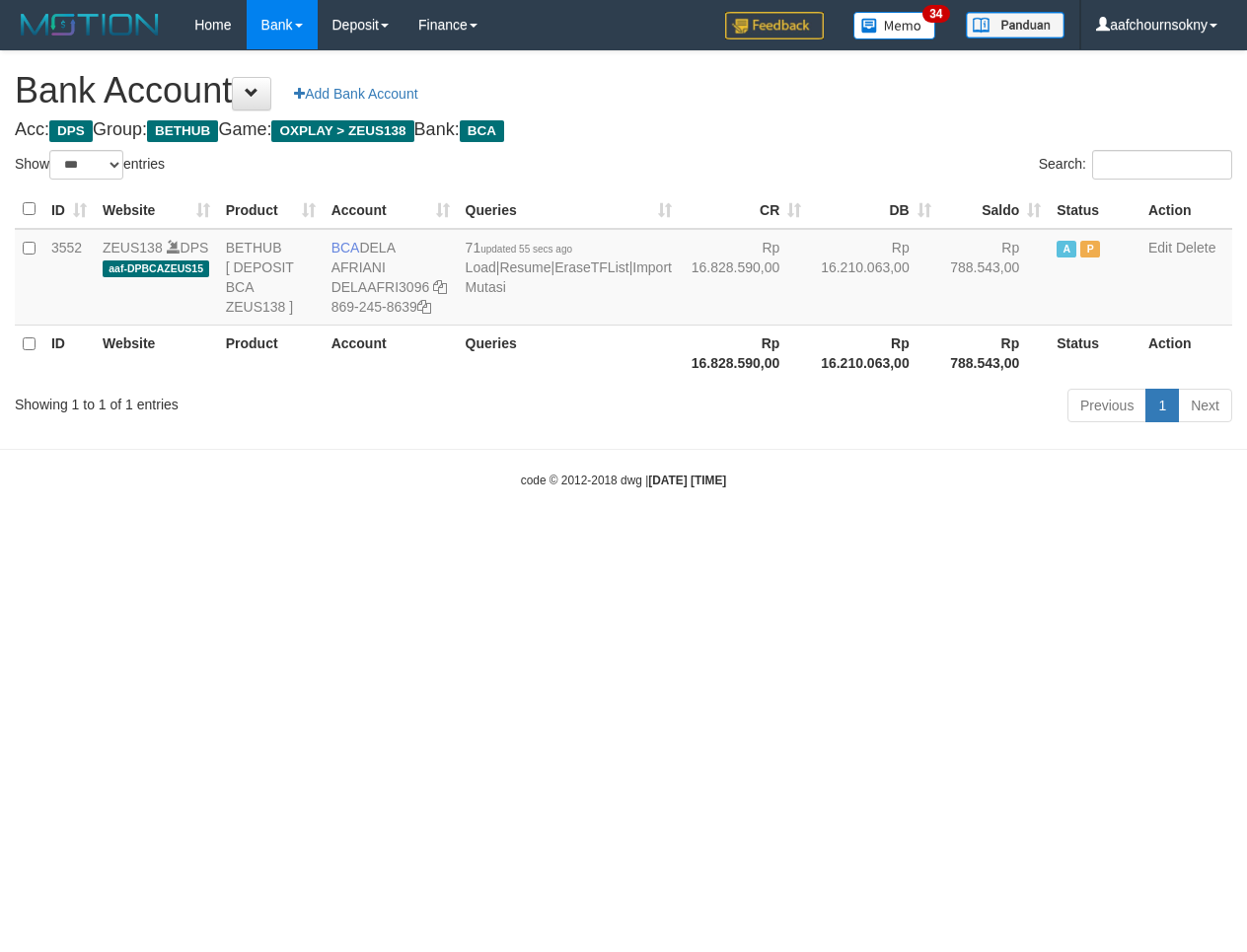 scroll, scrollTop: 0, scrollLeft: 0, axis: both 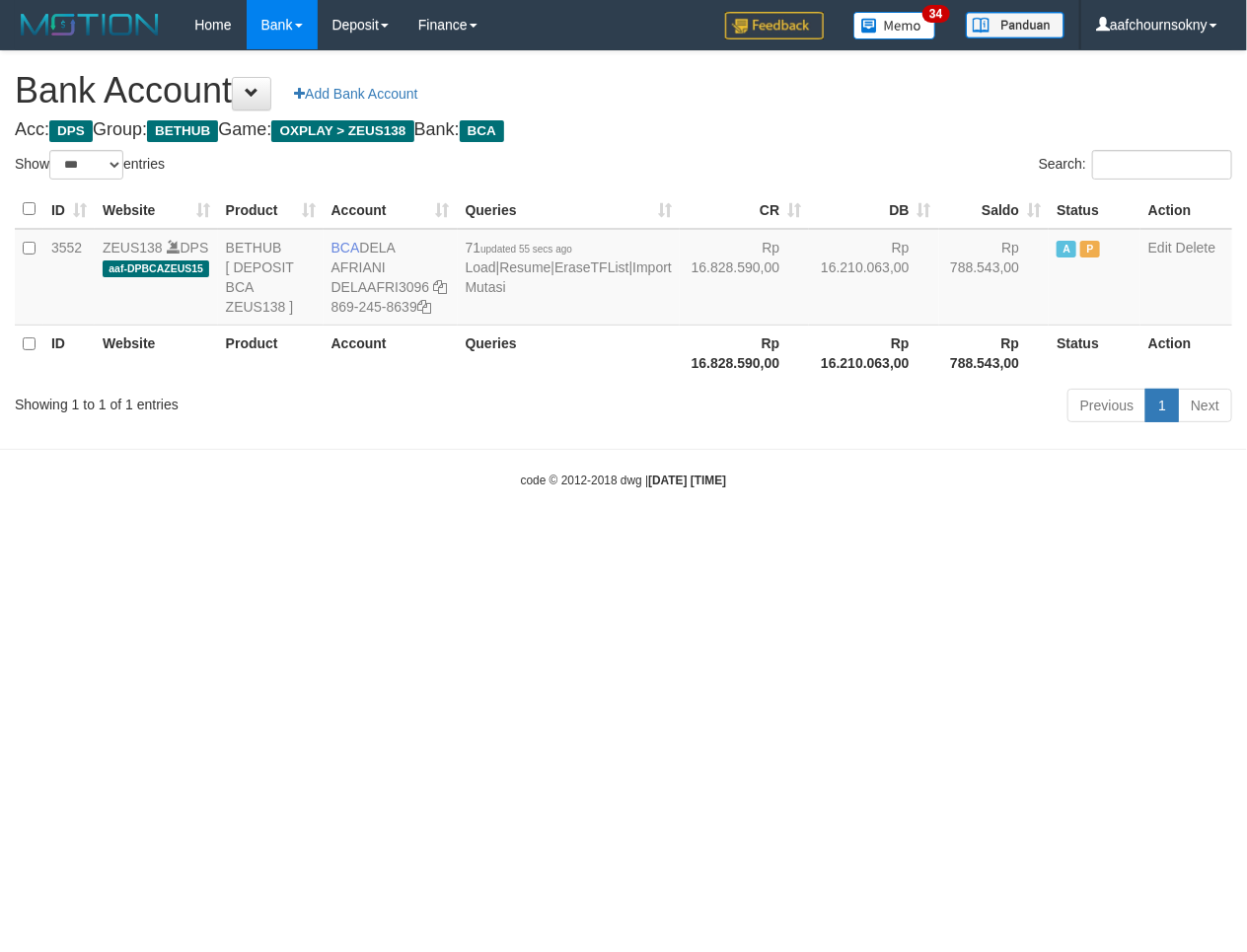 click on "Toggle navigation
Home
Bank
Account List
Load
By Website
Group
[OXPLAY]													ZEUS138
By Load Group (DPS)" at bounding box center [624, 269] 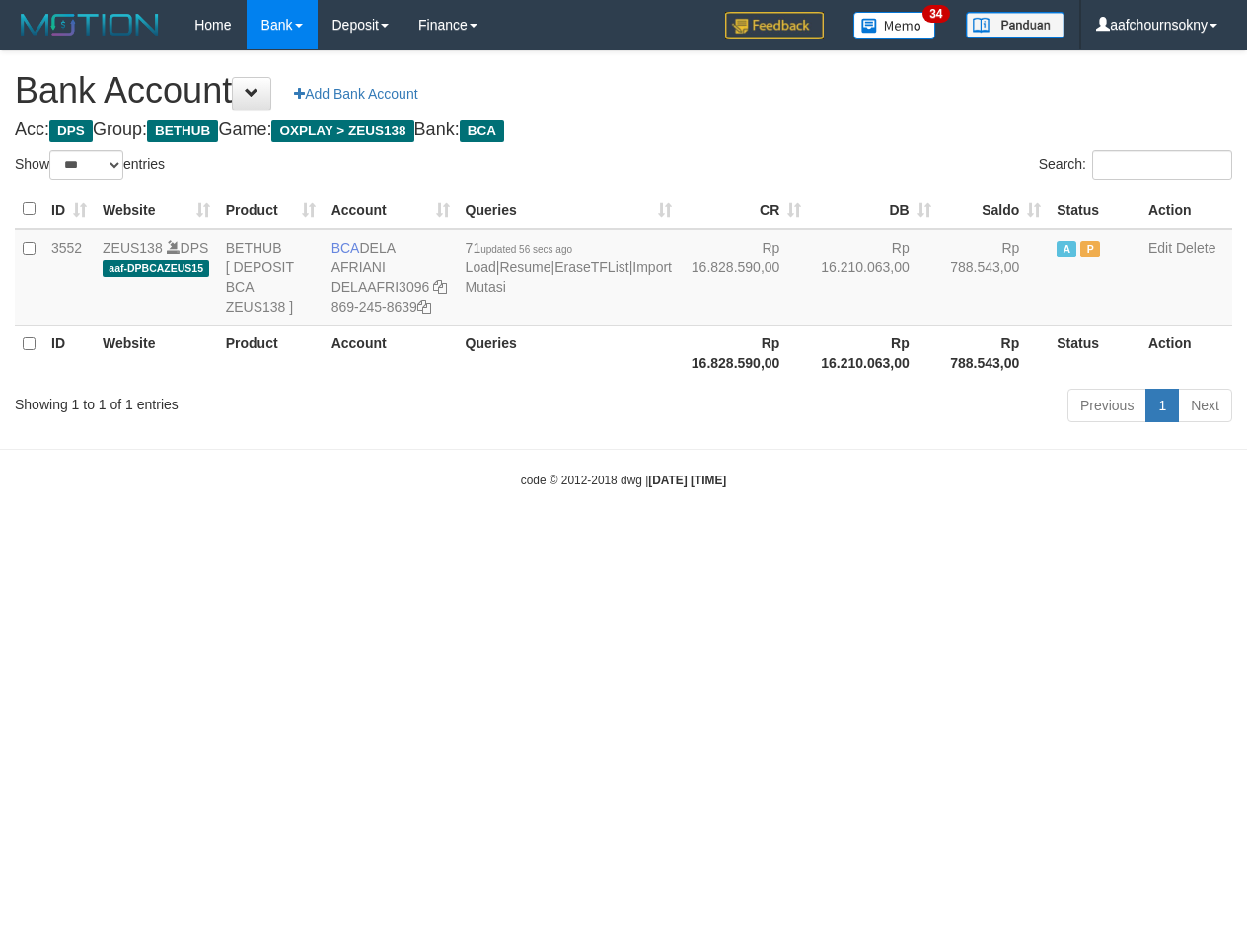 select on "***" 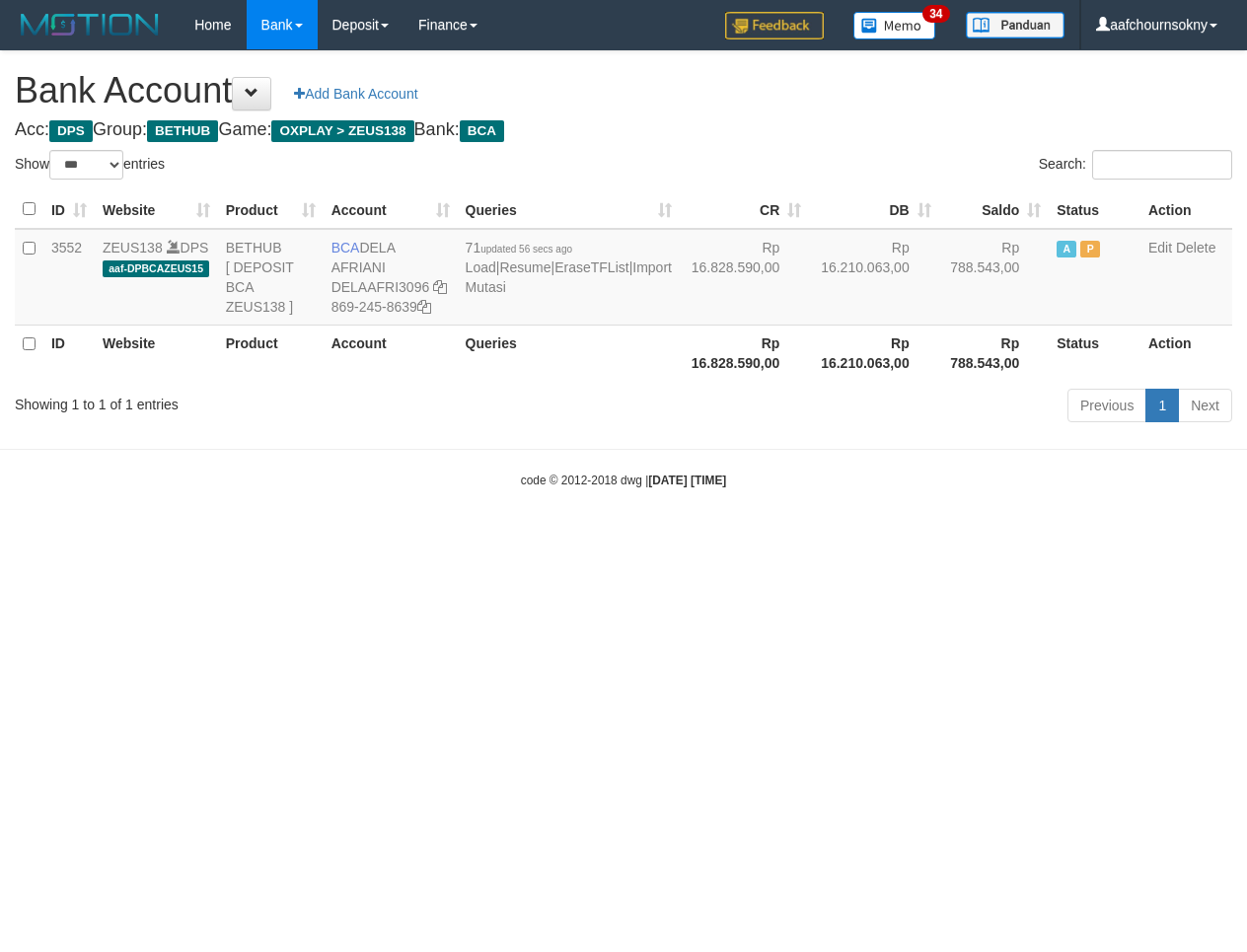 scroll, scrollTop: 0, scrollLeft: 0, axis: both 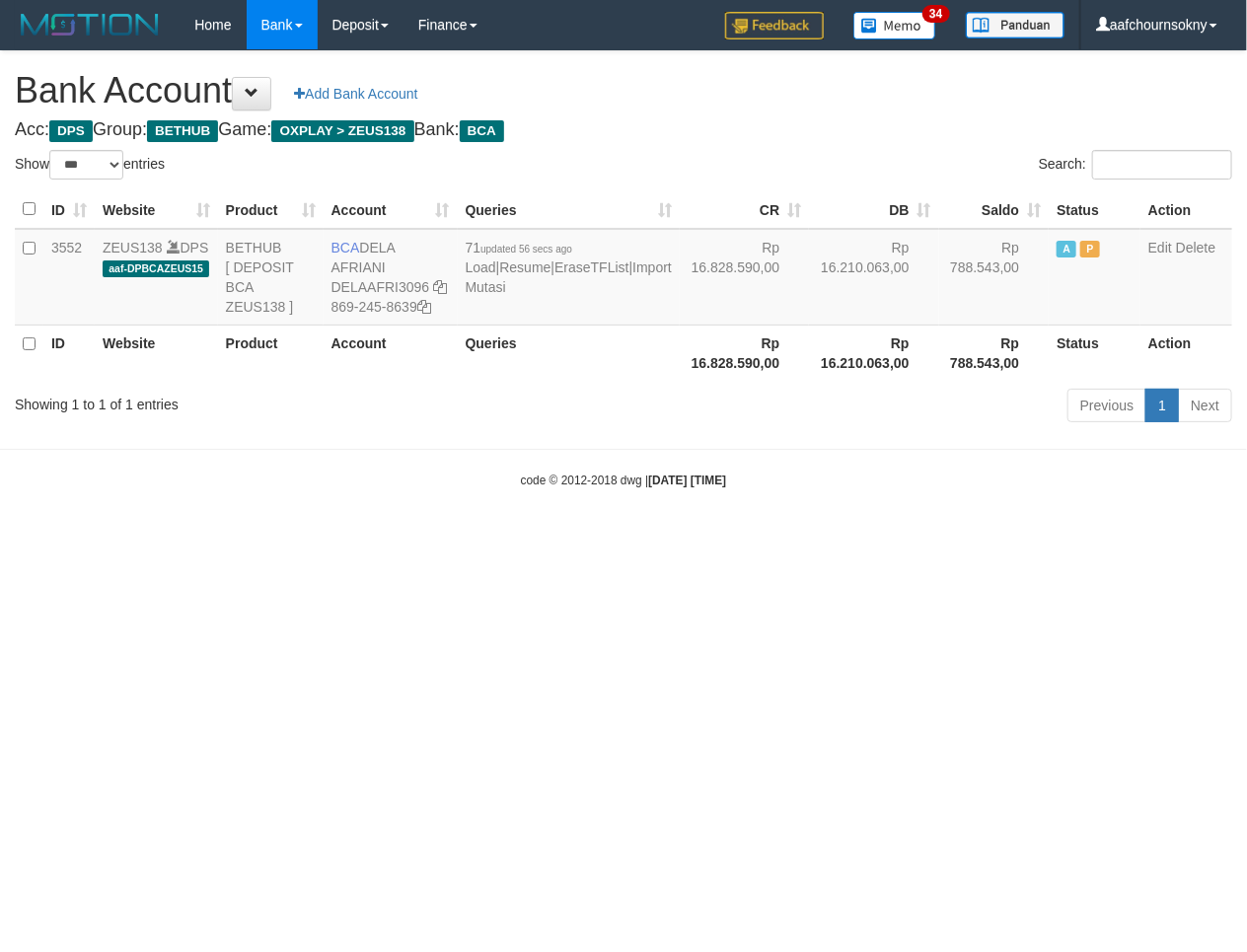 click on "Toggle navigation
Home
Bank
Account List
Load
By Website
Group
[OXPLAY]													ZEUS138
By Load Group (DPS)" at bounding box center [624, 269] 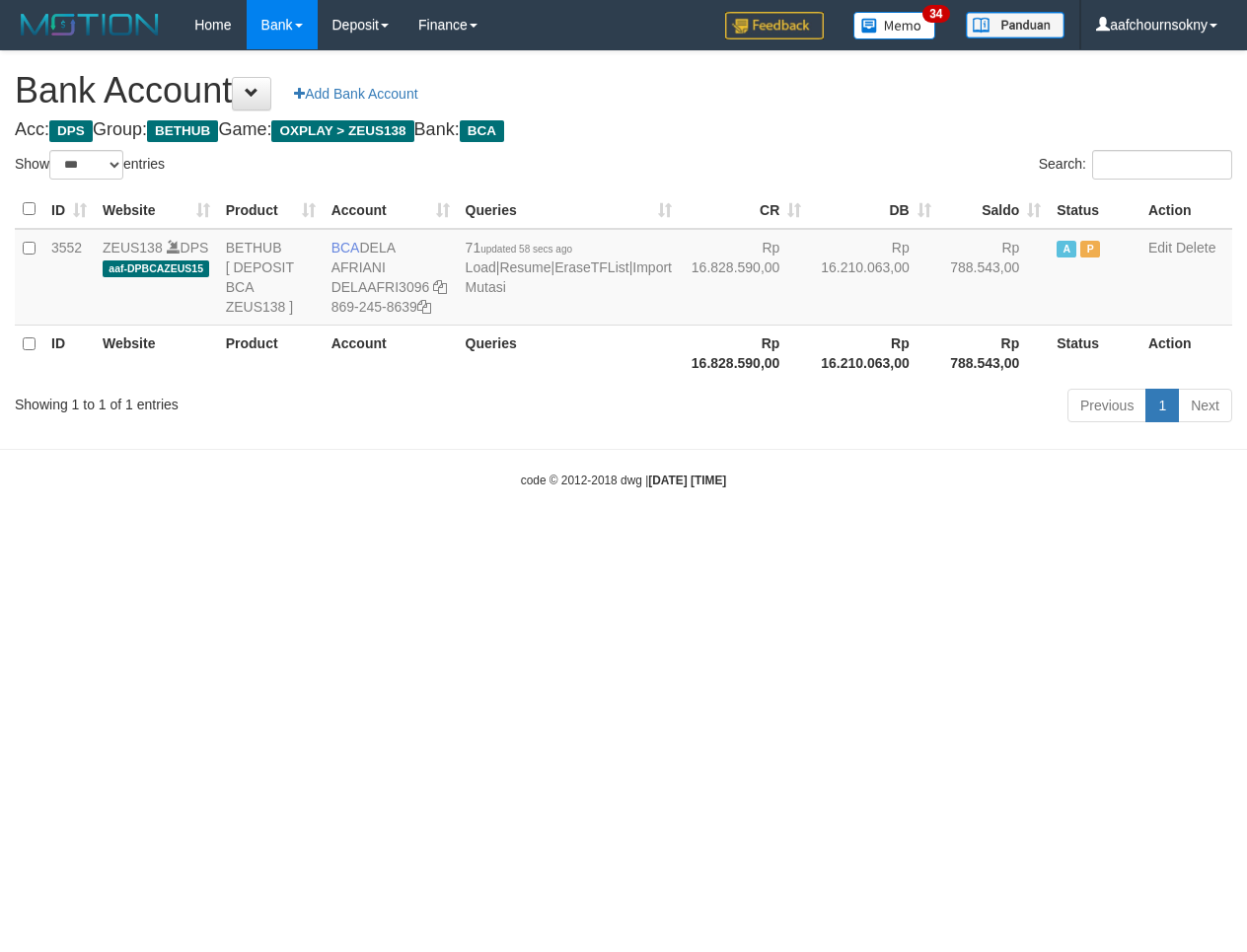 select on "***" 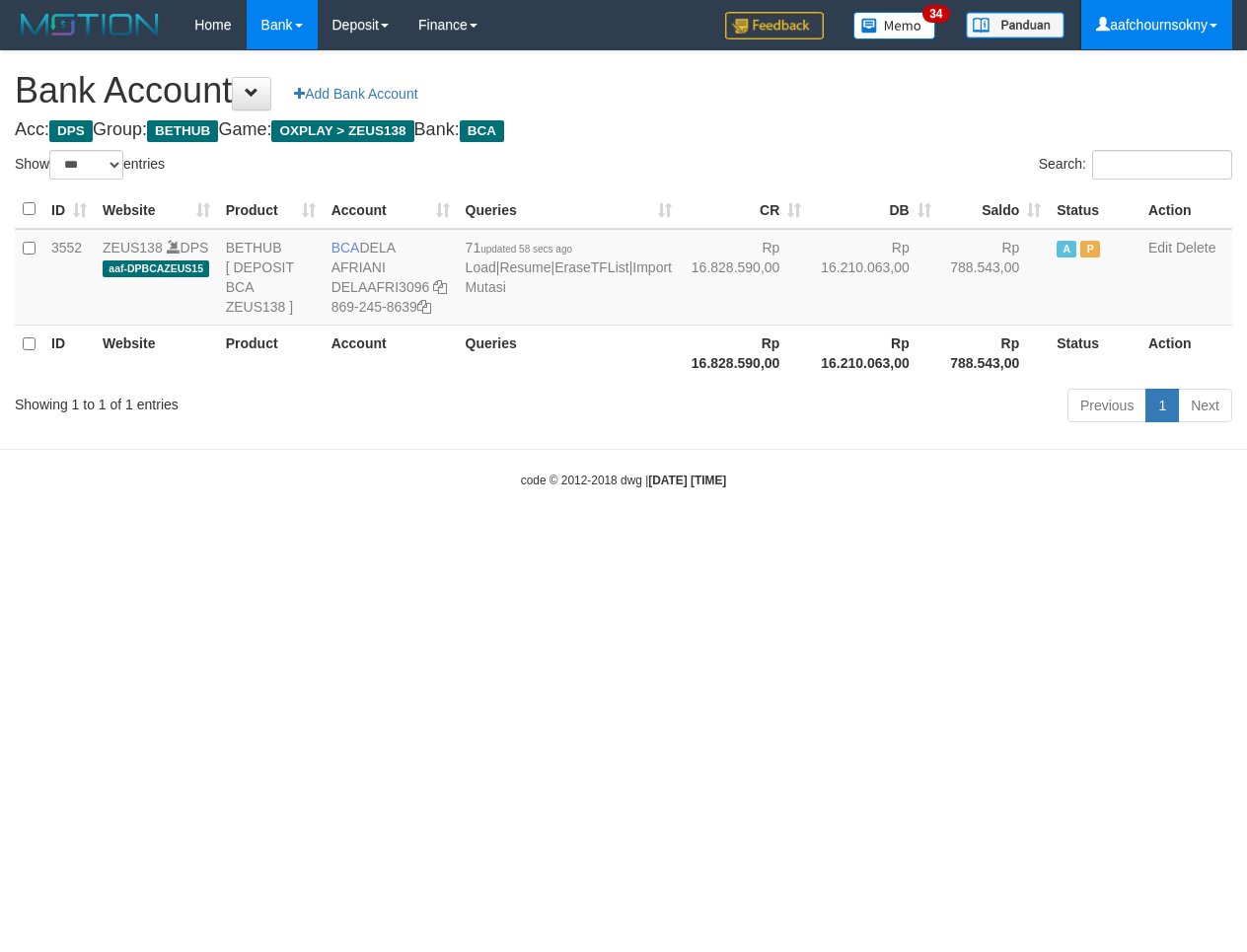 scroll, scrollTop: 0, scrollLeft: 0, axis: both 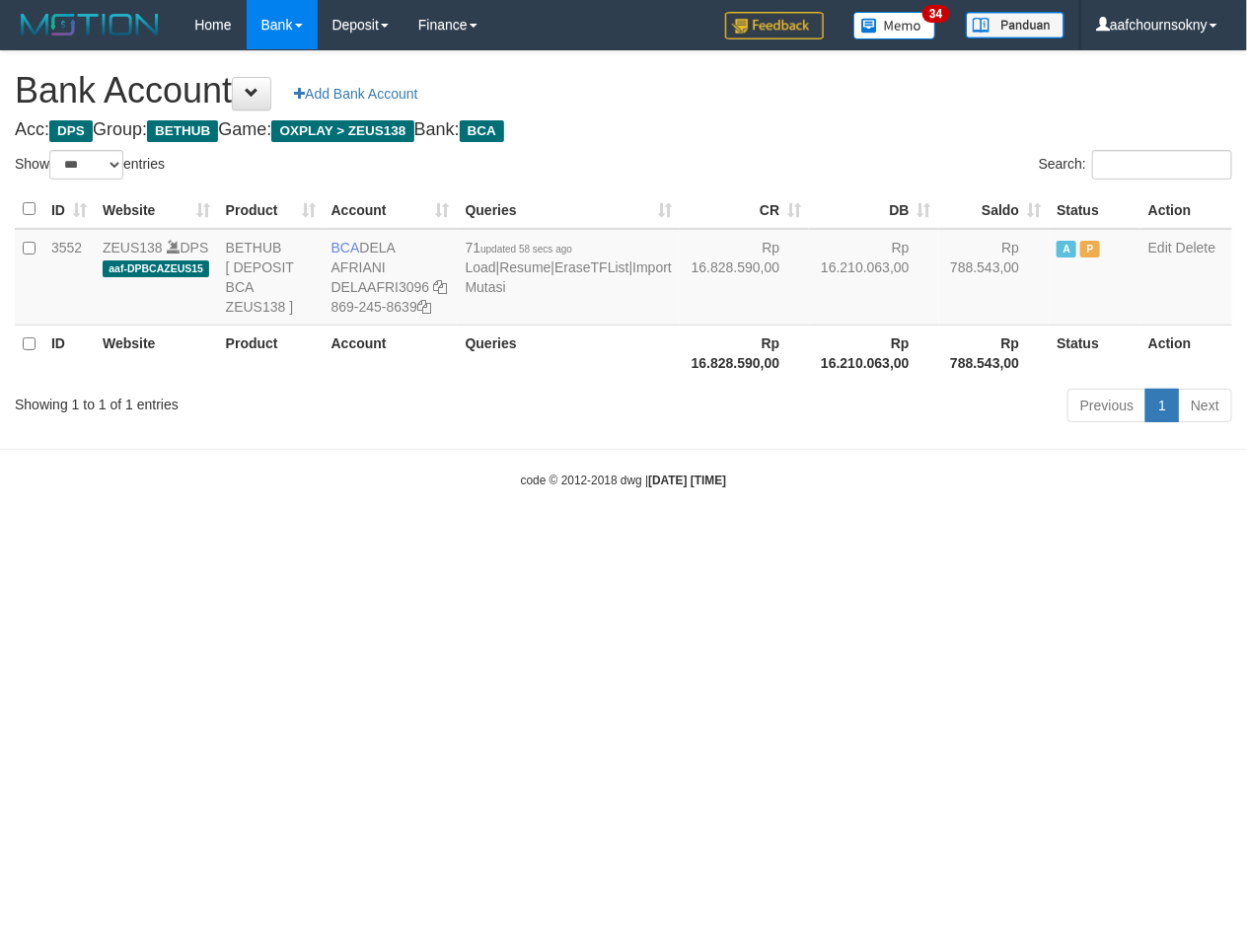 drag, startPoint x: 1204, startPoint y: 0, endPoint x: 952, endPoint y: 768, distance: 808.287 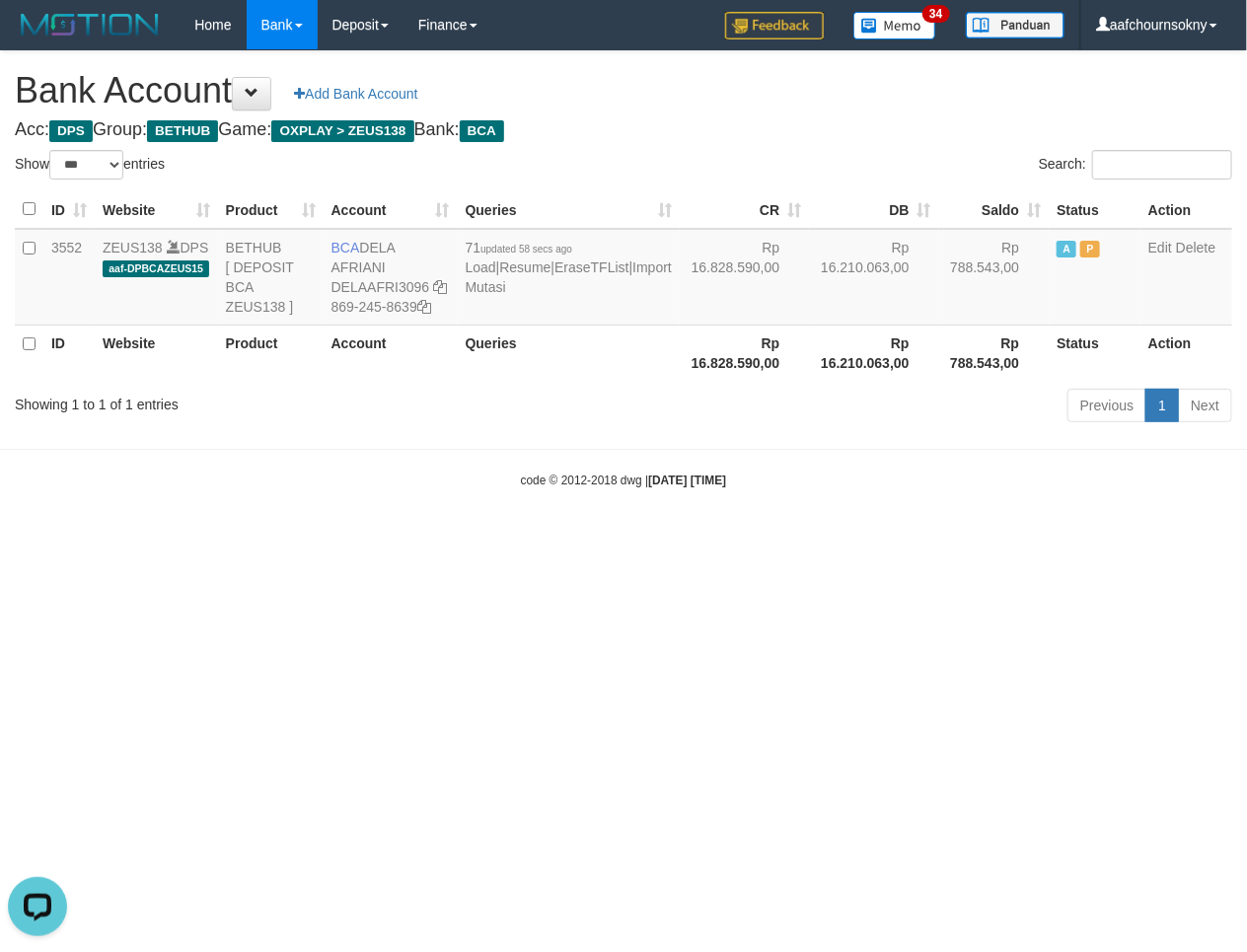 scroll, scrollTop: 0, scrollLeft: 0, axis: both 